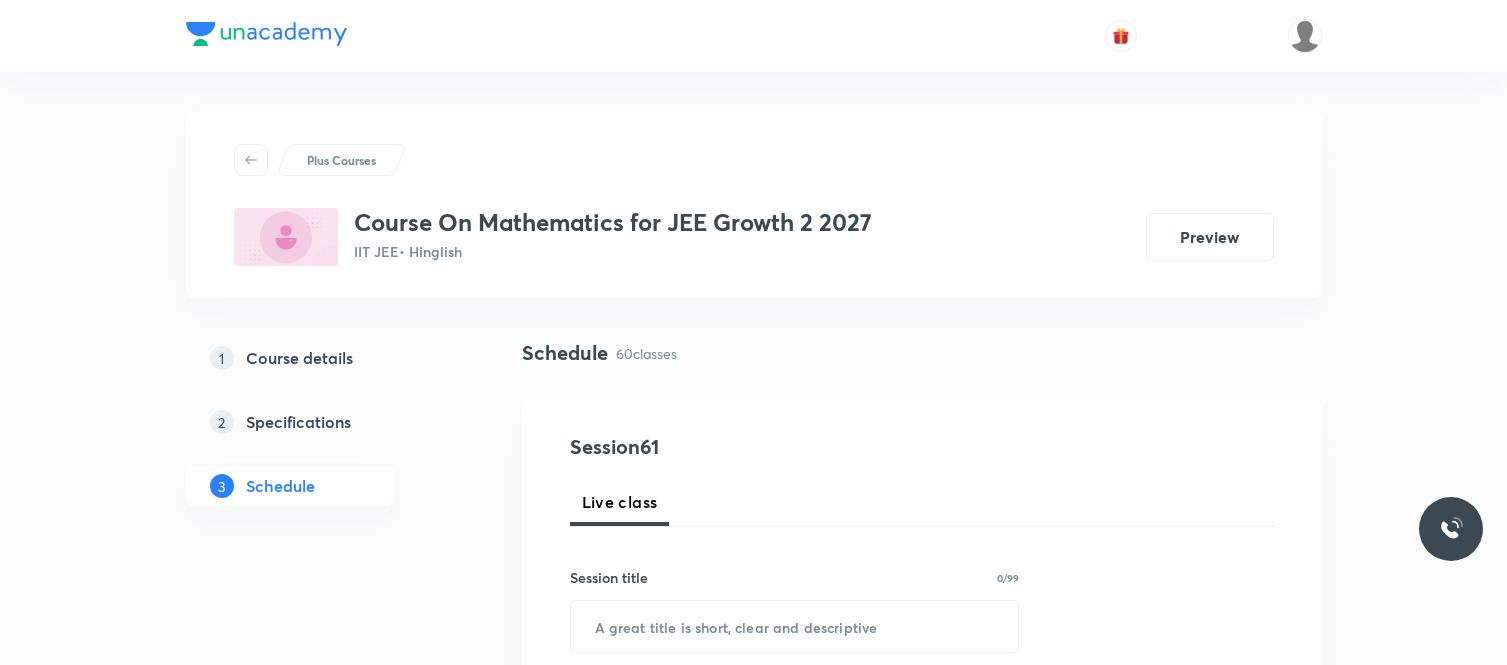scroll, scrollTop: 0, scrollLeft: 0, axis: both 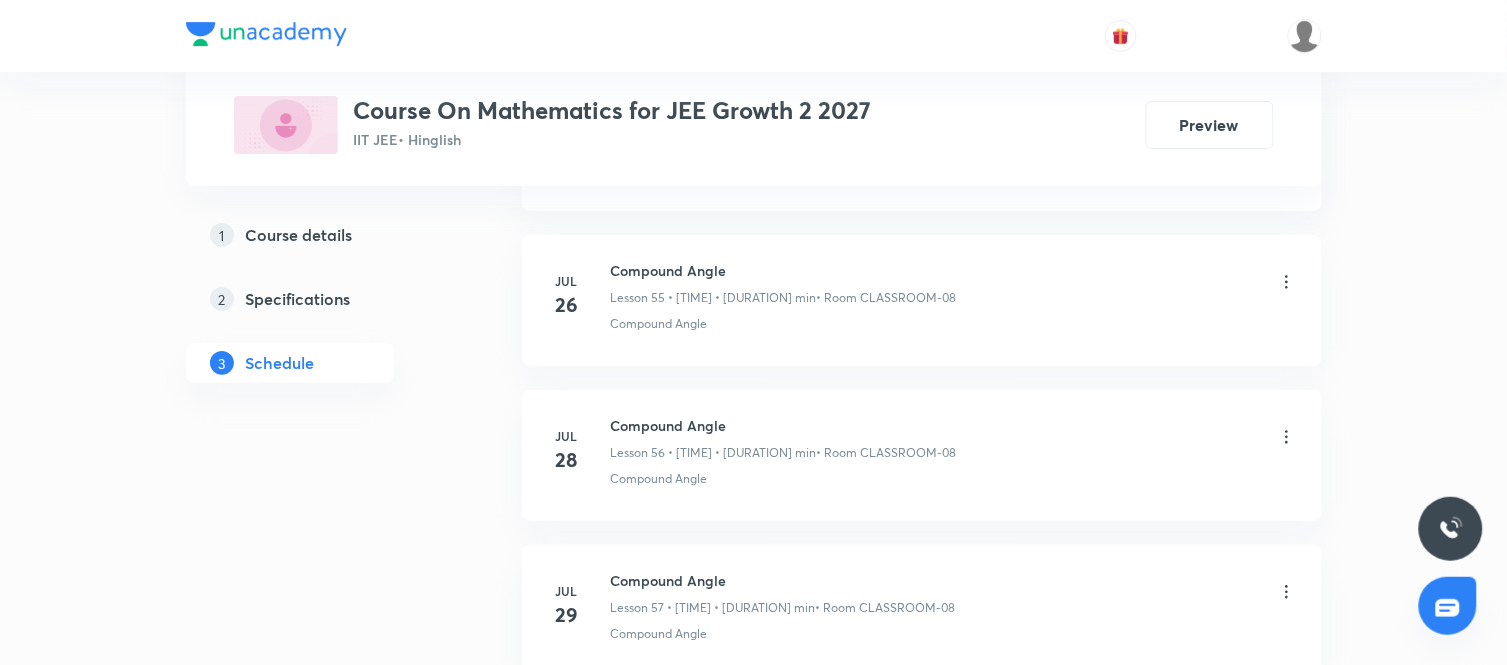 click on "Compound Angle" at bounding box center (784, 425) 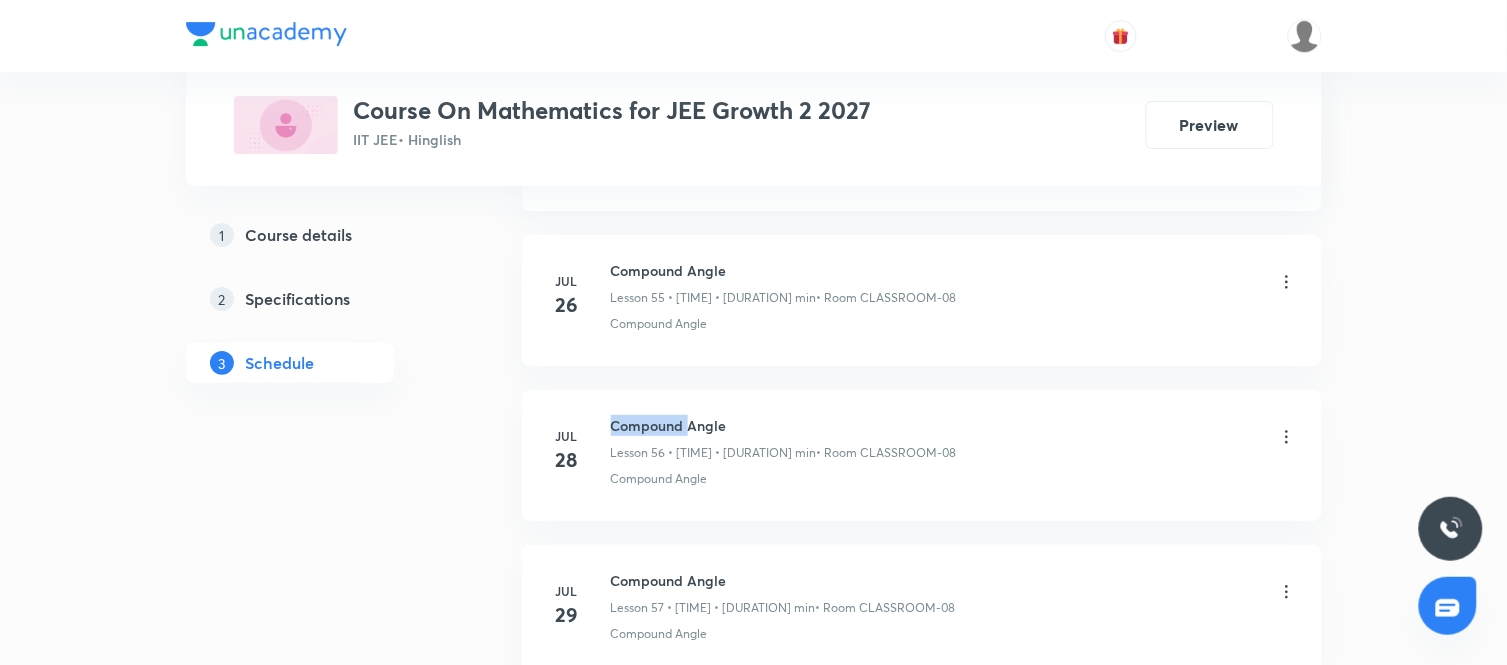 click on "Compound Angle" at bounding box center [784, 425] 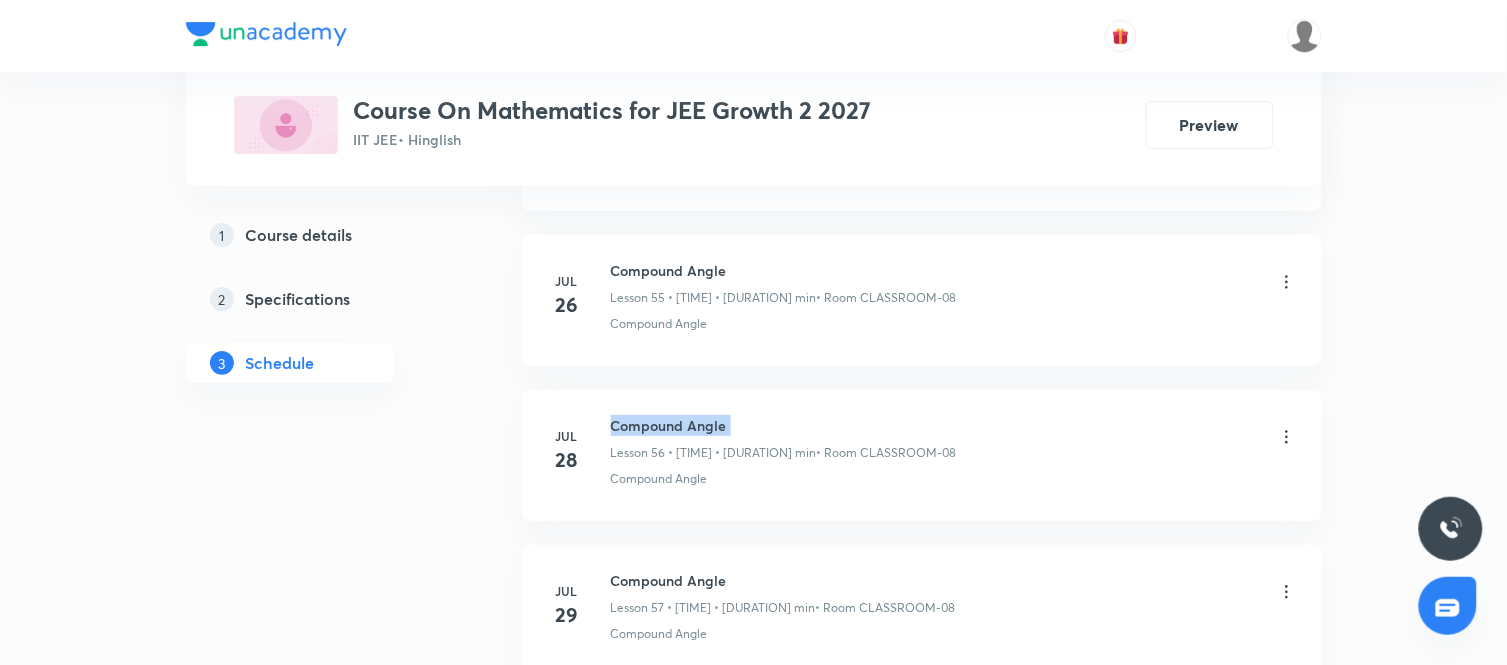 click on "Compound Angle" at bounding box center [784, 425] 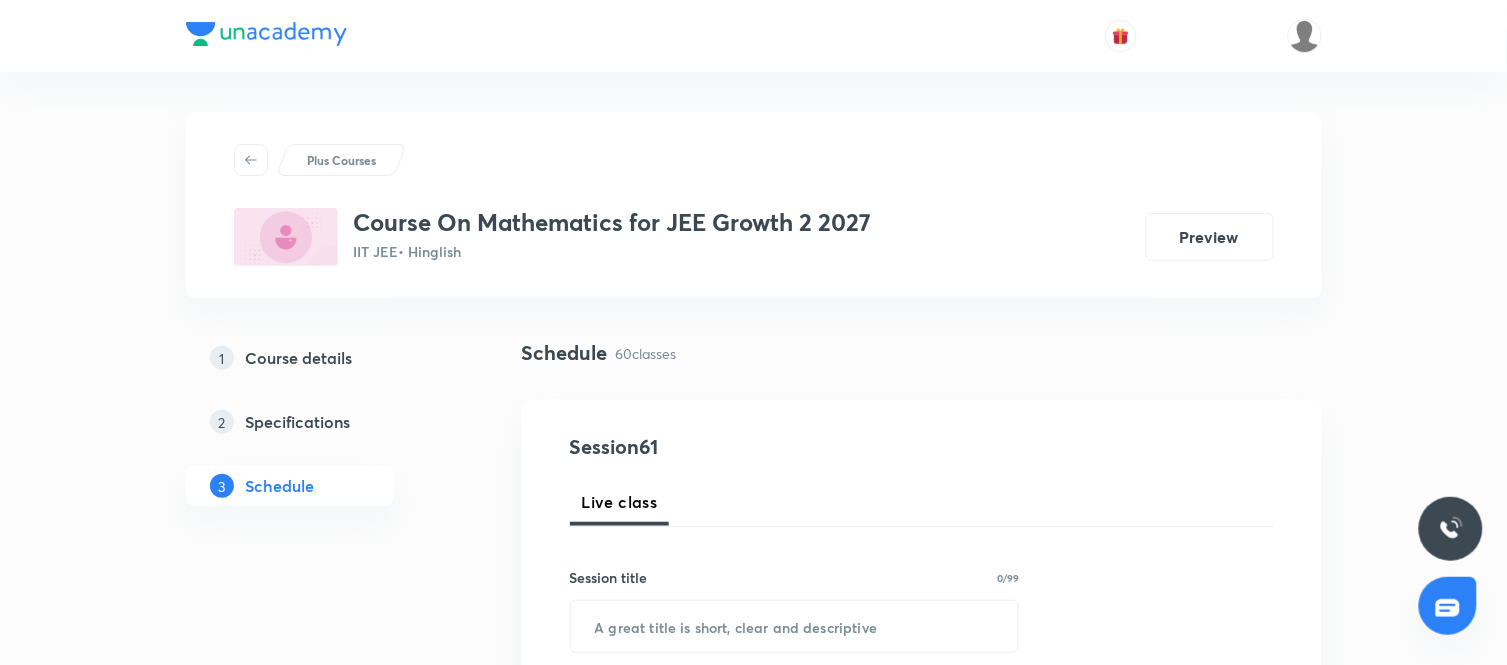scroll, scrollTop: 186, scrollLeft: 0, axis: vertical 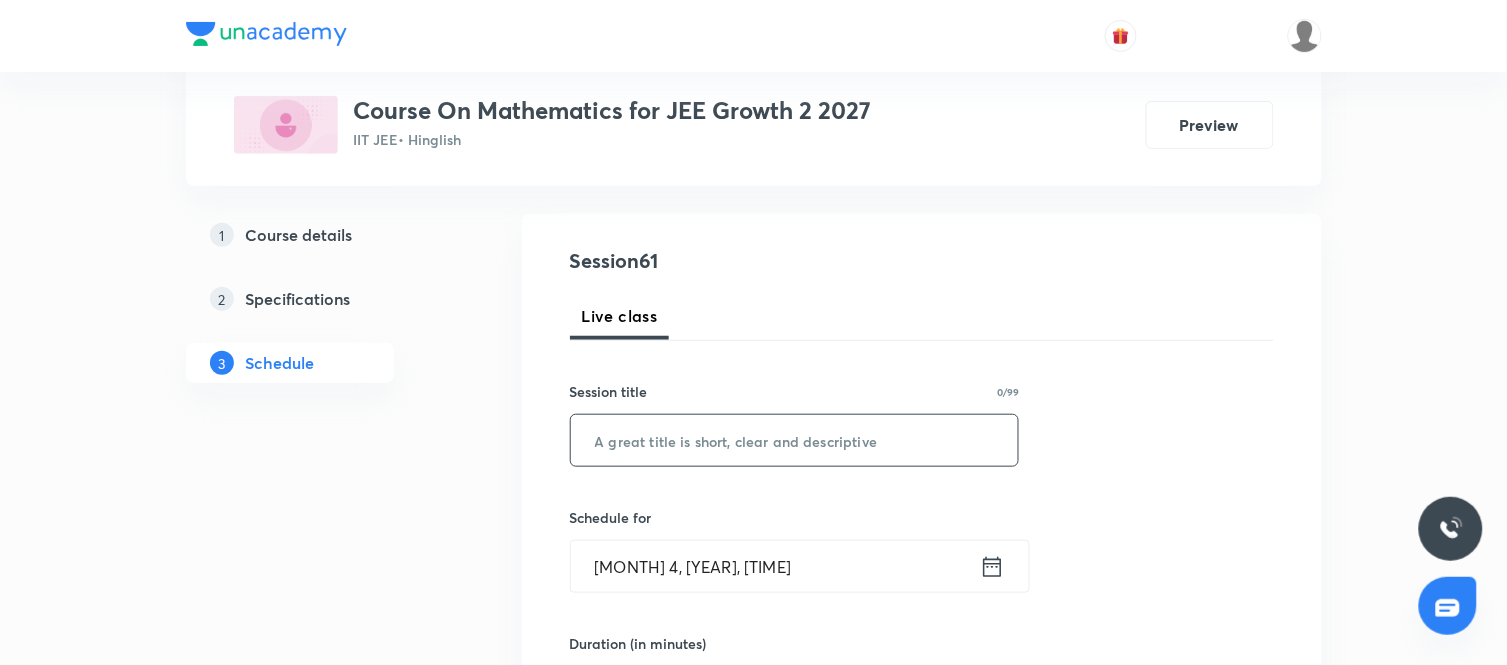 click at bounding box center [795, 440] 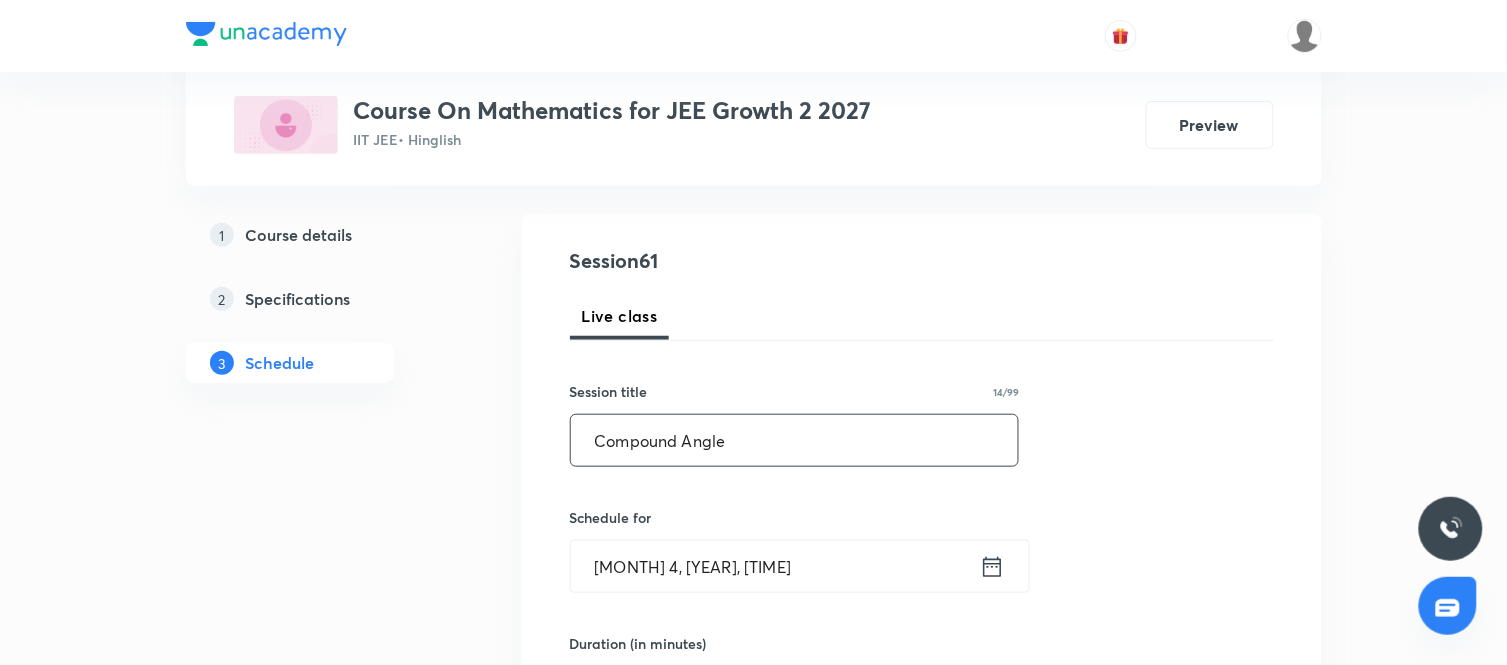 type on "Compound Angle" 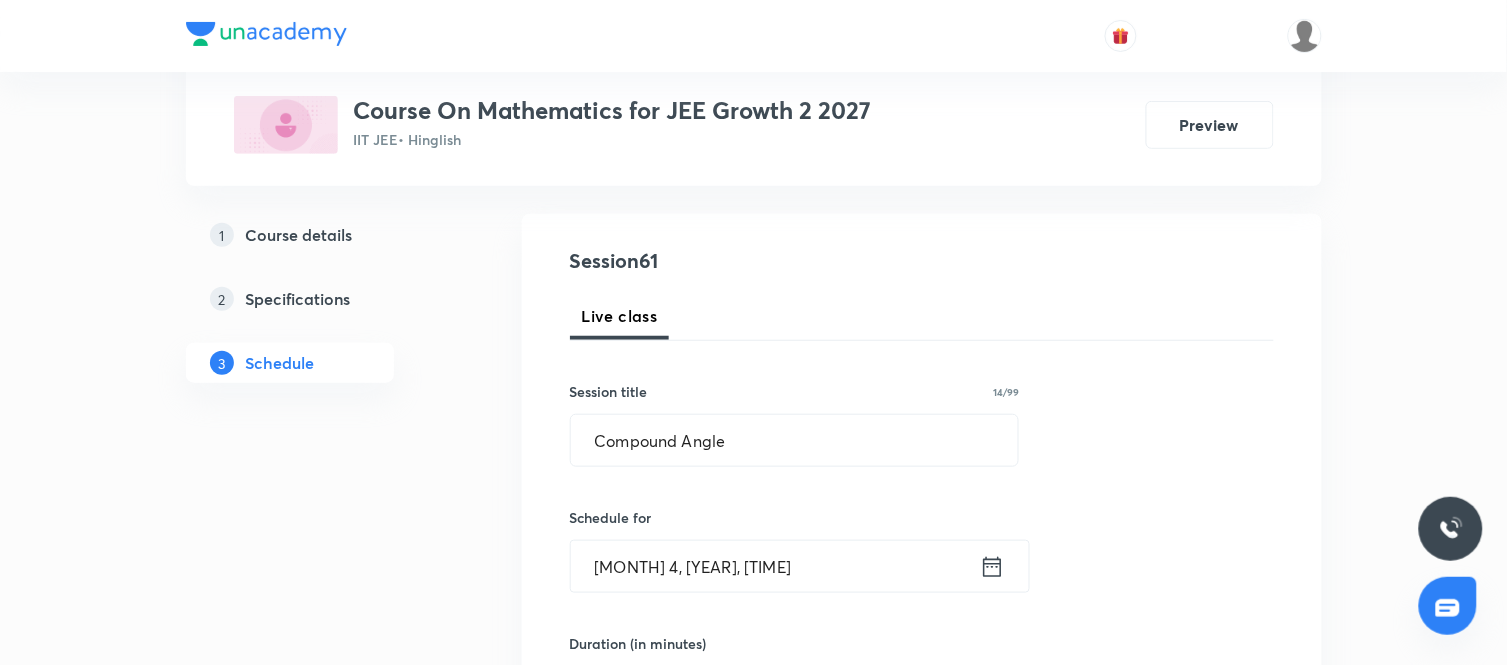 click 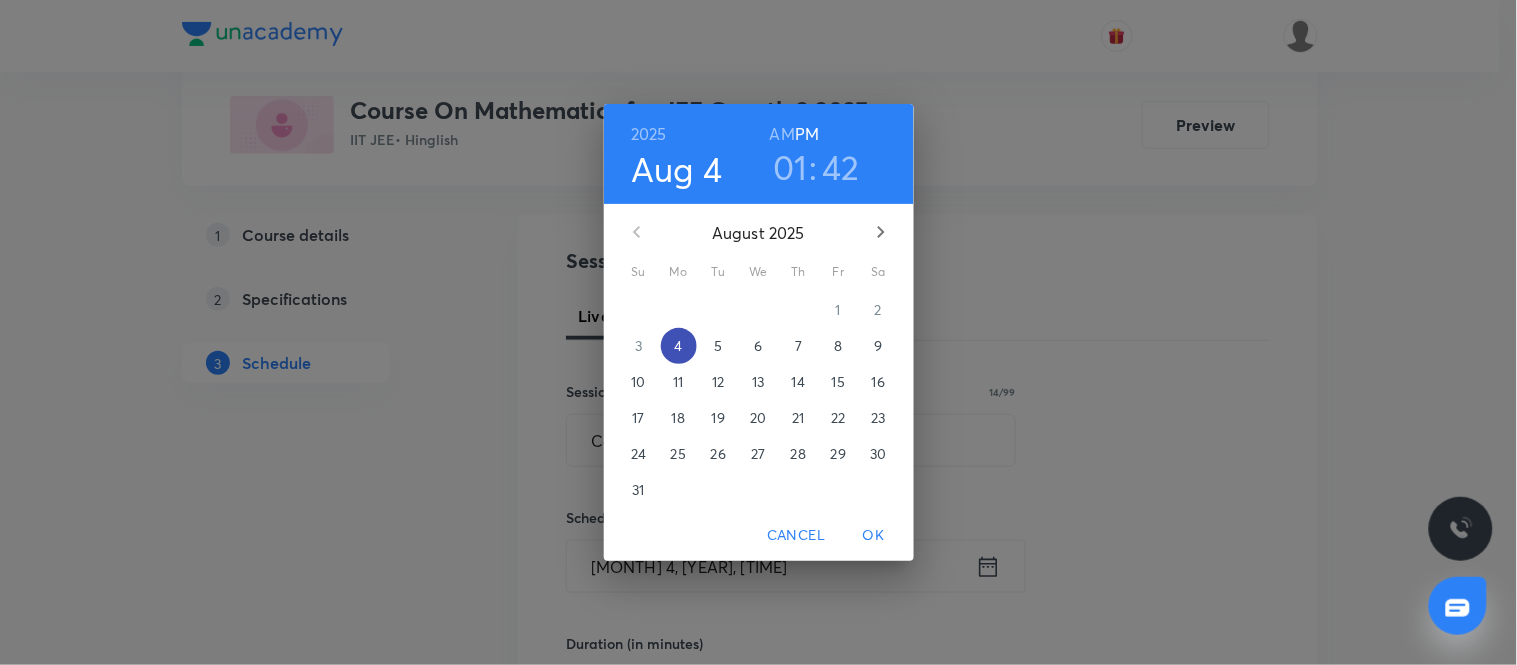 click on "4" at bounding box center [679, 346] 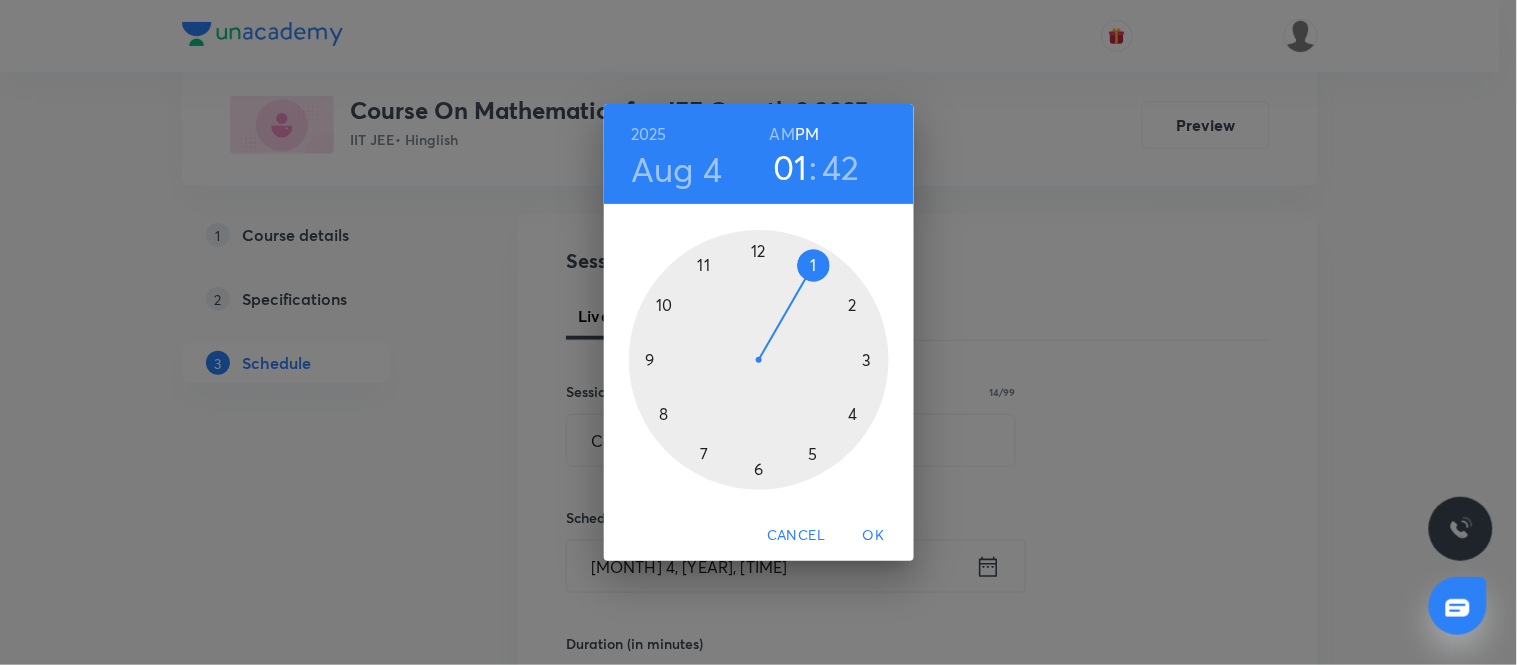 click at bounding box center (759, 360) 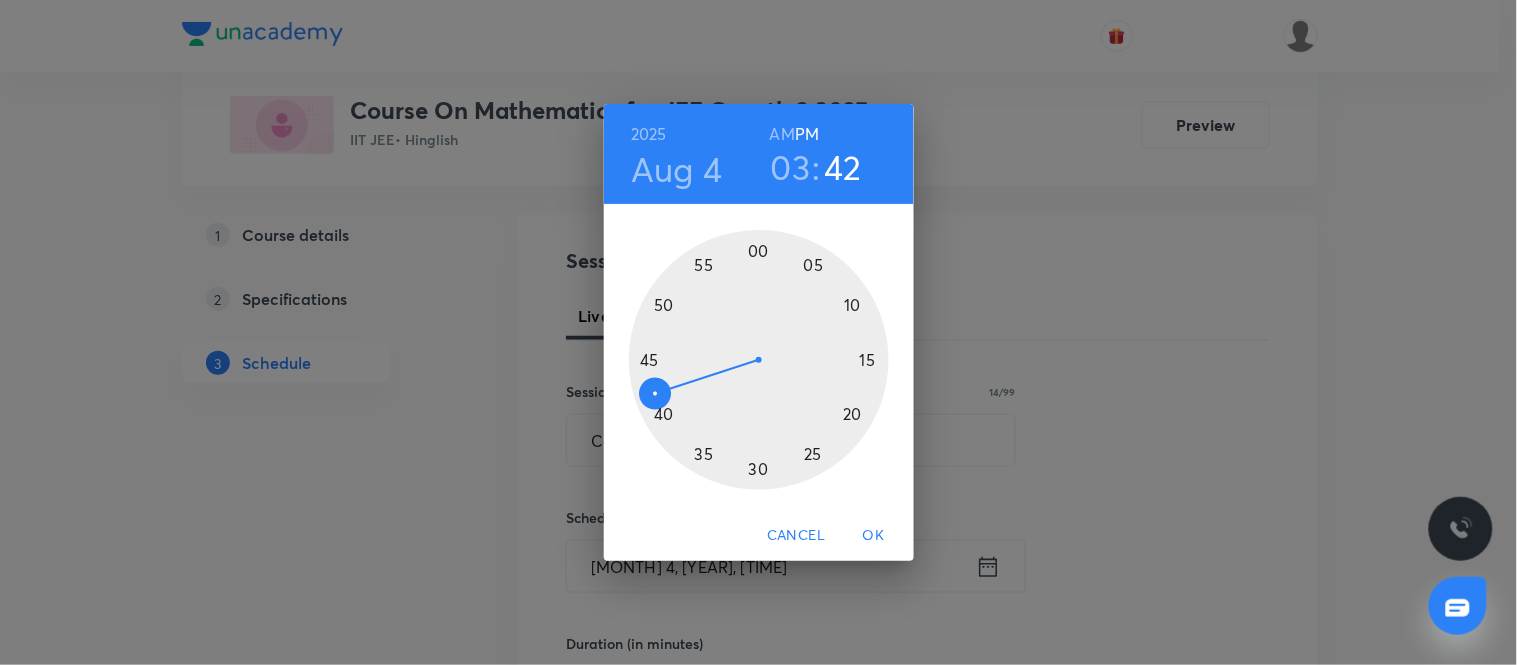 click at bounding box center (759, 360) 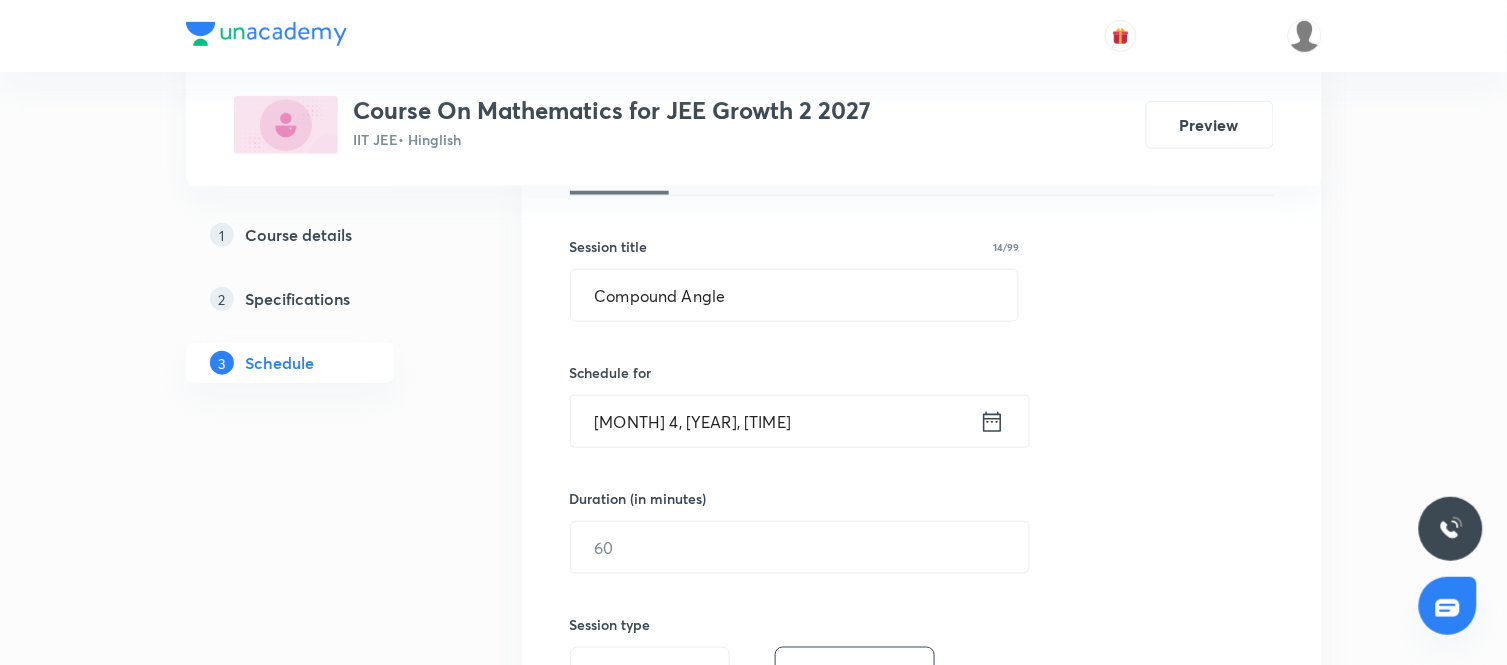 scroll, scrollTop: 333, scrollLeft: 0, axis: vertical 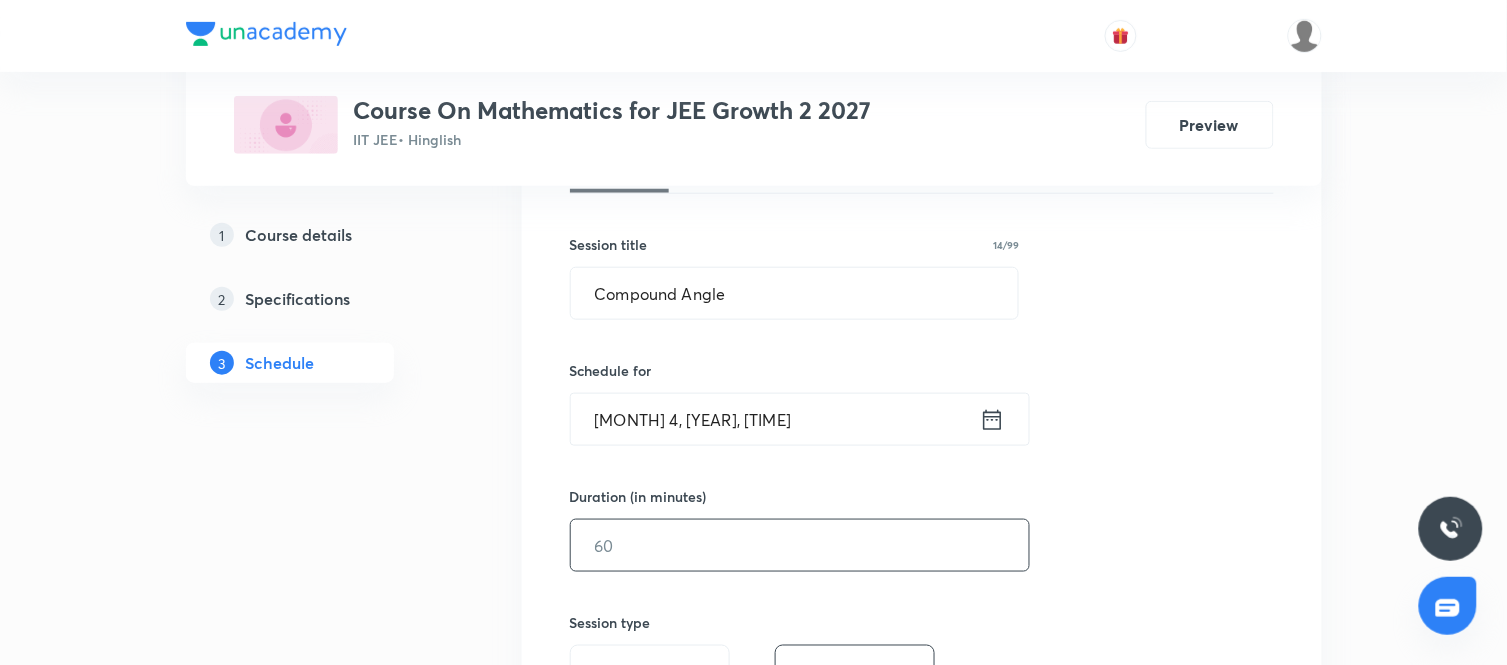 click at bounding box center (800, 545) 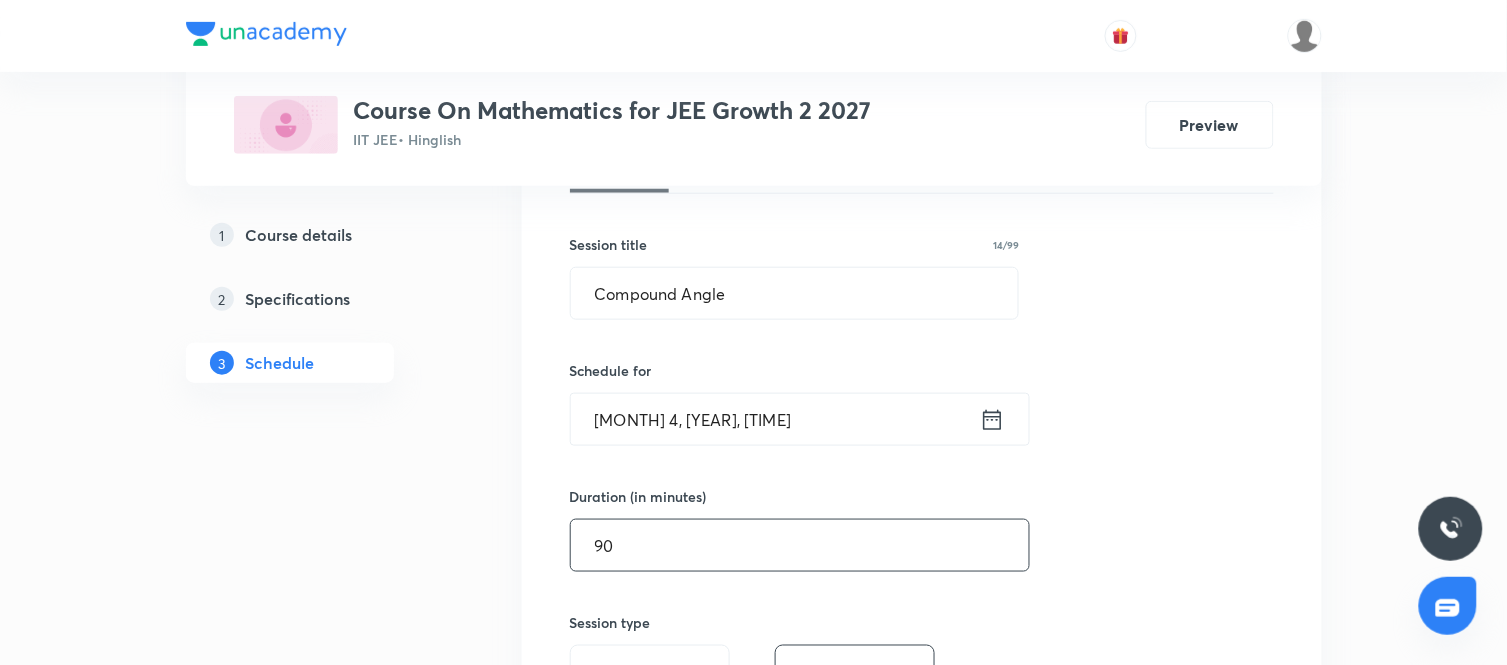 type on "90" 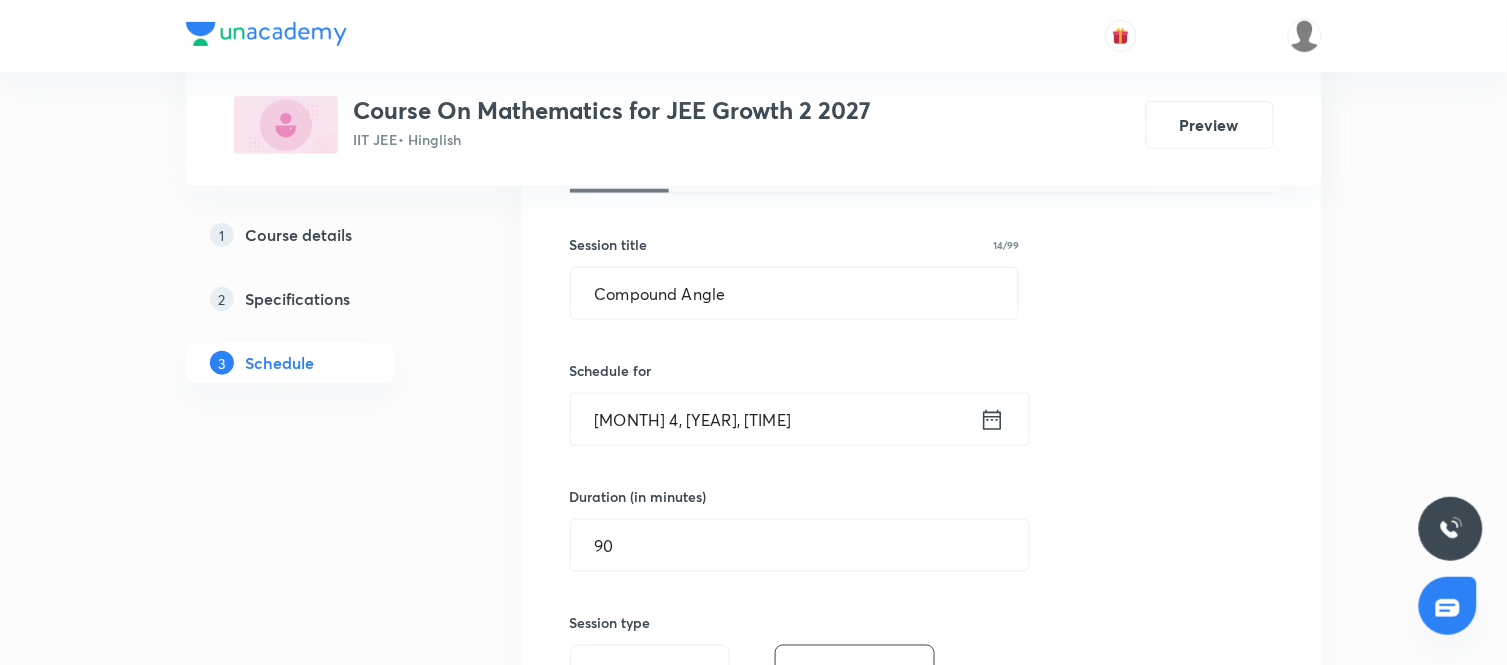 click on "Session  61 Live class Session title 14/99 Compound Angle ​ Schedule for Aug 4, 2025, 3:00 PM ​ Duration (in minutes) 90 ​   Session type Online Offline Room Select centre room Sub-concepts Select concepts that wil be covered in this session Add Cancel" at bounding box center [922, 568] 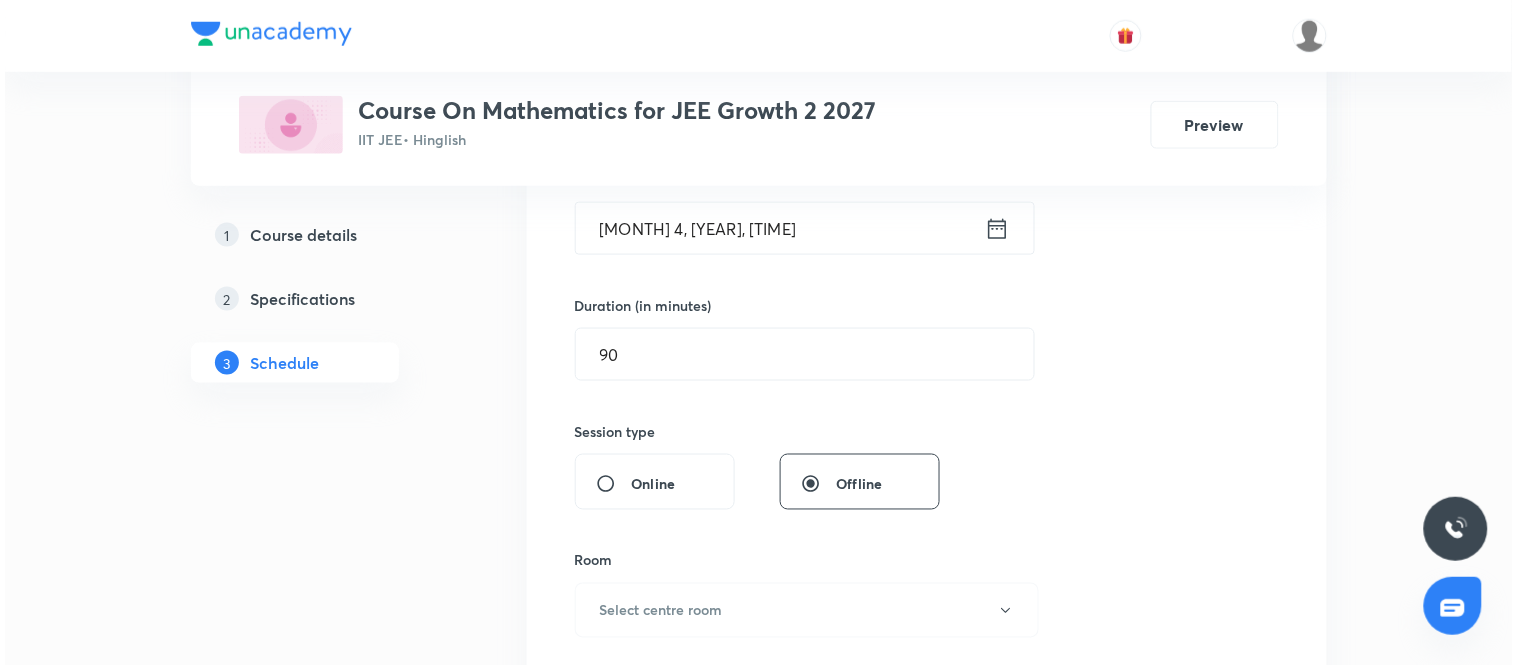 scroll, scrollTop: 546, scrollLeft: 0, axis: vertical 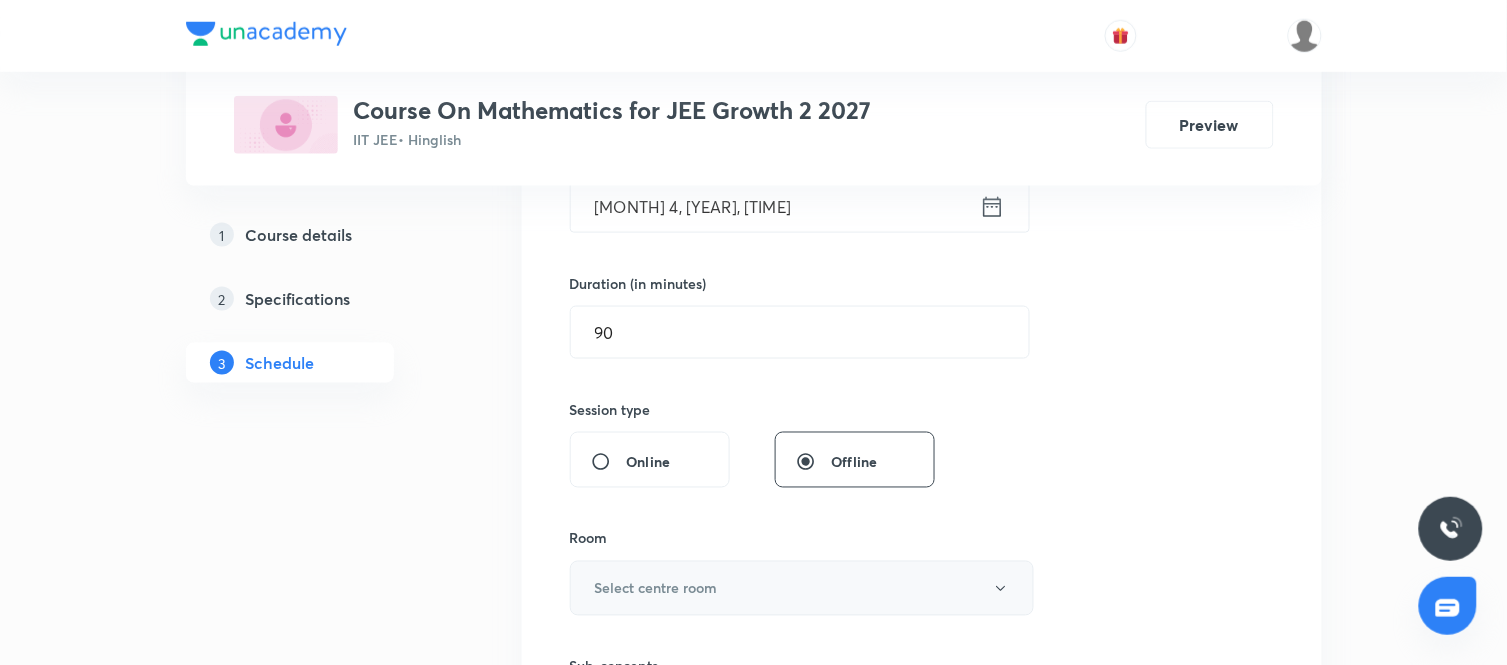click on "Select centre room" at bounding box center (656, 588) 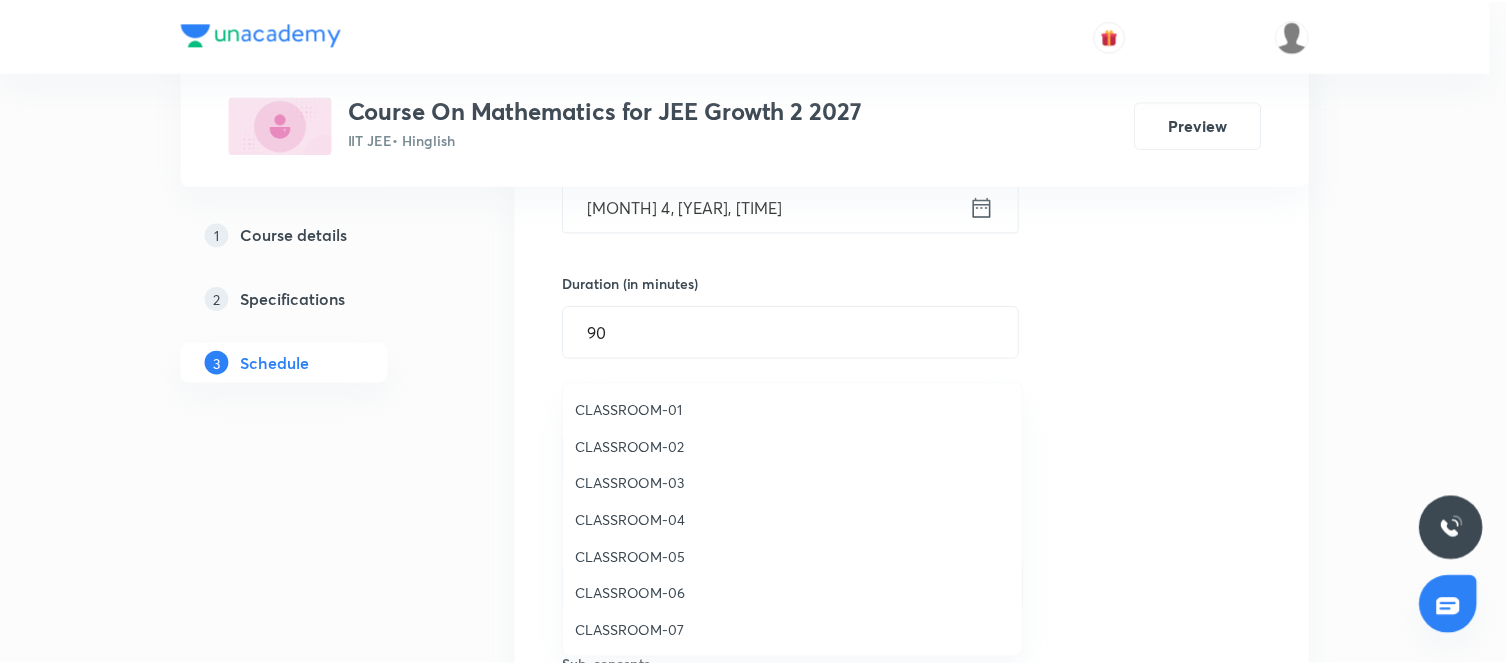 scroll, scrollTop: 37, scrollLeft: 0, axis: vertical 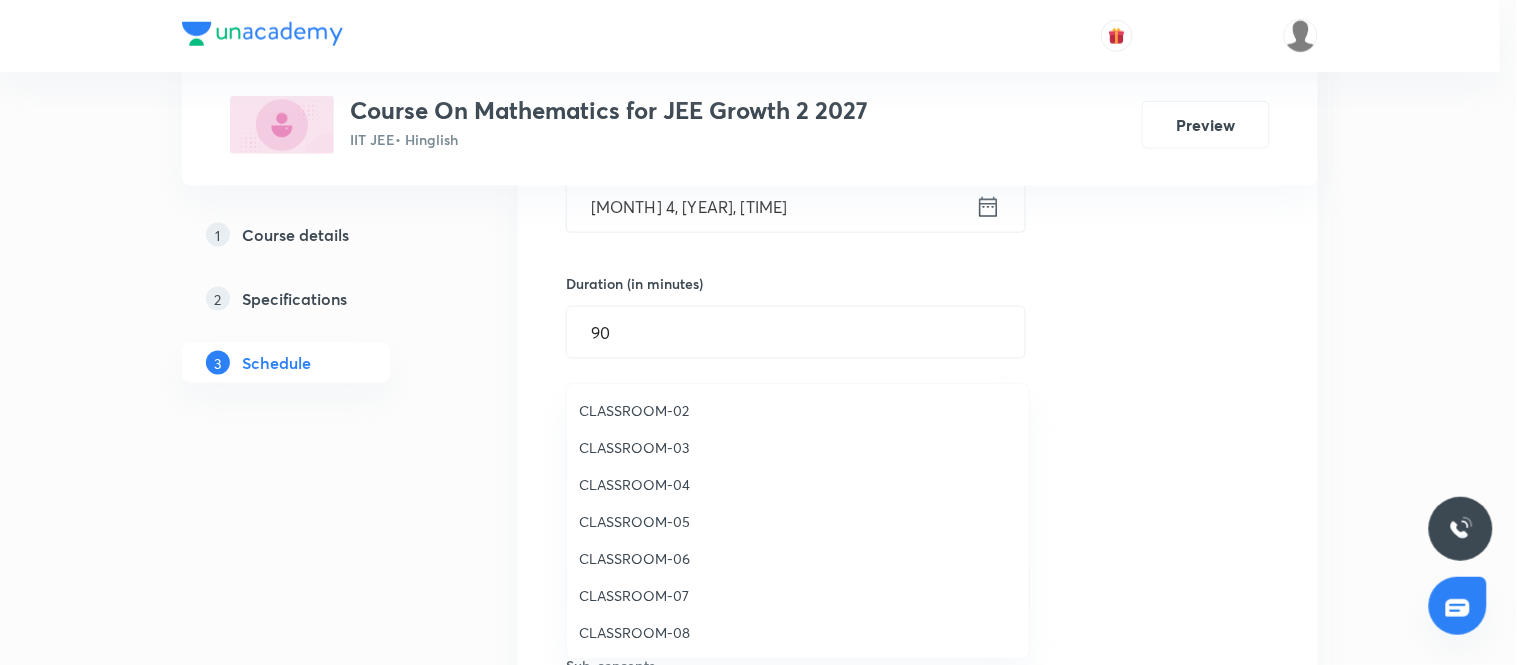 click on "CLASSROOM-08" at bounding box center [798, 632] 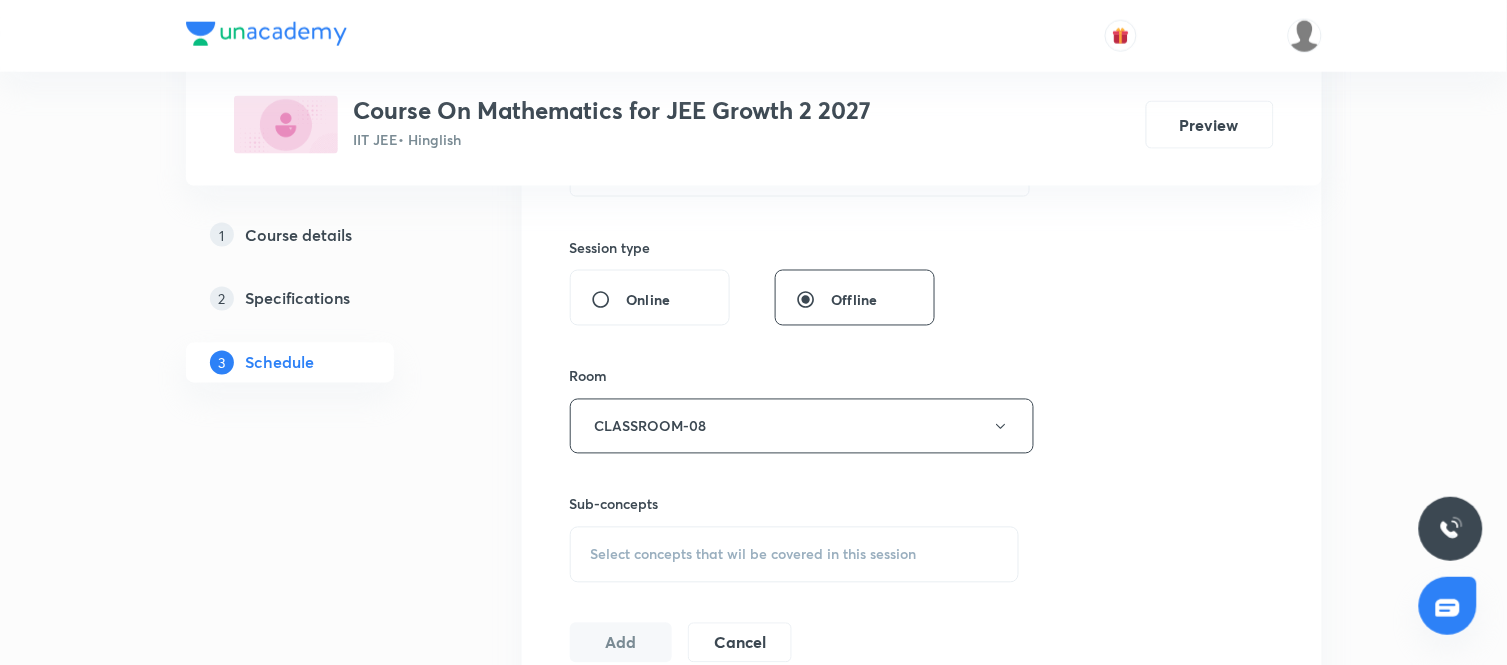 scroll, scrollTop: 710, scrollLeft: 0, axis: vertical 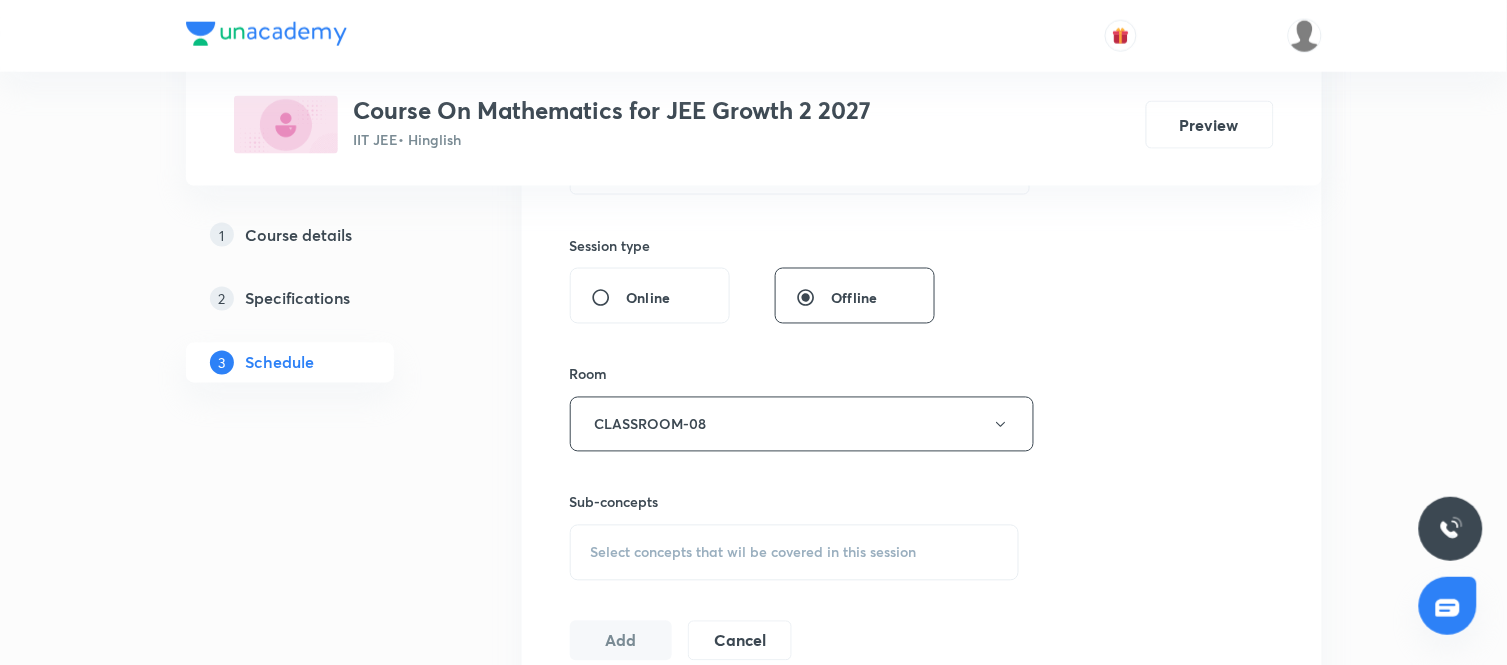 click on "Sub-concepts Select concepts that wil be covered in this session" at bounding box center [795, 536] 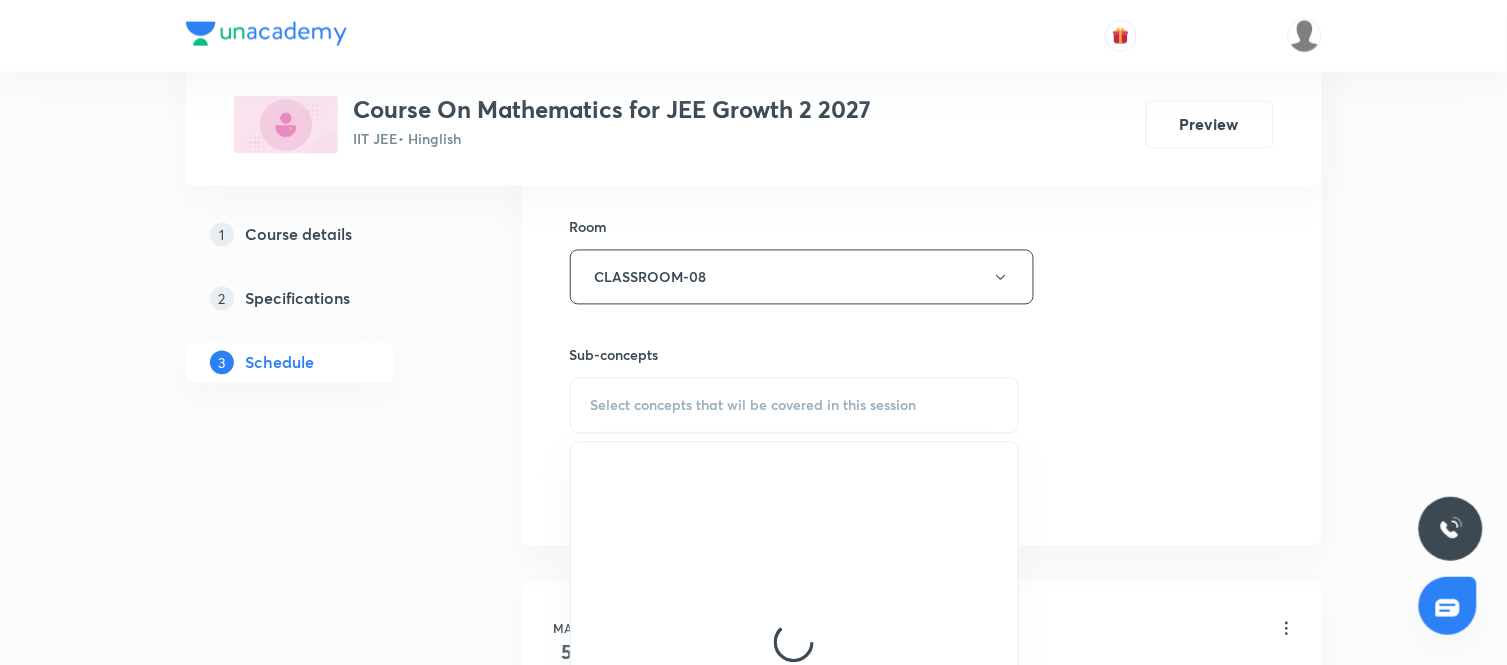 scroll, scrollTop: 858, scrollLeft: 0, axis: vertical 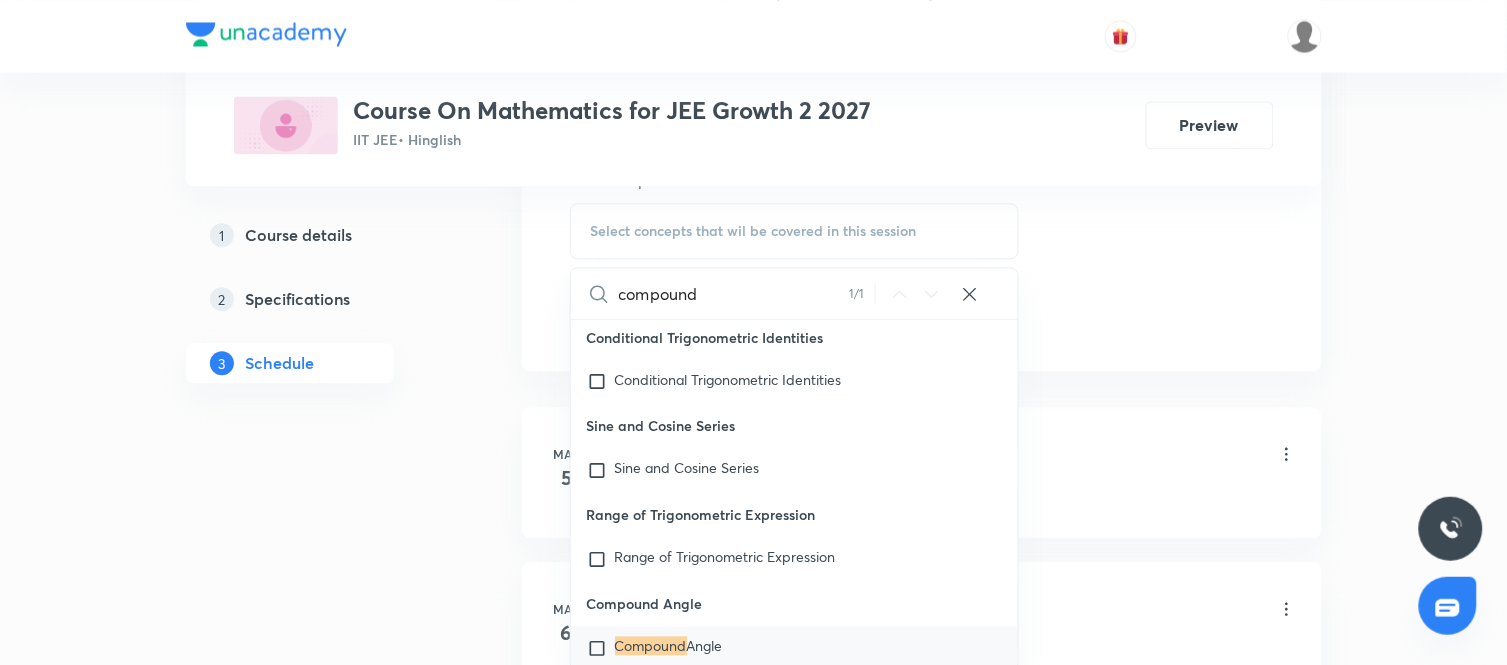 type on "compound" 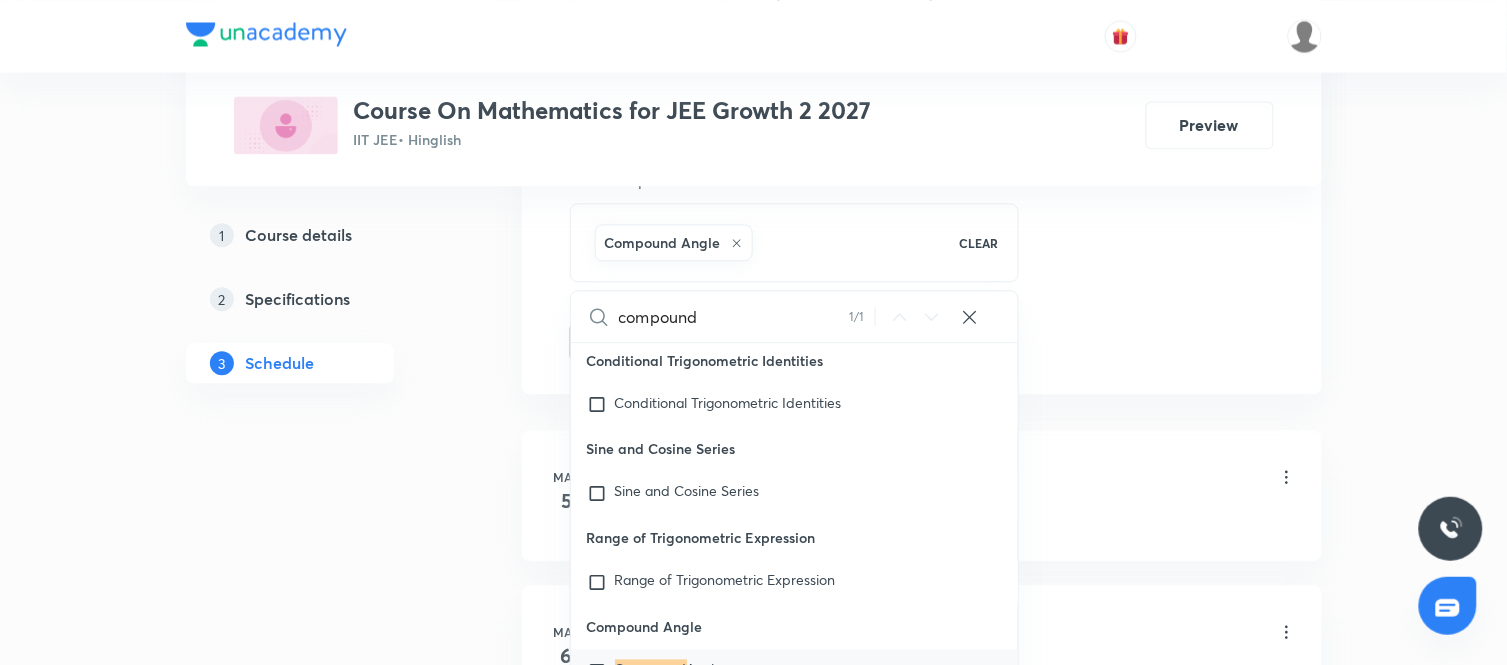 click on "Session  61 Live class Session title 14/99 Compound Angle ​ Schedule for Aug 4, 2025, 3:00 PM ​ Duration (in minutes) 90 ​   Session type Online Offline Room CLASSROOM-08 Sub-concepts Compound Angle CLEAR compound 1 / 1 ​ Homogenization Homogenization Pair of lines Pair of lines Family of lines Family of lines Angle bisectors Angle bisectors Transformation of lines Transformation of lines Distance between two parallel lines Distance between two parallel lines Perpendicular distance Perpendicular distance Angle between two lines Angle between two lines Parametric Form of line Parametric Form of line Position of a Point wrt a line Position of a Point wrt a line Various forms of straight line Various forms of straight line Slope Slope Locus of a moving point Locus of a moving point Point of concurrency Point of concurrency Distance formula Distance formula Introduction Introduction Quadratic Equation Quadratic Equation Introduction Introduction Nature of Roots Nature of Roots Roots Under Particular Cases" at bounding box center [922, -119] 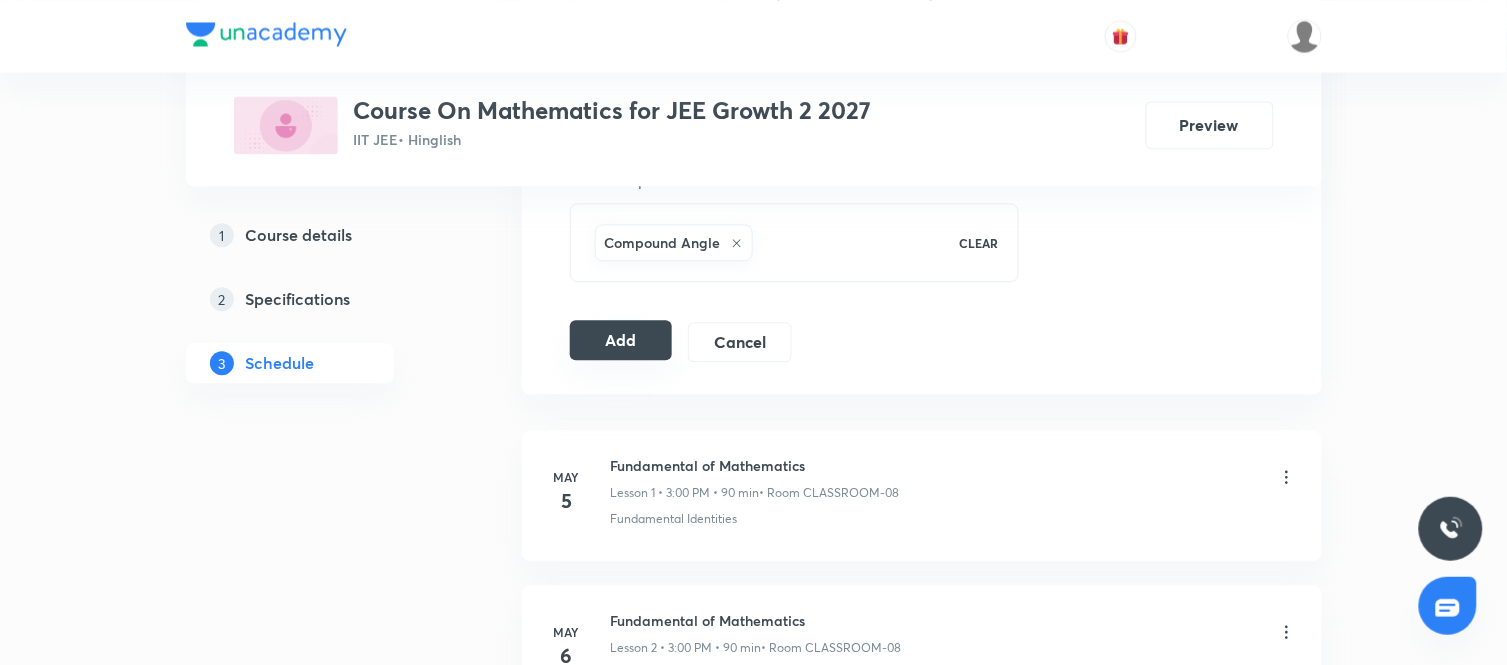 click on "Add" at bounding box center [621, 340] 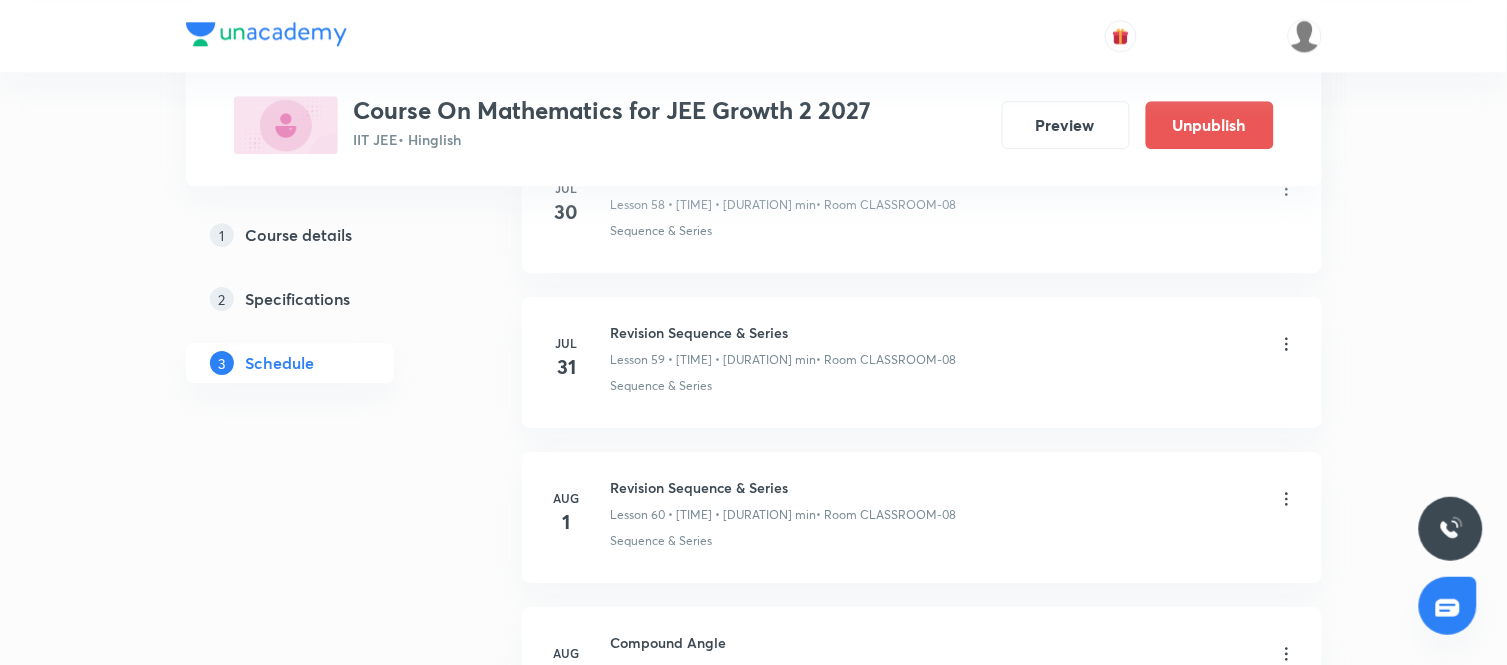 scroll, scrollTop: 9485, scrollLeft: 0, axis: vertical 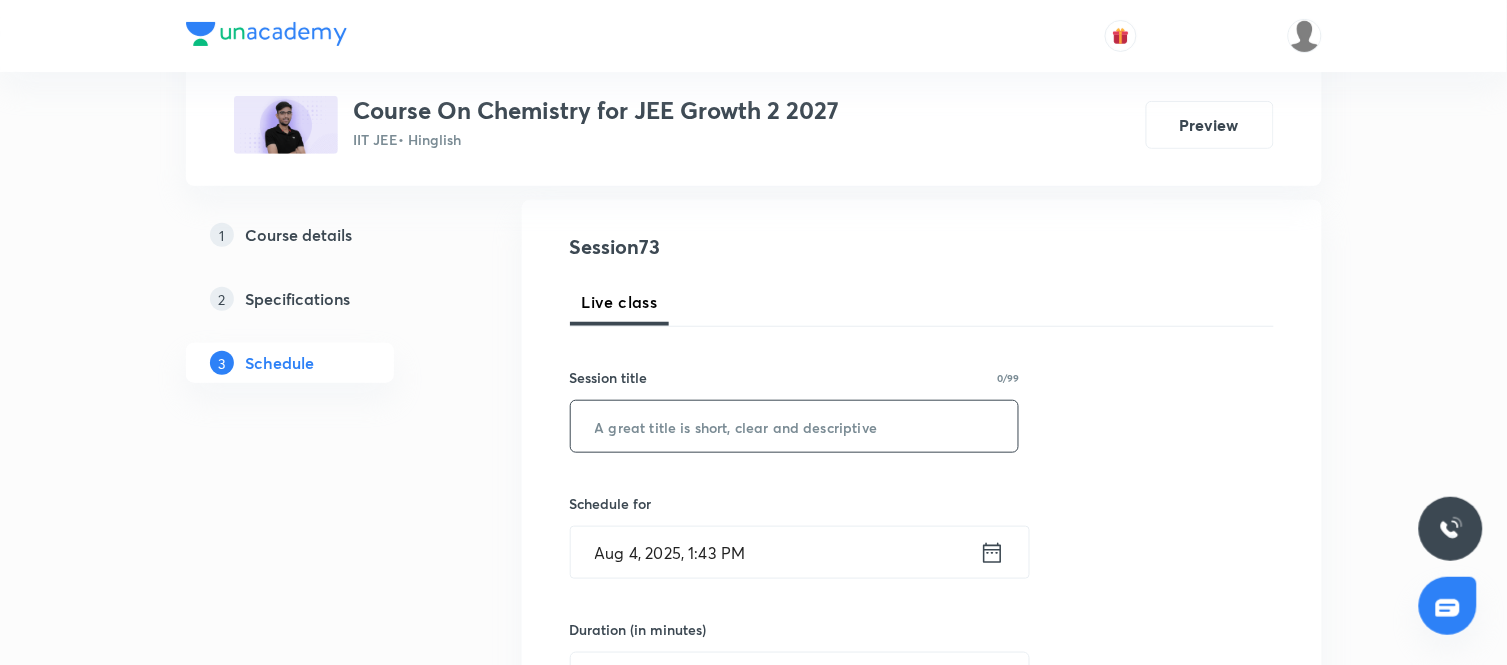 click at bounding box center (795, 426) 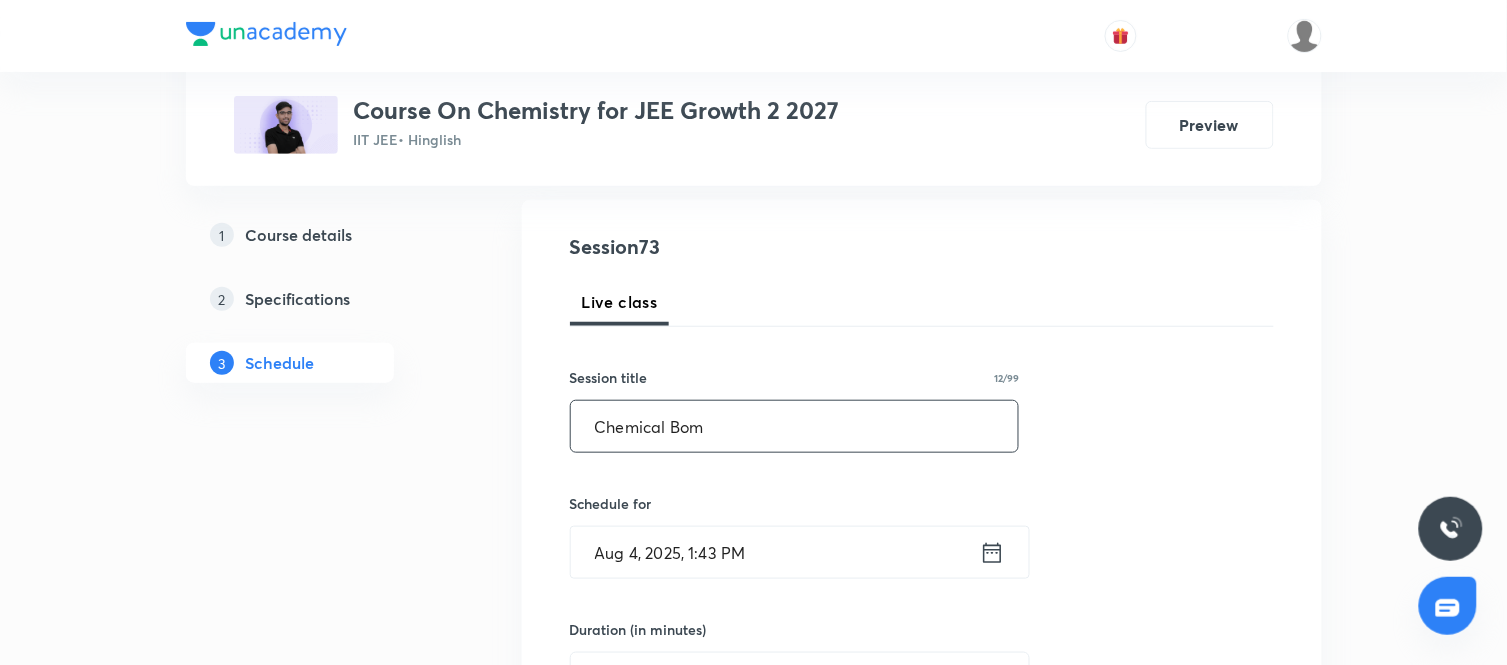 click on "Chemical Bom" at bounding box center [795, 426] 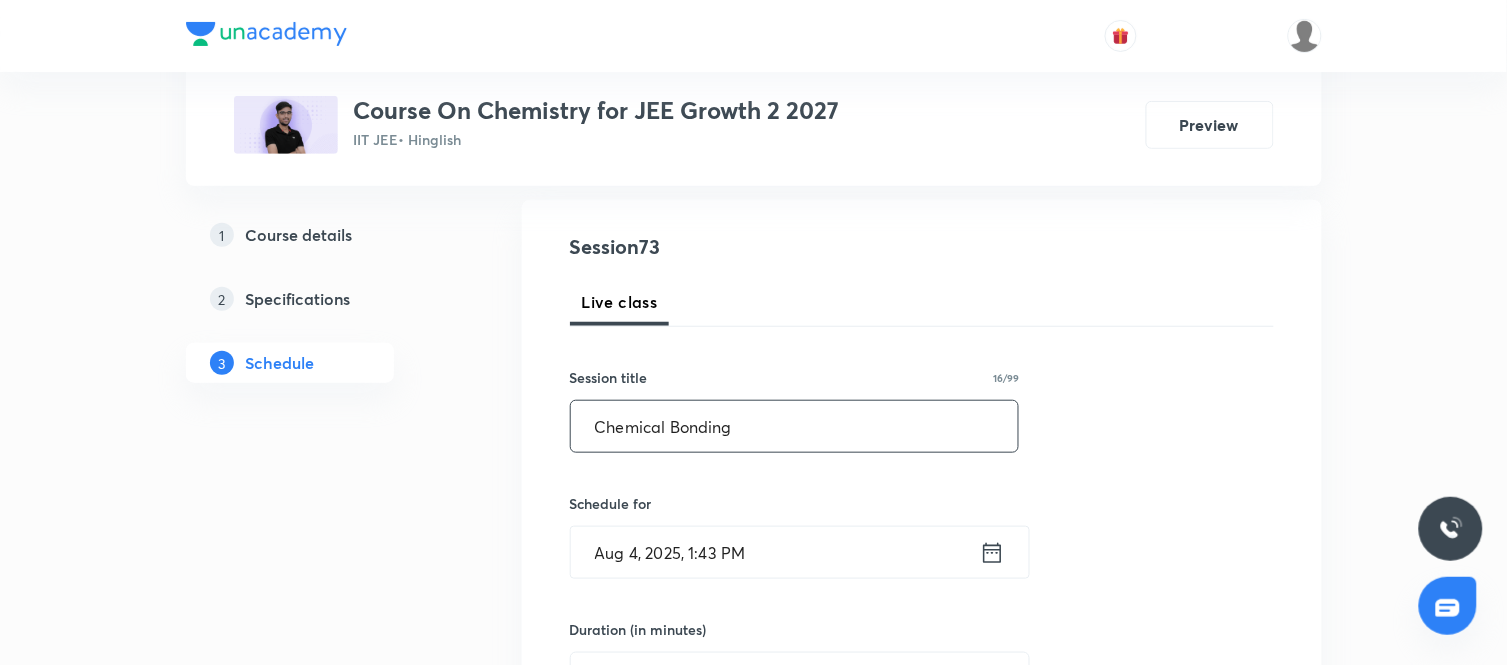 type on "Chemical Bonding" 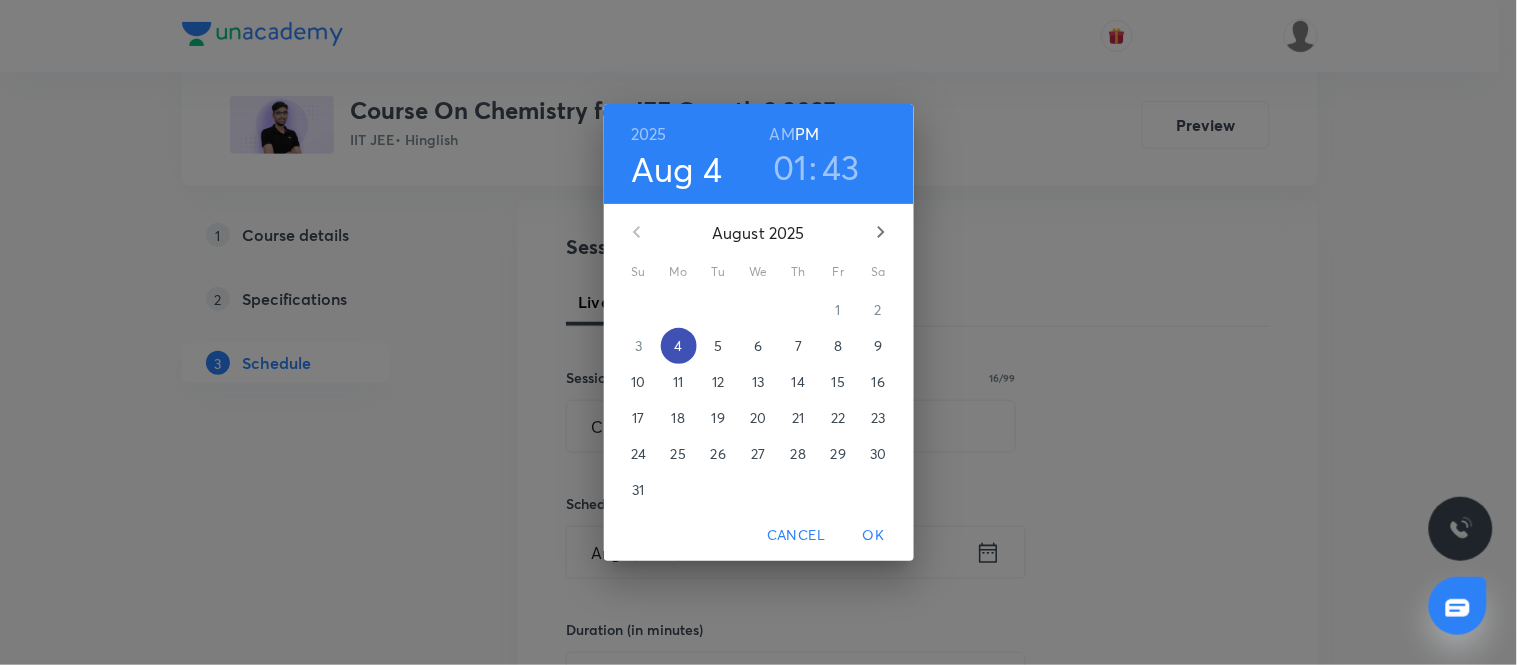 click on "4" at bounding box center (678, 346) 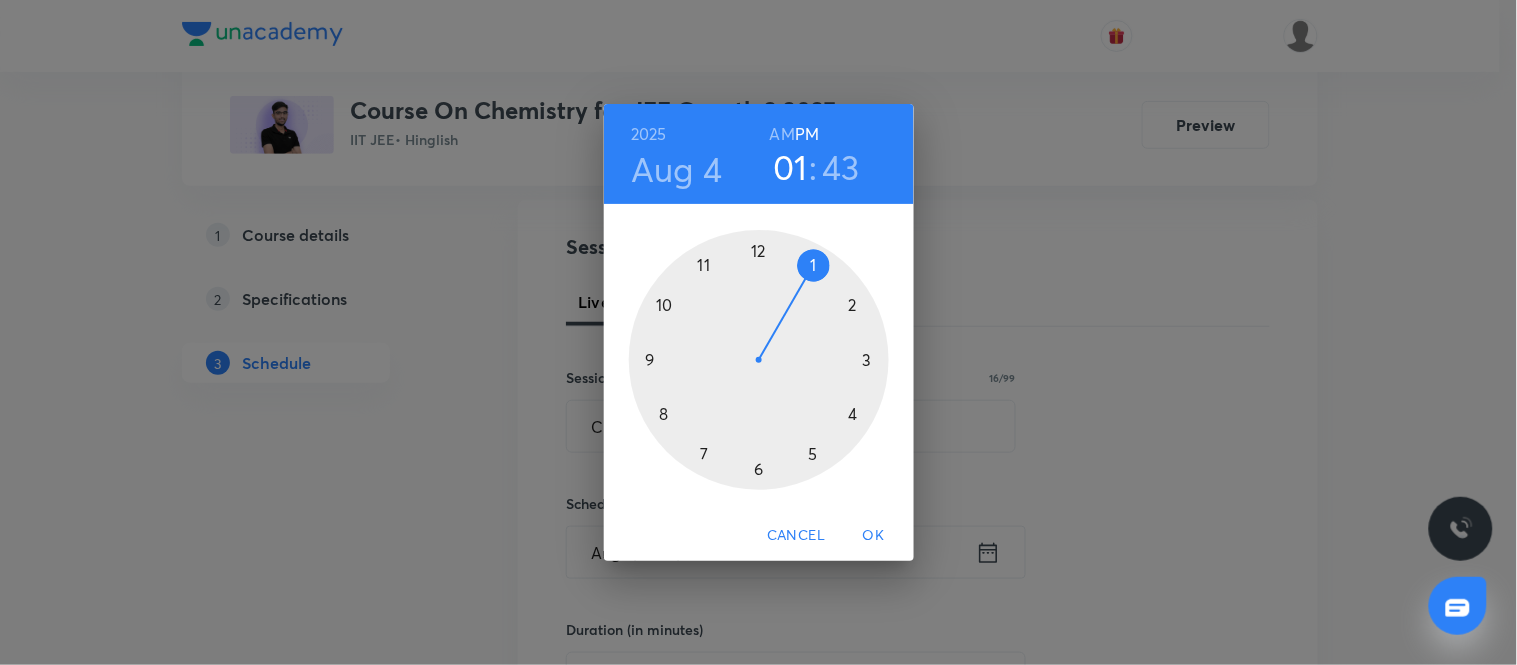 click at bounding box center (759, 360) 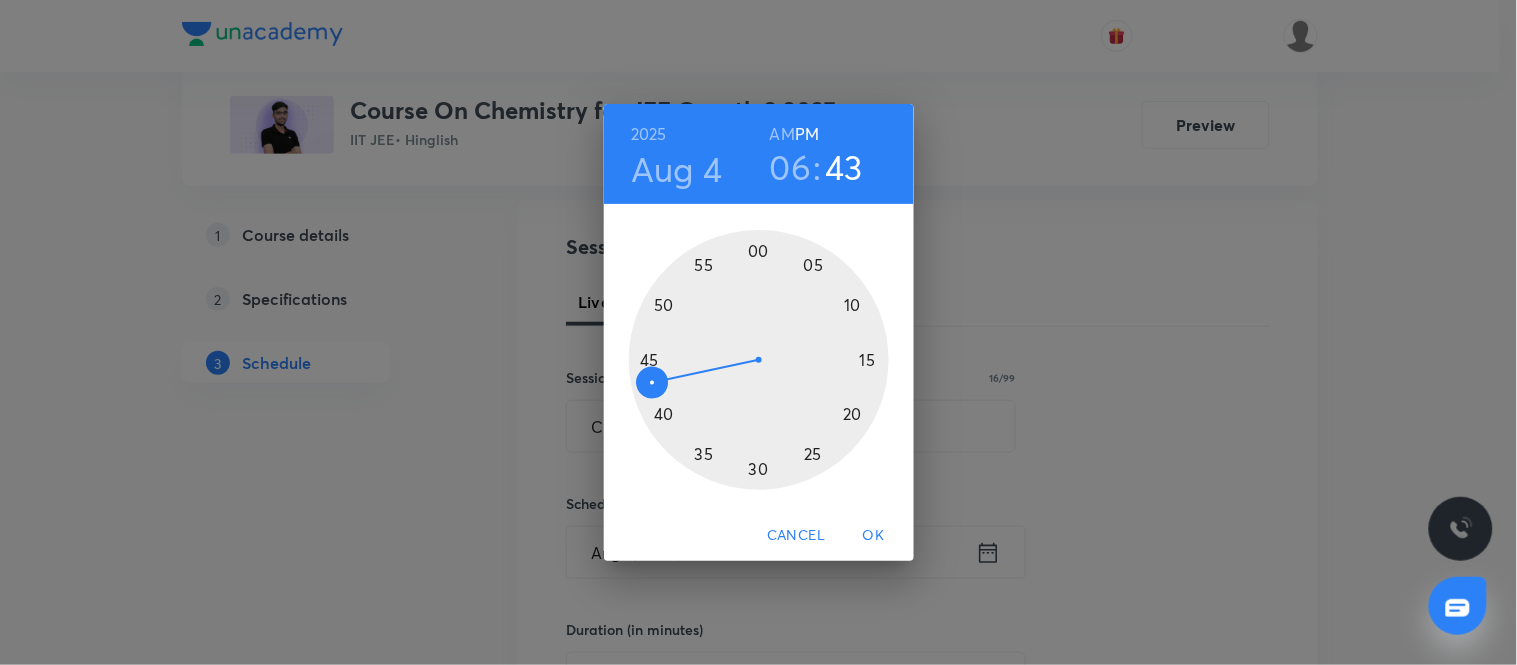 click at bounding box center [759, 360] 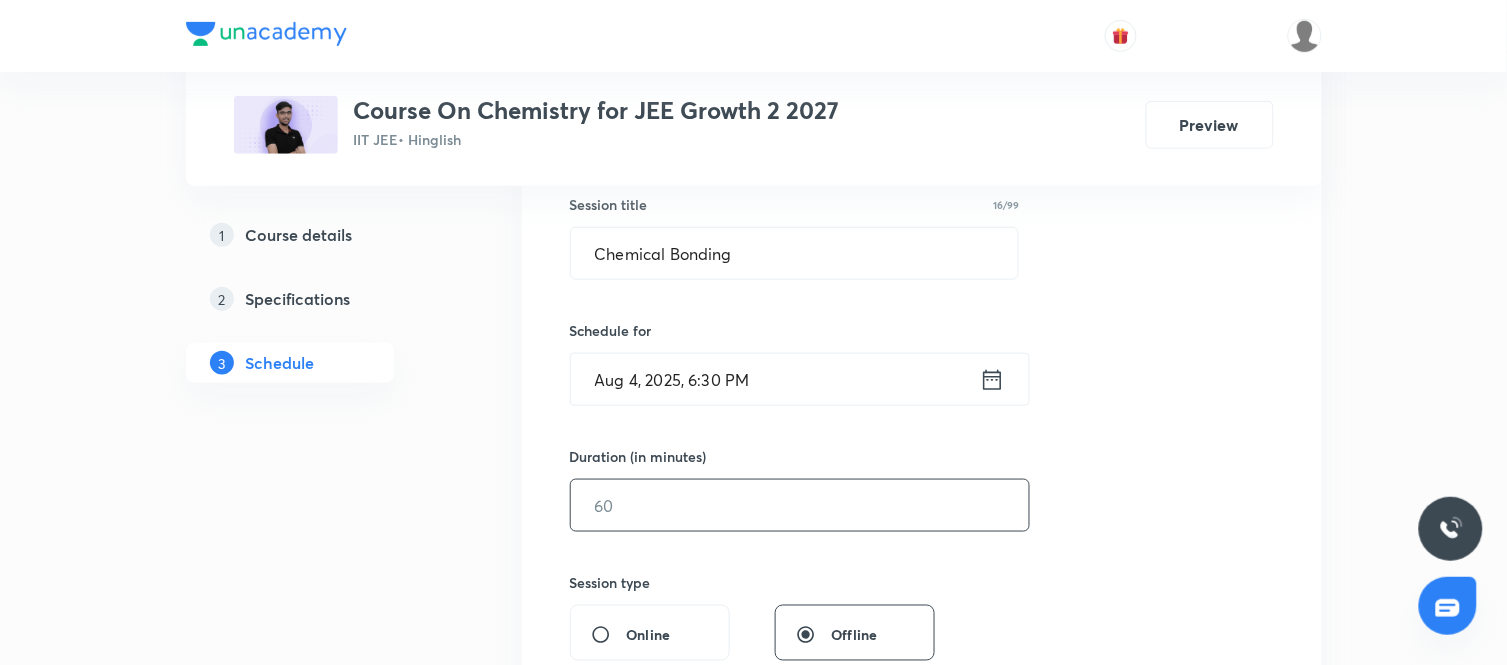 scroll, scrollTop: 374, scrollLeft: 0, axis: vertical 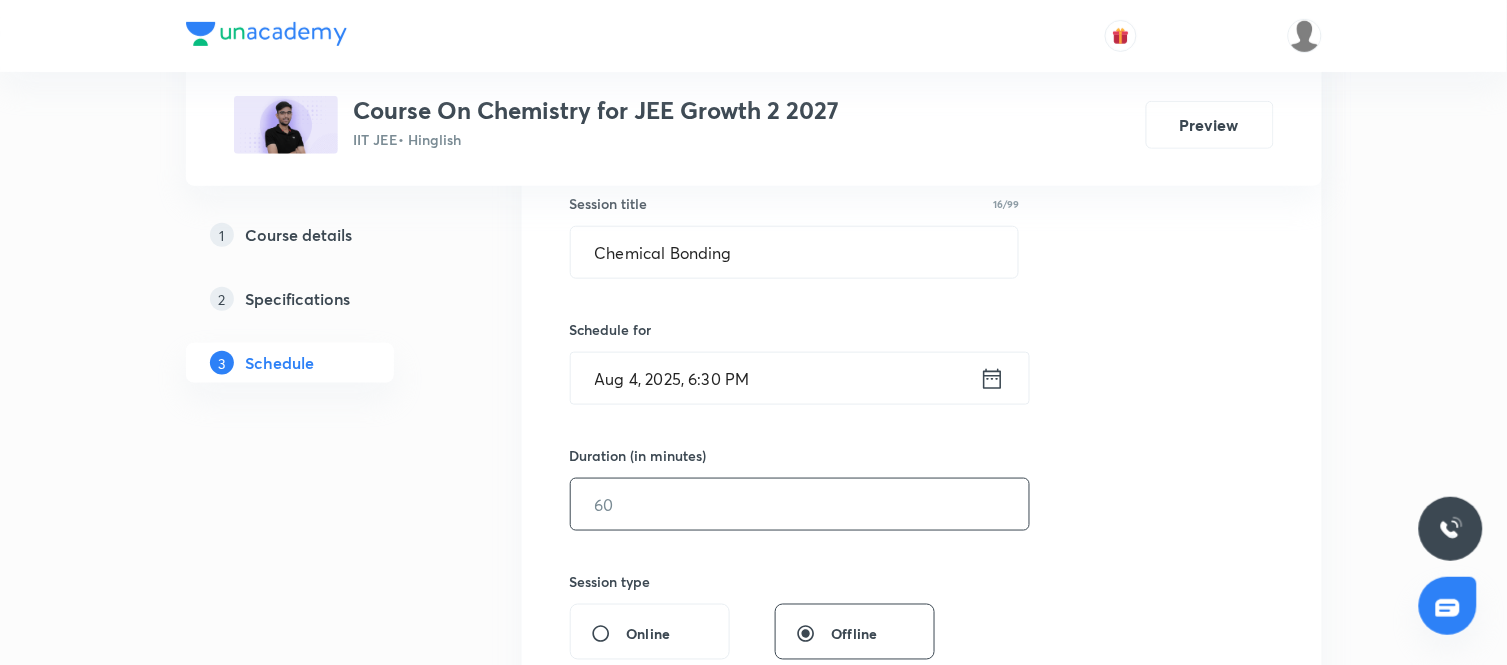 click at bounding box center (800, 504) 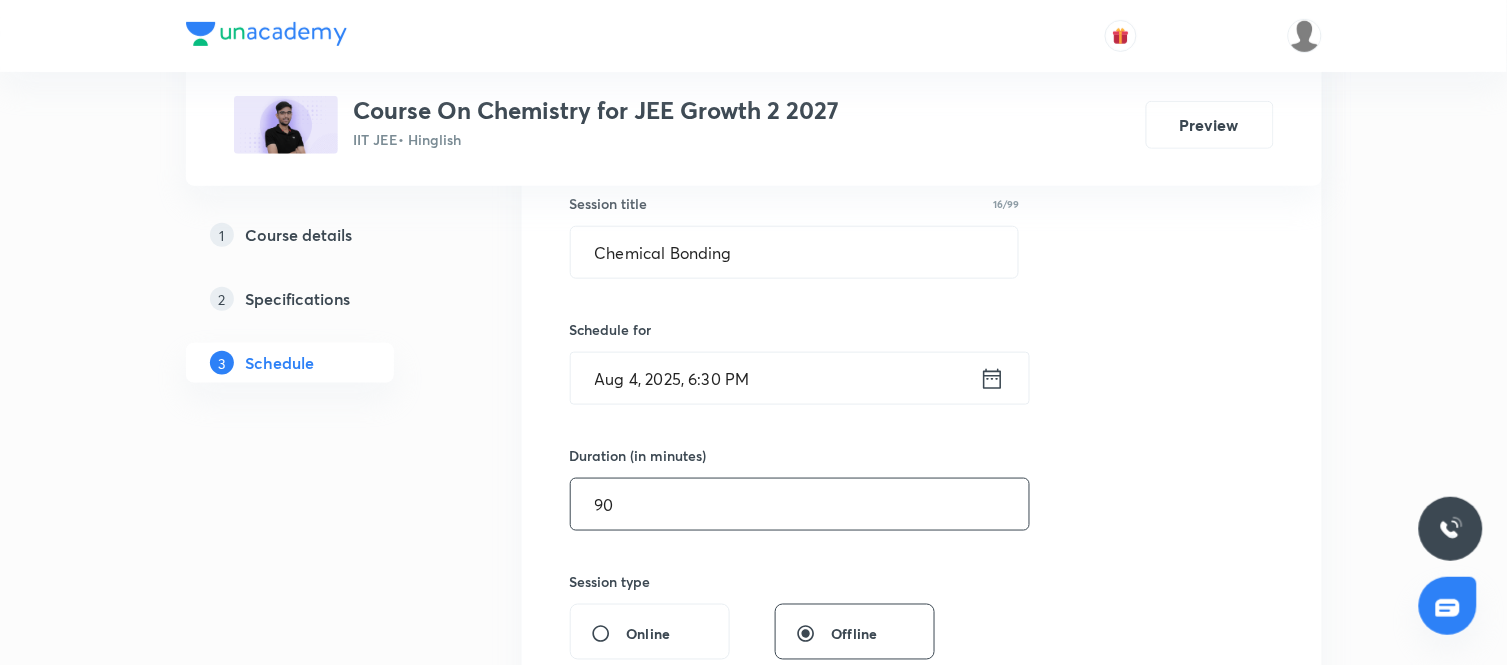 type on "90" 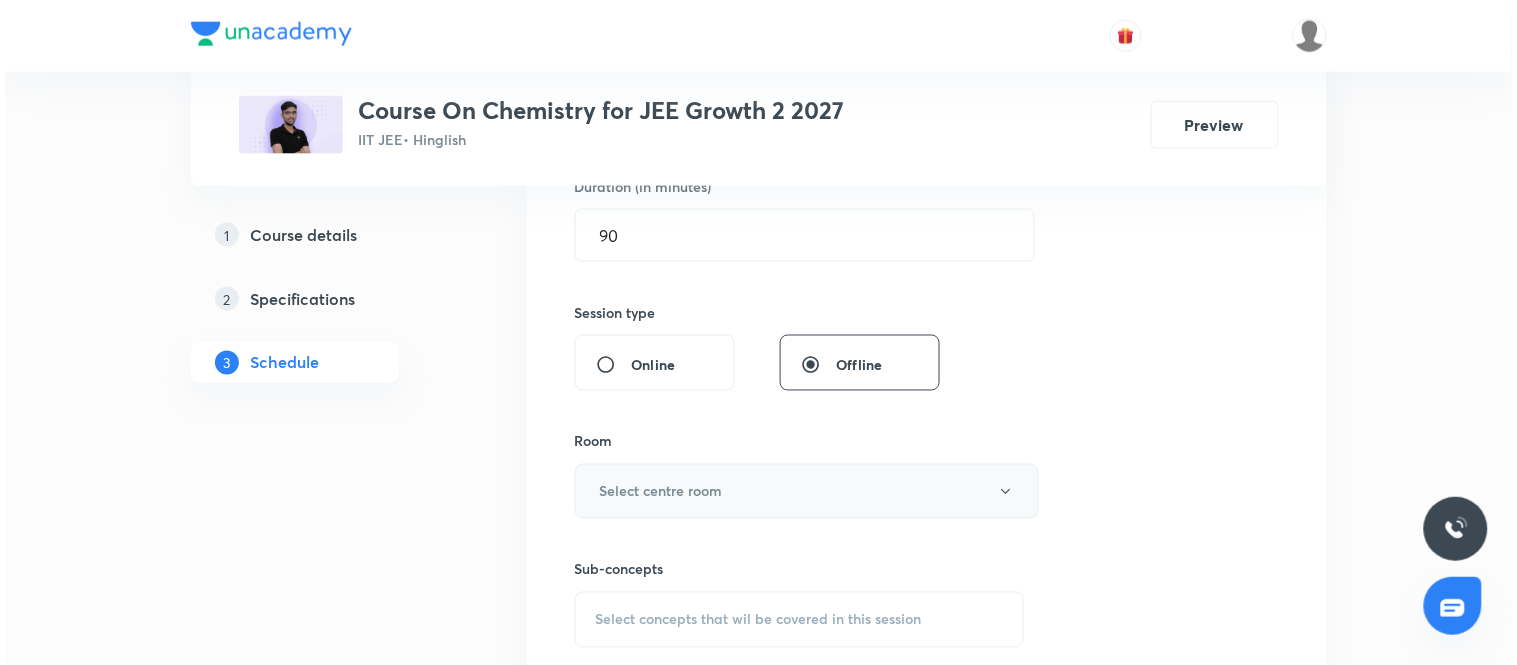 scroll, scrollTop: 645, scrollLeft: 0, axis: vertical 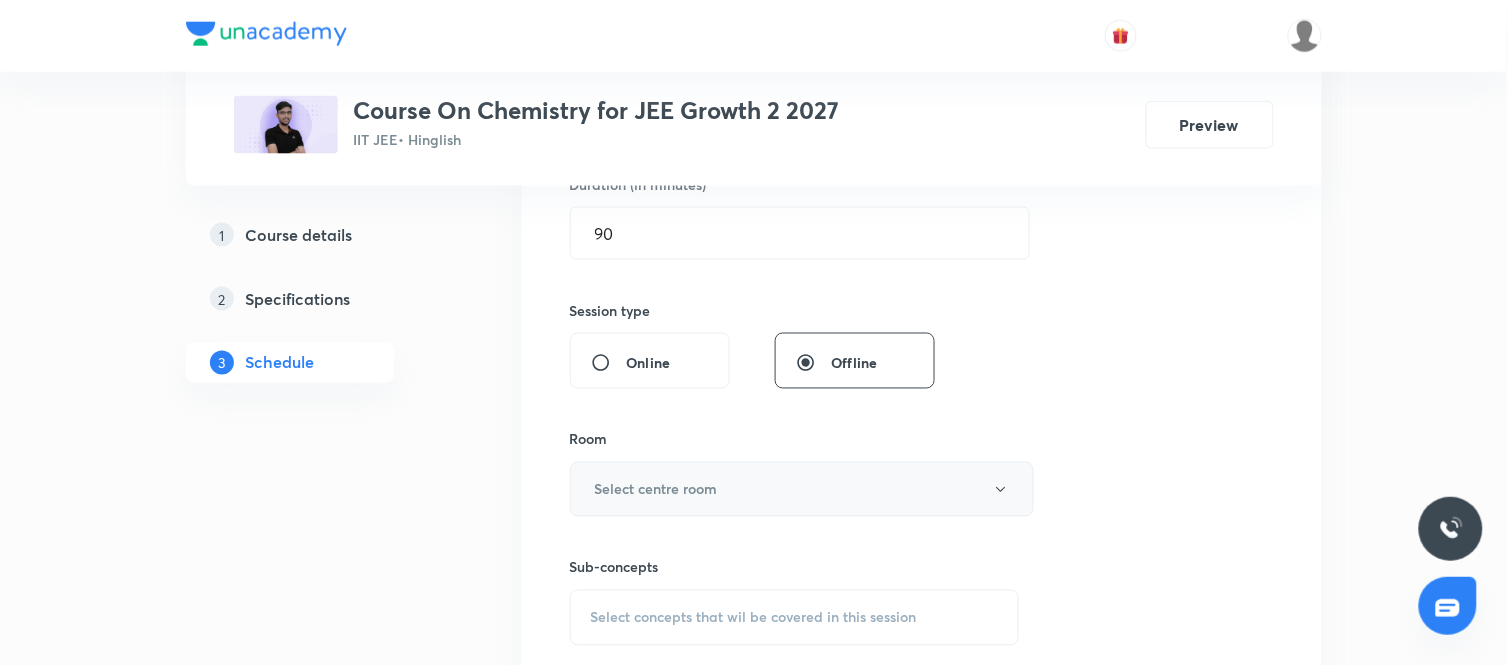 click on "Select centre room" at bounding box center (656, 489) 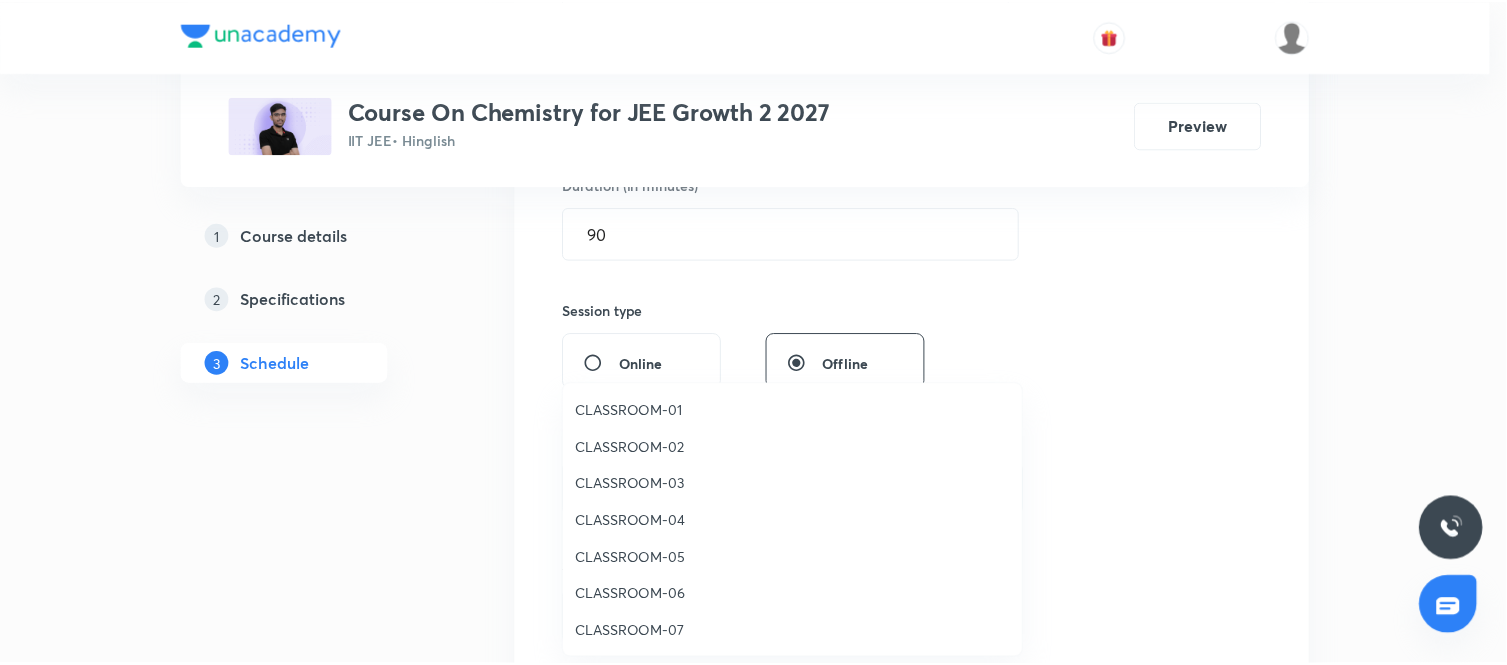 scroll, scrollTop: 37, scrollLeft: 0, axis: vertical 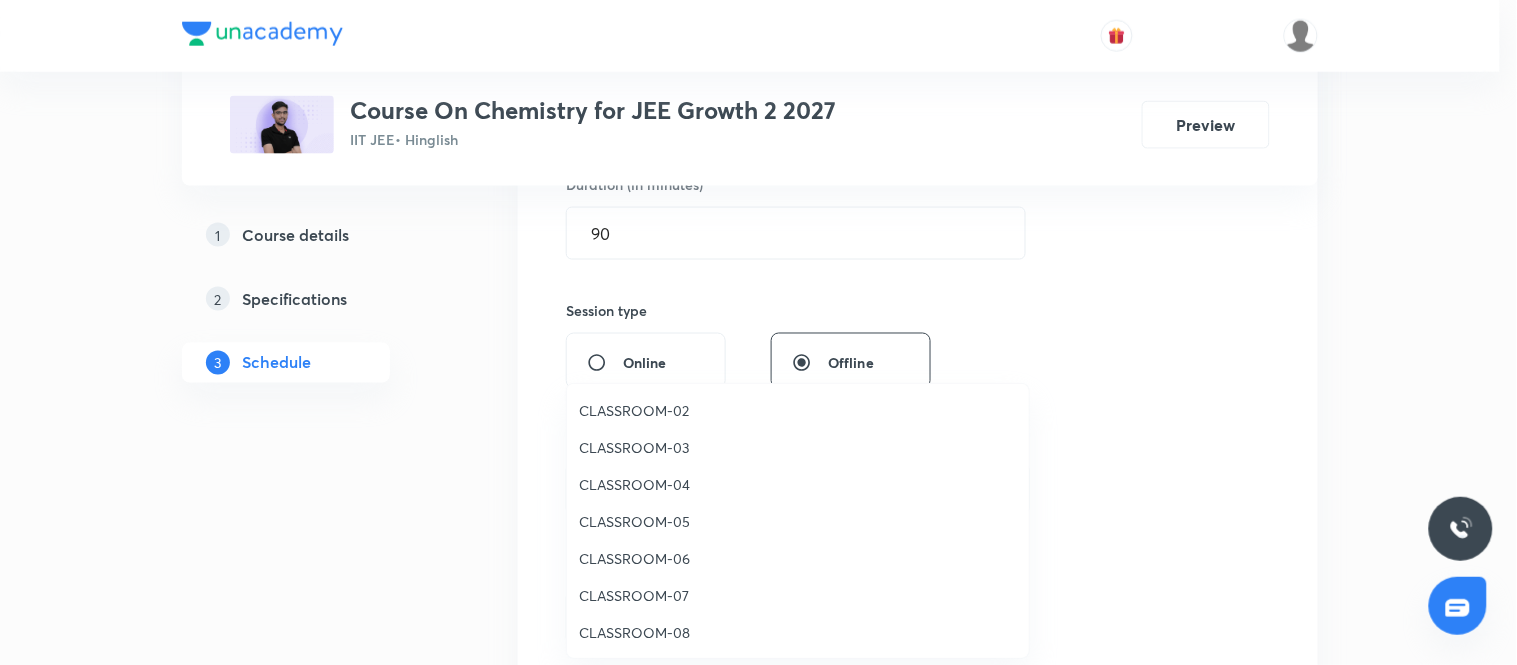 click on "CLASSROOM-08" at bounding box center [798, 632] 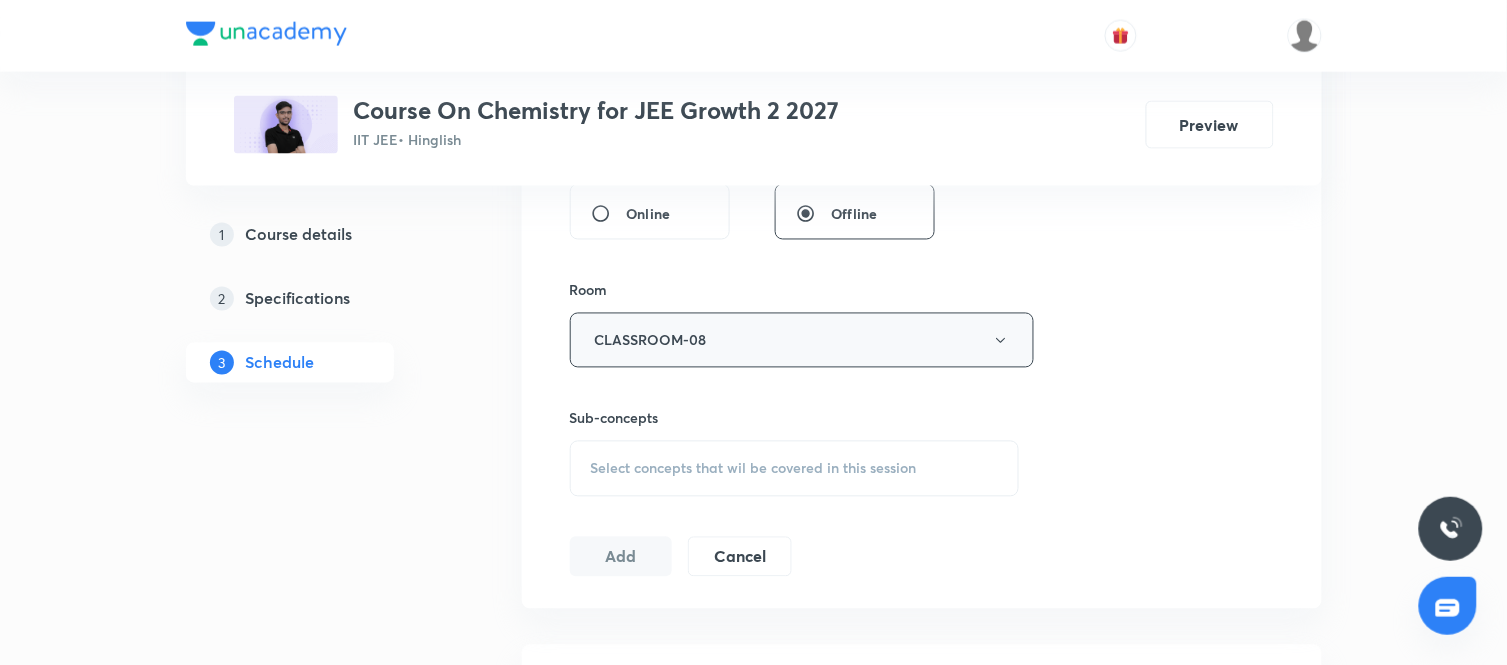 scroll, scrollTop: 796, scrollLeft: 0, axis: vertical 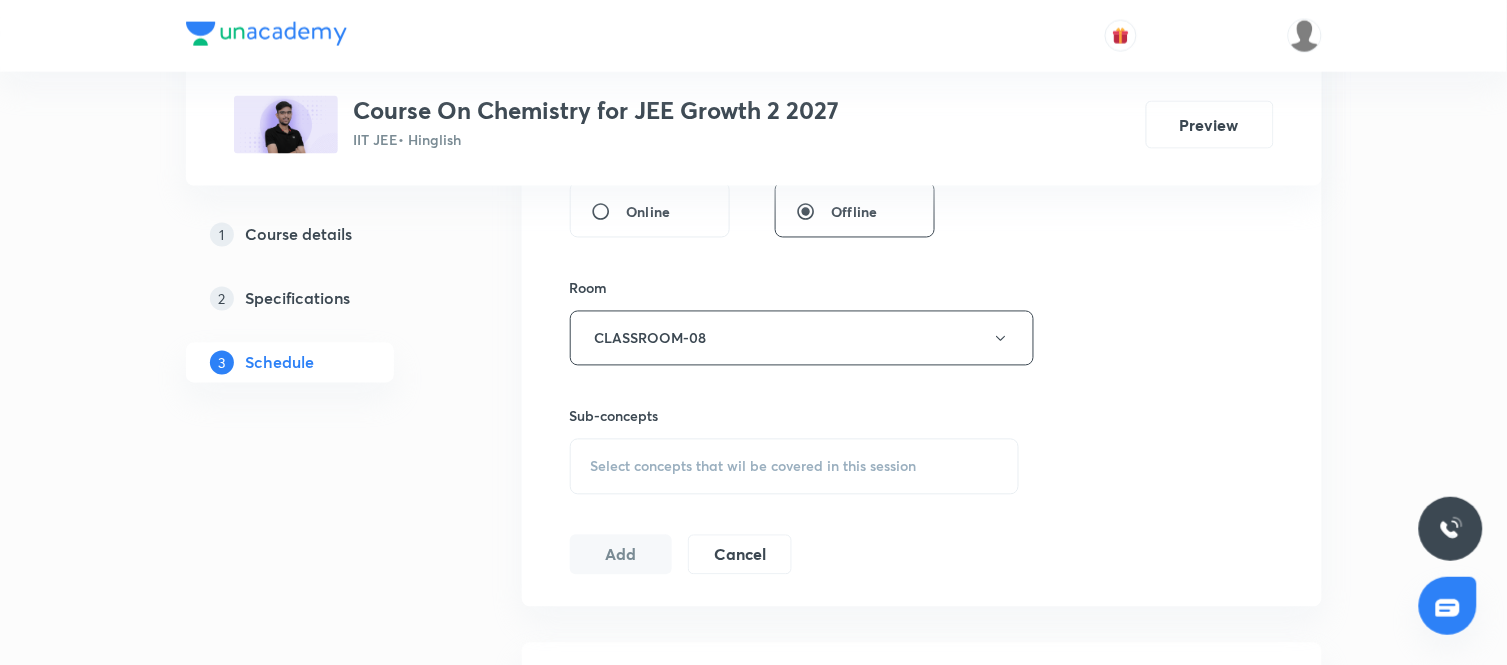 click on "Select concepts that wil be covered in this session" at bounding box center (795, 467) 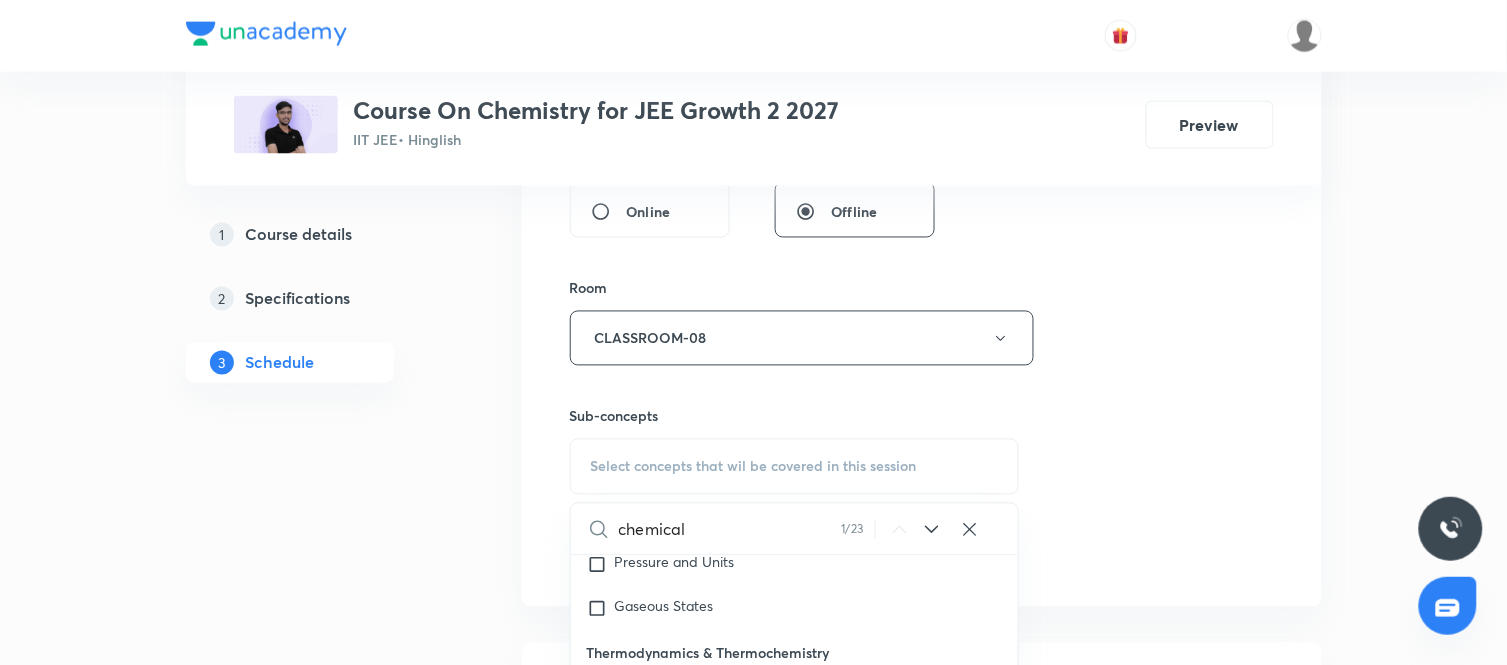 scroll, scrollTop: 3512, scrollLeft: 0, axis: vertical 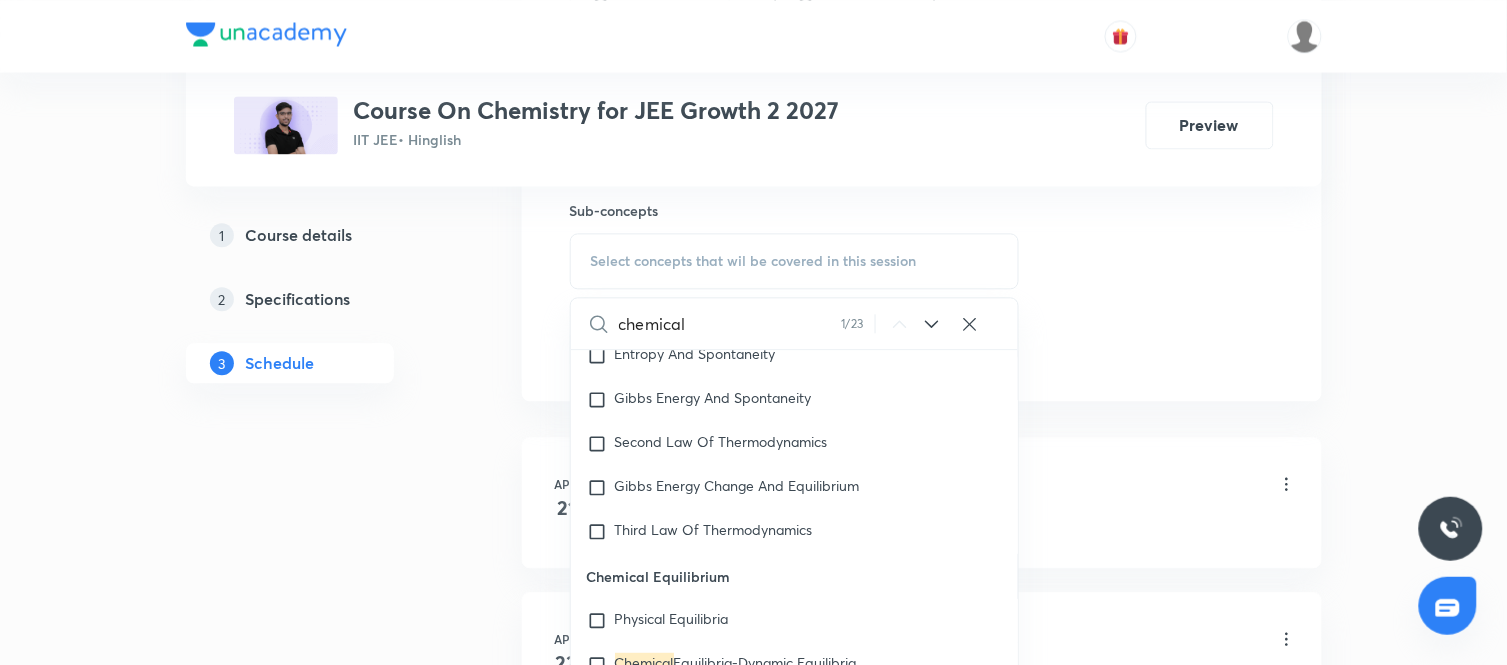 type on "chemical" 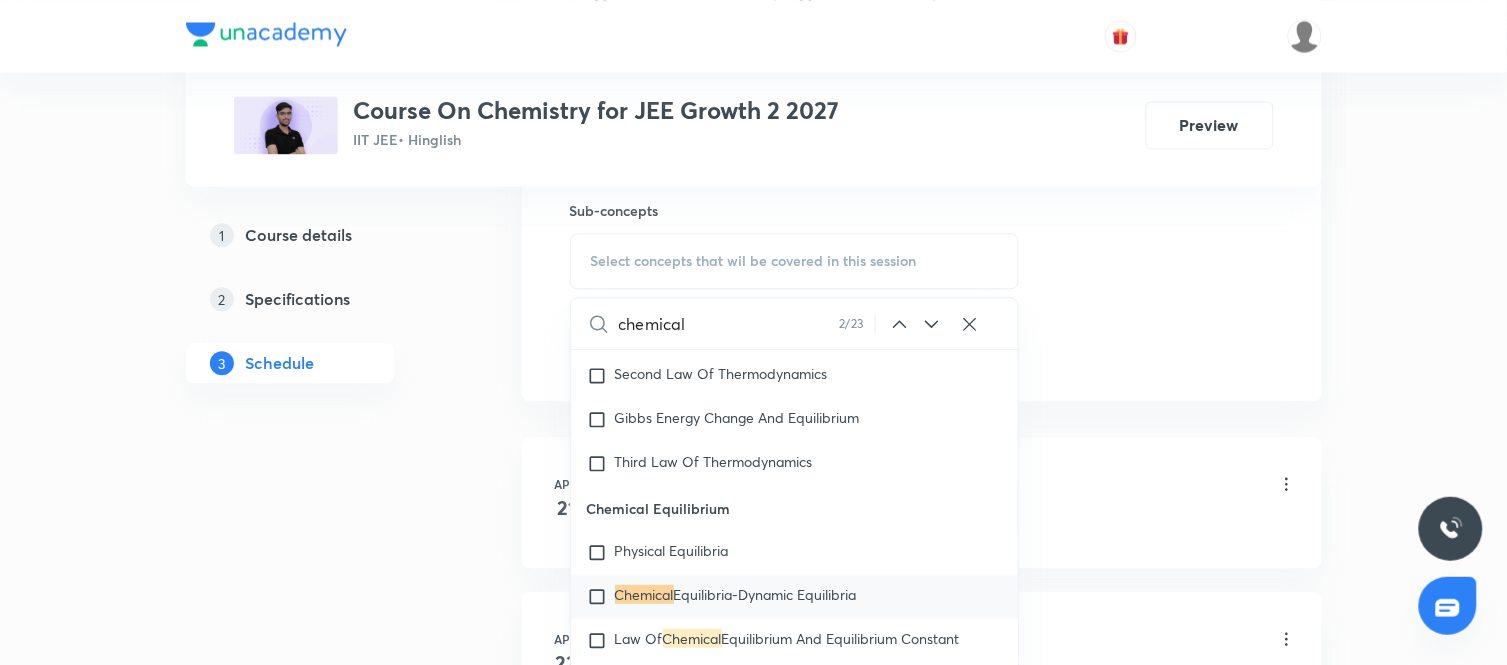 click 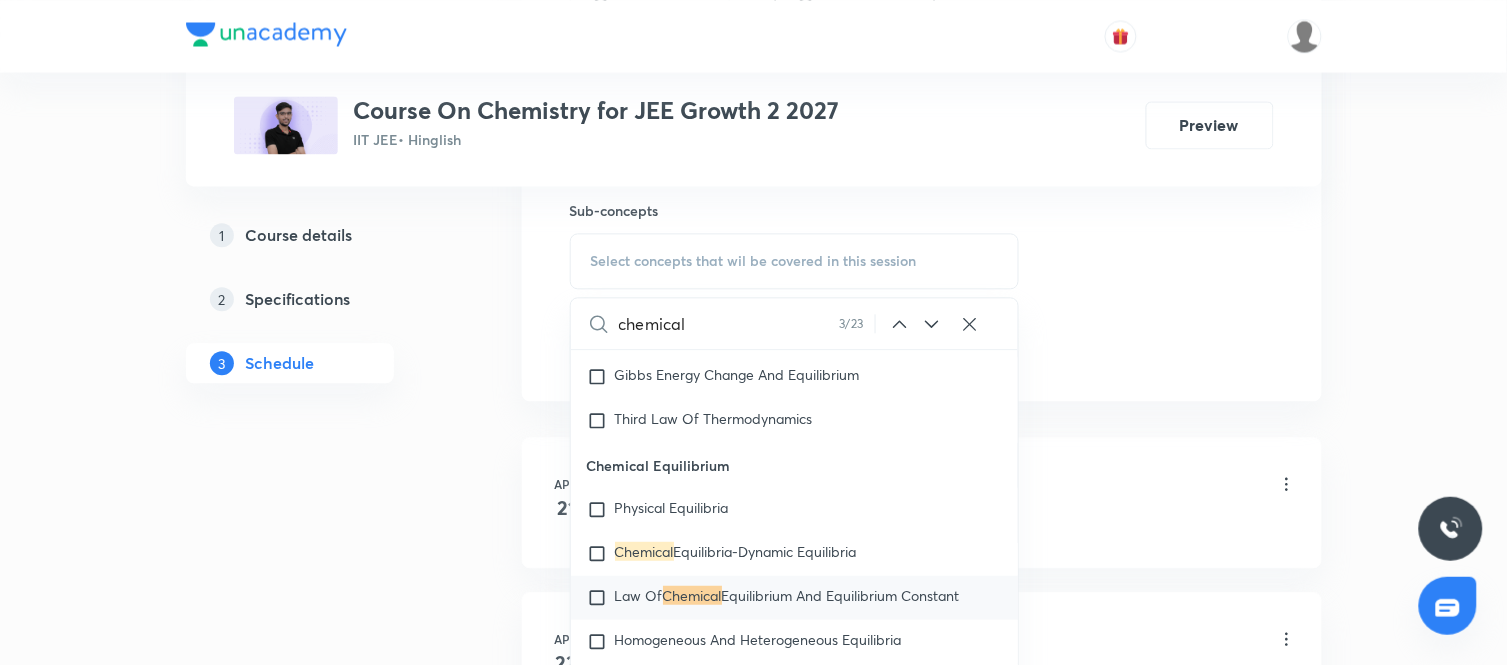 click 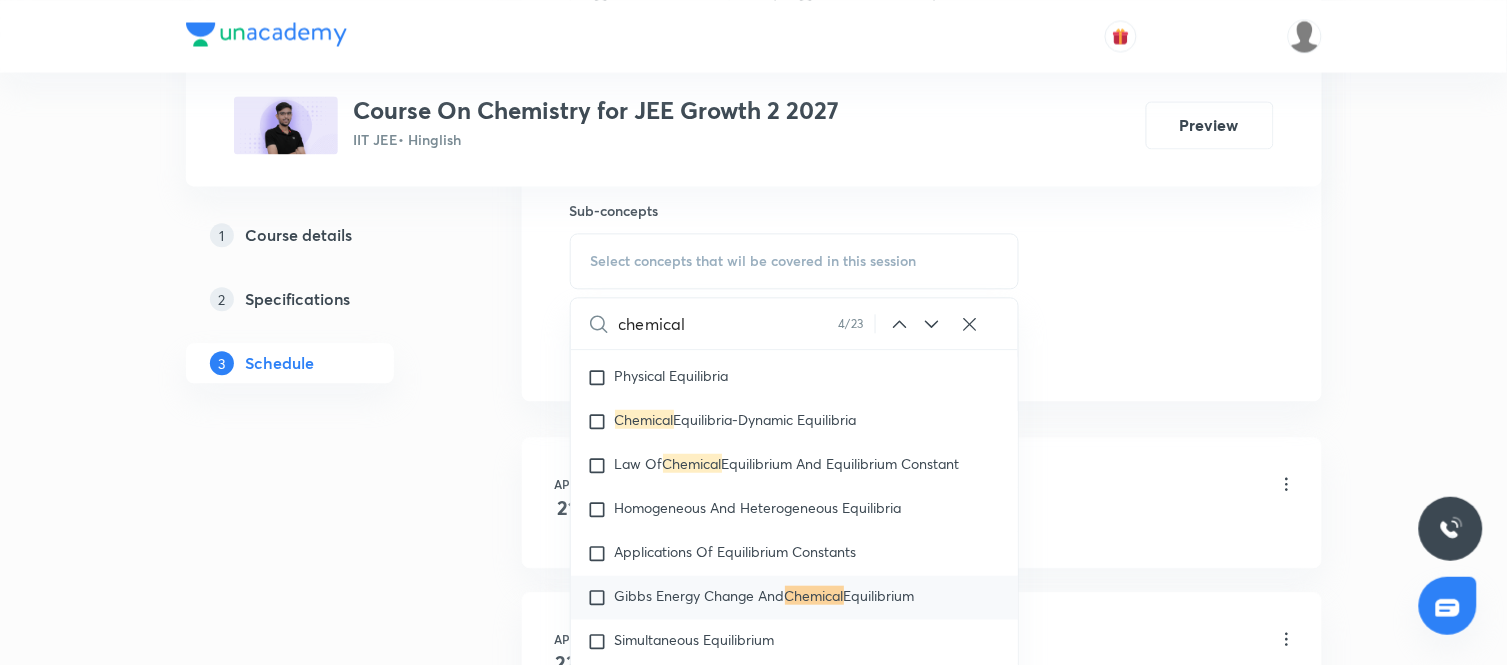 click 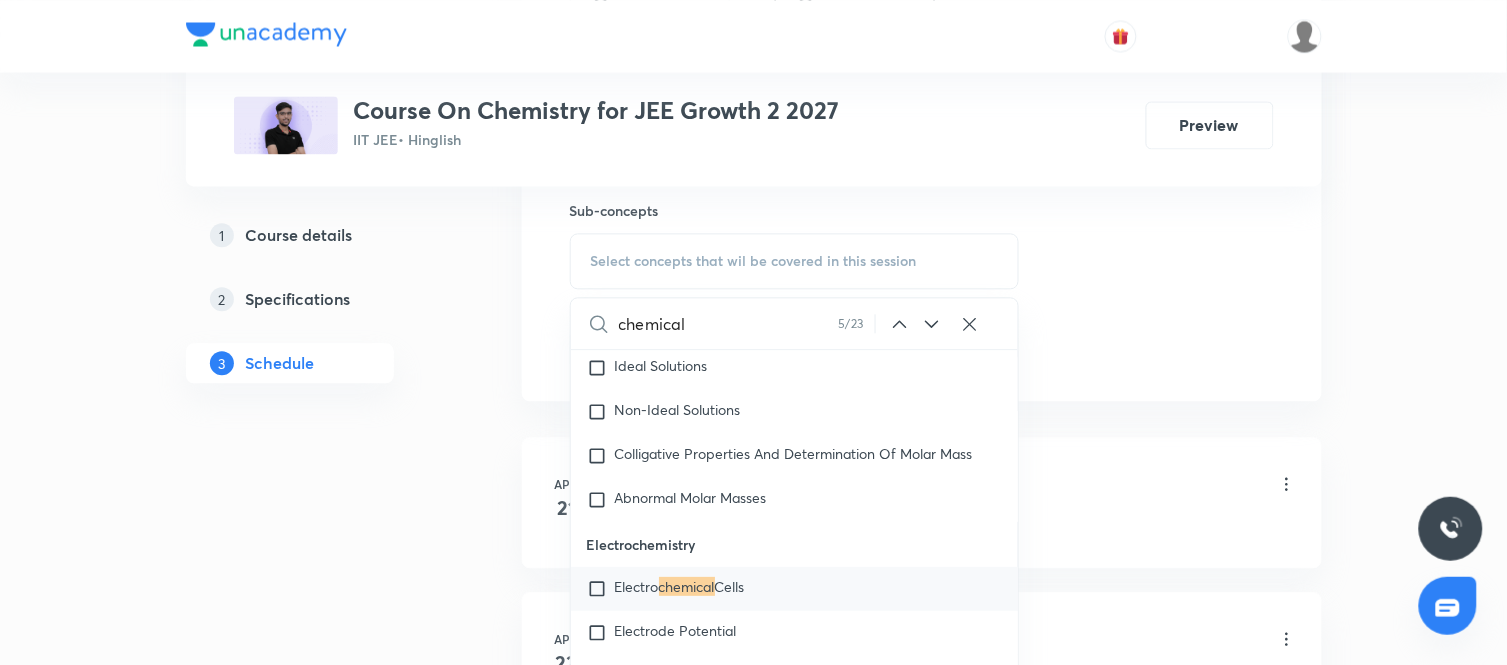 scroll, scrollTop: 7834, scrollLeft: 0, axis: vertical 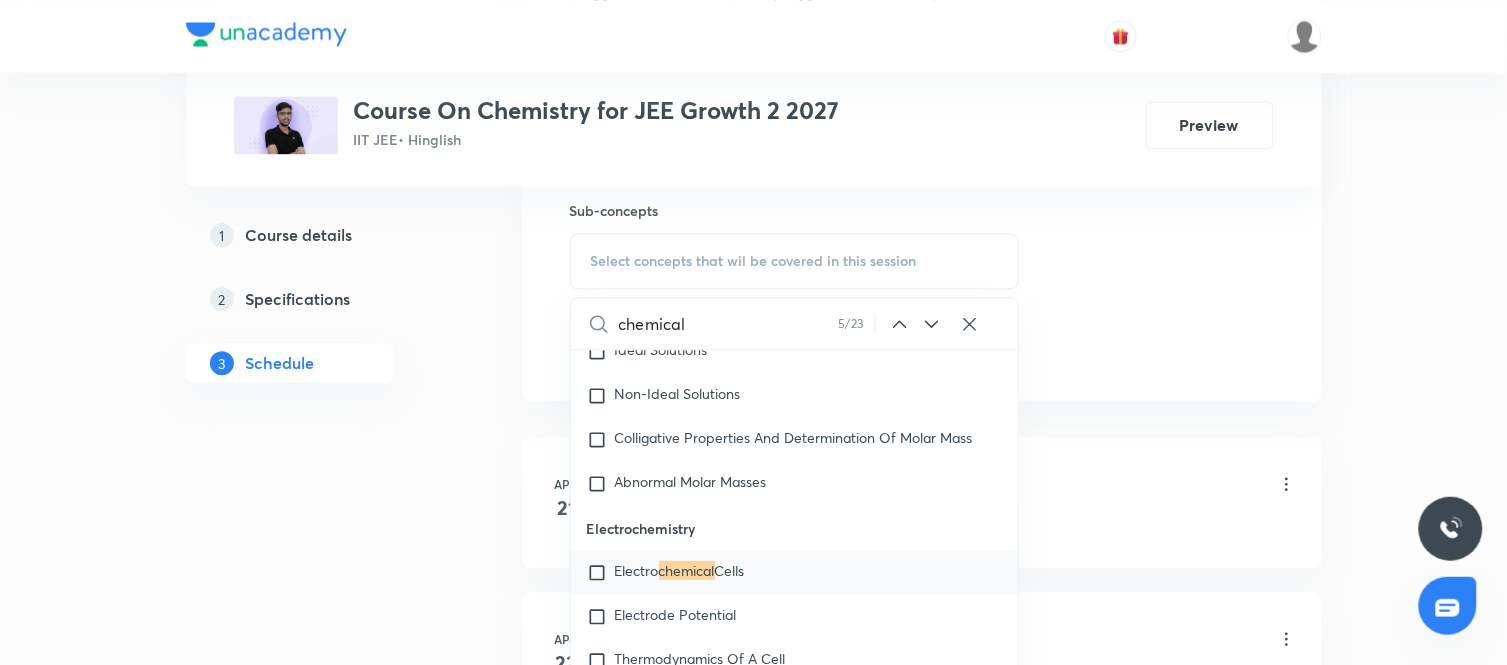 click 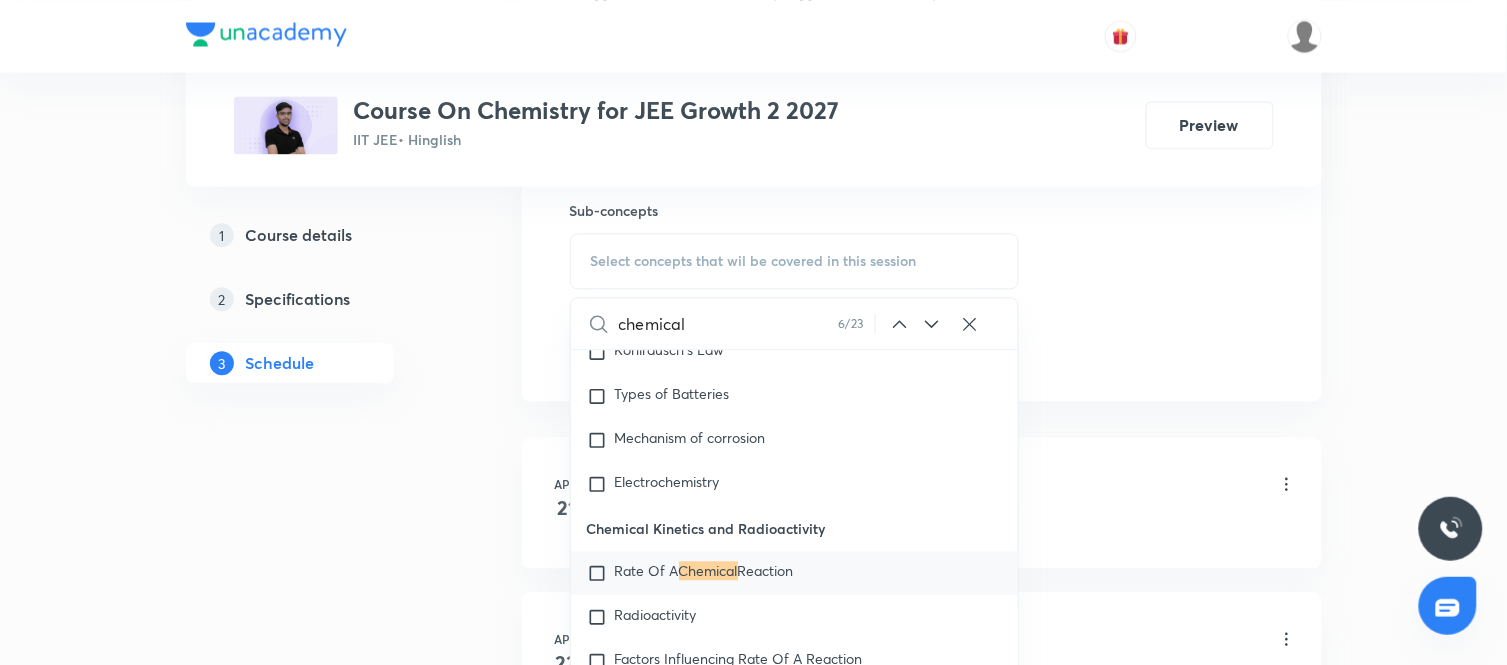 click 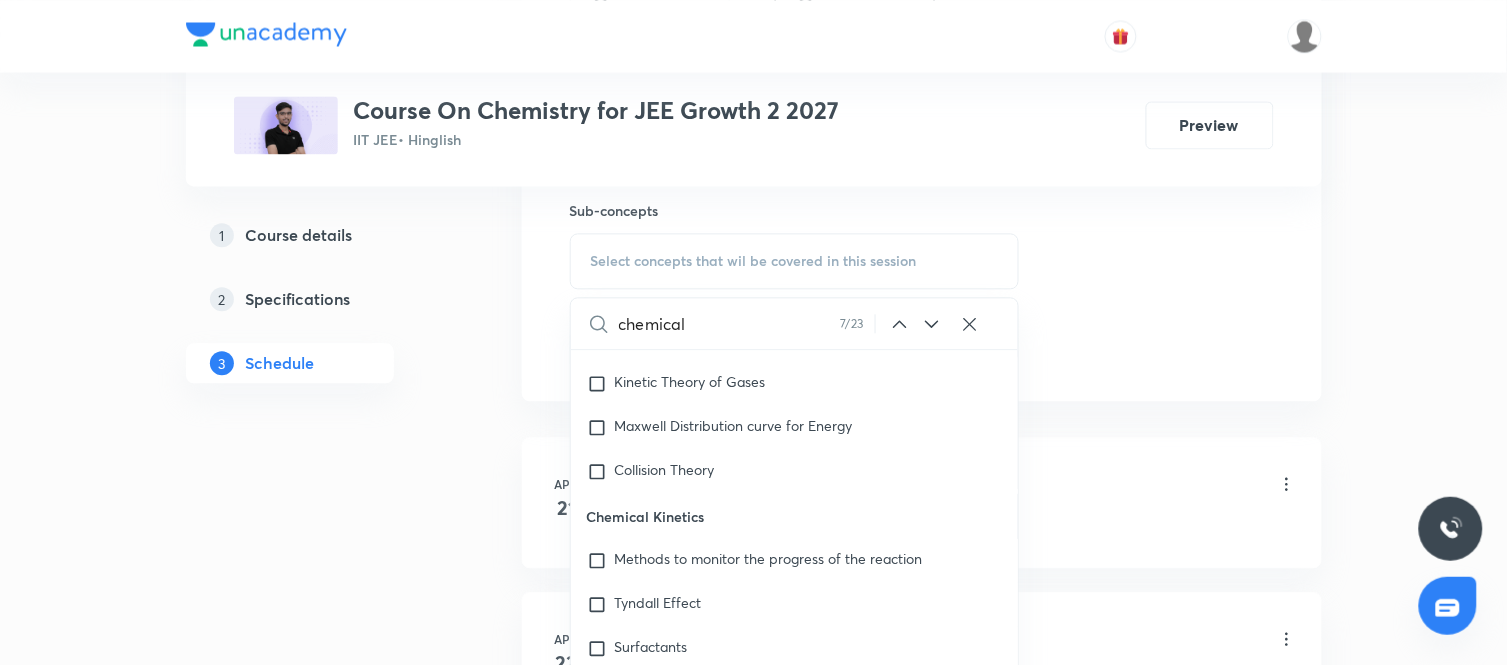 scroll, scrollTop: 12685, scrollLeft: 0, axis: vertical 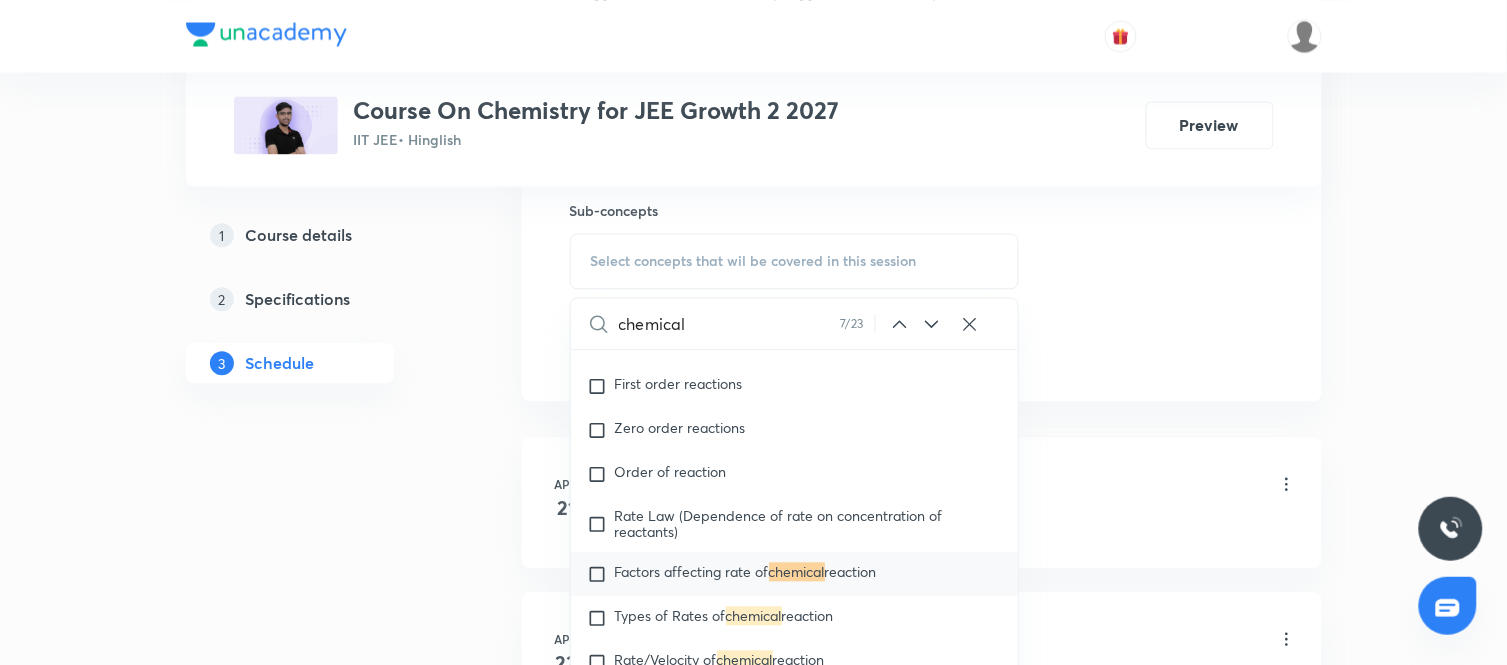 click 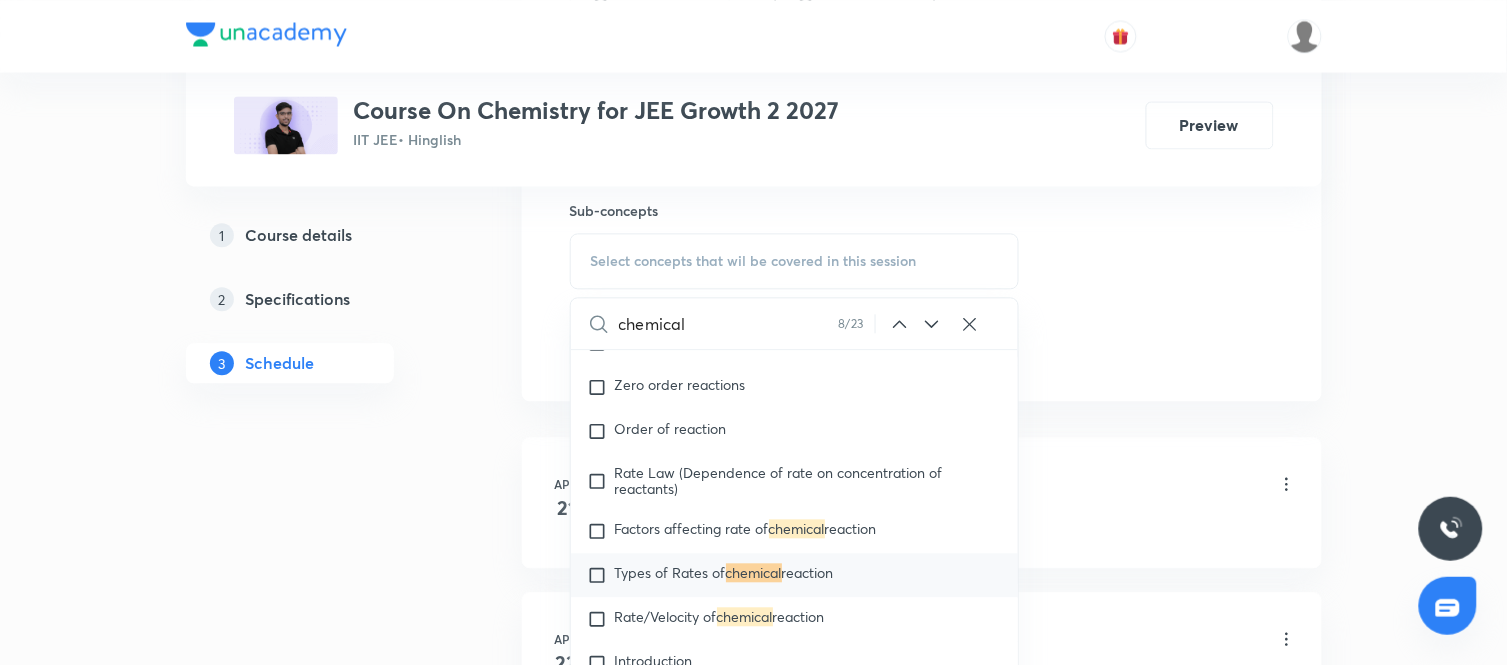 click 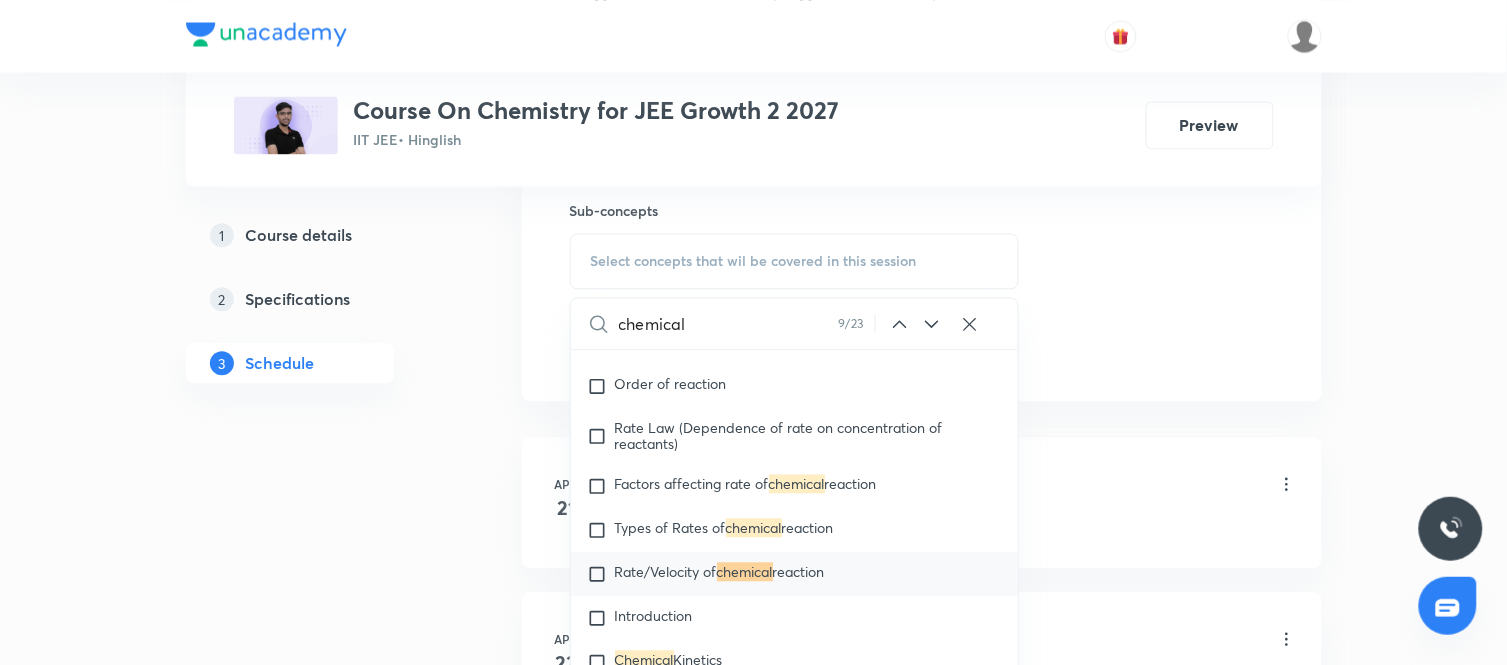click 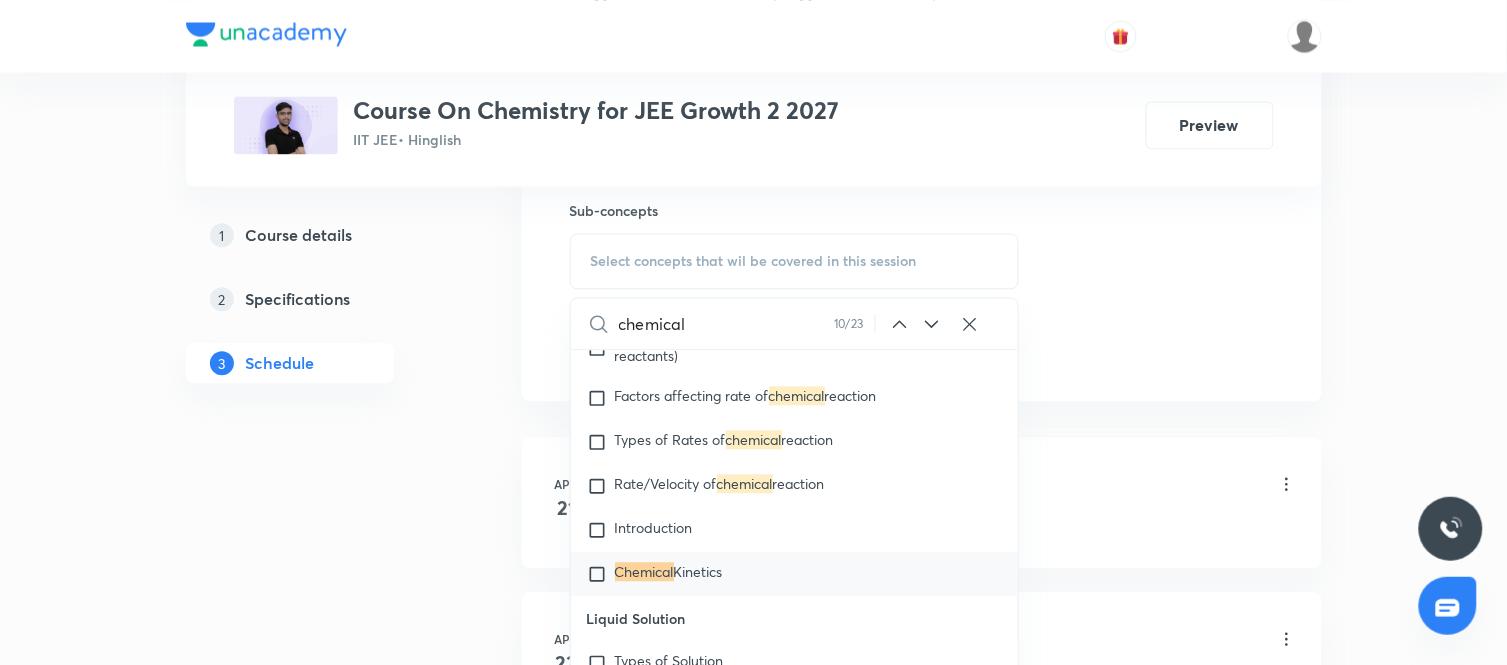 click 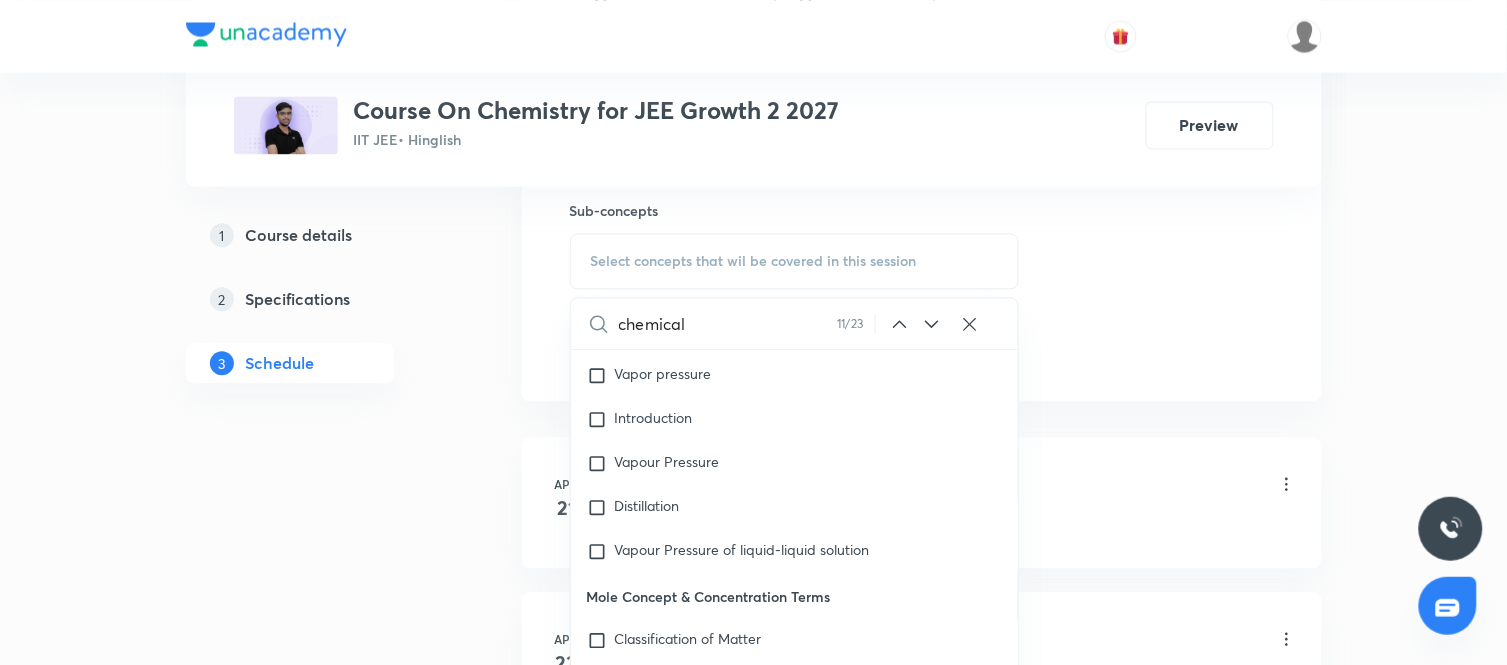scroll, scrollTop: 14238, scrollLeft: 0, axis: vertical 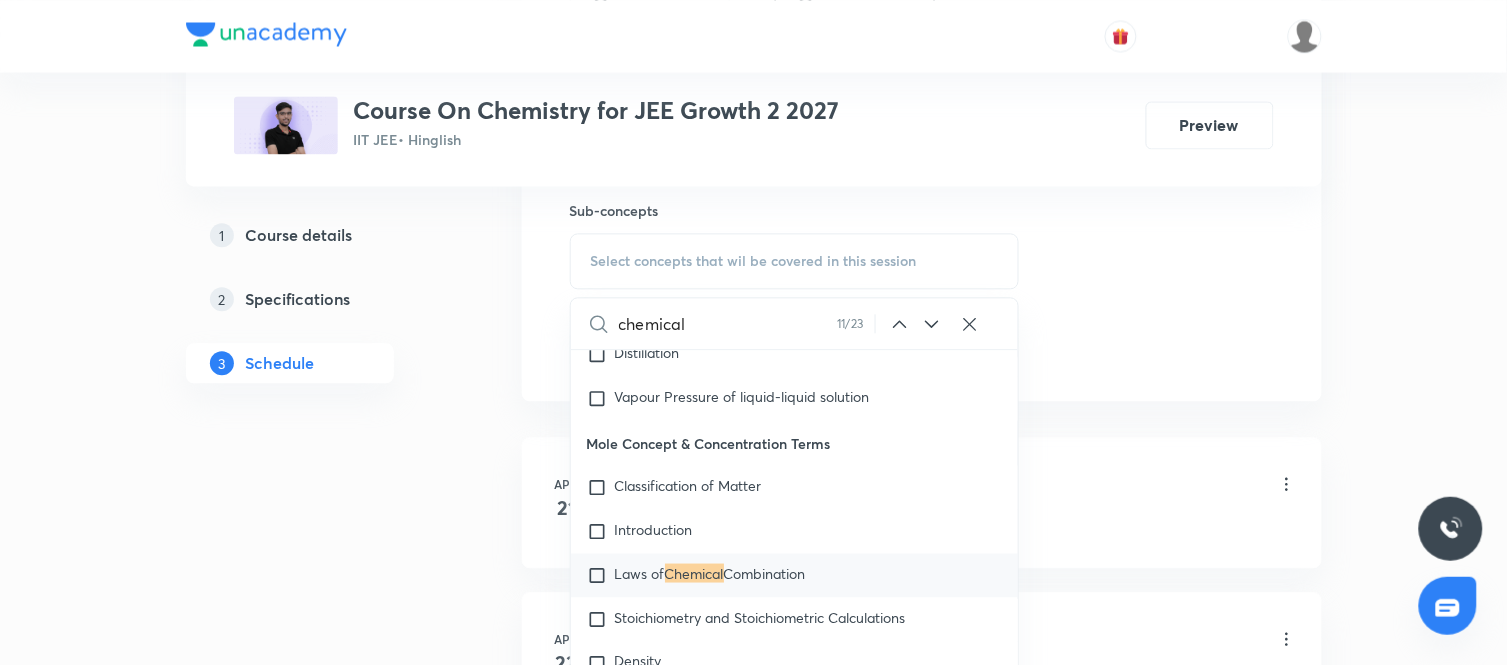 click 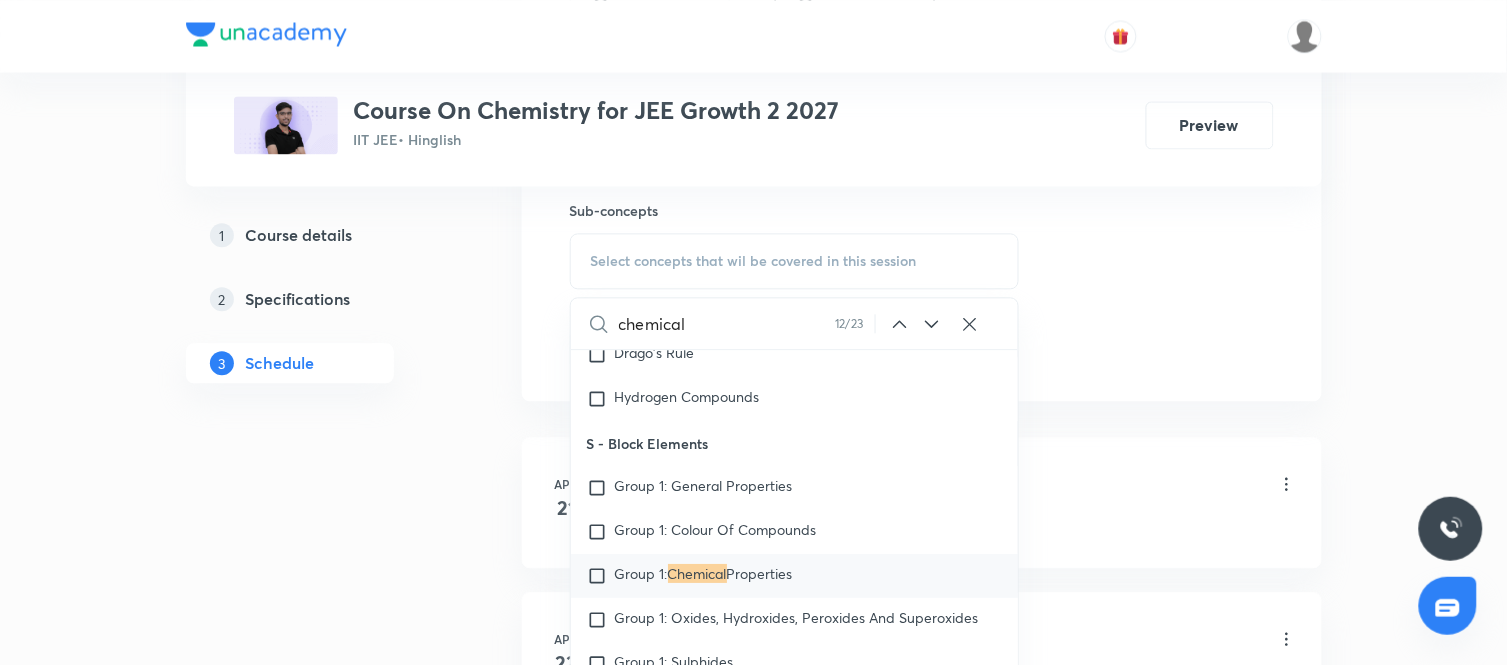 click 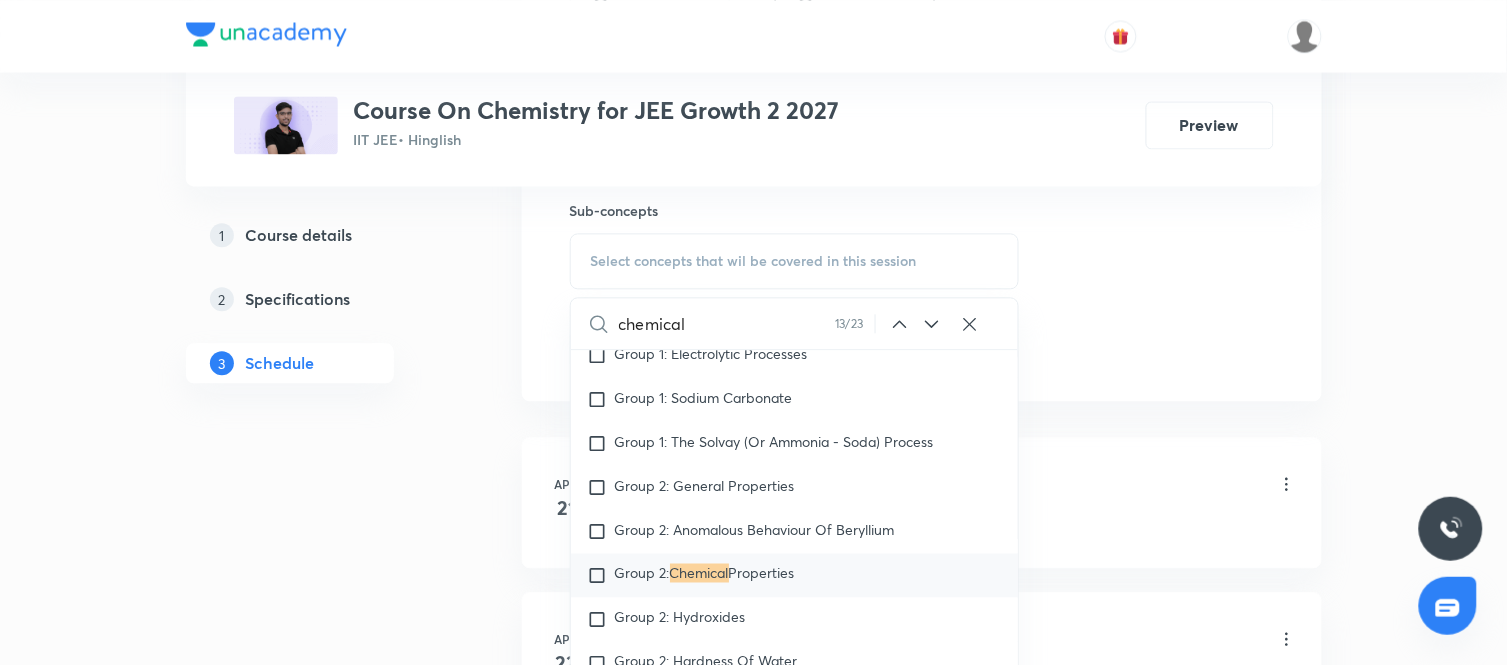 click 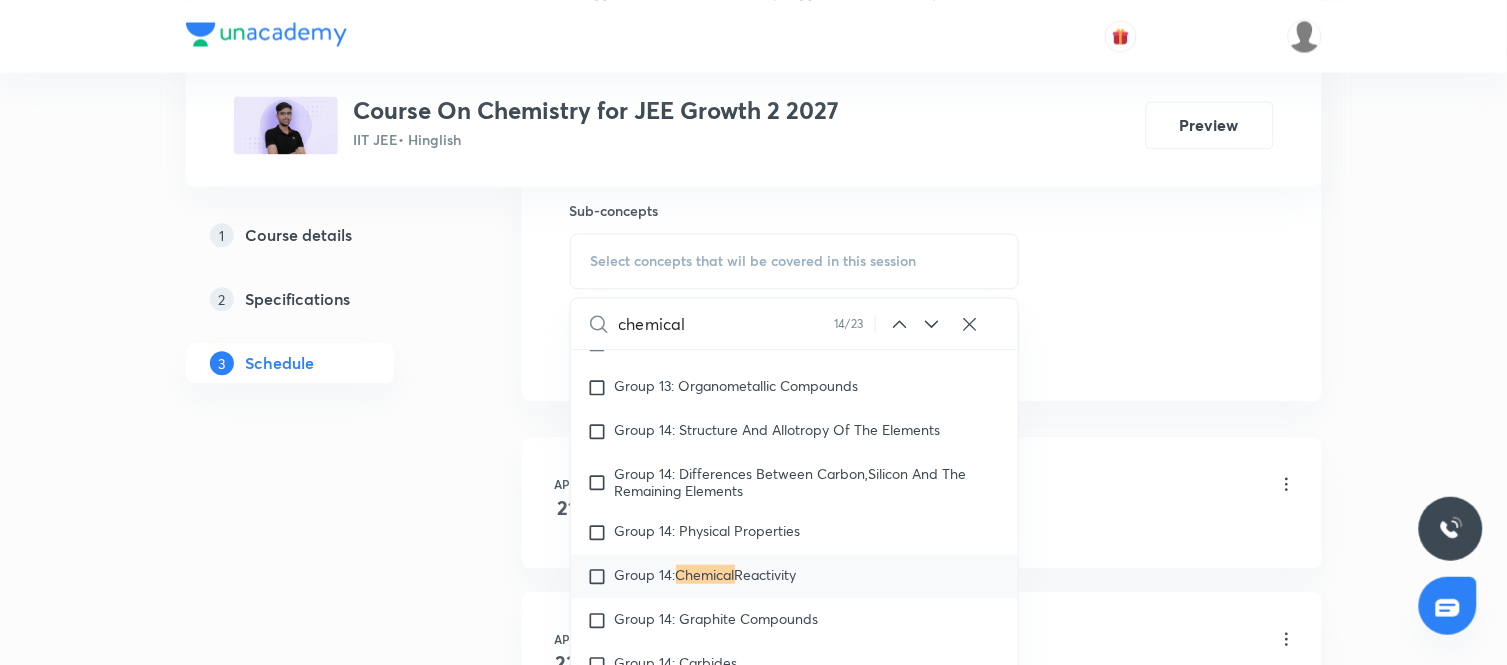 click 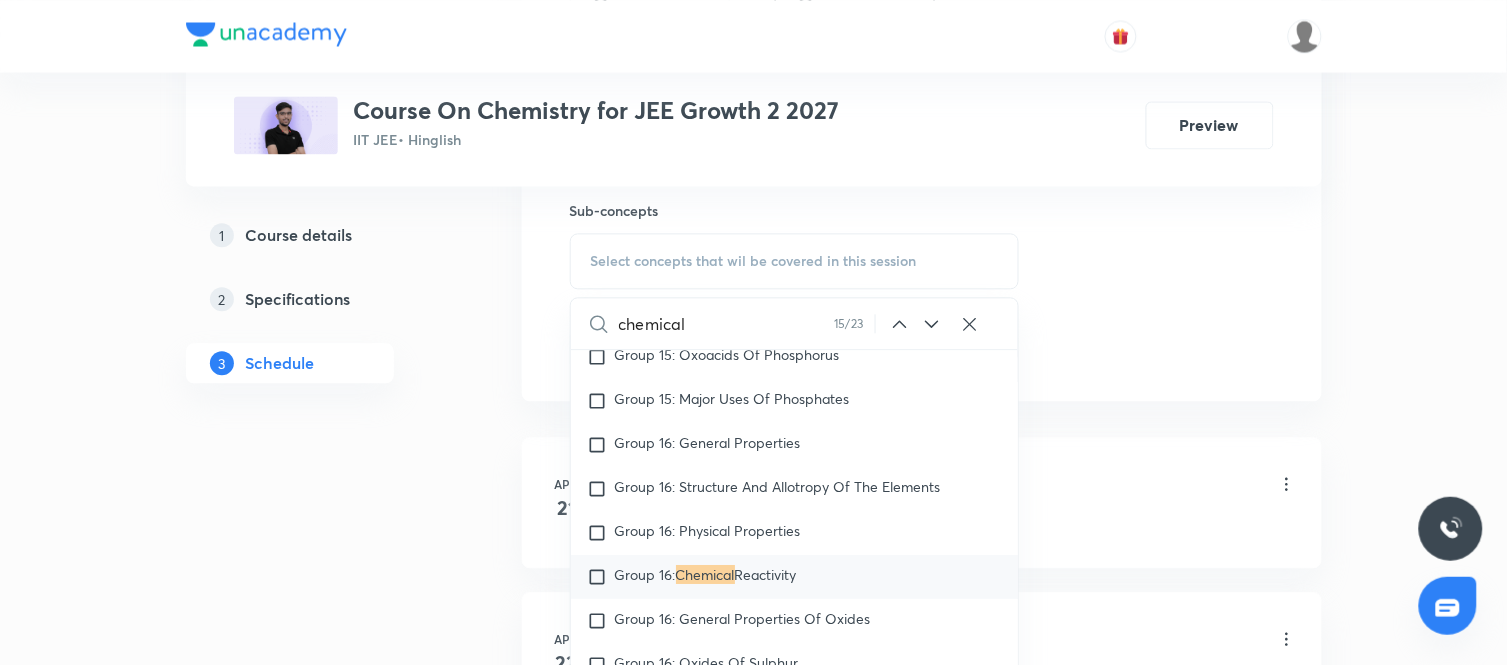 click 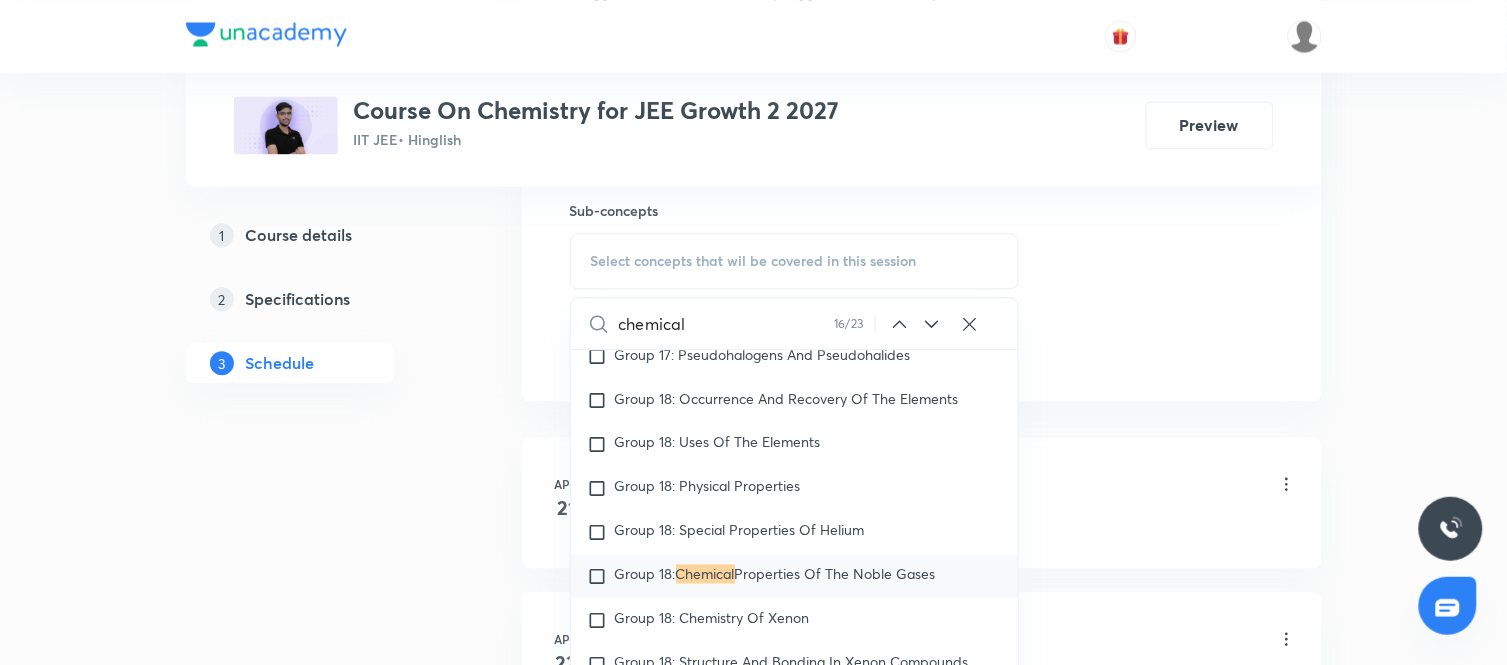 click 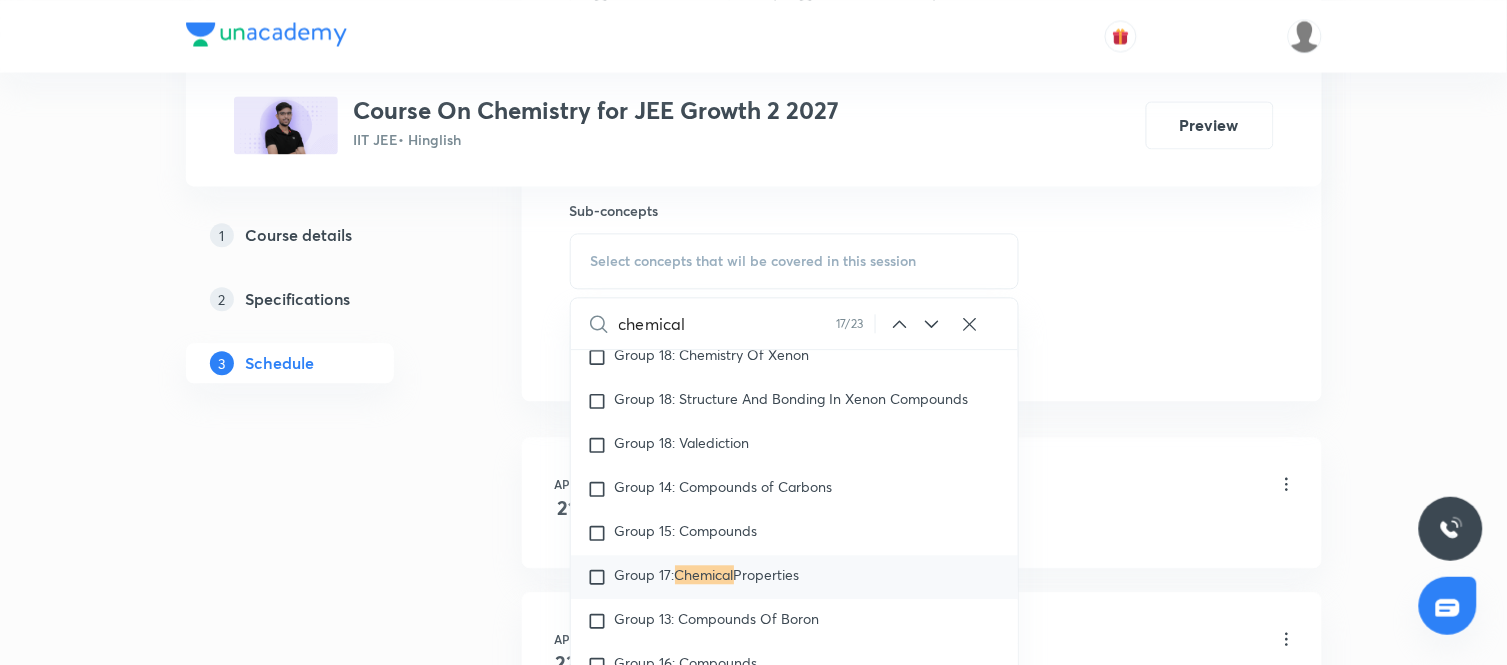 click 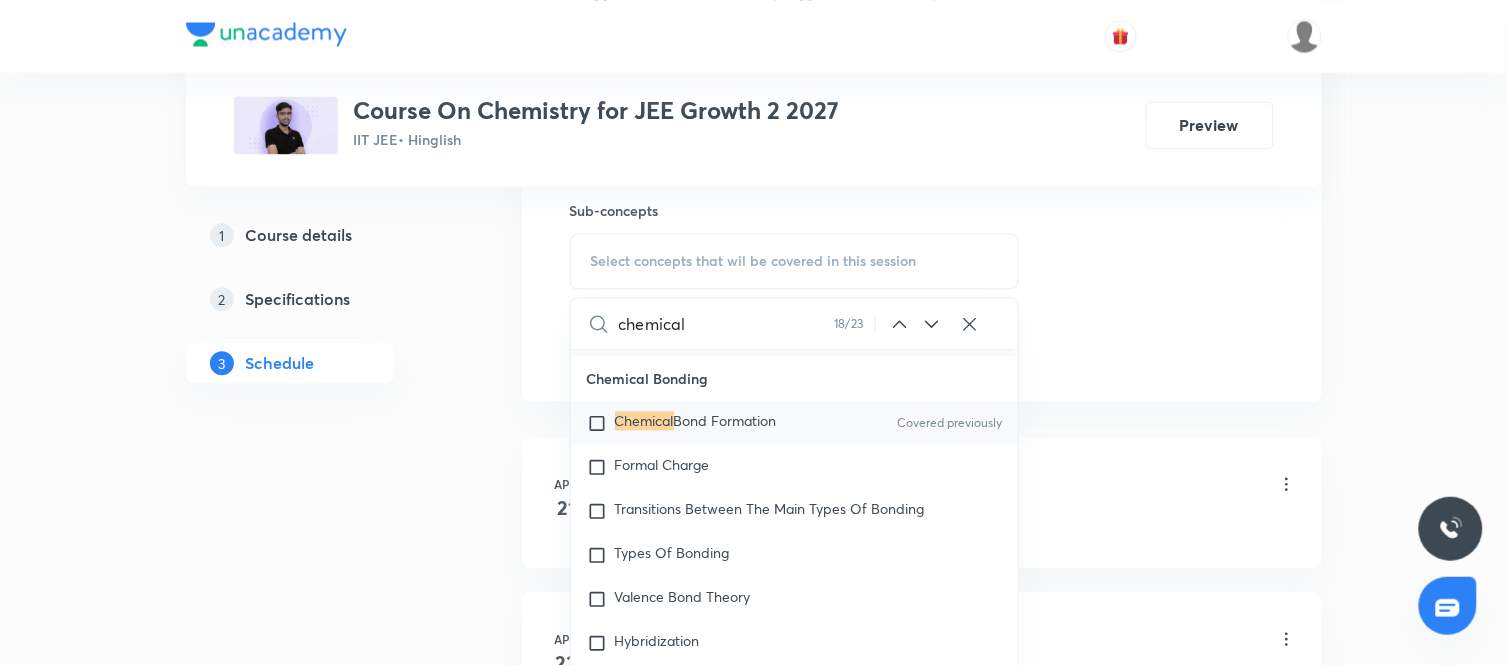 scroll, scrollTop: 28254, scrollLeft: 0, axis: vertical 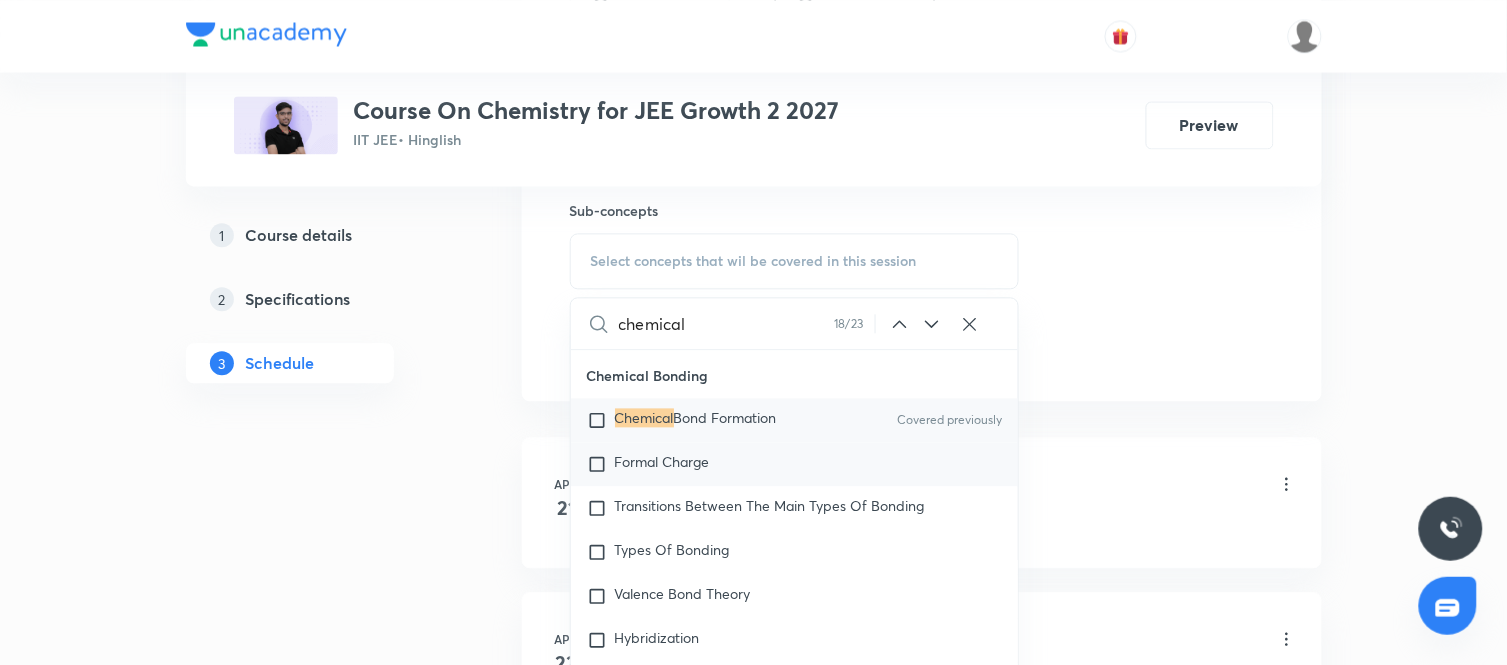 click on "Formal Charge" at bounding box center [795, 464] 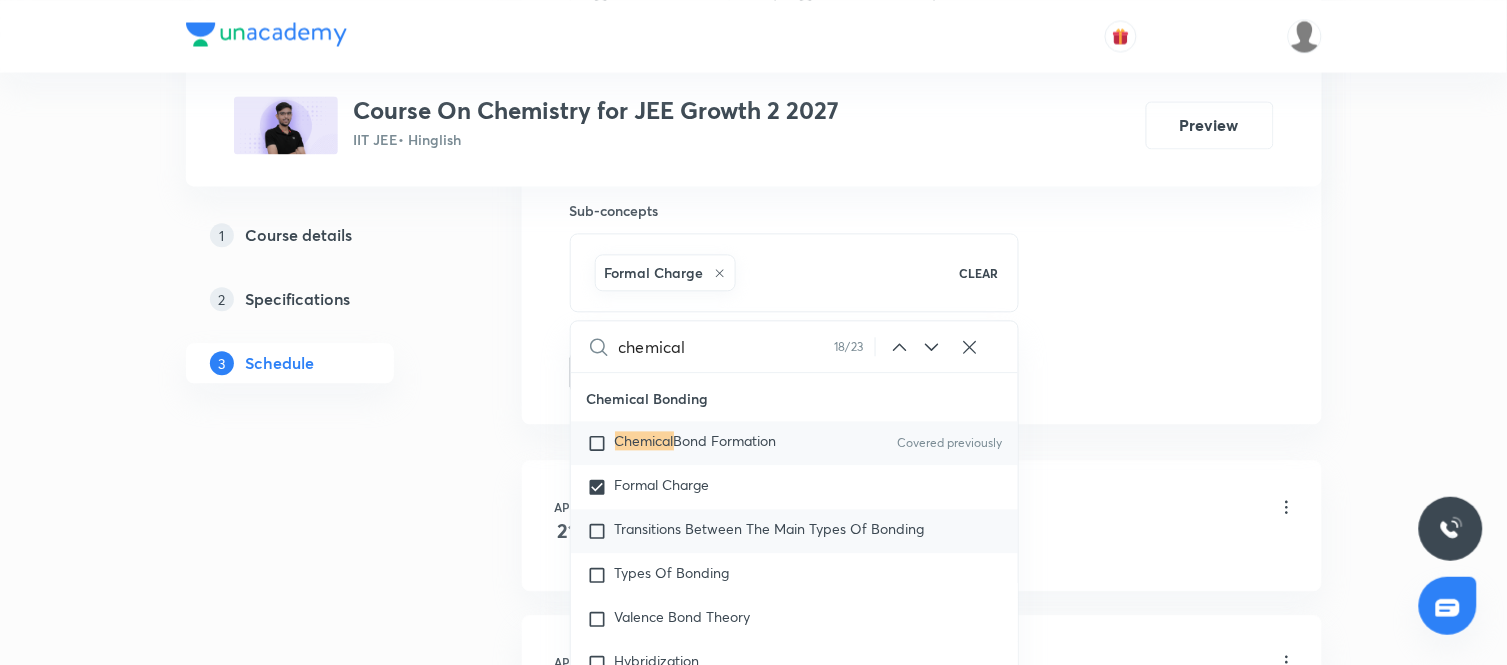 click on "Transitions Between The Main Types Of Bonding" at bounding box center (770, 531) 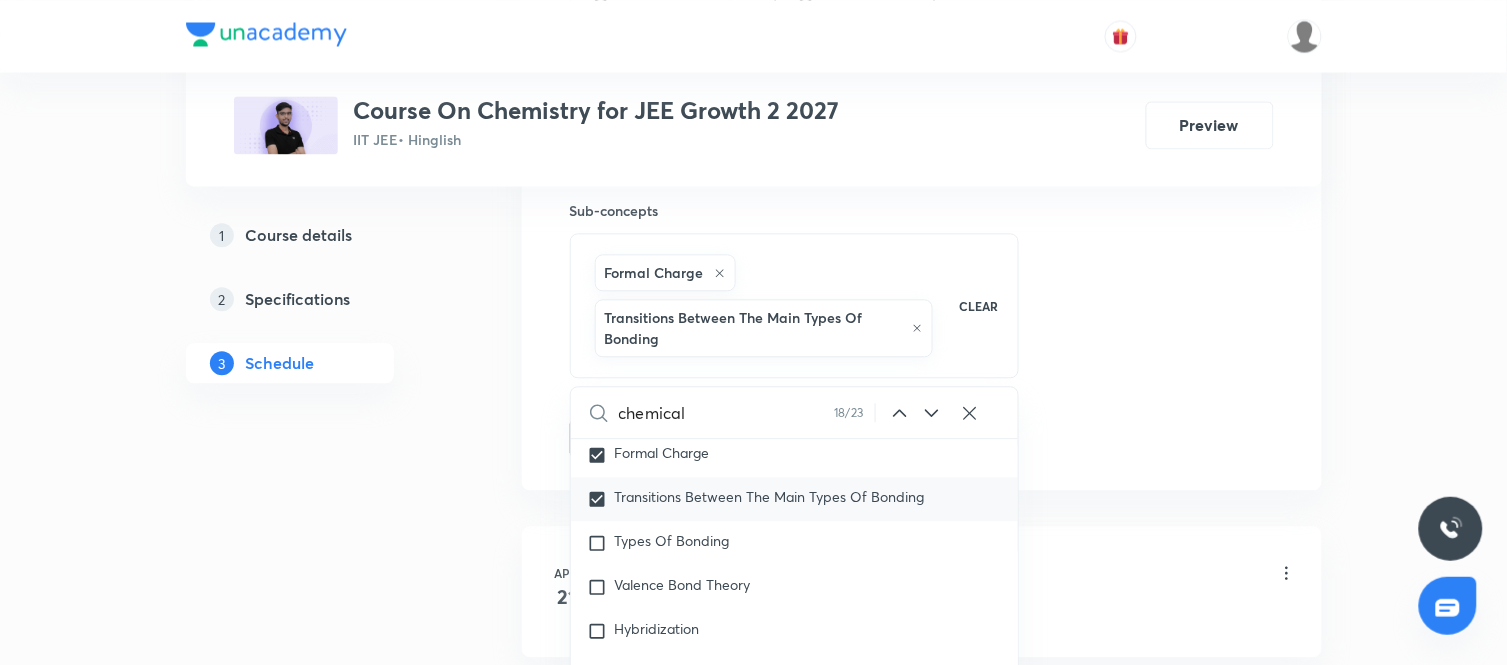 scroll, scrollTop: 28353, scrollLeft: 0, axis: vertical 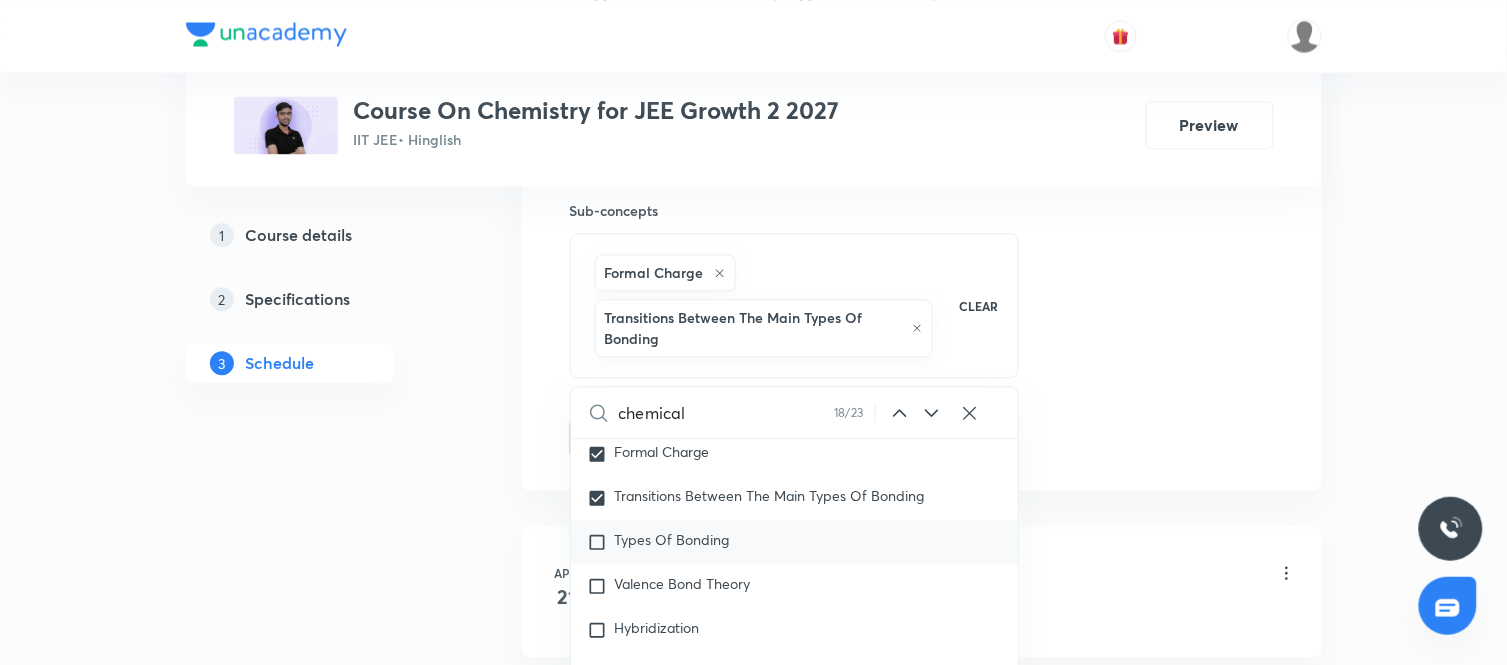 click on "Types Of Bonding" at bounding box center [672, 539] 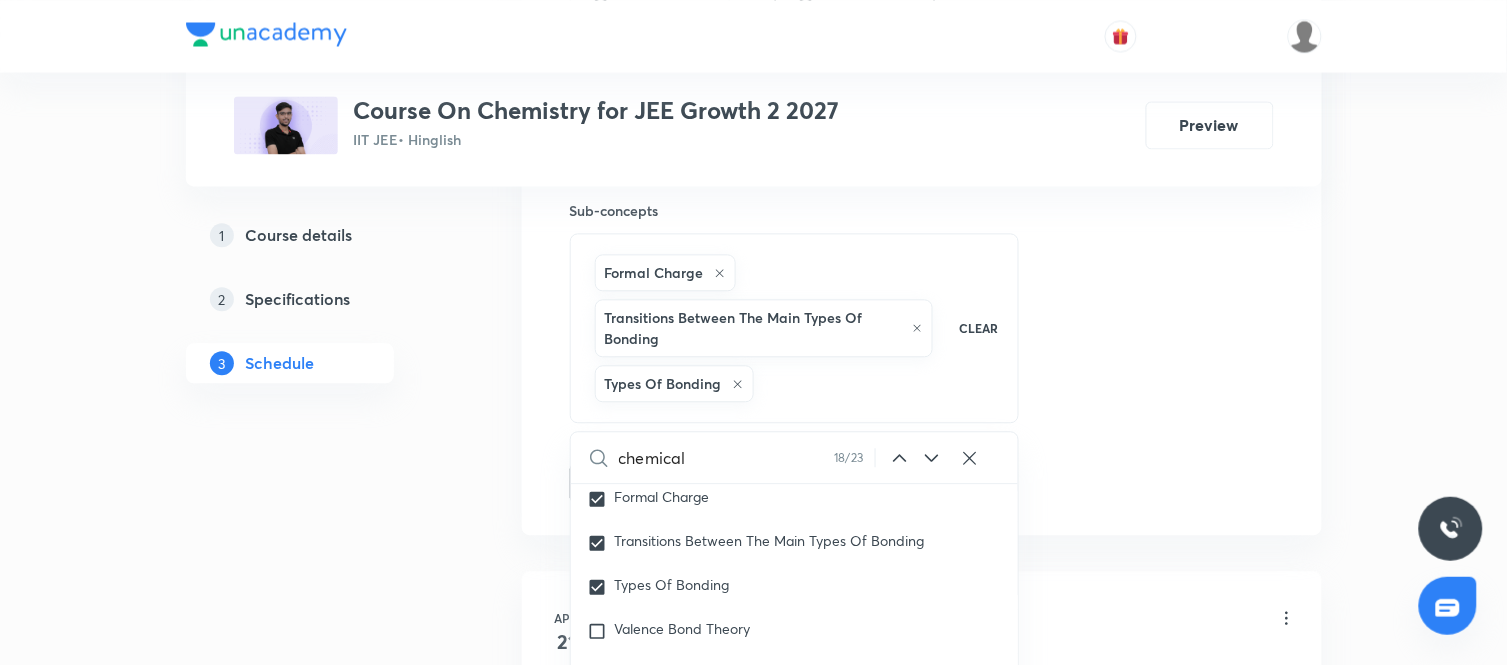 click on "Plus Courses Course On Chemistry for JEE Growth 2 2027 IIT JEE  • Hinglish Preview 1 Course details 2 Specifications 3 Schedule Schedule 72  classes Session  73 Live class Session title 16/99 Chemical Bonding ​ Schedule for Aug 4, 2025, 6:30 PM ​ Duration (in minutes) 90 ​   Session type Online Offline Room CLASSROOM-08 Sub-concepts Formal Charge Transitions Between The Main Types Of Bonding Types Of Bonding CLEAR chemical 18 / 23 ​ General Topics & Mole Concept Basic Concepts Covered previously Basic Introduction Covered previously Percentage Composition Covered previously Stoichiometry Covered previously Principle of Atom Conservation (POAC) Covered previously Relation between Stoichiometric Quantities Covered previously Application of Mole Concept: Gravimetric Analysis Different Laws Formula and Composition Concentration Terms Some basic concepts of Chemistry Atomic Structure Discovery Of Electron Covered previously Some Prerequisites of Physics Covered previously Atomic Models and Theories  Add" at bounding box center [754, 5485] 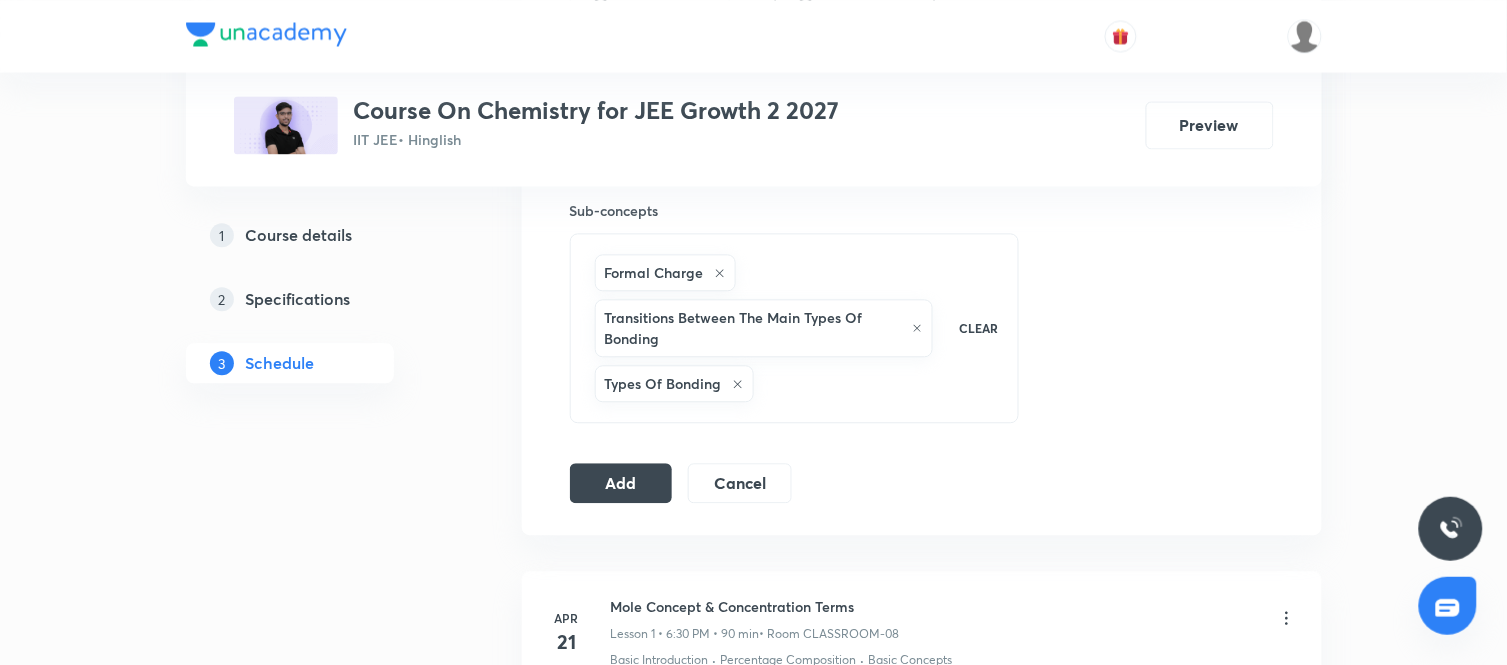 click on "Session  73 Live class Session title 16/99 Chemical Bonding ​ Schedule for Aug 4, 2025, 6:30 PM ​ Duration (in minutes) 90 ​   Session type Online Offline Room CLASSROOM-08 Sub-concepts Formal Charge Transitions Between The Main Types Of Bonding Types Of Bonding CLEAR Add Cancel" at bounding box center (922, -34) 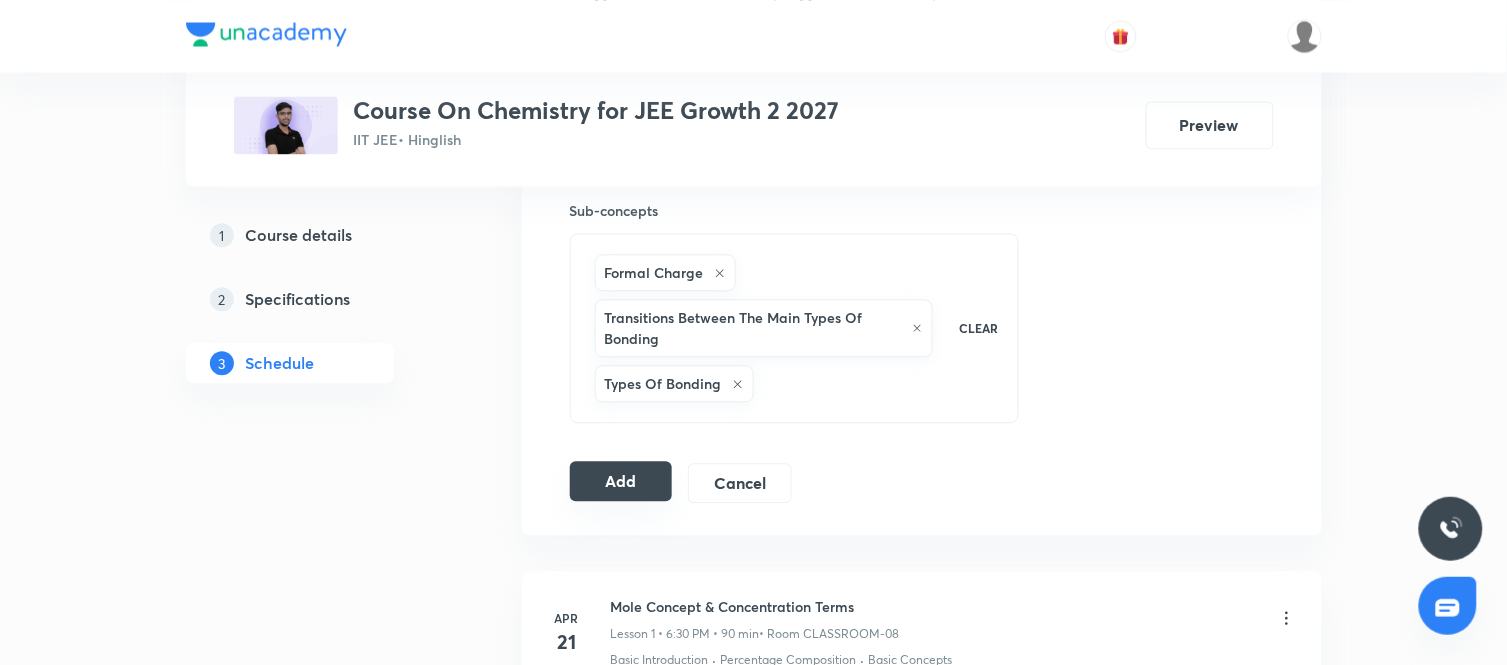 click on "Add" at bounding box center [621, 481] 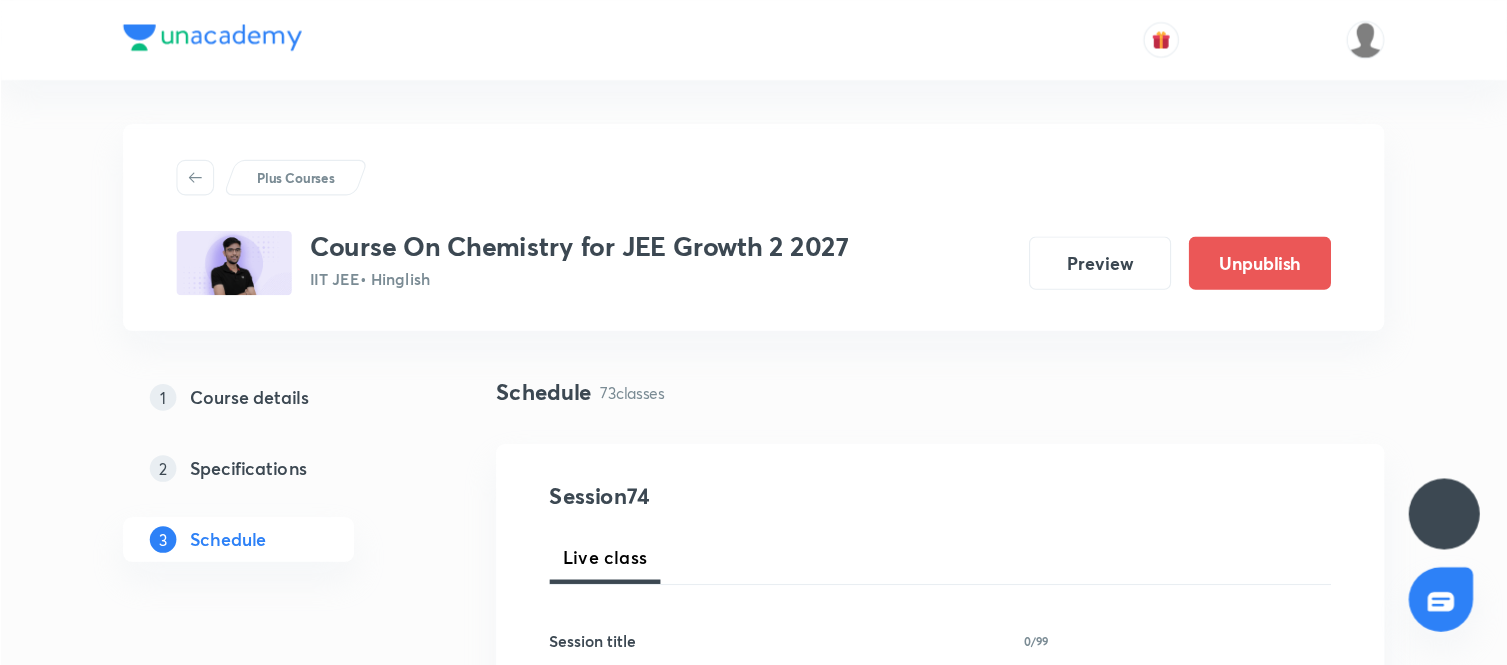 scroll, scrollTop: 0, scrollLeft: 0, axis: both 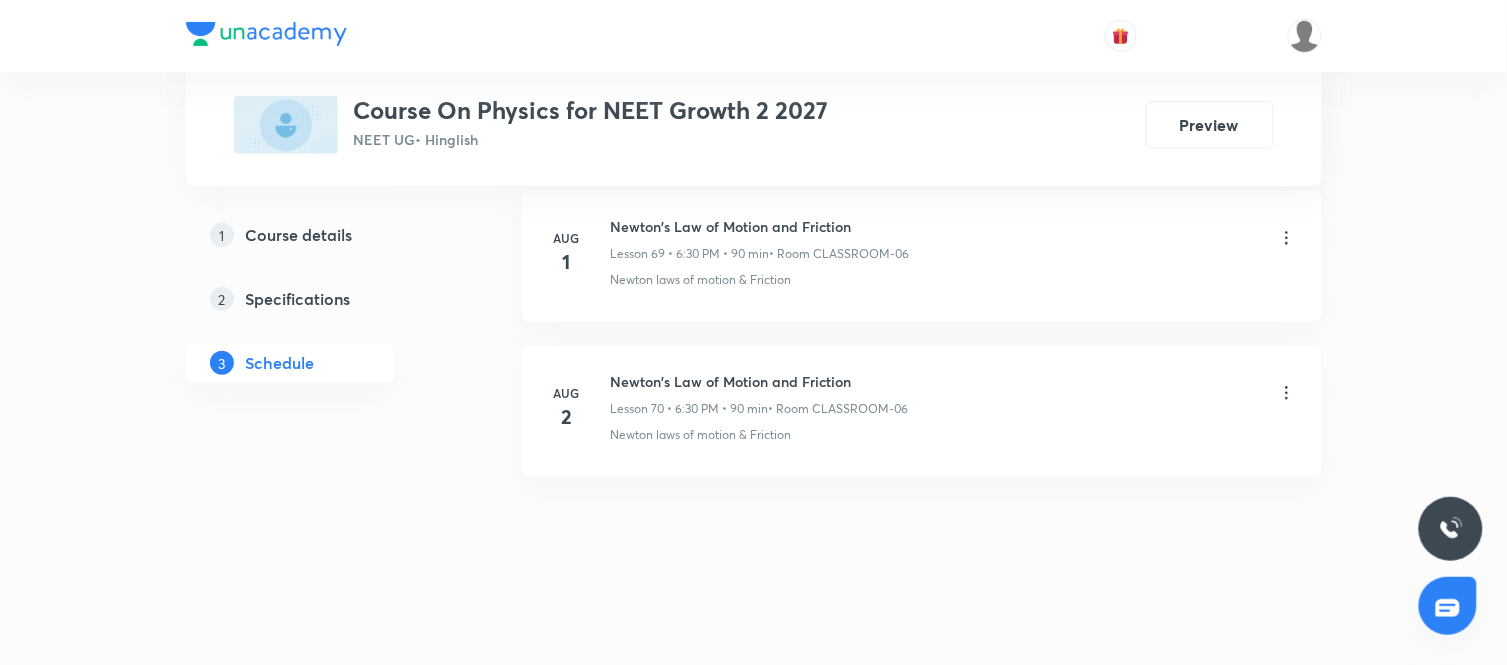 click on "Newton's Law of Motion and Friction" at bounding box center (760, 381) 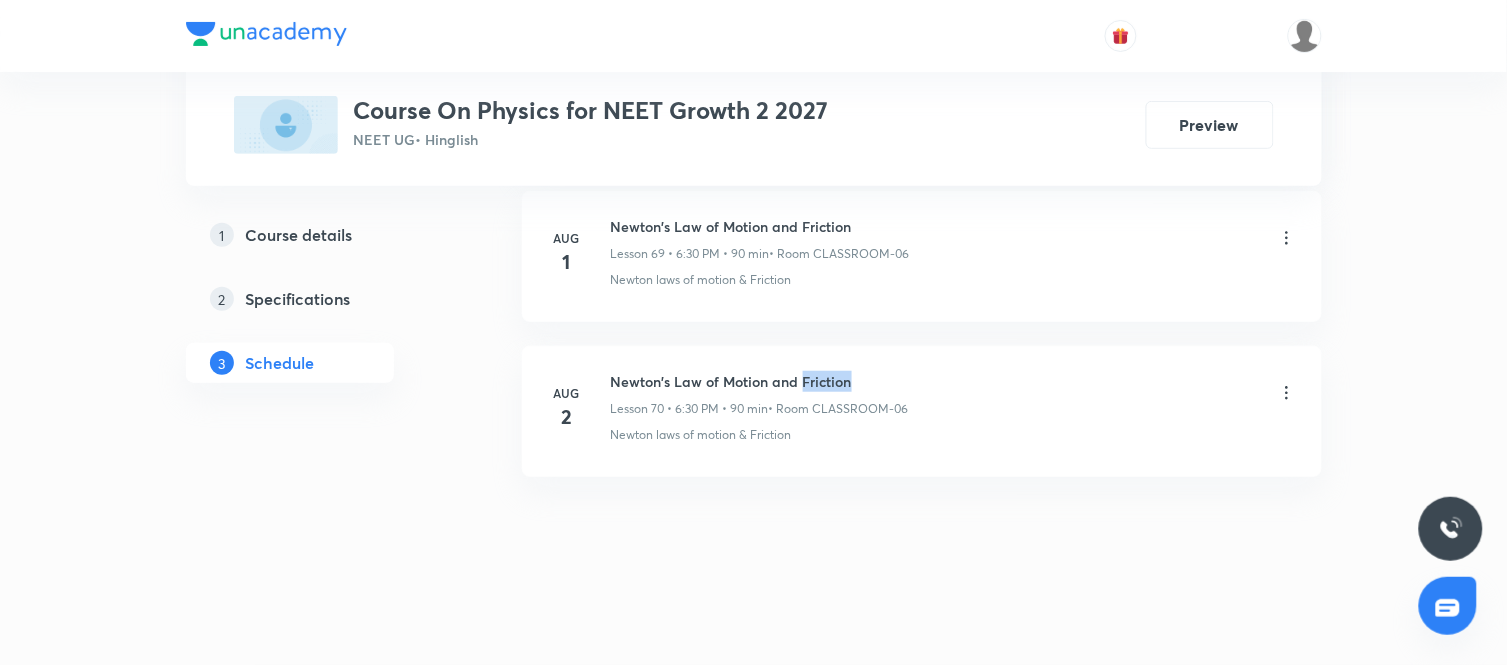 click on "Newton's Law of Motion and Friction" at bounding box center [760, 381] 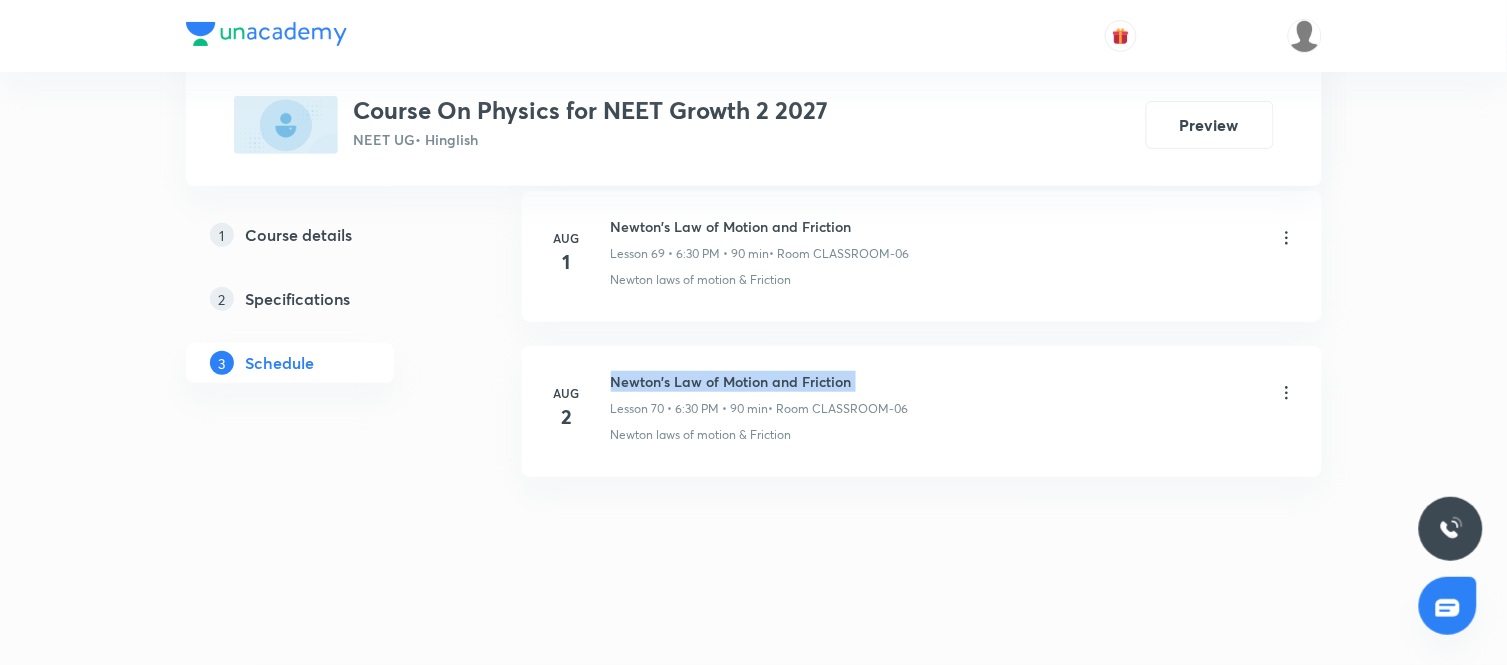 click on "Newton's Law of Motion and Friction" at bounding box center (760, 381) 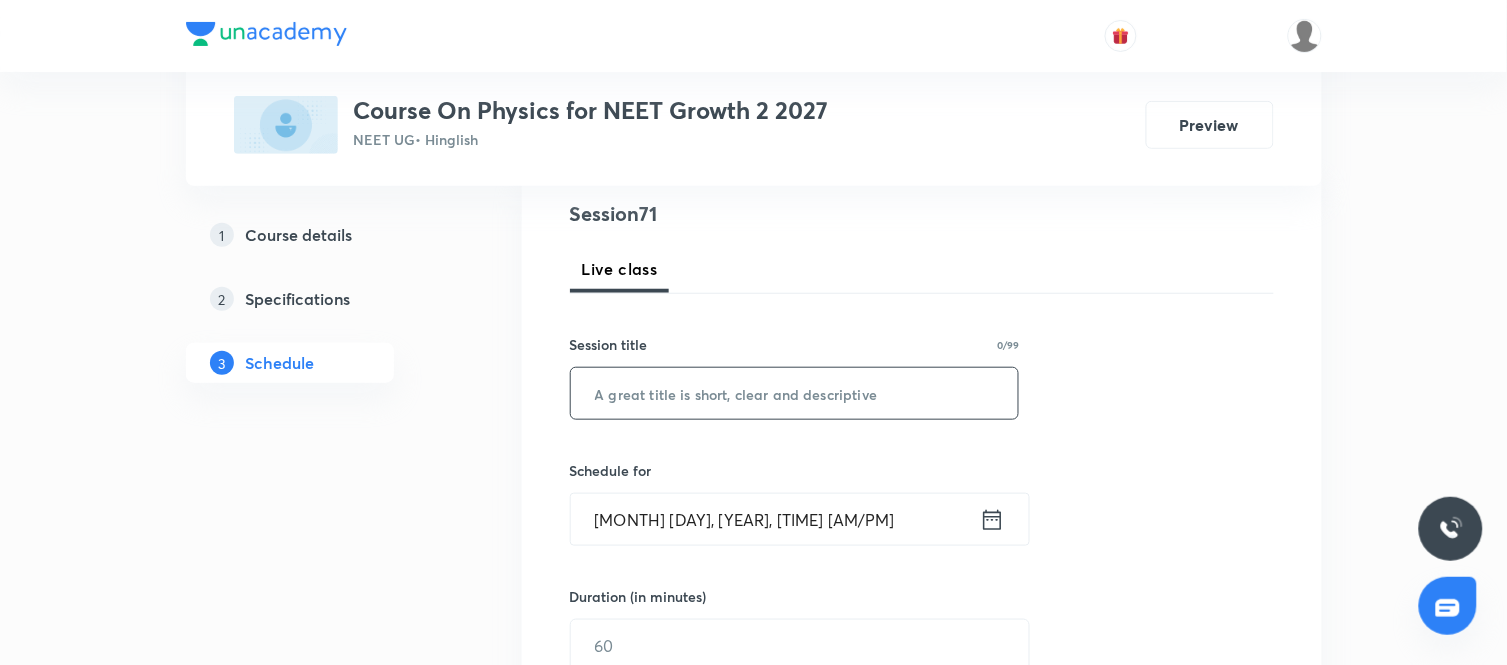 scroll, scrollTop: 217, scrollLeft: 0, axis: vertical 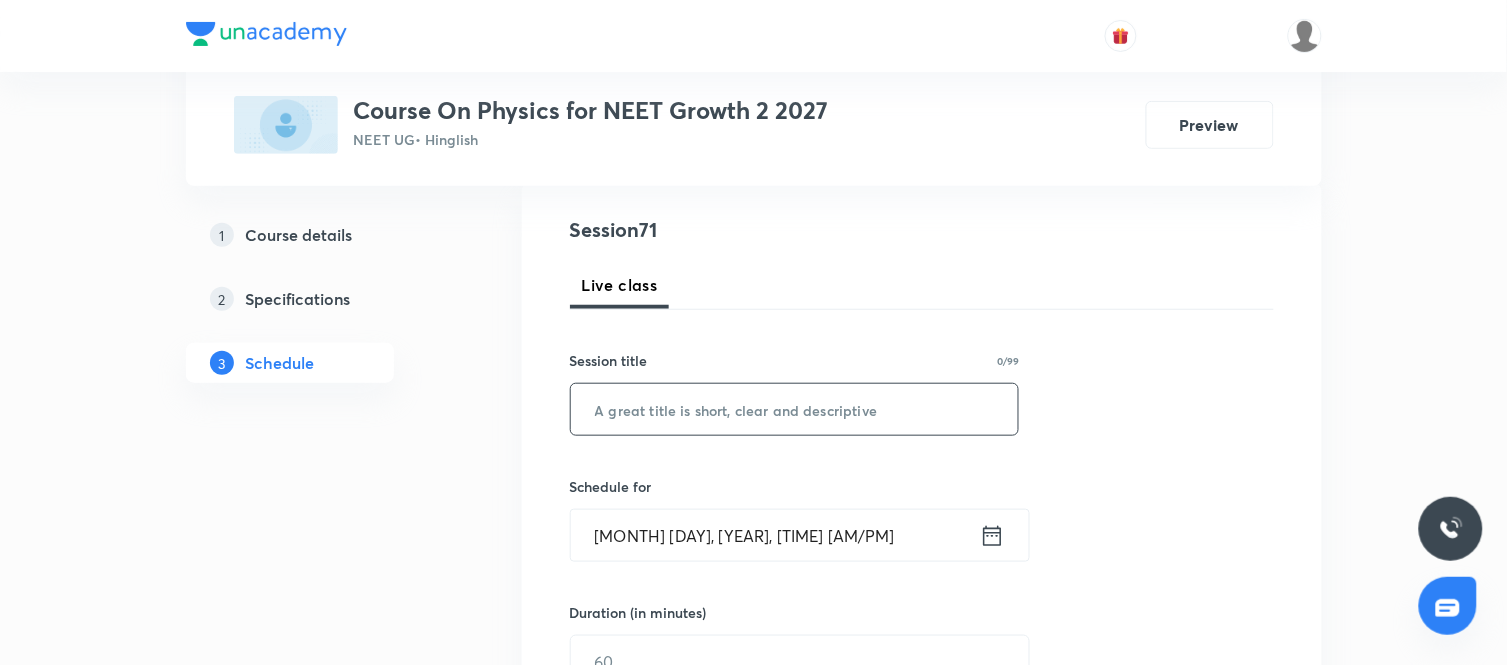 click at bounding box center (795, 409) 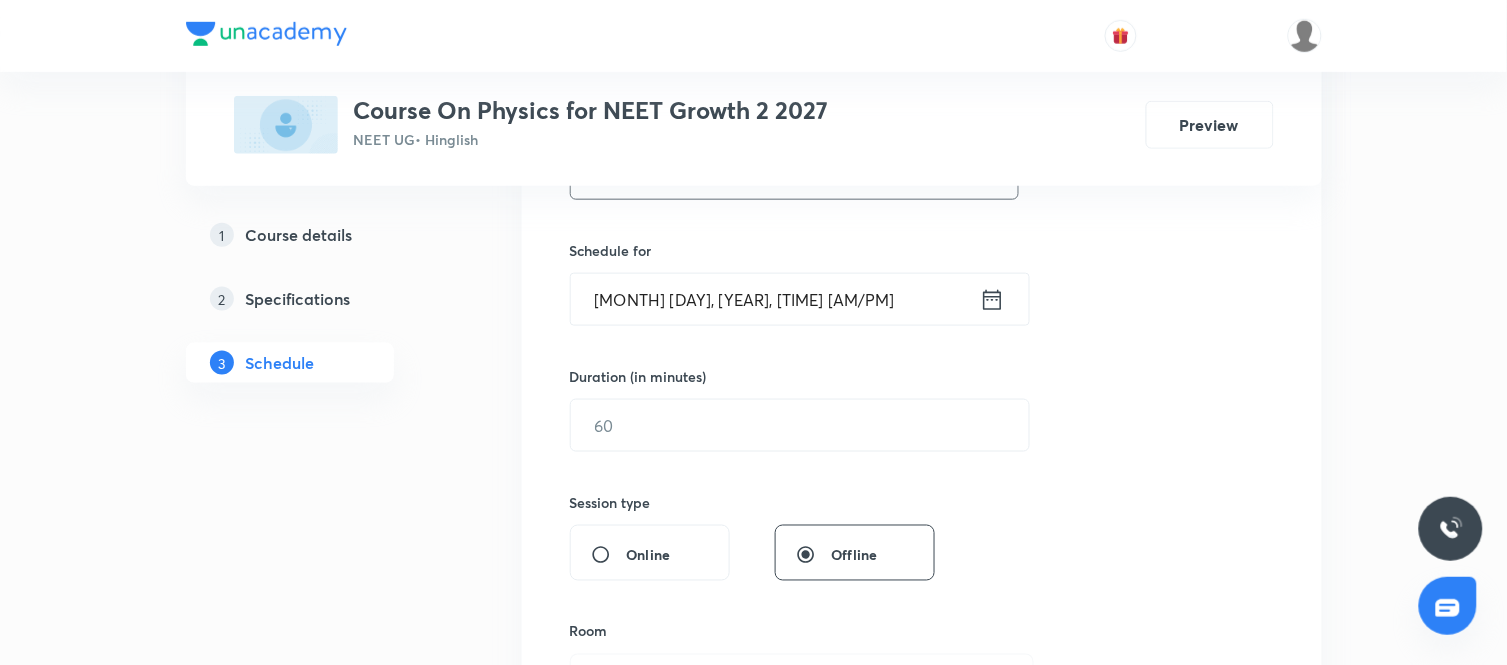 scroll, scrollTop: 458, scrollLeft: 0, axis: vertical 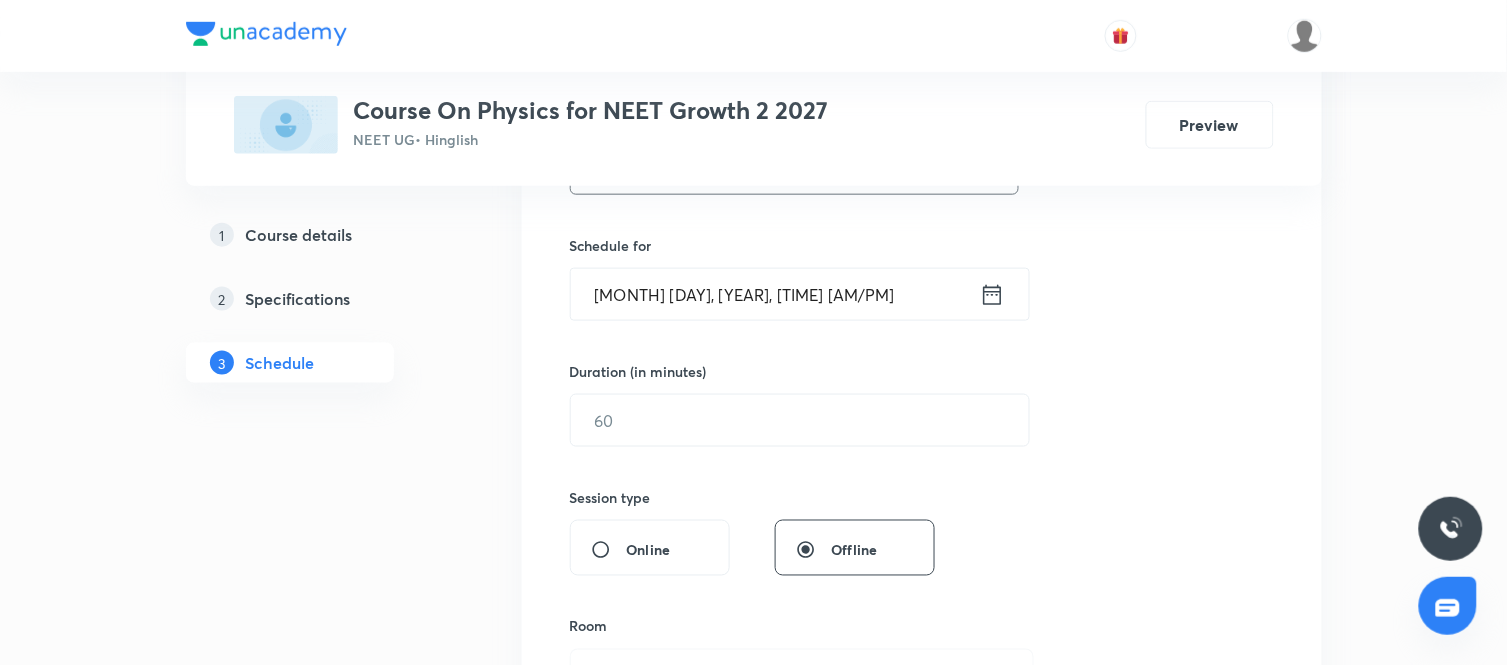 type on "Newton's Law of Motion and Friction" 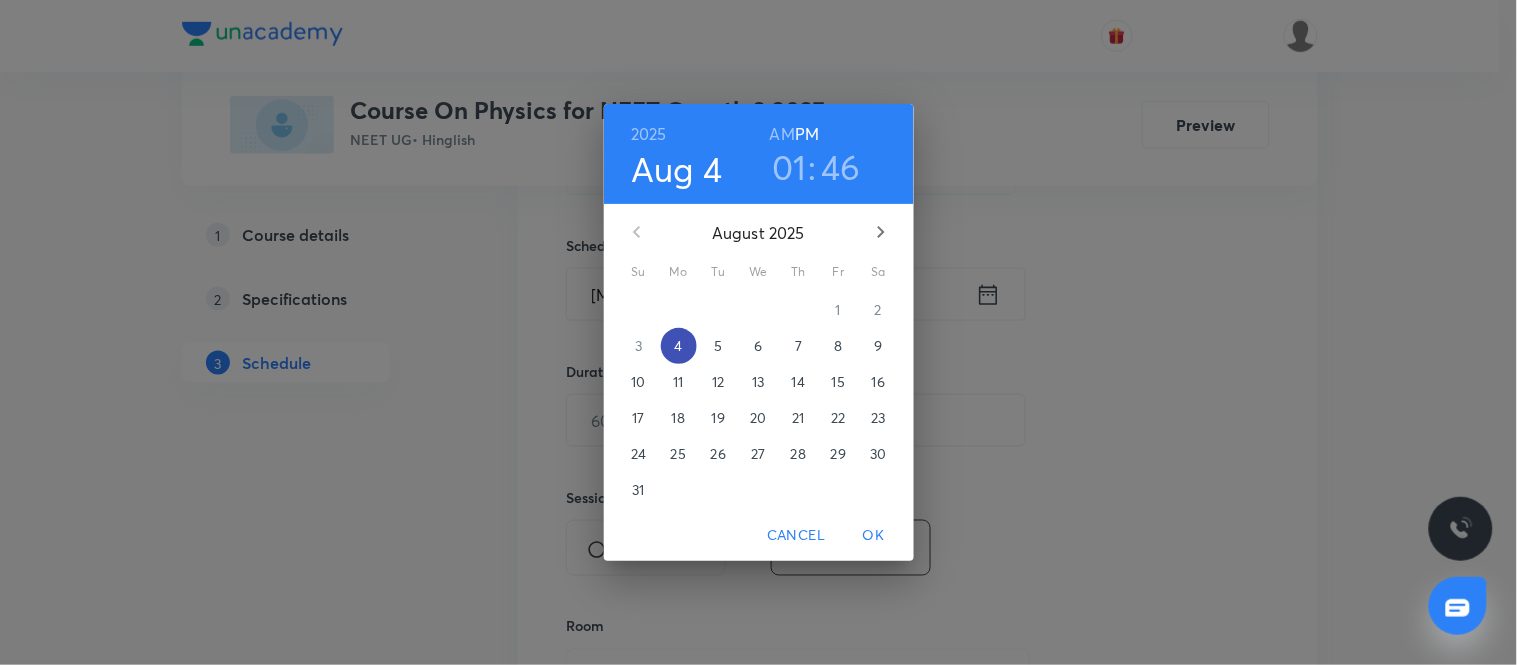 click on "4" at bounding box center [678, 346] 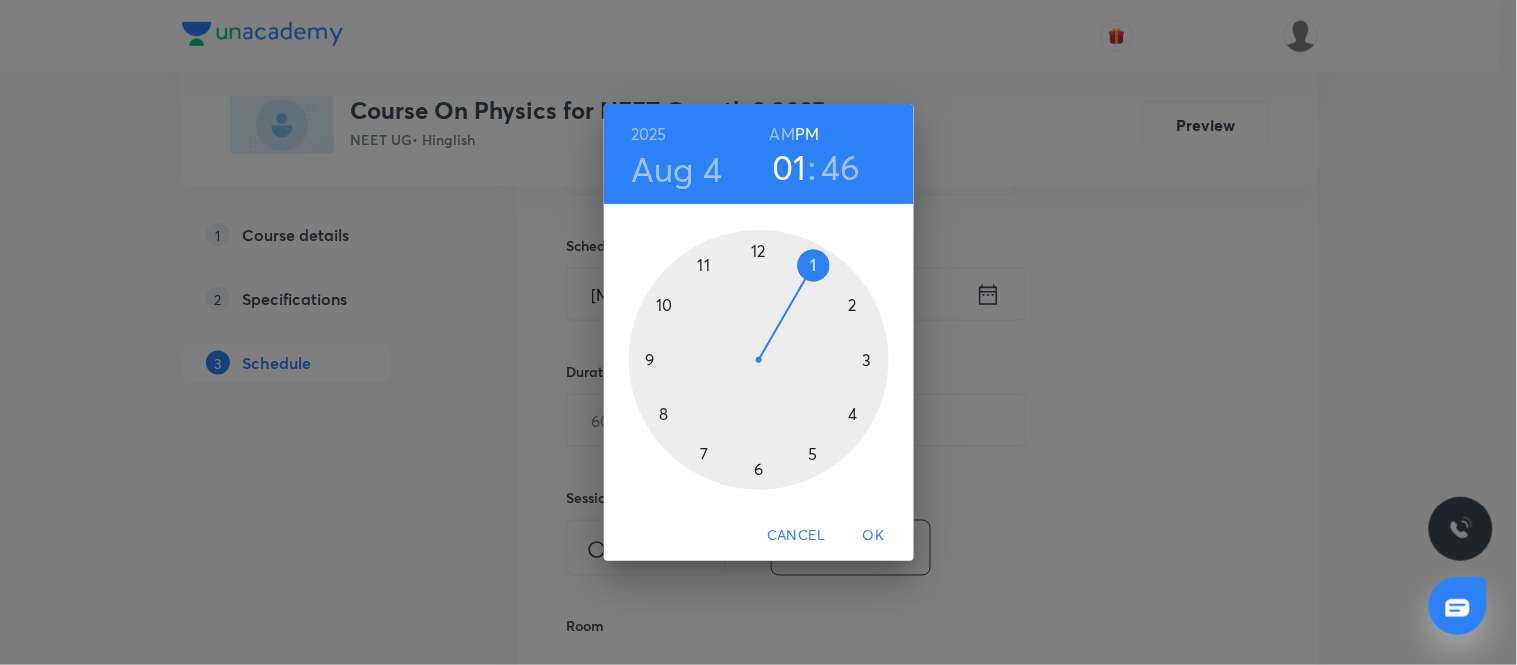 click at bounding box center [759, 360] 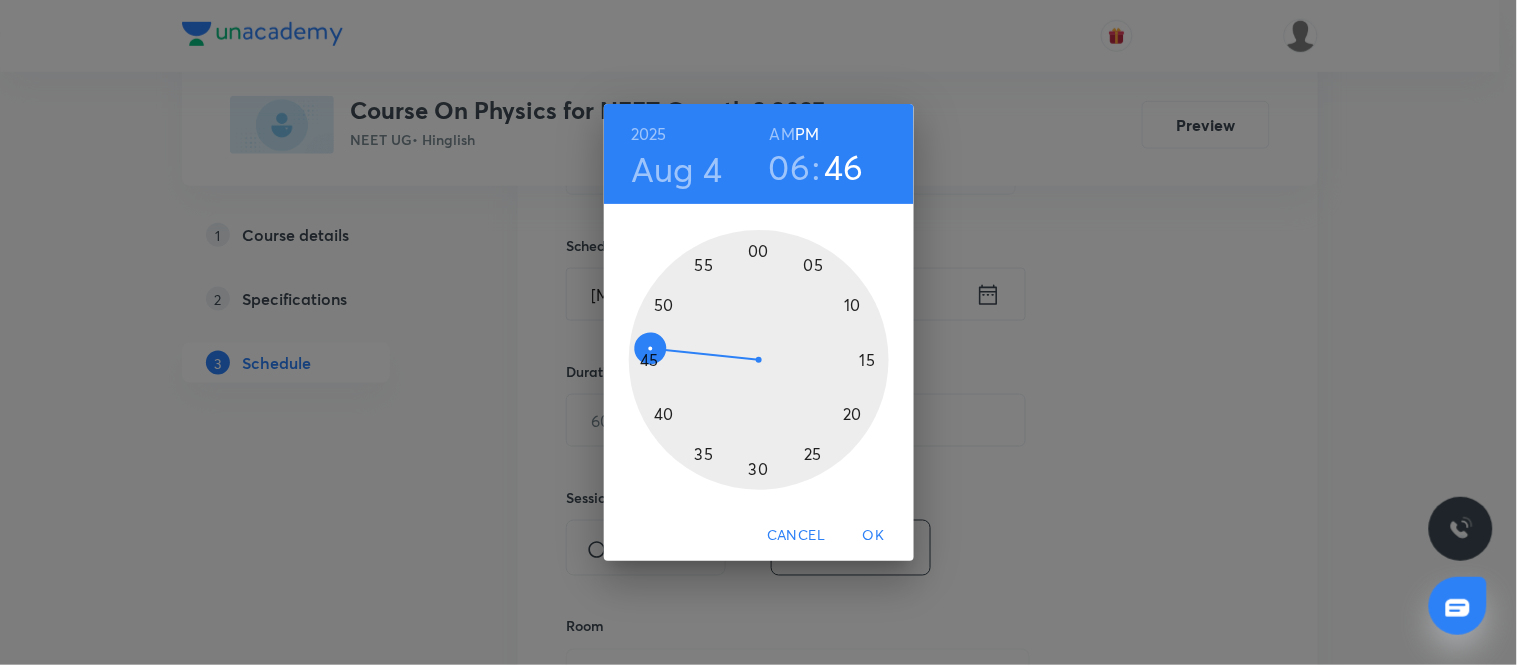click at bounding box center [759, 360] 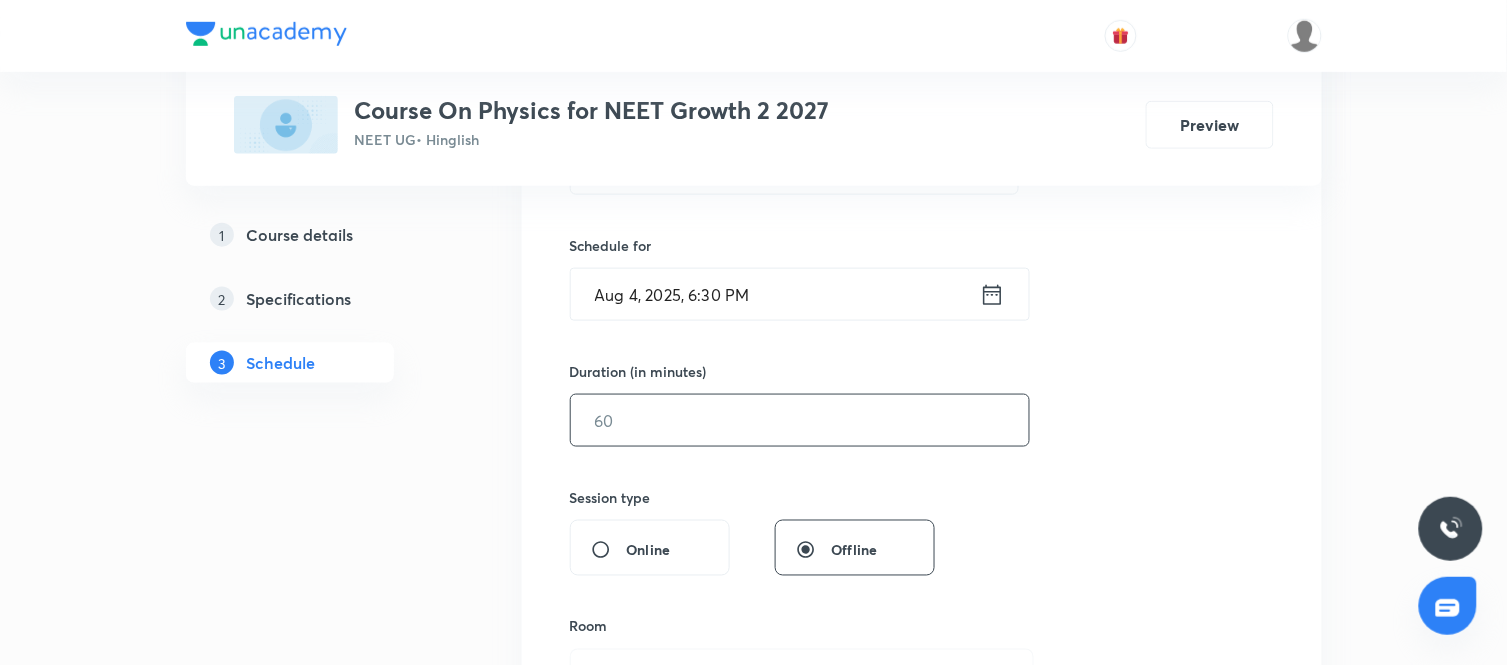 click at bounding box center (800, 420) 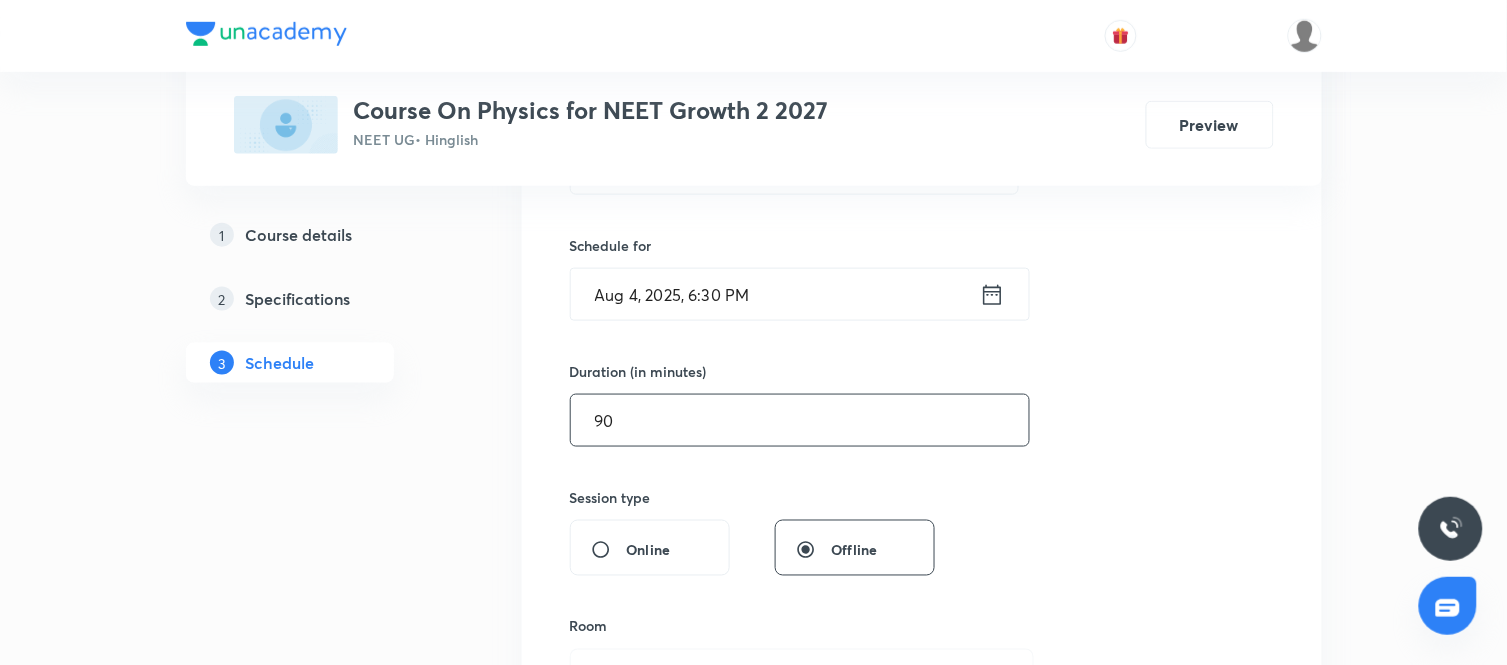 type on "90" 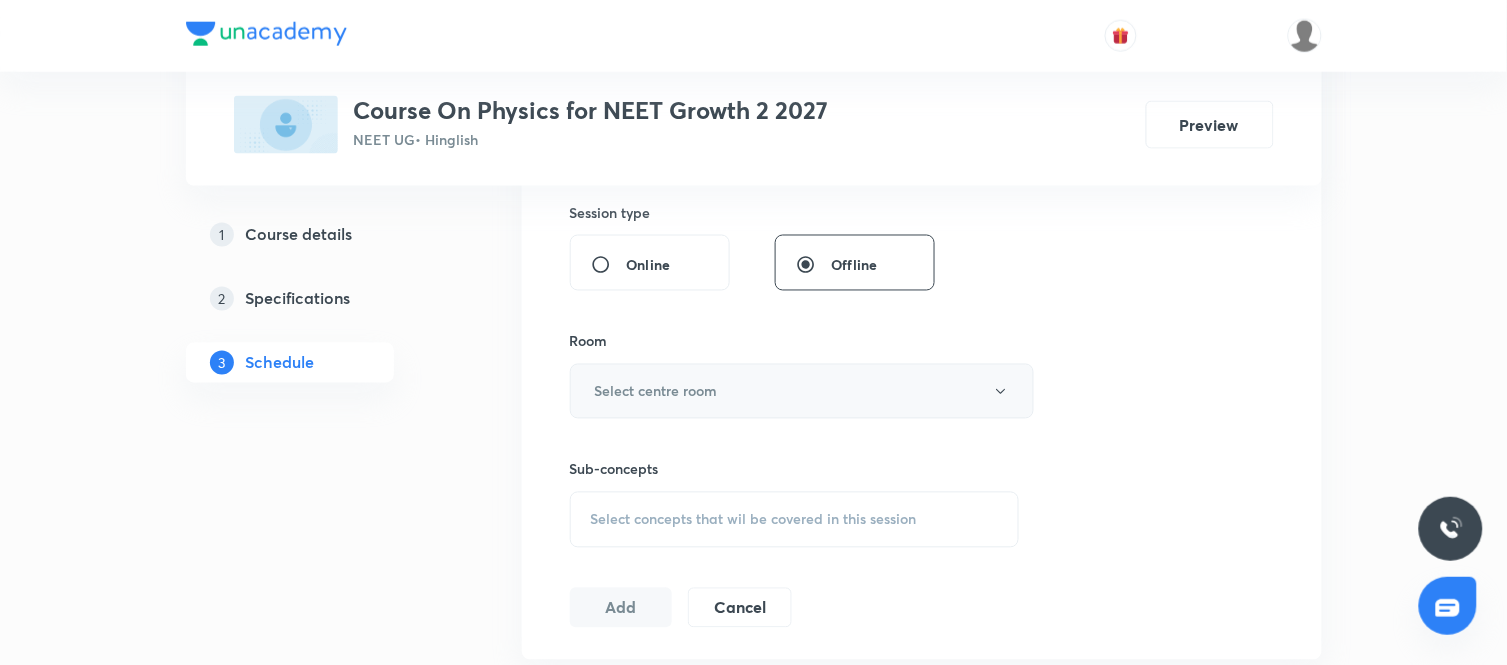 scroll, scrollTop: 744, scrollLeft: 0, axis: vertical 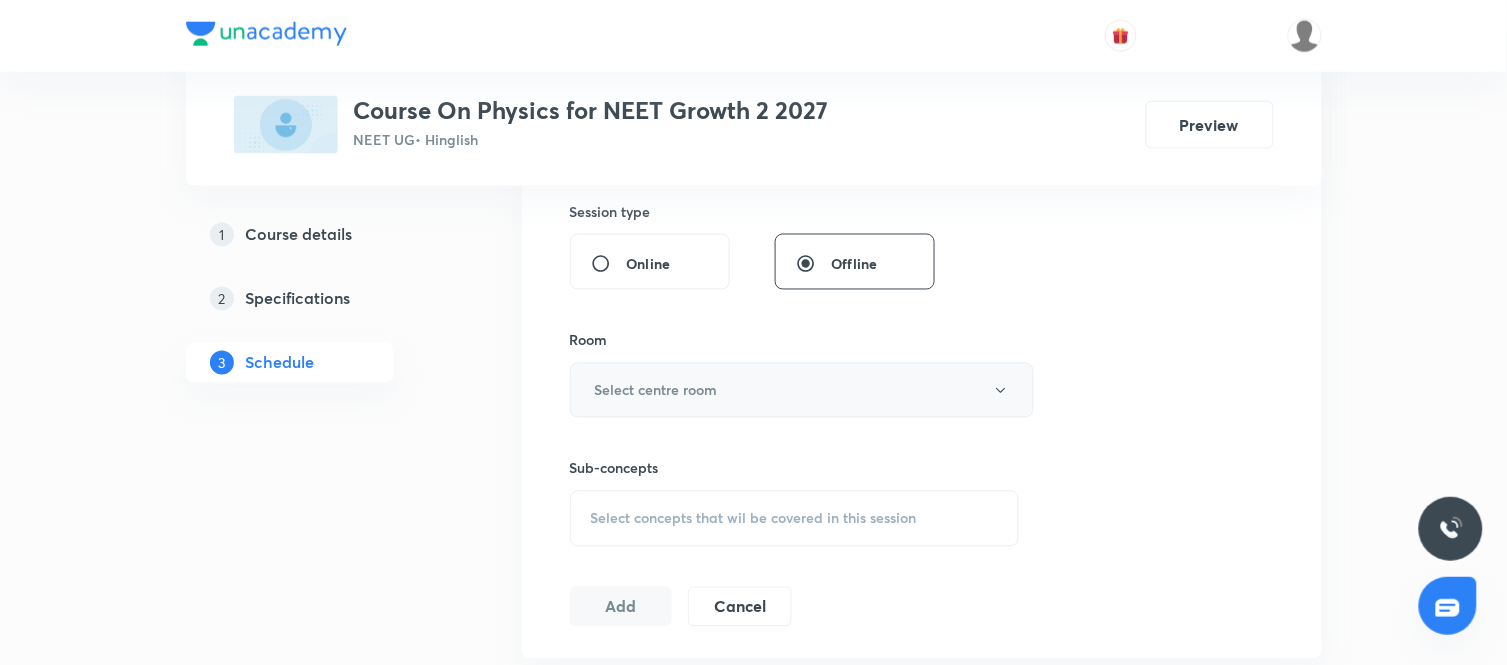 click on "Select centre room" at bounding box center (802, 390) 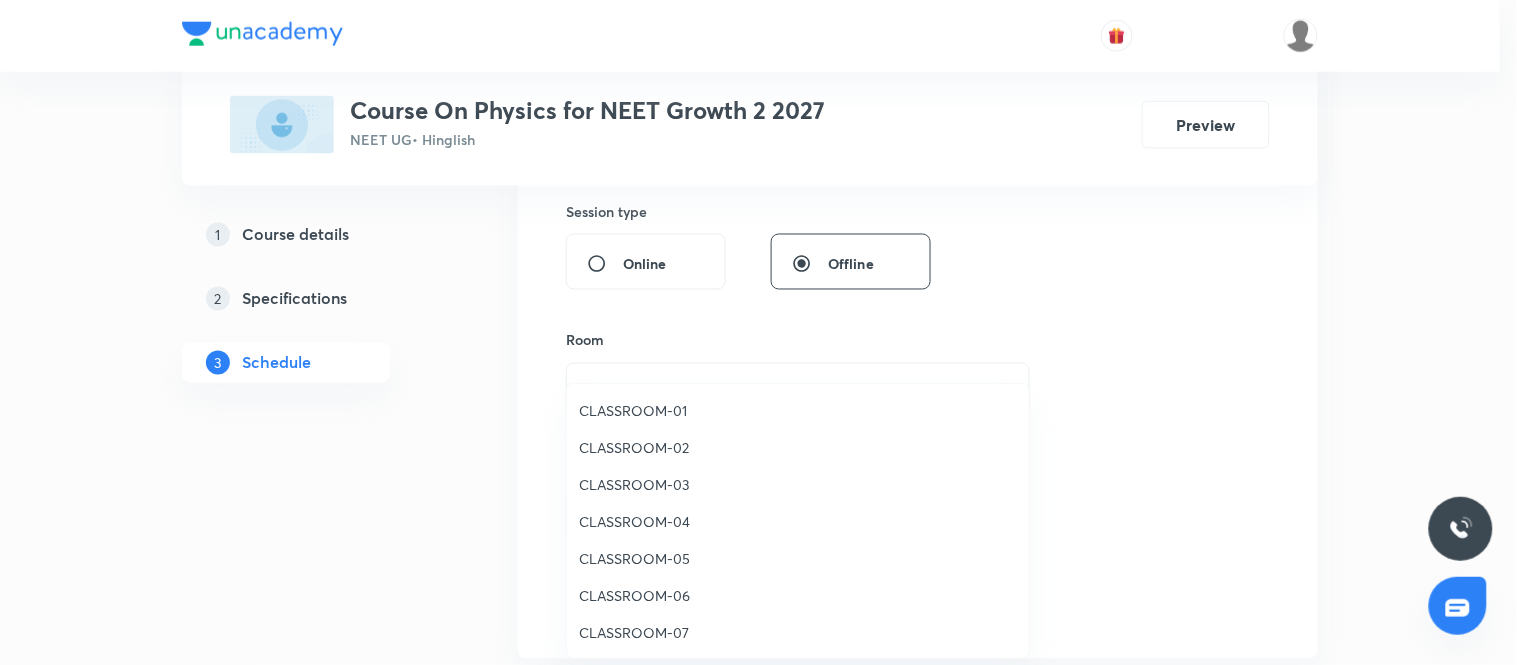 click on "CLASSROOM-06" at bounding box center [798, 595] 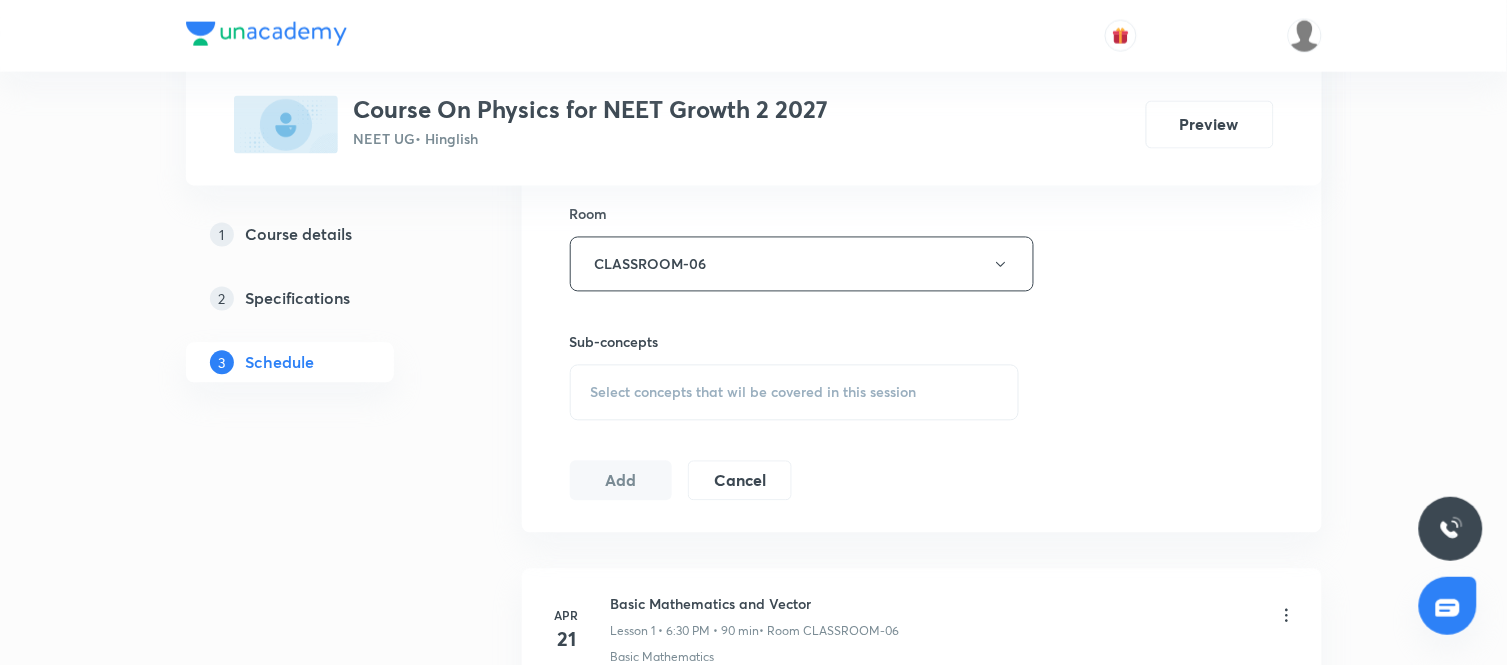 scroll, scrollTop: 871, scrollLeft: 0, axis: vertical 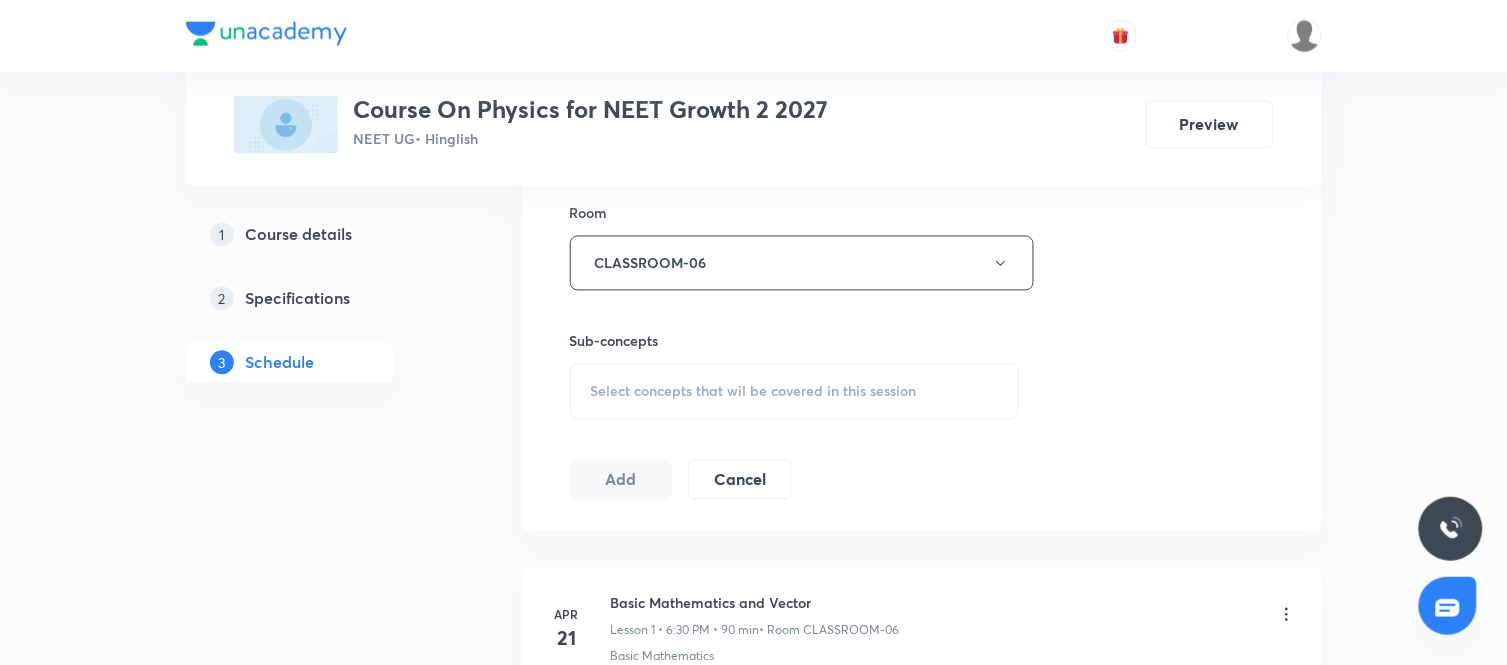 click on "Select concepts that wil be covered in this session" at bounding box center [754, 392] 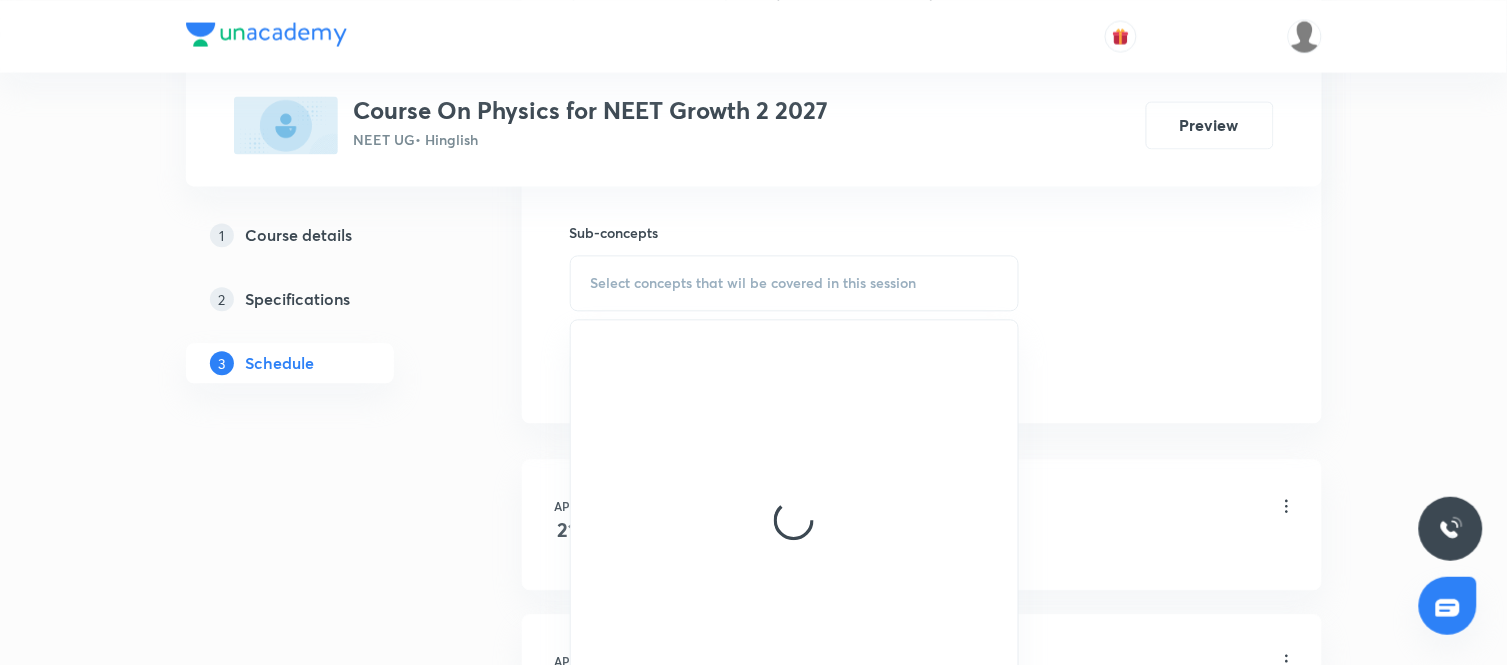 scroll, scrollTop: 981, scrollLeft: 0, axis: vertical 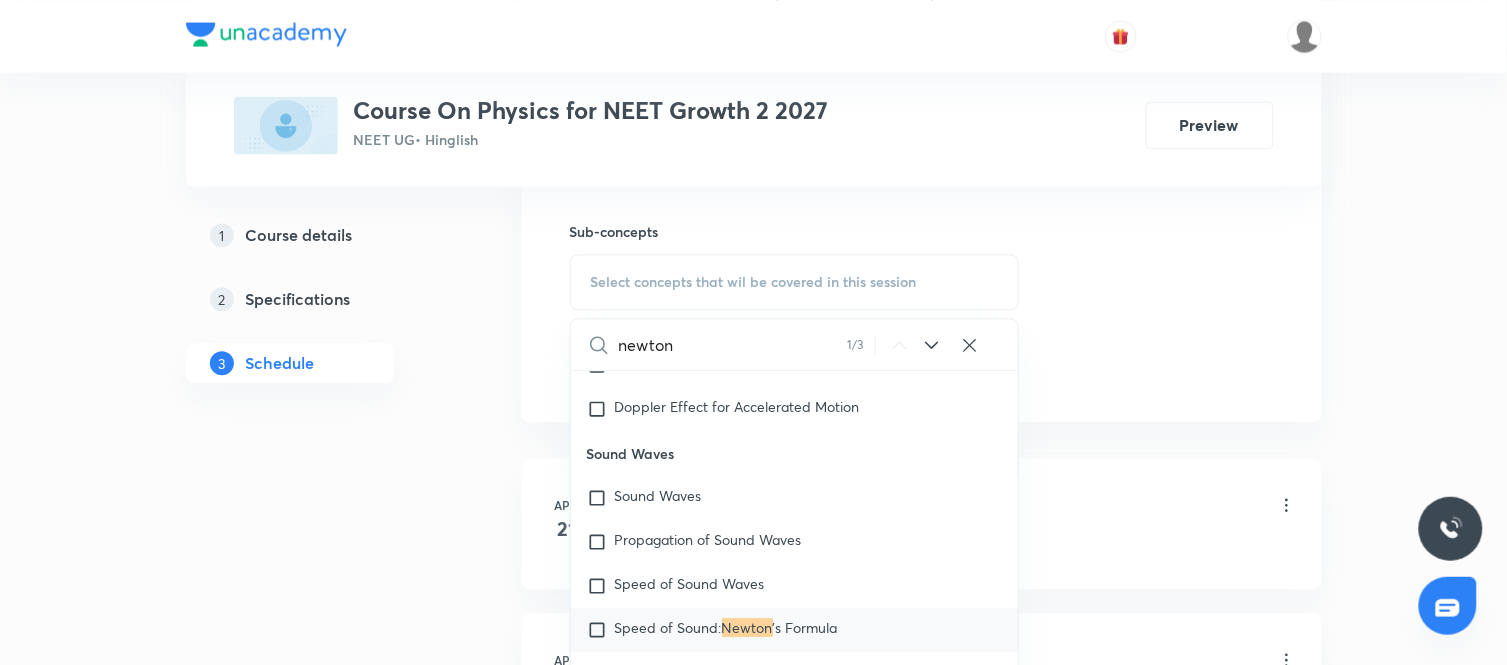type on "newton" 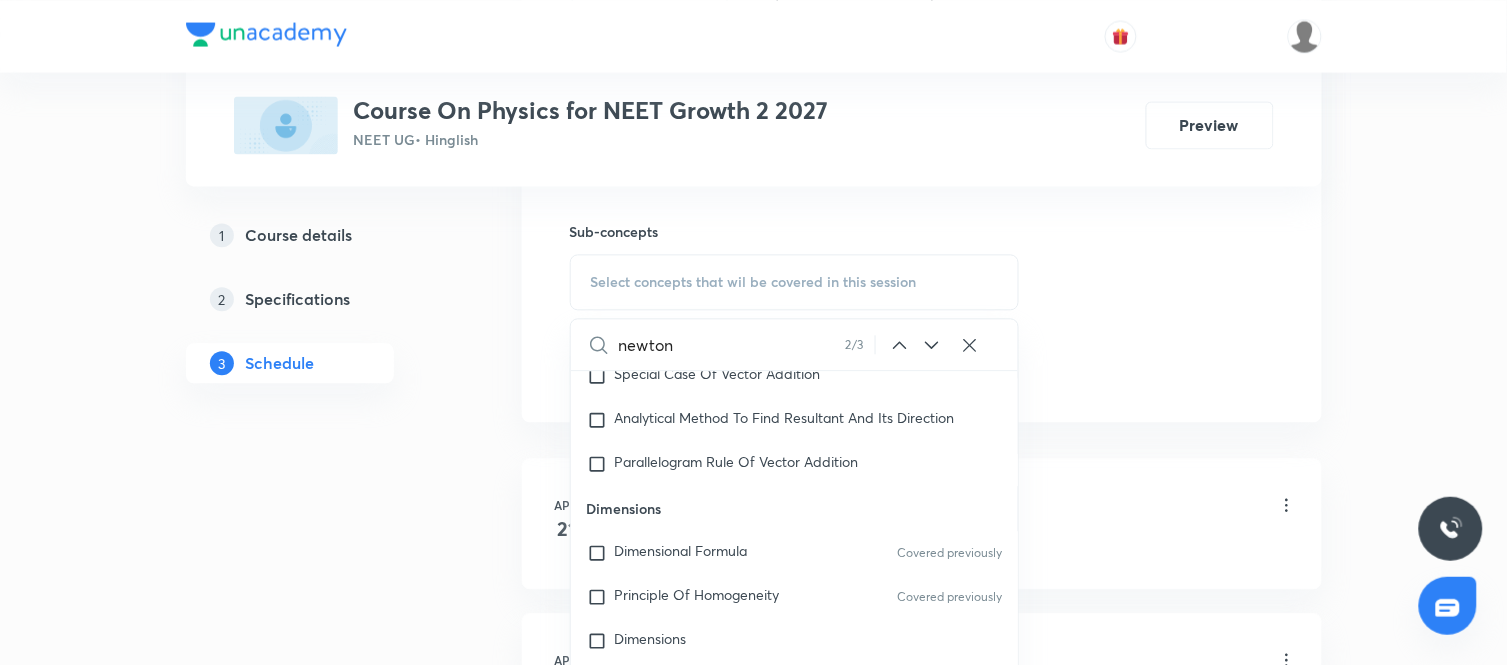 scroll, scrollTop: 8417, scrollLeft: 0, axis: vertical 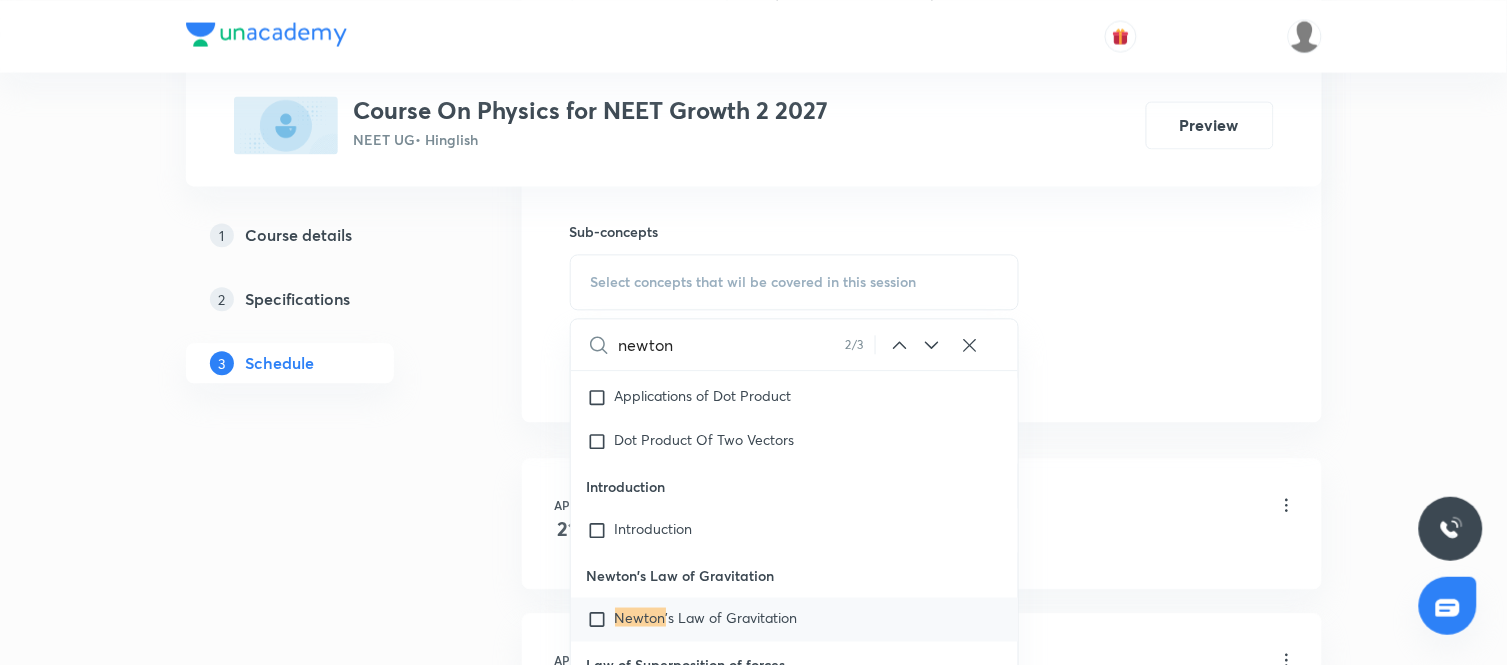 click 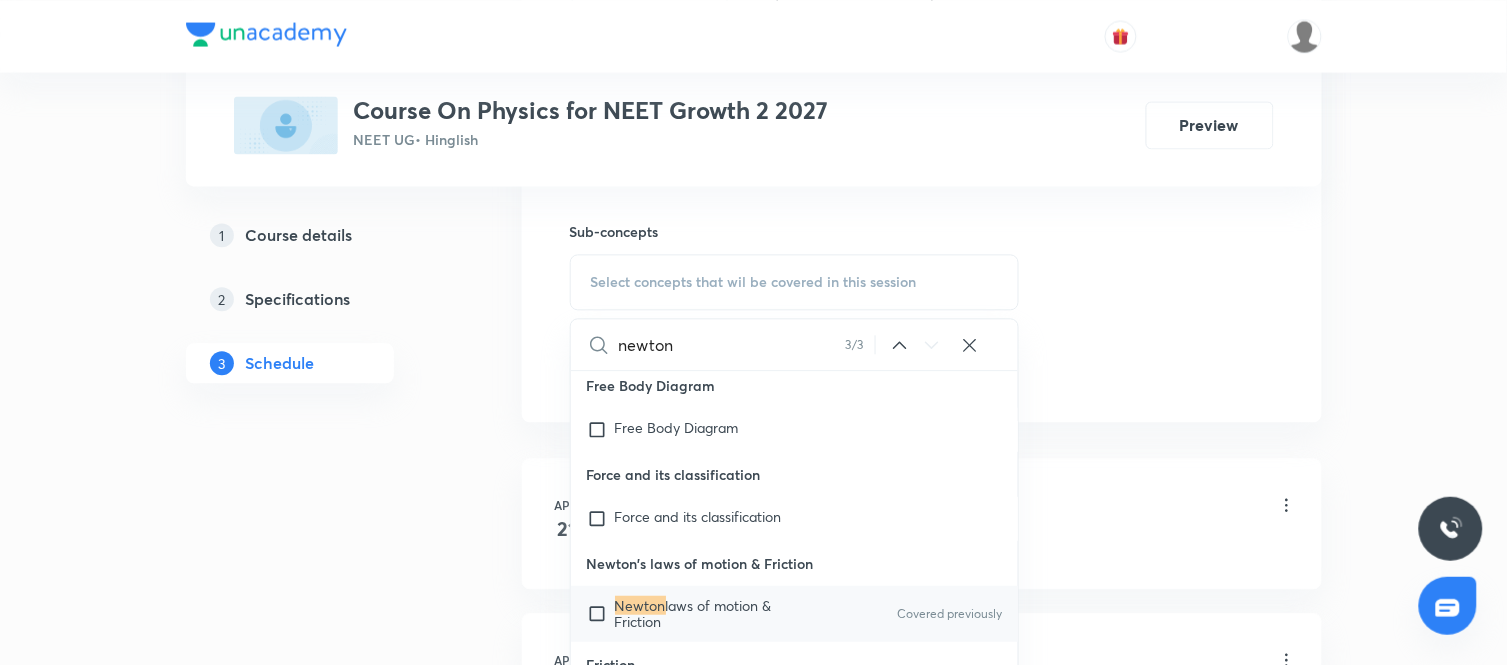 scroll, scrollTop: 17750, scrollLeft: 0, axis: vertical 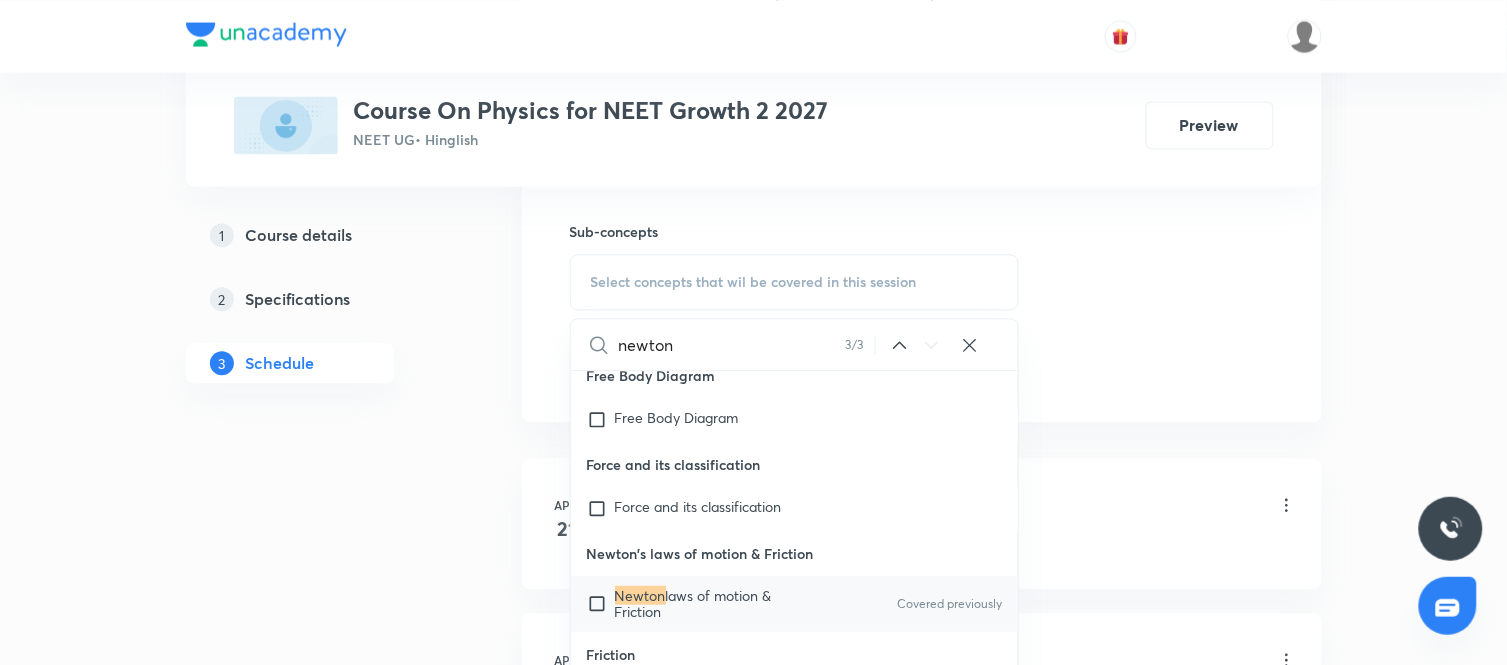 click on "laws of motion & Friction" at bounding box center (693, 603) 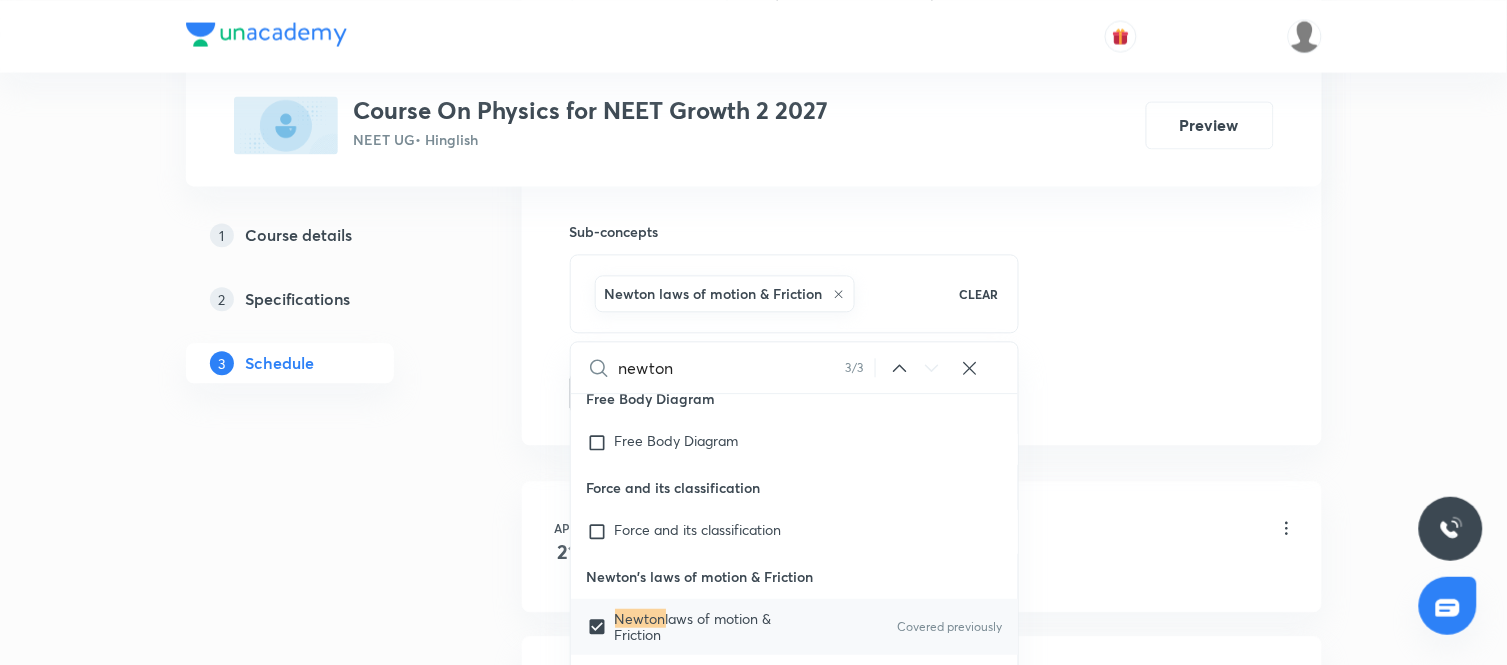 click on "1 Course details 2 Specifications 3 Schedule" at bounding box center (322, 5408) 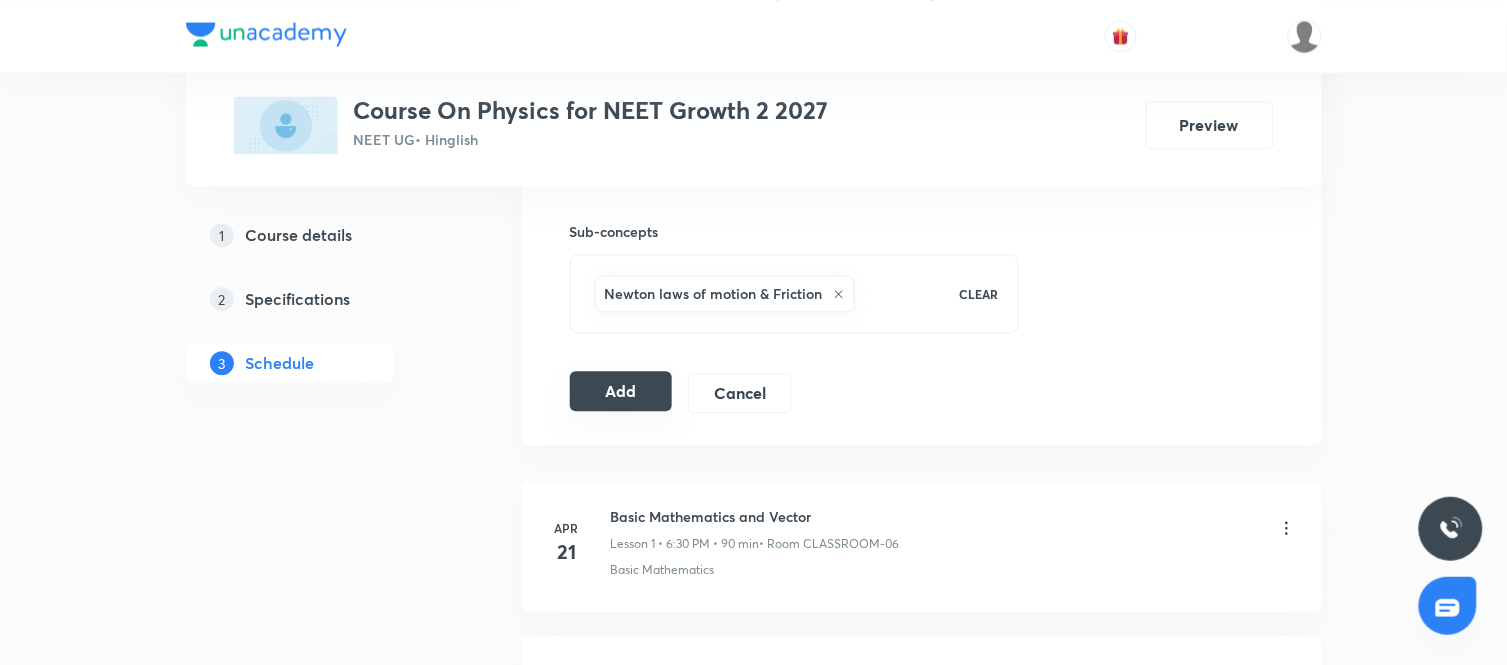 click on "Add" at bounding box center (621, 391) 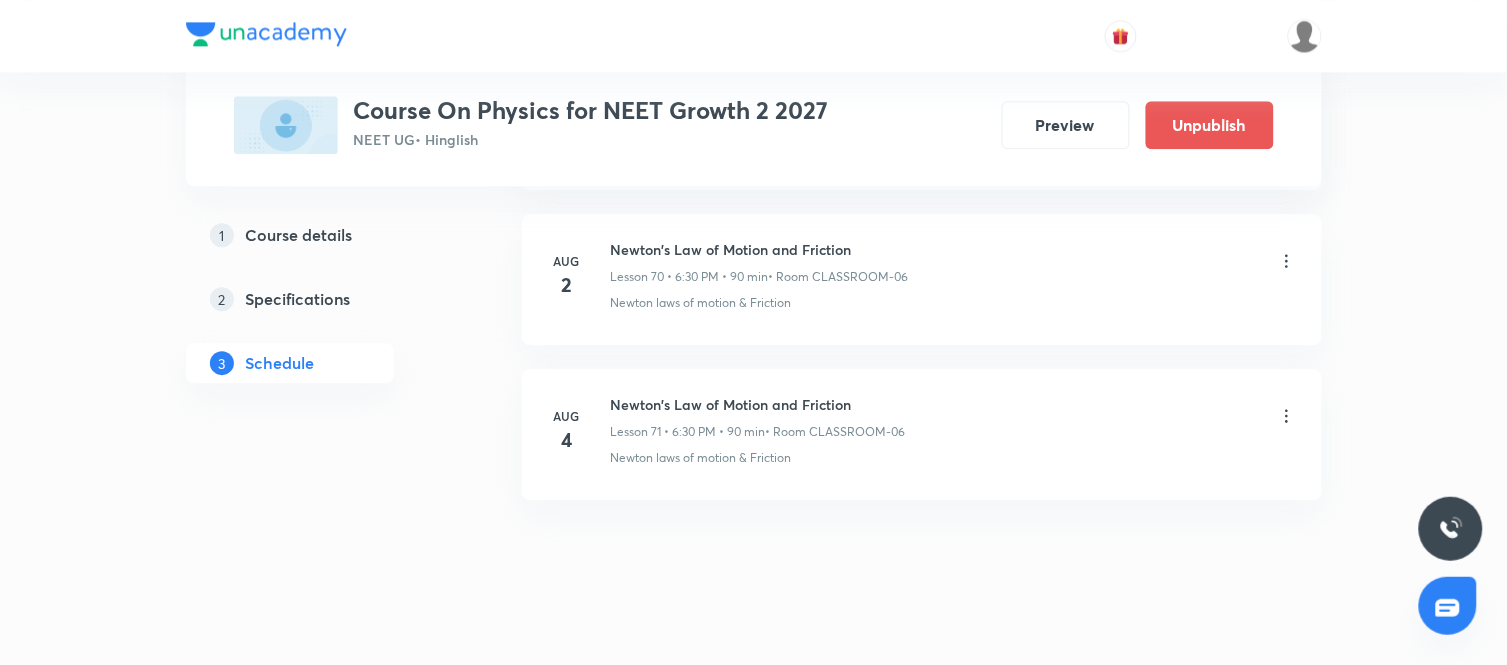 scroll, scrollTop: 11036, scrollLeft: 0, axis: vertical 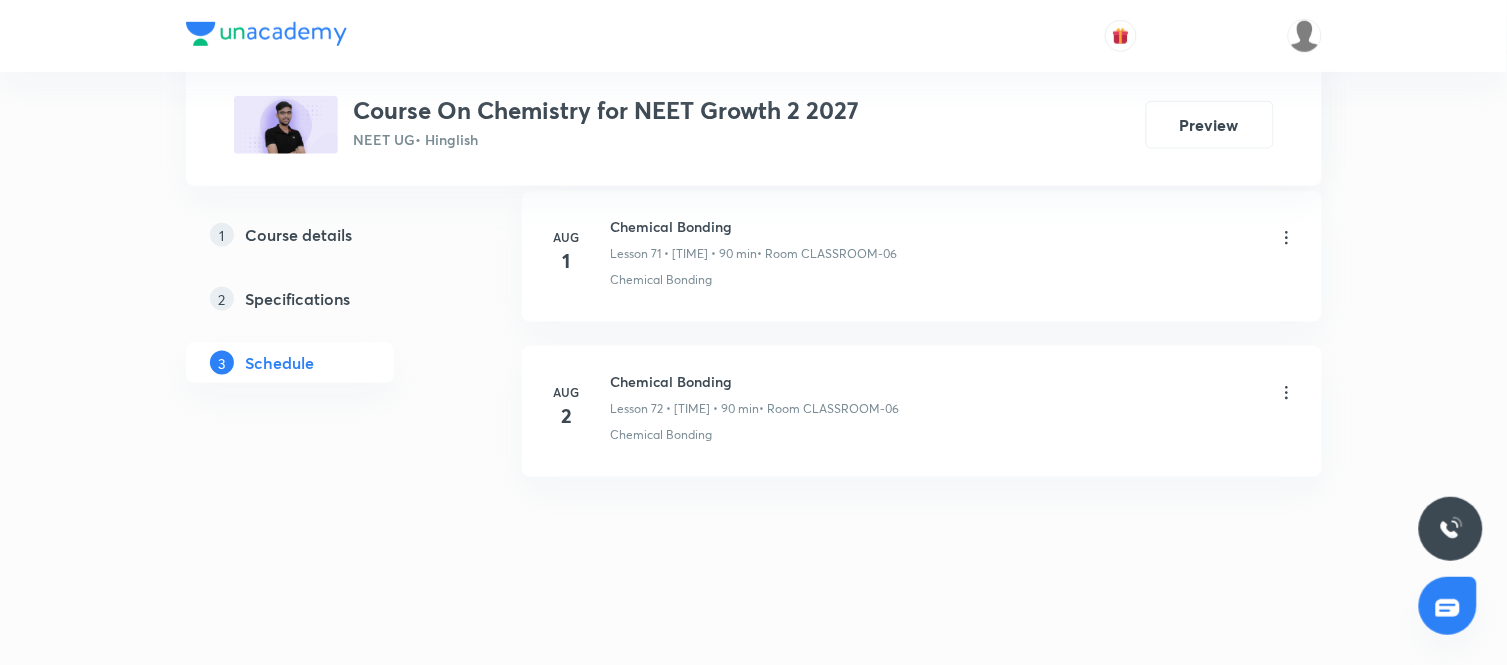 click on "Chemical Bonding" at bounding box center [755, 381] 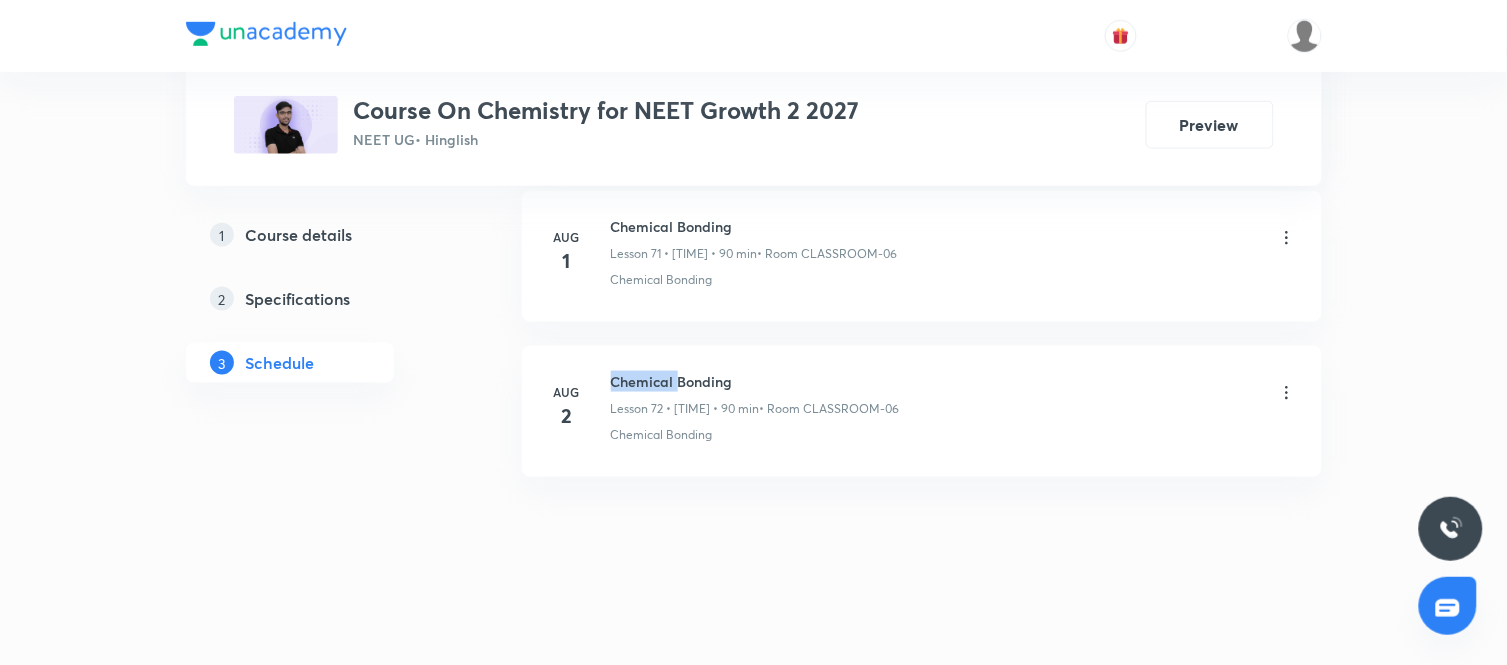click on "Chemical Bonding" at bounding box center [755, 381] 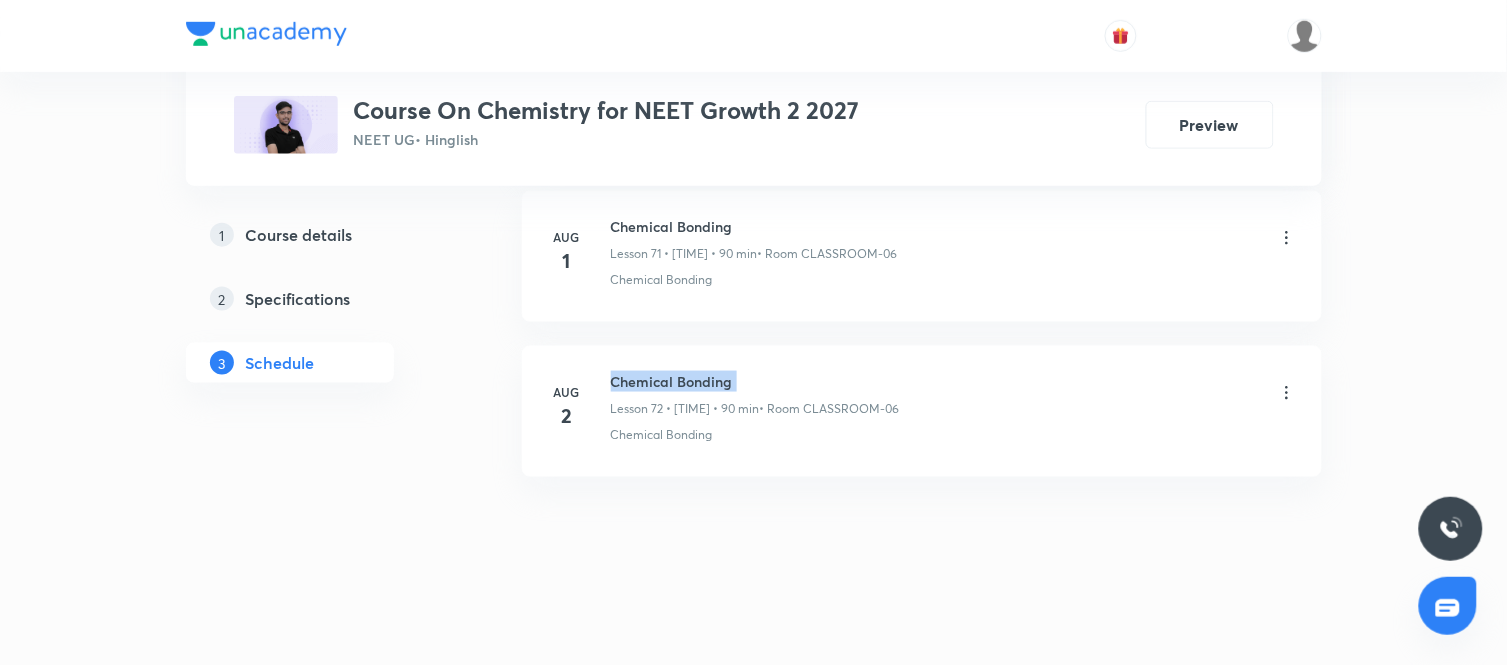 click on "Chemical Bonding" at bounding box center [755, 381] 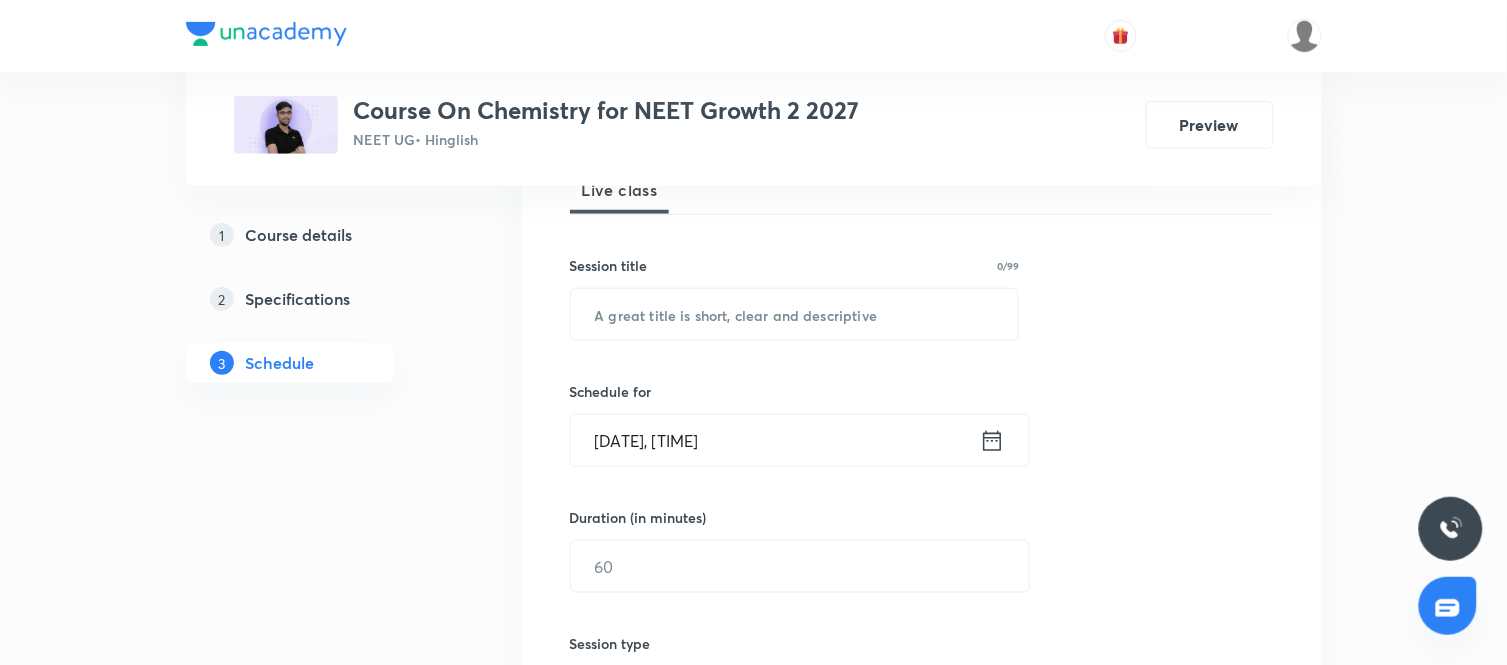 scroll, scrollTop: 321, scrollLeft: 0, axis: vertical 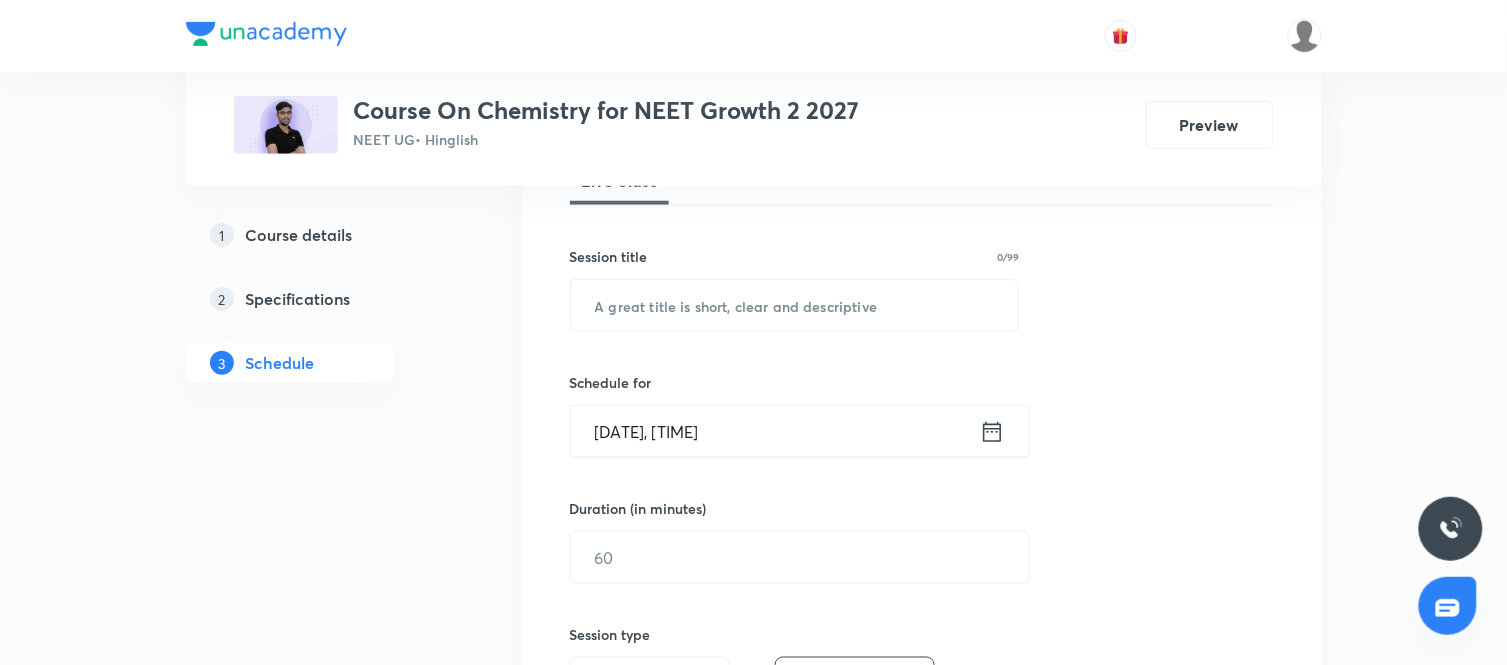 click on "Session  73 Live class Session title 0/99 ​ Schedule for [DATE], [TIME] ​ Duration (in minutes) ​   Session type Online Offline Room Select centre room Sub-concepts Select concepts that wil be covered in this session Add Cancel" at bounding box center [922, 580] 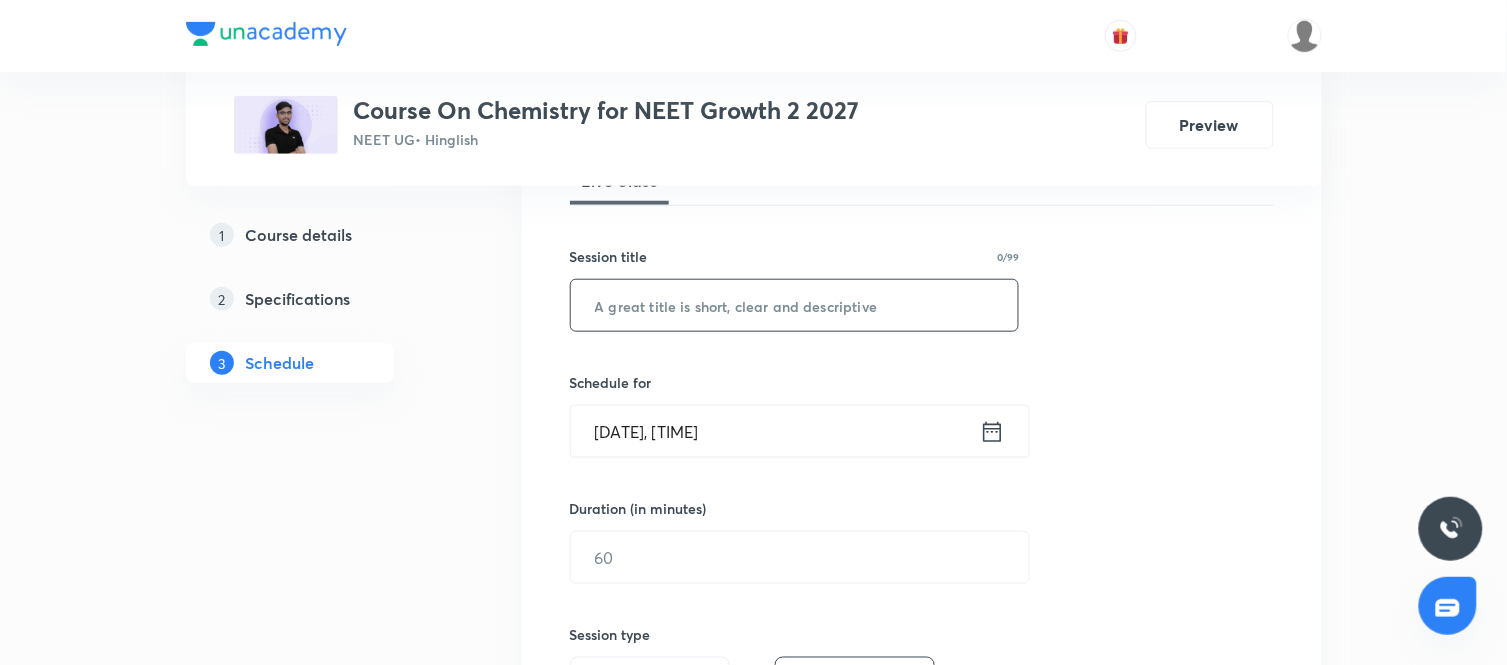 click at bounding box center (795, 305) 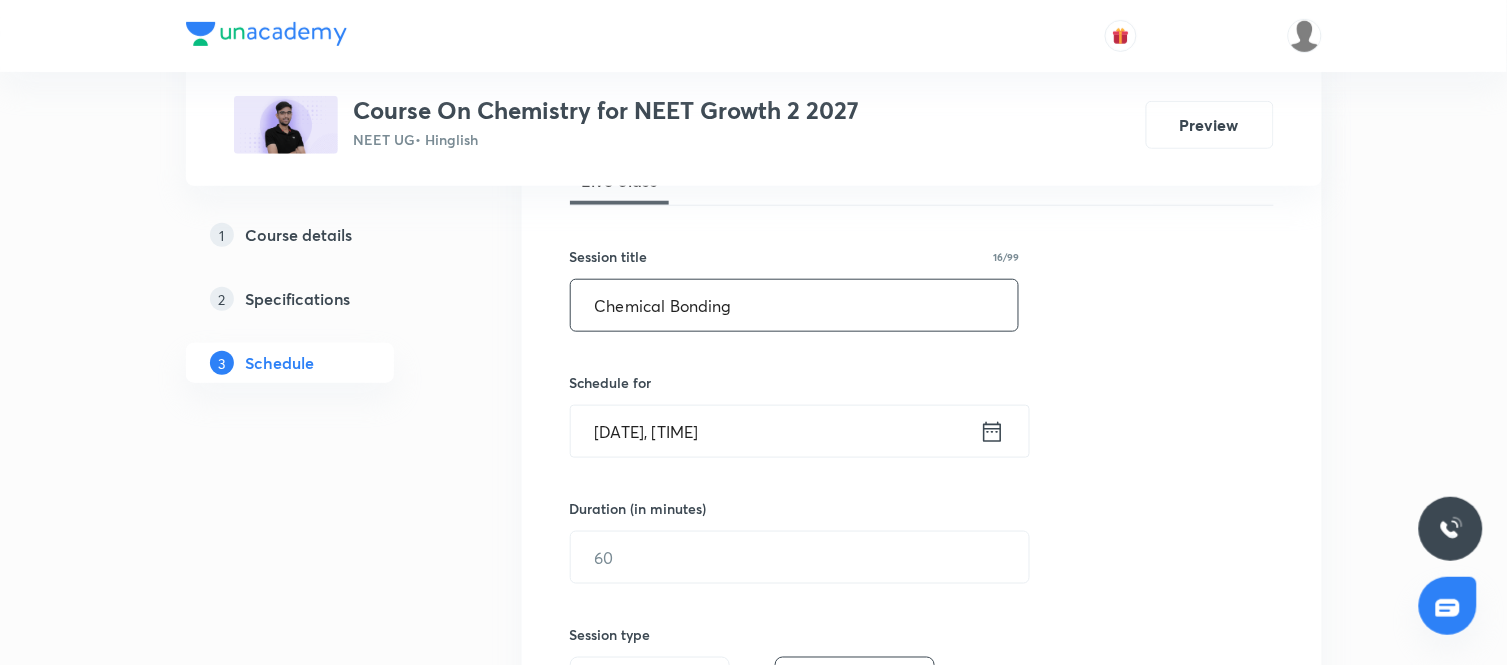 type on "Chemical Bonding" 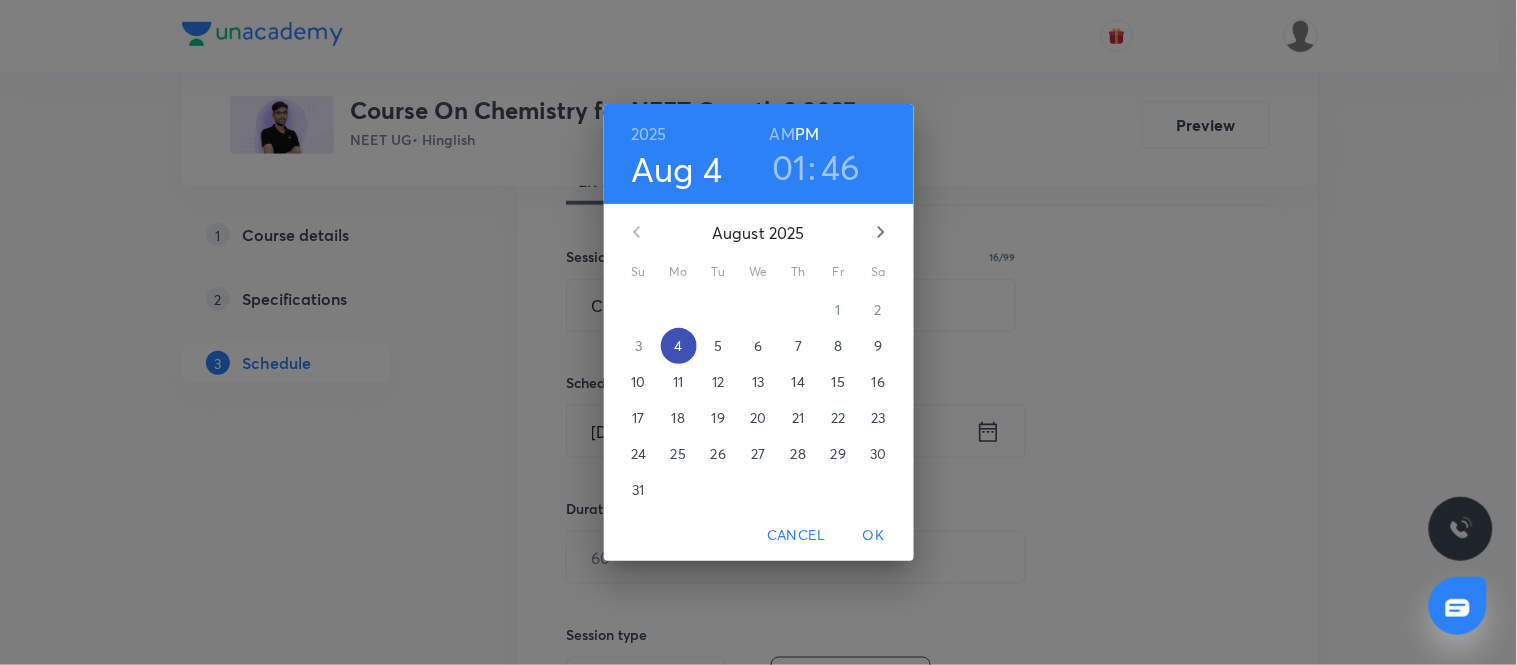 click on "4" at bounding box center (678, 346) 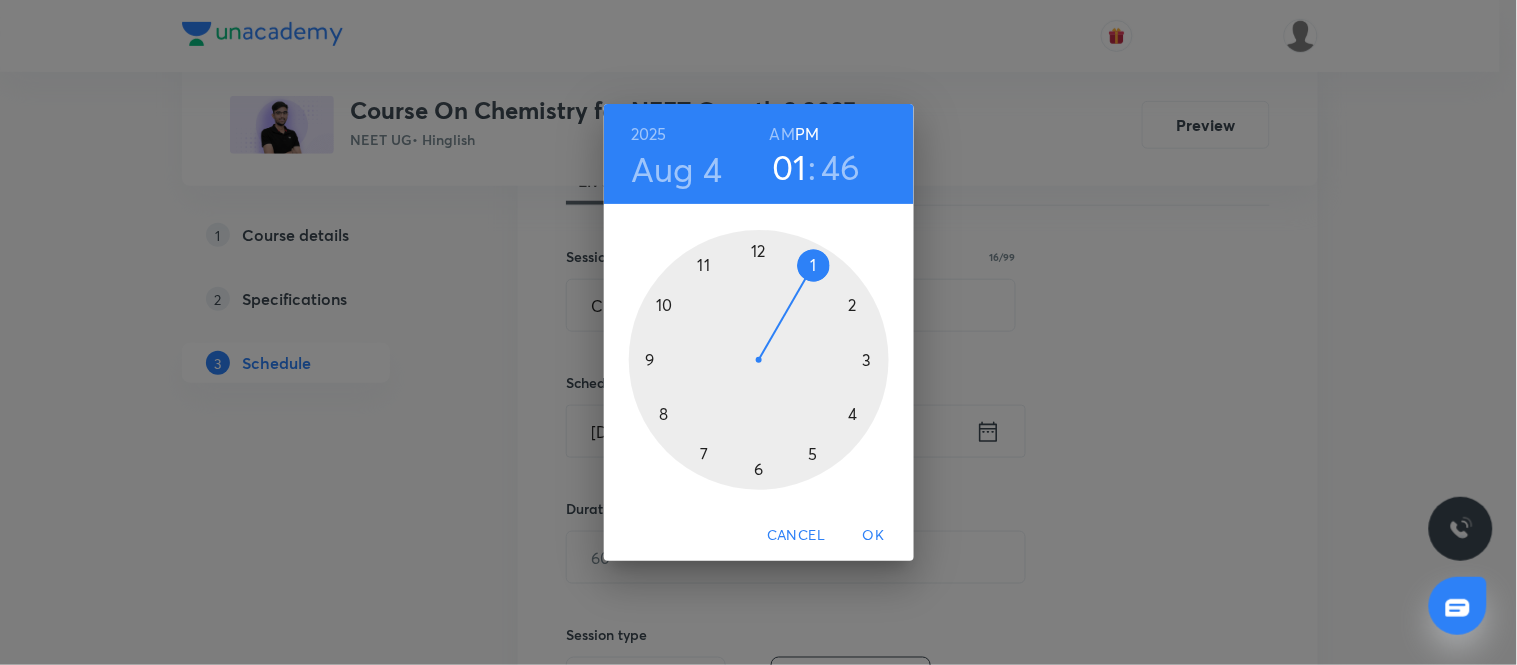 click at bounding box center (759, 360) 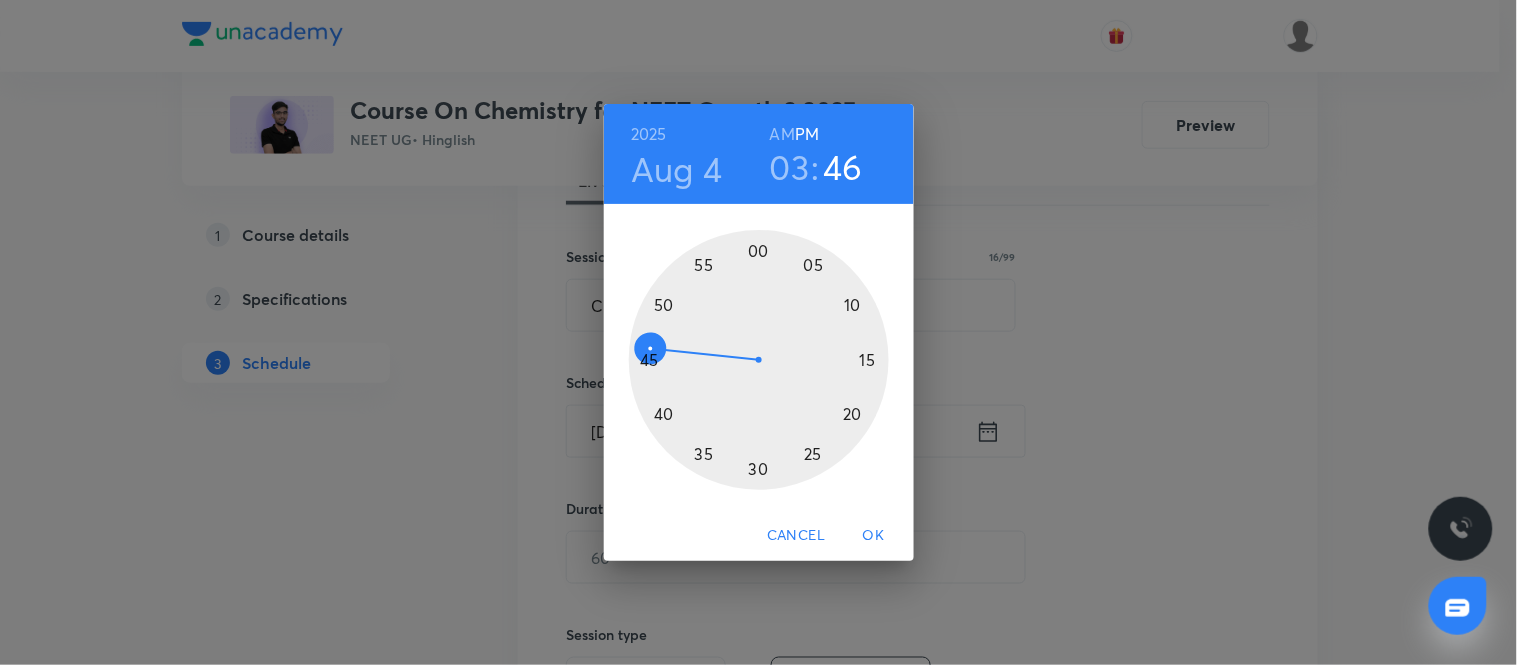click at bounding box center (759, 360) 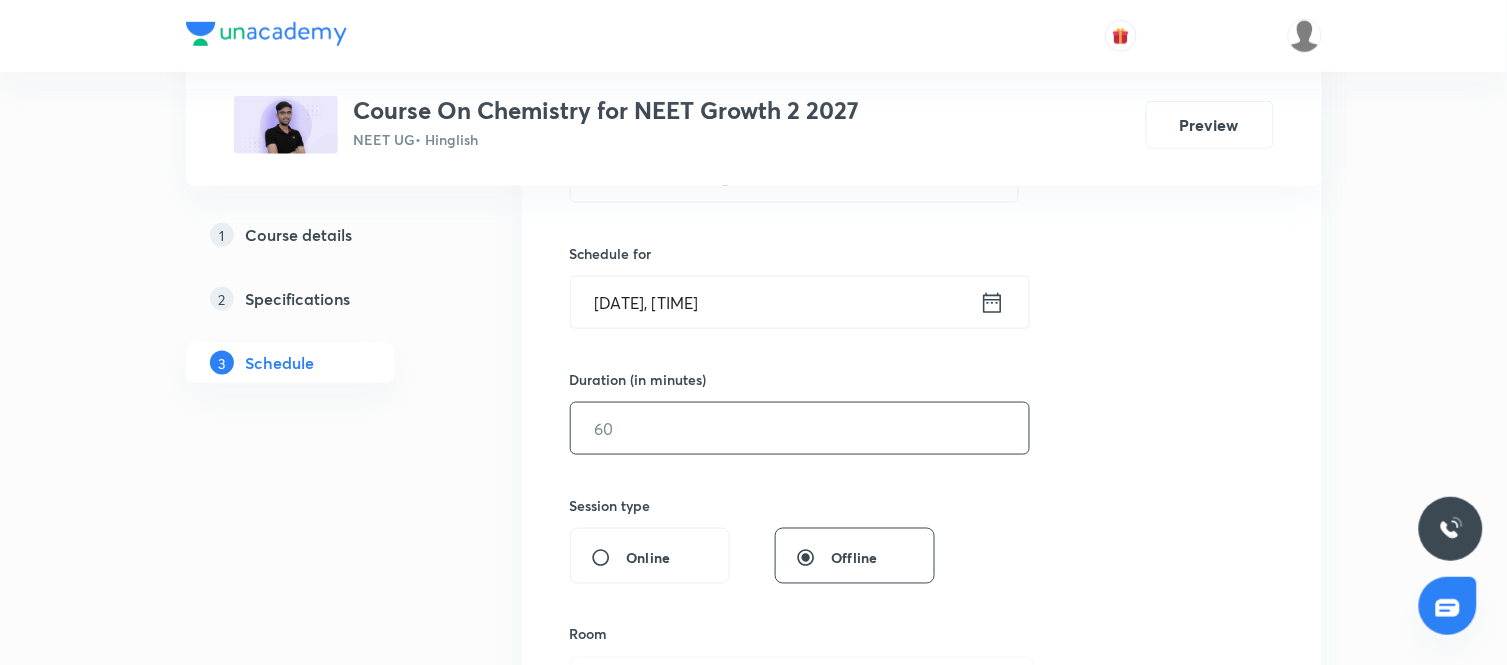 scroll, scrollTop: 451, scrollLeft: 0, axis: vertical 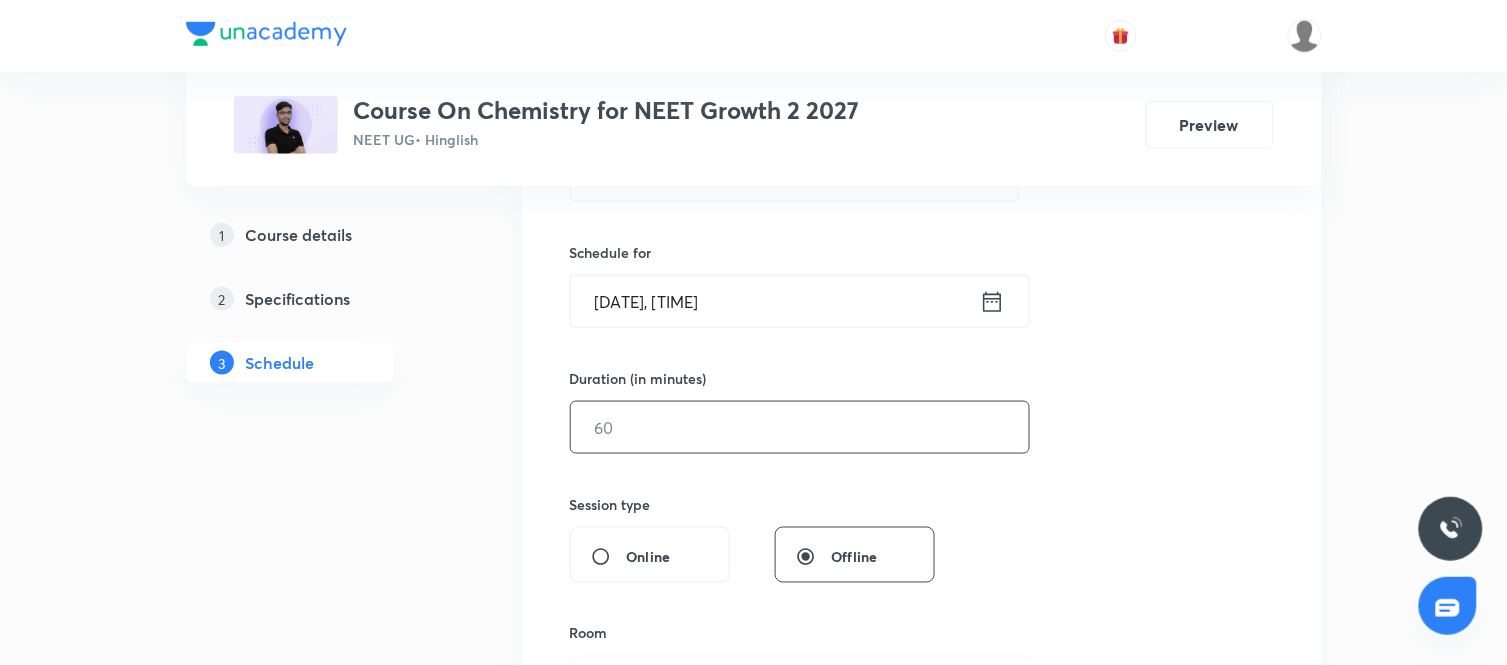 click at bounding box center [800, 427] 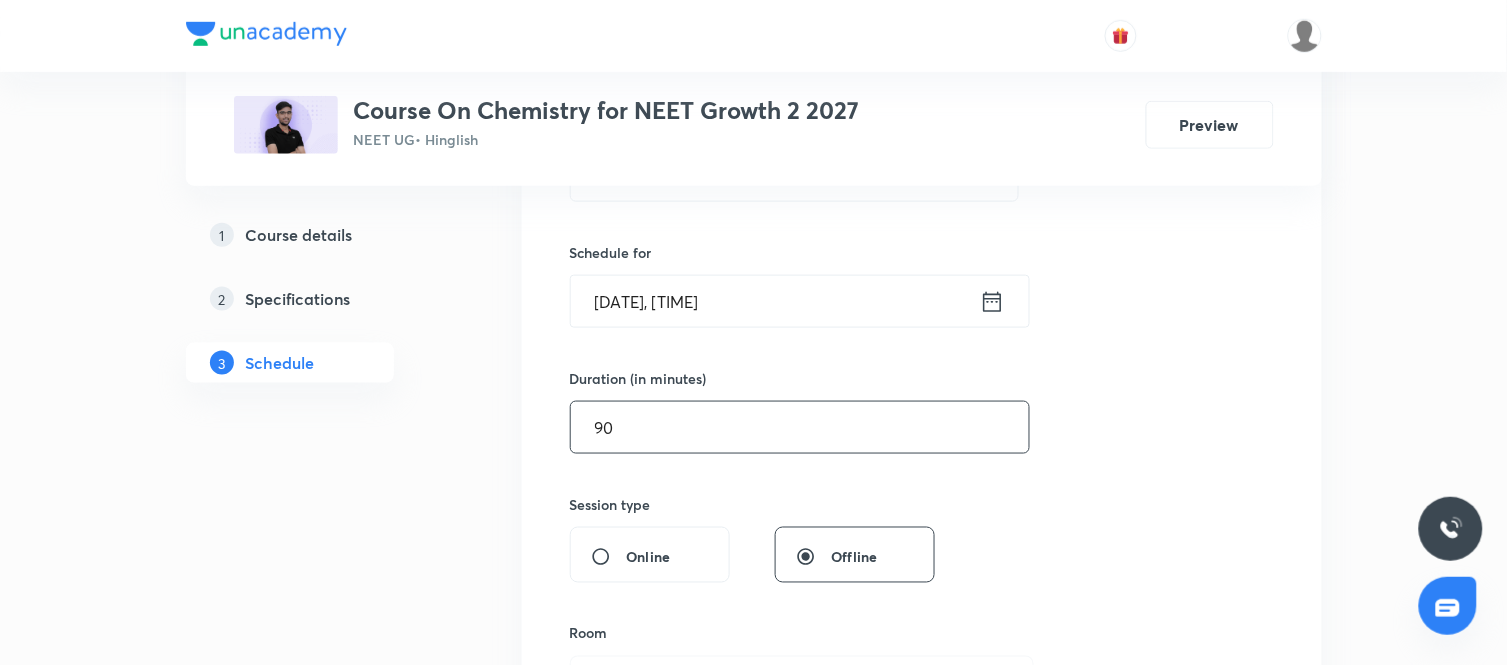 type on "90" 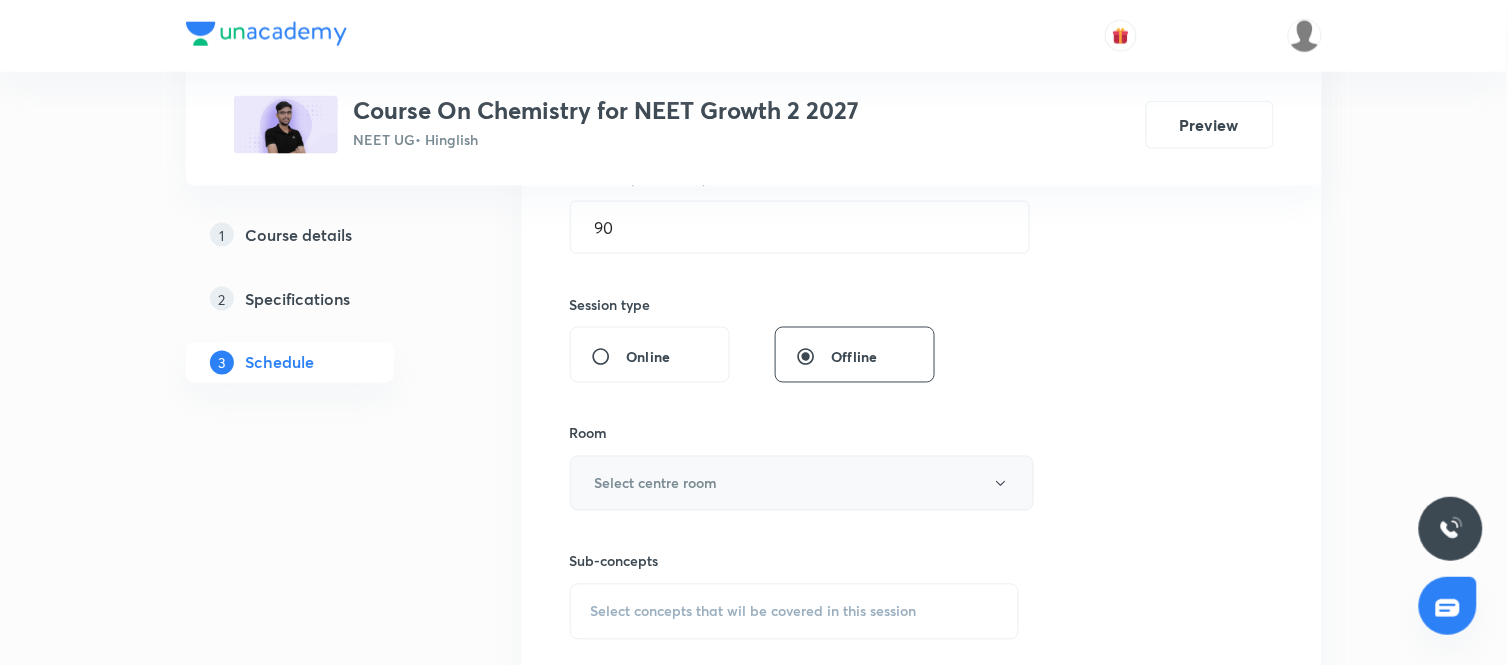 scroll, scrollTop: 652, scrollLeft: 0, axis: vertical 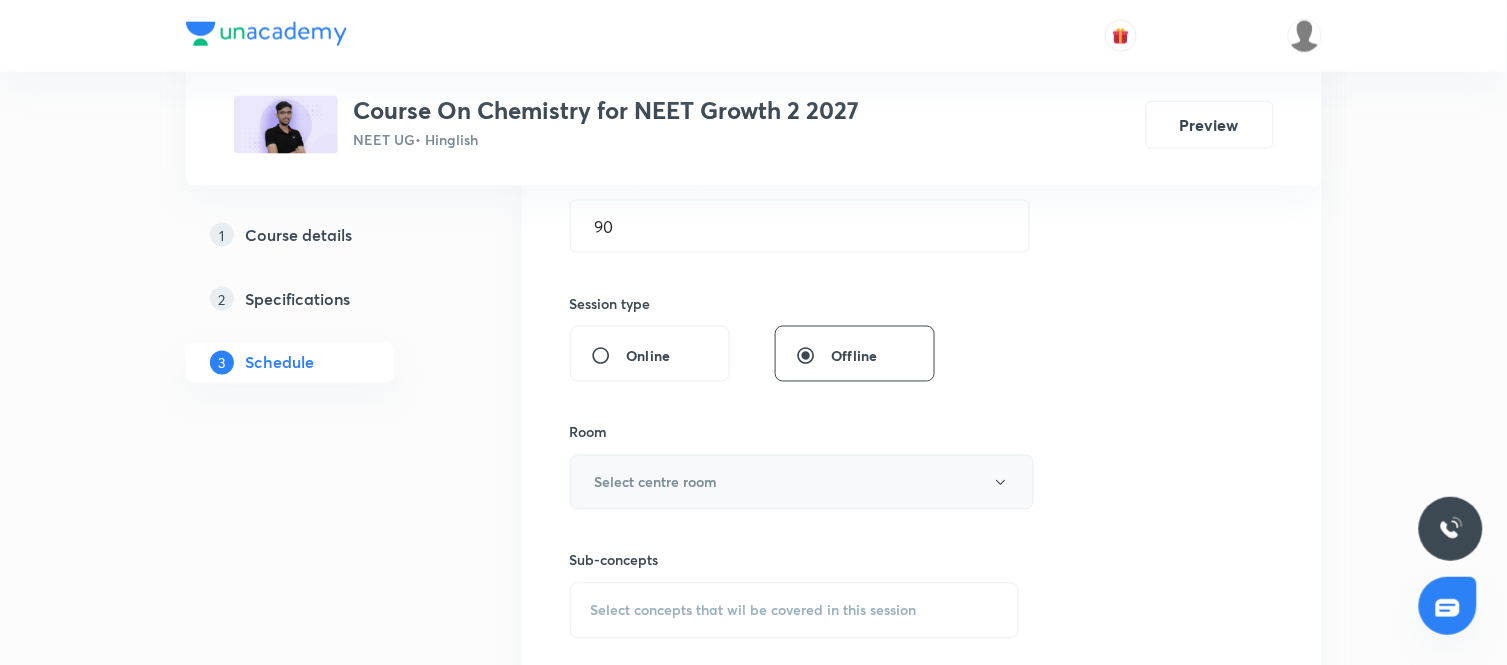 click on "Select centre room" at bounding box center (802, 482) 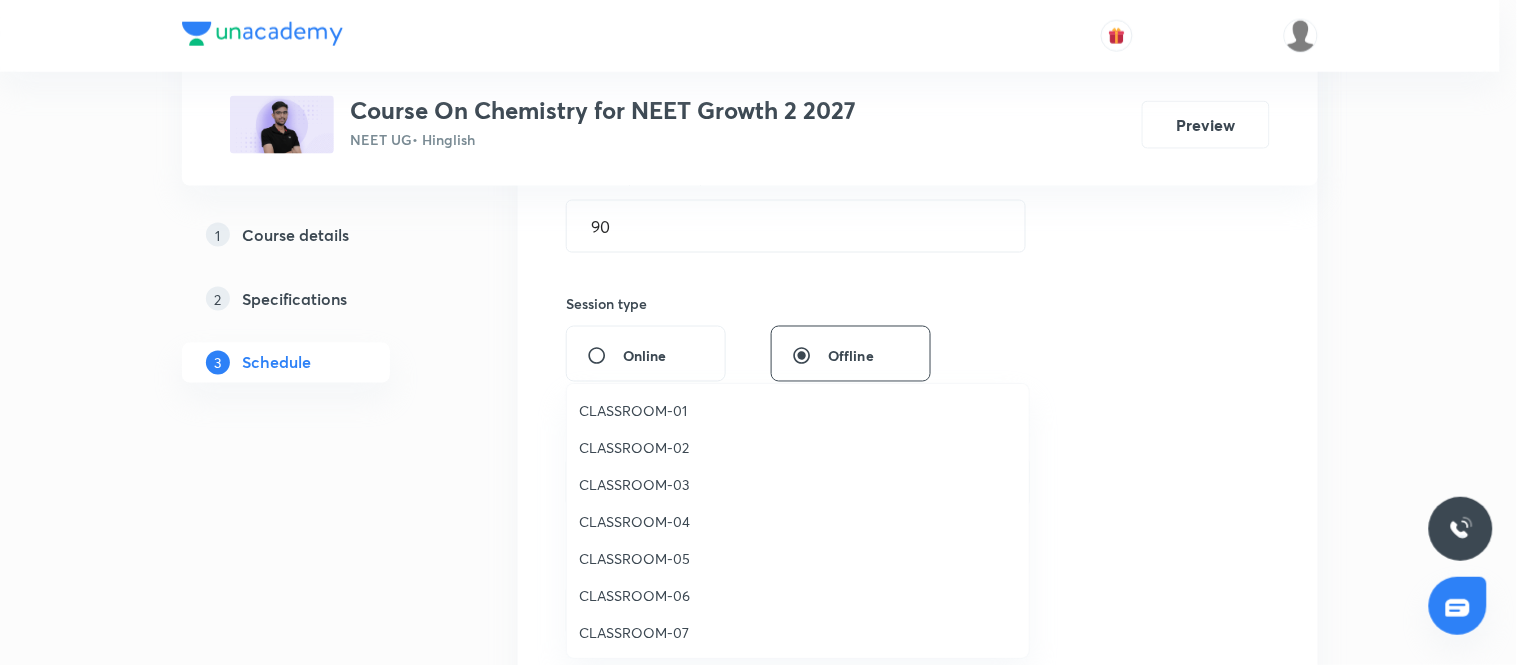 click on "CLASSROOM-06" at bounding box center [798, 595] 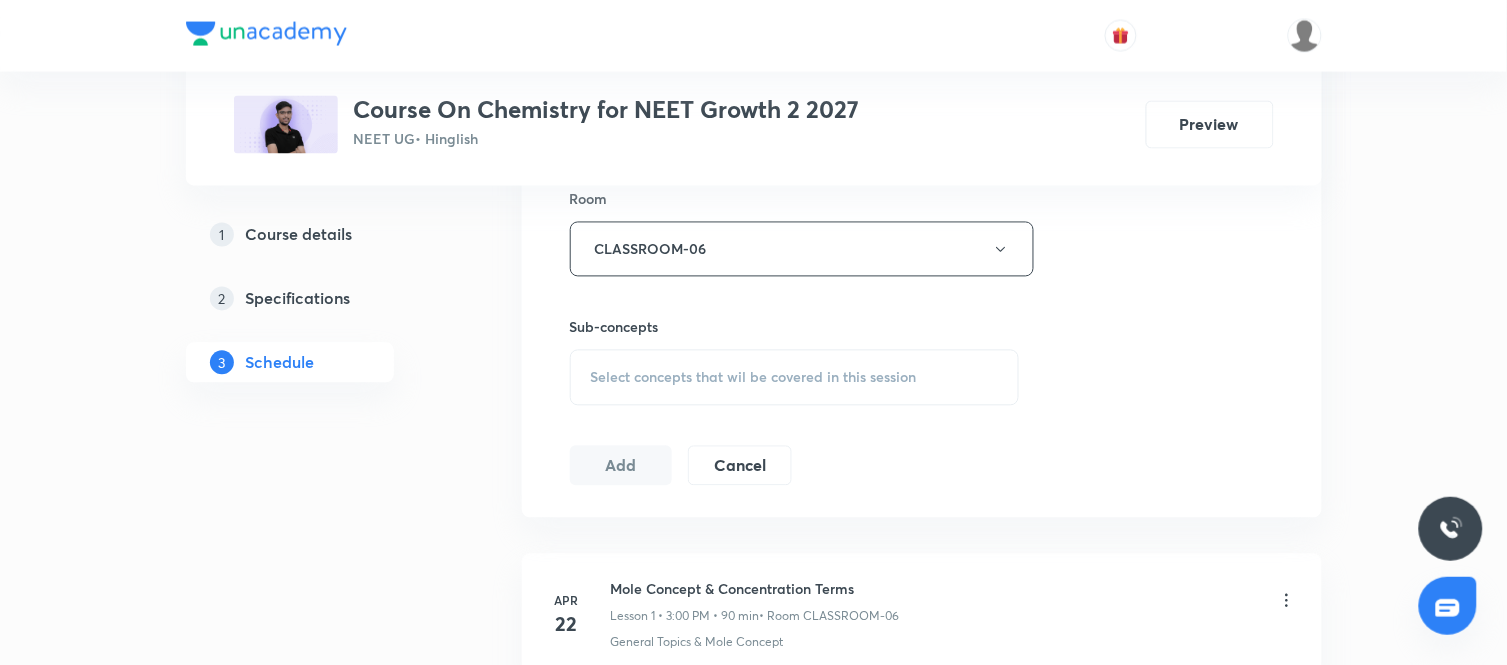 scroll, scrollTop: 896, scrollLeft: 0, axis: vertical 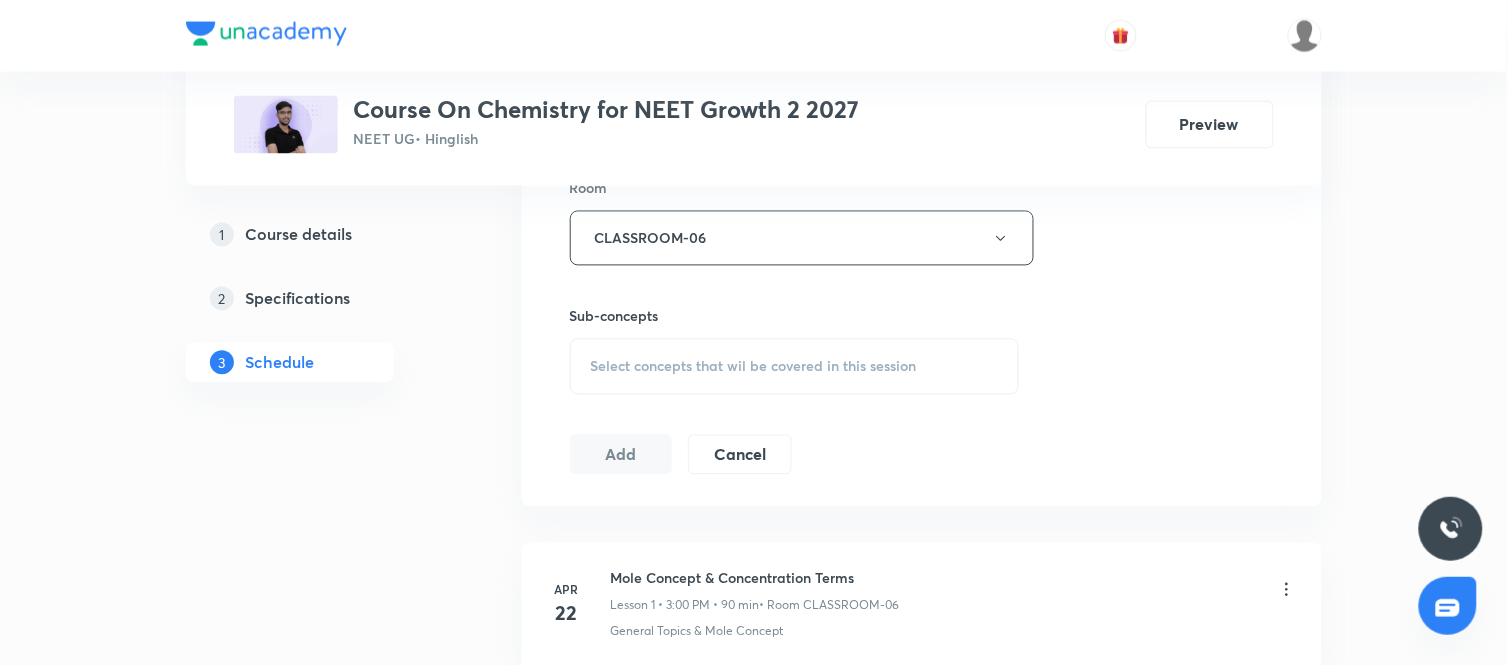 click on "Select concepts that wil be covered in this session" at bounding box center [795, 367] 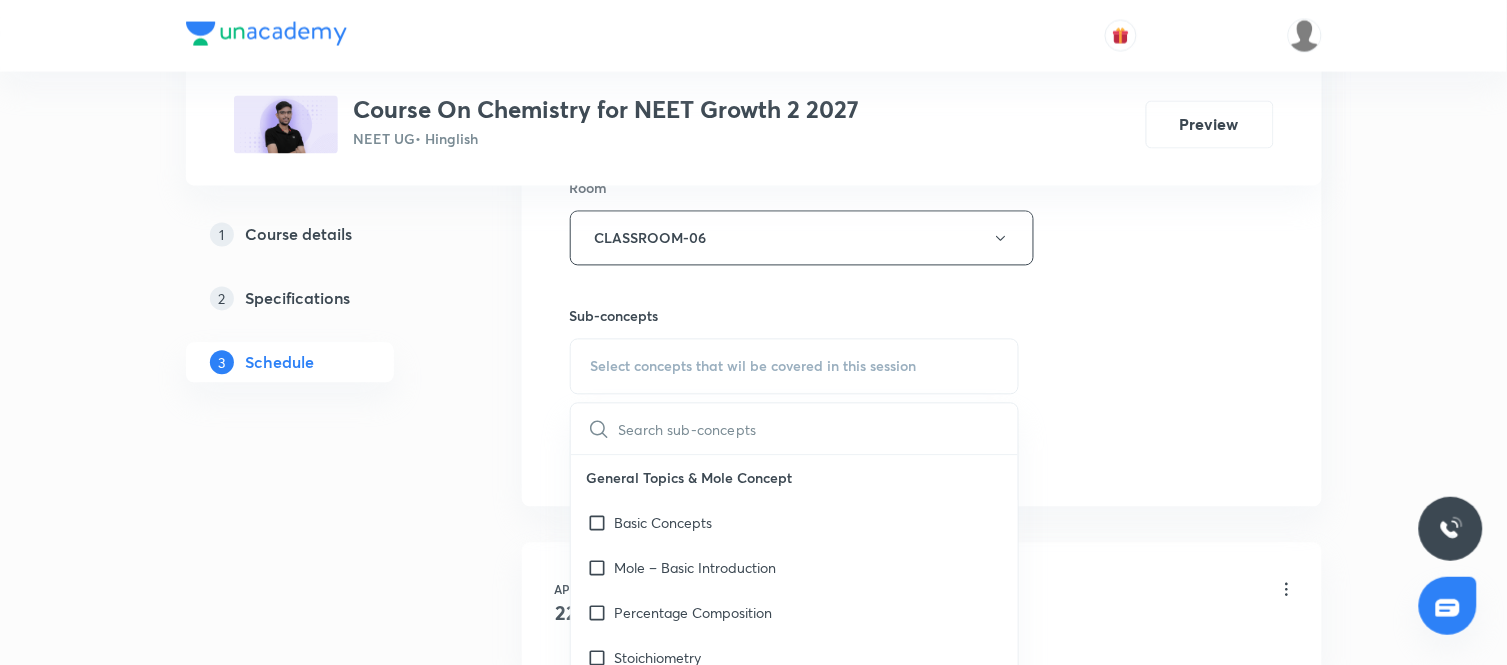 scroll, scrollTop: 1023, scrollLeft: 0, axis: vertical 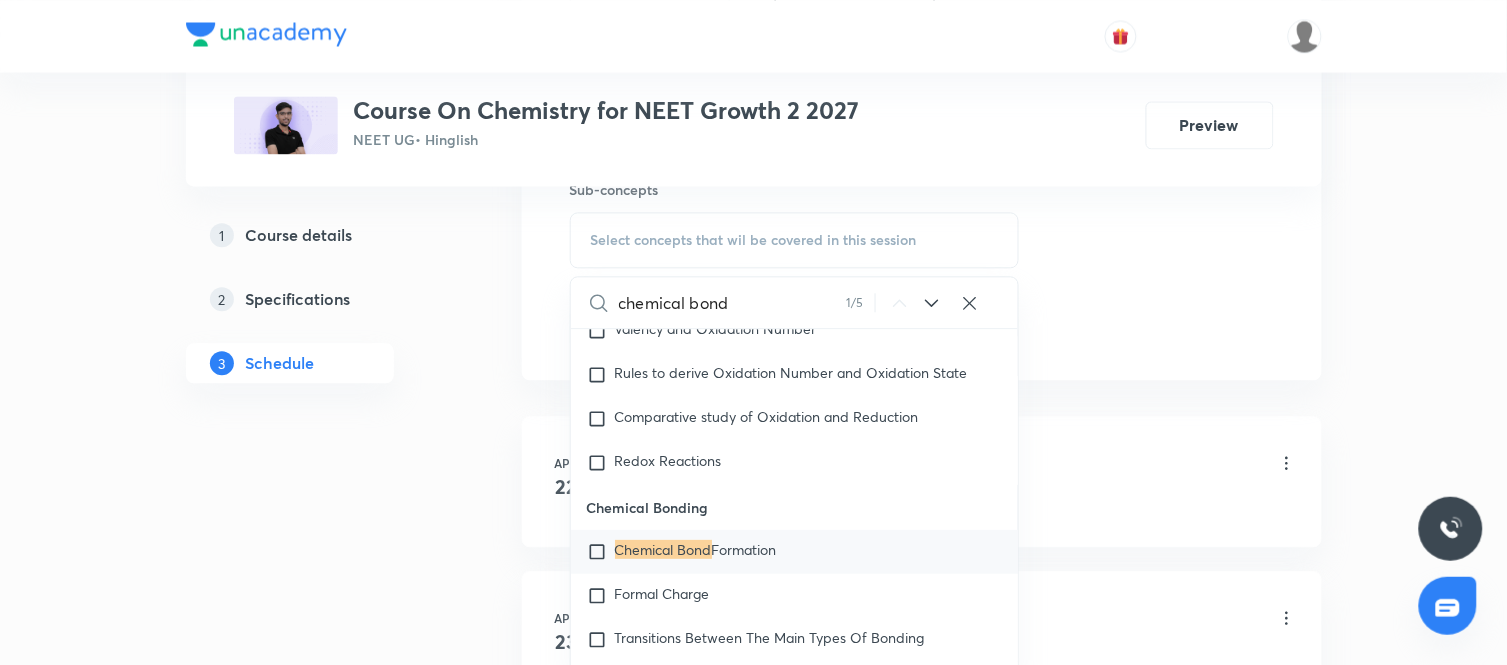type on "chemical bond" 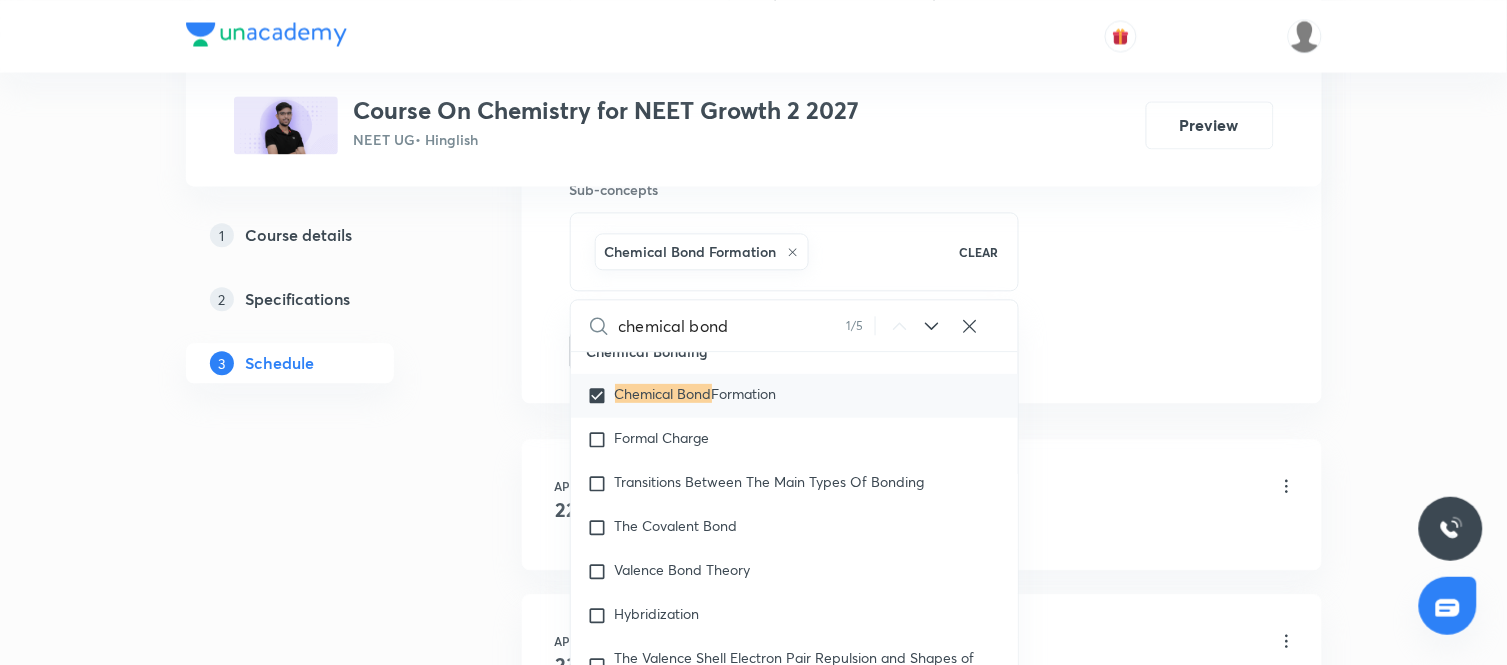 scroll, scrollTop: 8013, scrollLeft: 0, axis: vertical 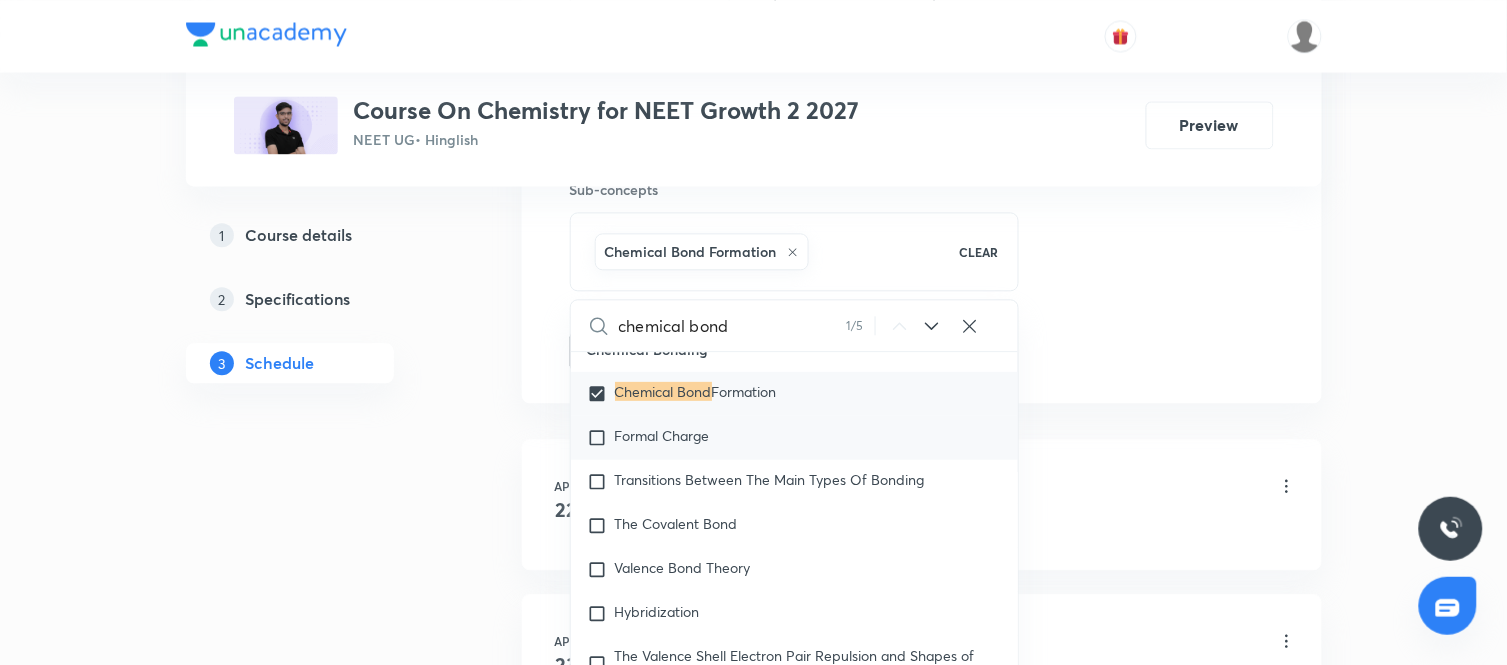 click on "Formal Charge" at bounding box center [662, 435] 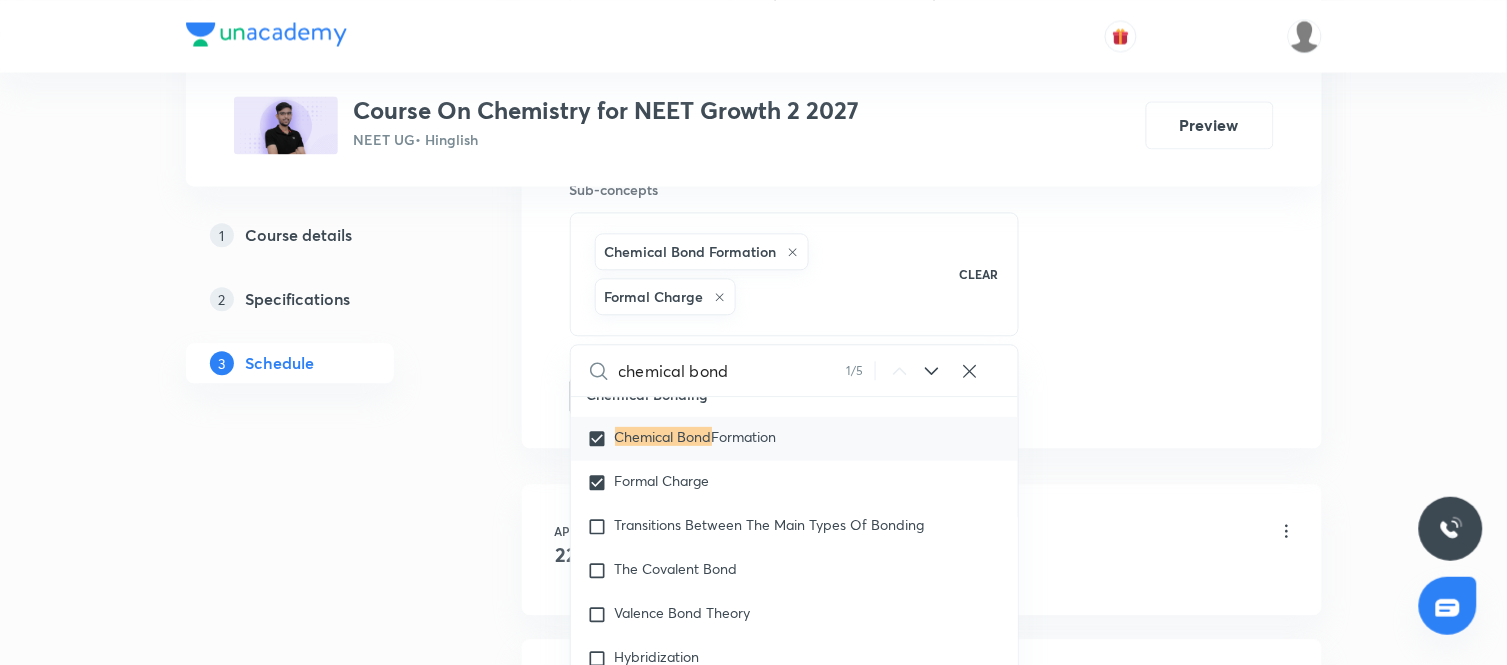 click on "Plus Courses Course On Chemistry for NEET Growth 2 2027 NEET UG  • Hinglish Preview 1 Course details 2 Specifications 3 Schedule Schedule 72  classes Session  73 Live class Session title 16/99 Chemical Bonding ​ Schedule for Aug 4, 2025, 3:00 PM ​ Duration (in minutes) 90 ​   Session type Online Offline Room CLASSROOM-06 Sub-concepts Chemical Bond Formation Formal Charge CLEAR chemical bond 1 / 5 ​ General Topics & Mole Concept Basic Concepts Mole – Basic Introduction Percentage Composition Stoichiometry Principle of Atom Conservation (POAC) Relation between Stoichiometric Quantities Application of Mole Concept: Gravimetric Analysis Electronic Configuration Of Atoms (Hund's rule)  Quantum Numbers (Magnetic Quantum no.) Quantum Numbers(Pauli's Exclusion law) Mean Molar Mass or Molecular Mass Variation of Conductivity with Concentration Mechanism of Corrosion Atomic Structure Discovery Of Electron Covered previously Some Prerequisites of Physics Covered previously Discovery Of Protons And Neutrons s" at bounding box center (754, 5431) 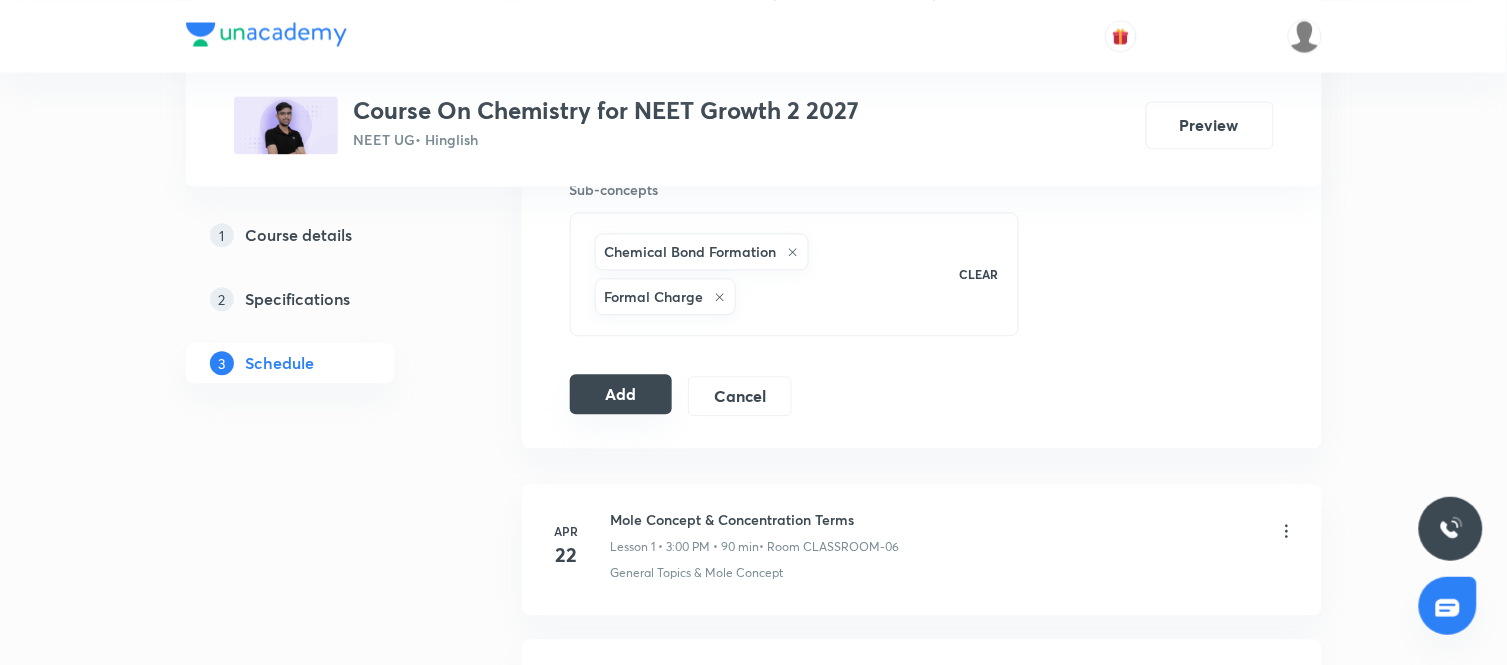 click on "Add" at bounding box center (621, 394) 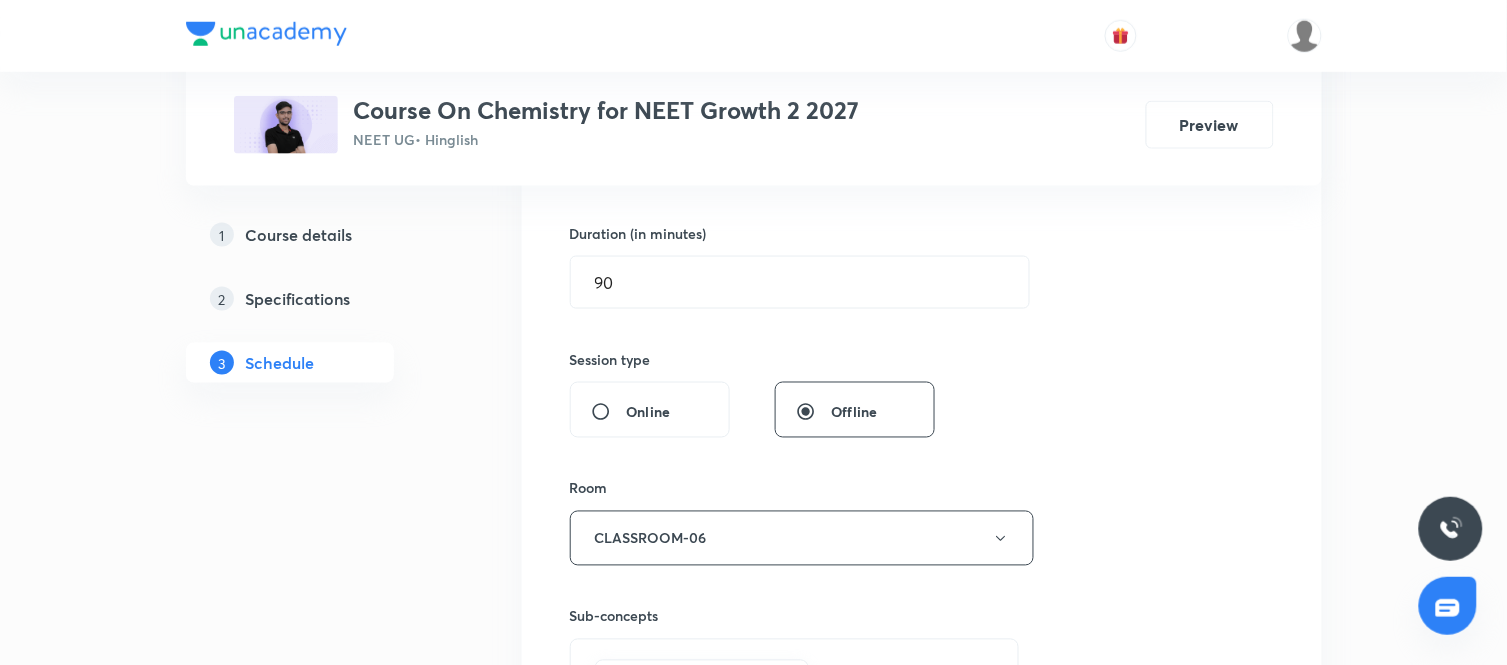 scroll, scrollTop: 597, scrollLeft: 0, axis: vertical 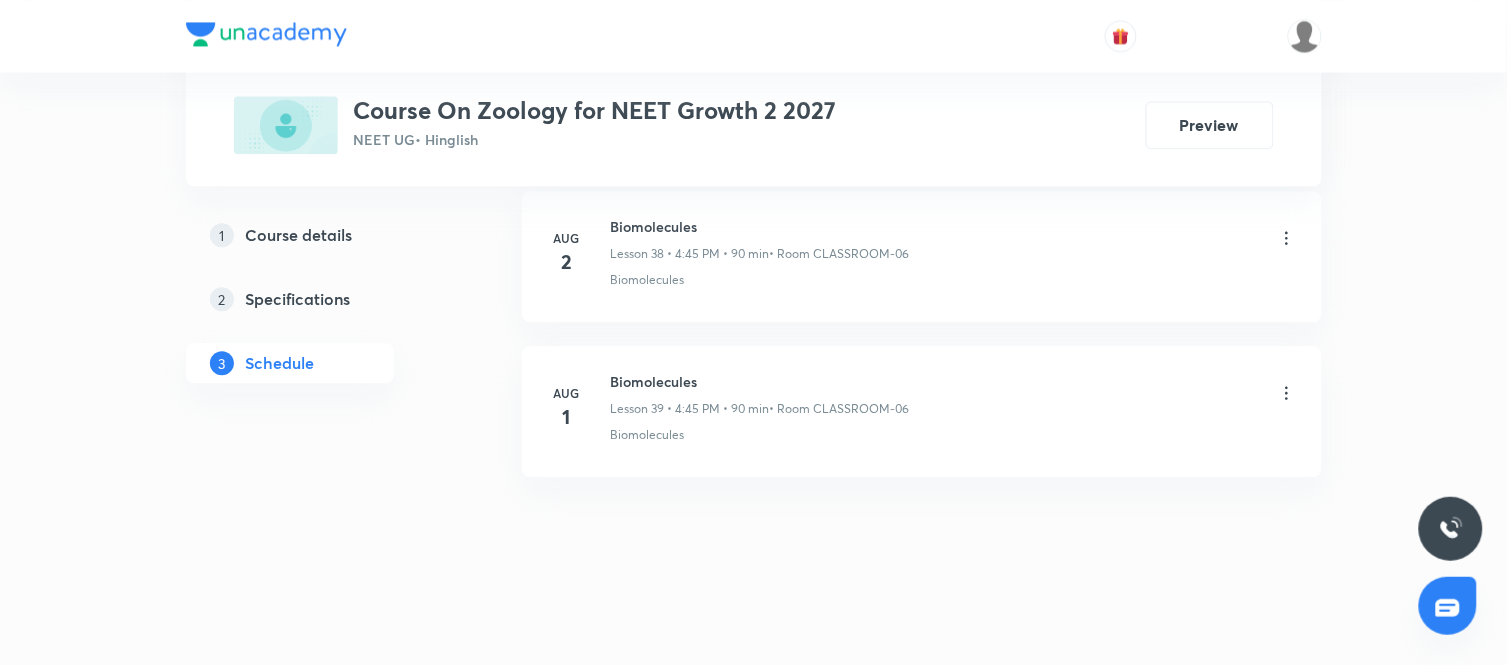 click on "Biomolecules" at bounding box center (760, 381) 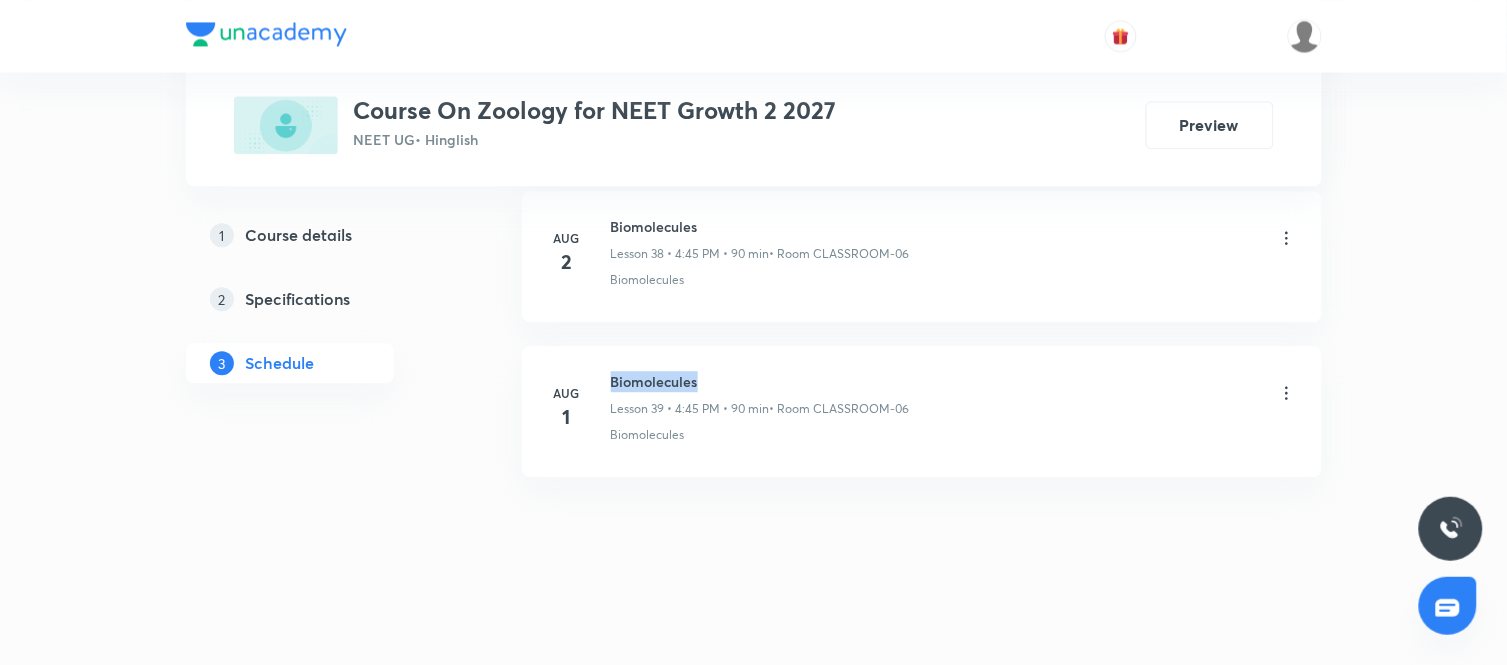 click on "Biomolecules" at bounding box center (760, 381) 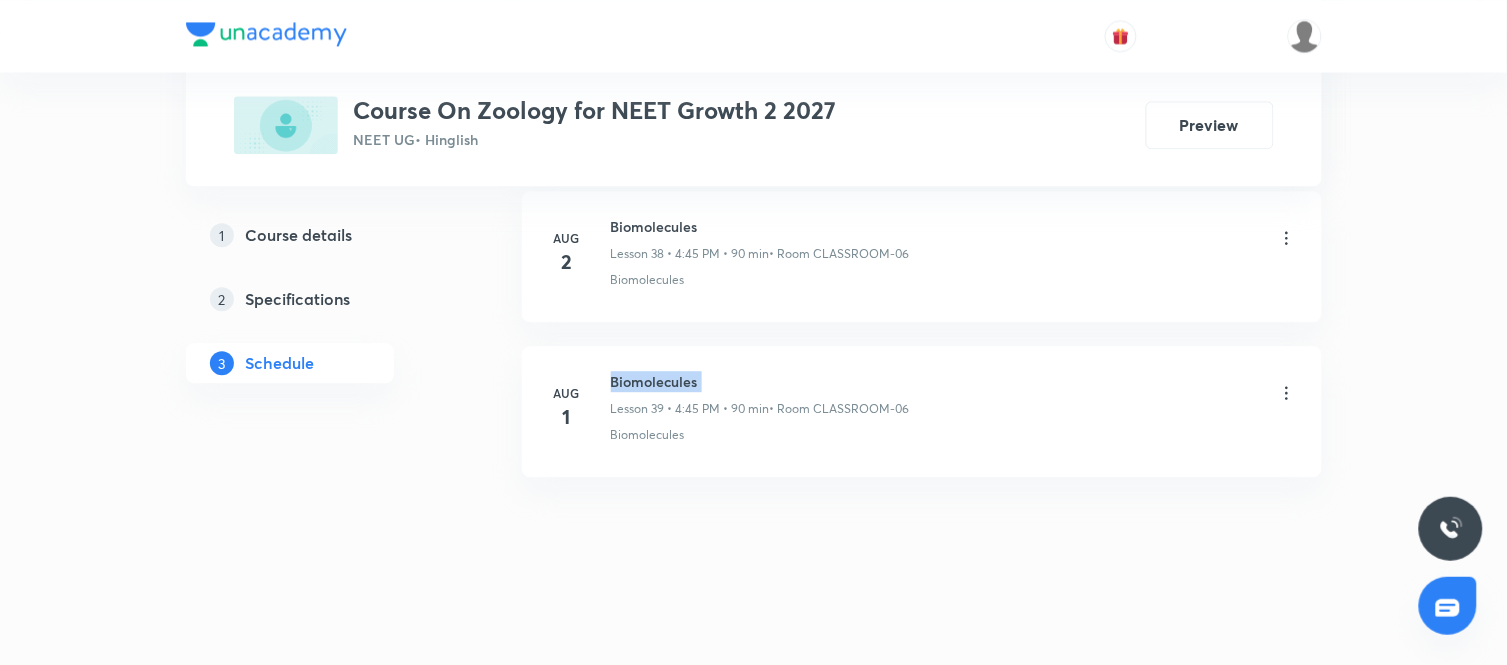 click on "Biomolecules" at bounding box center [760, 381] 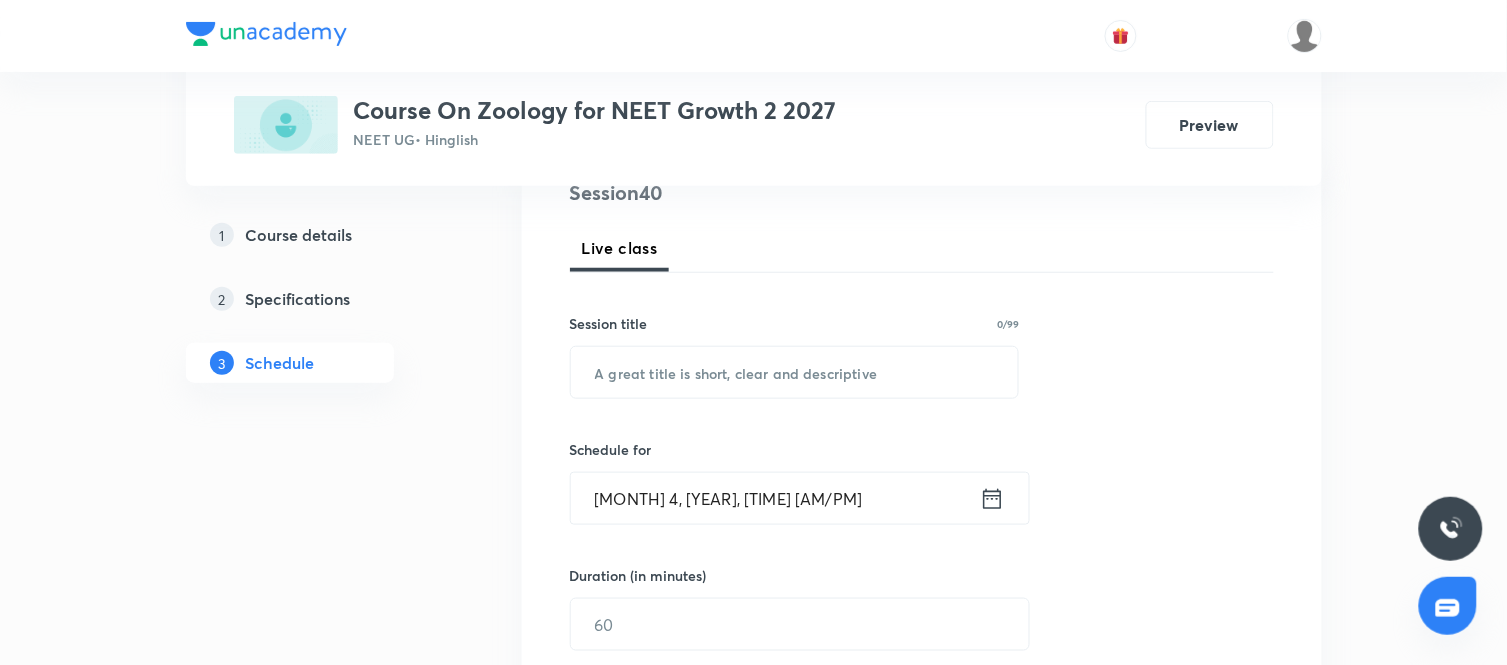 scroll, scrollTop: 302, scrollLeft: 0, axis: vertical 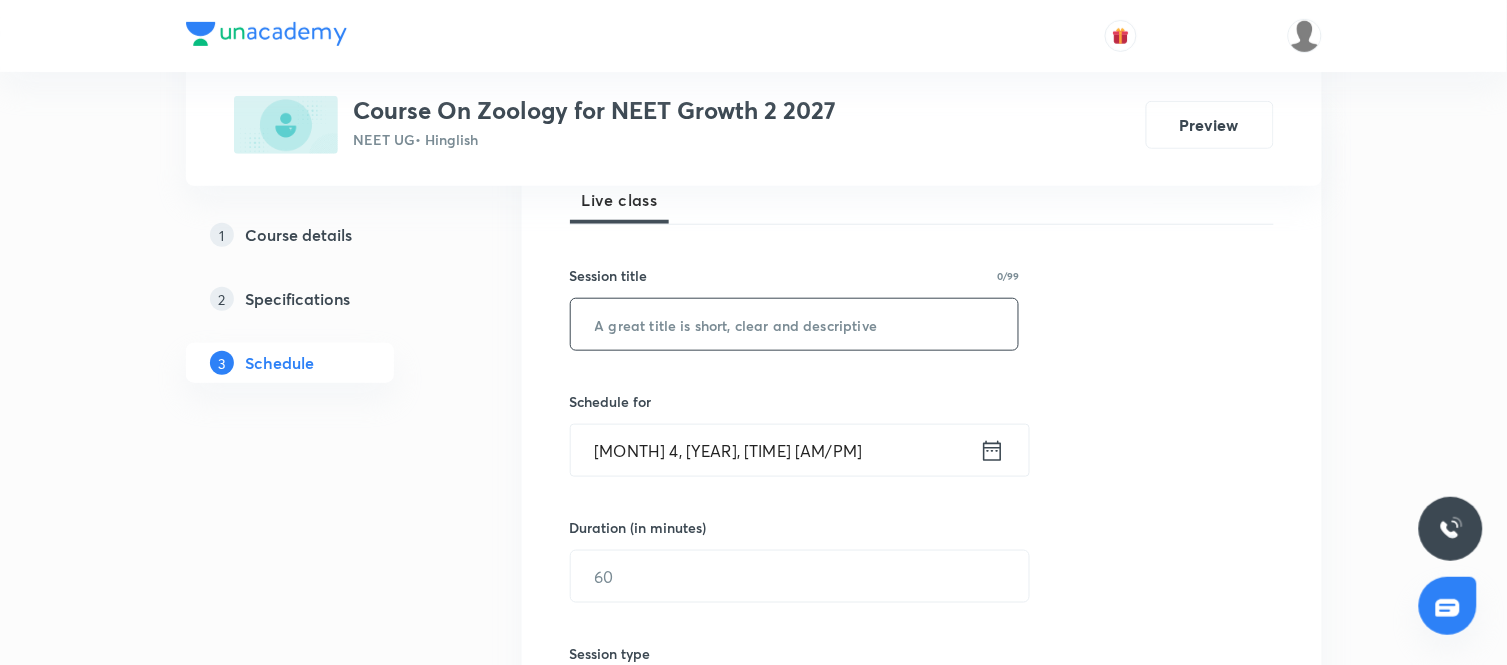 click at bounding box center [795, 324] 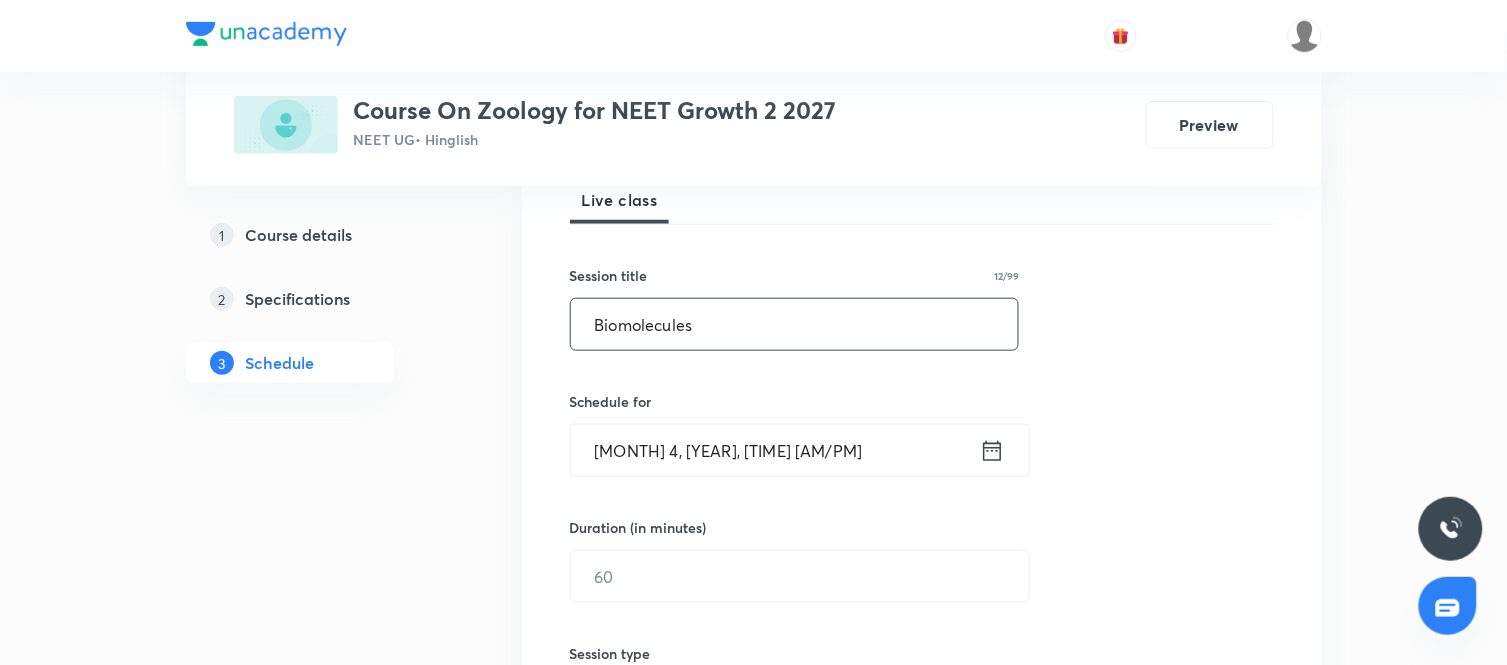 type on "Biomolecules" 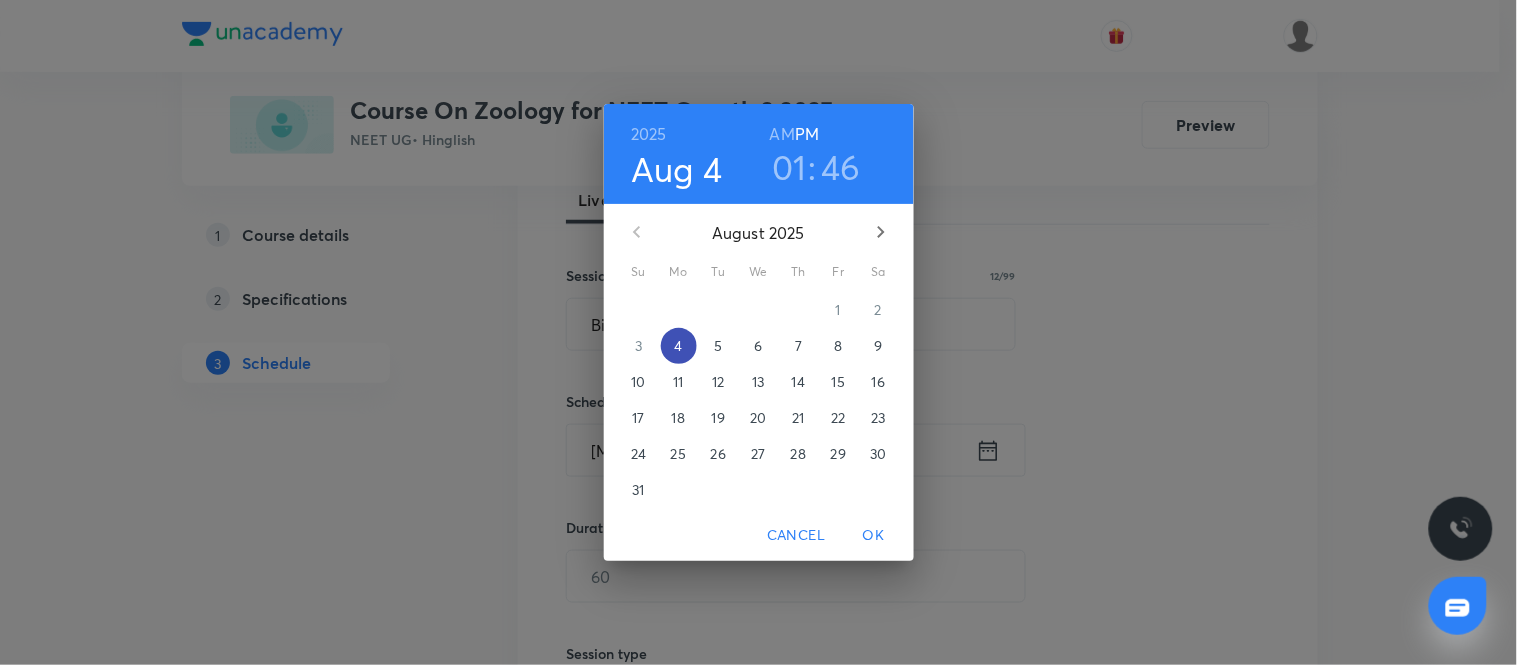 click on "4" at bounding box center [679, 346] 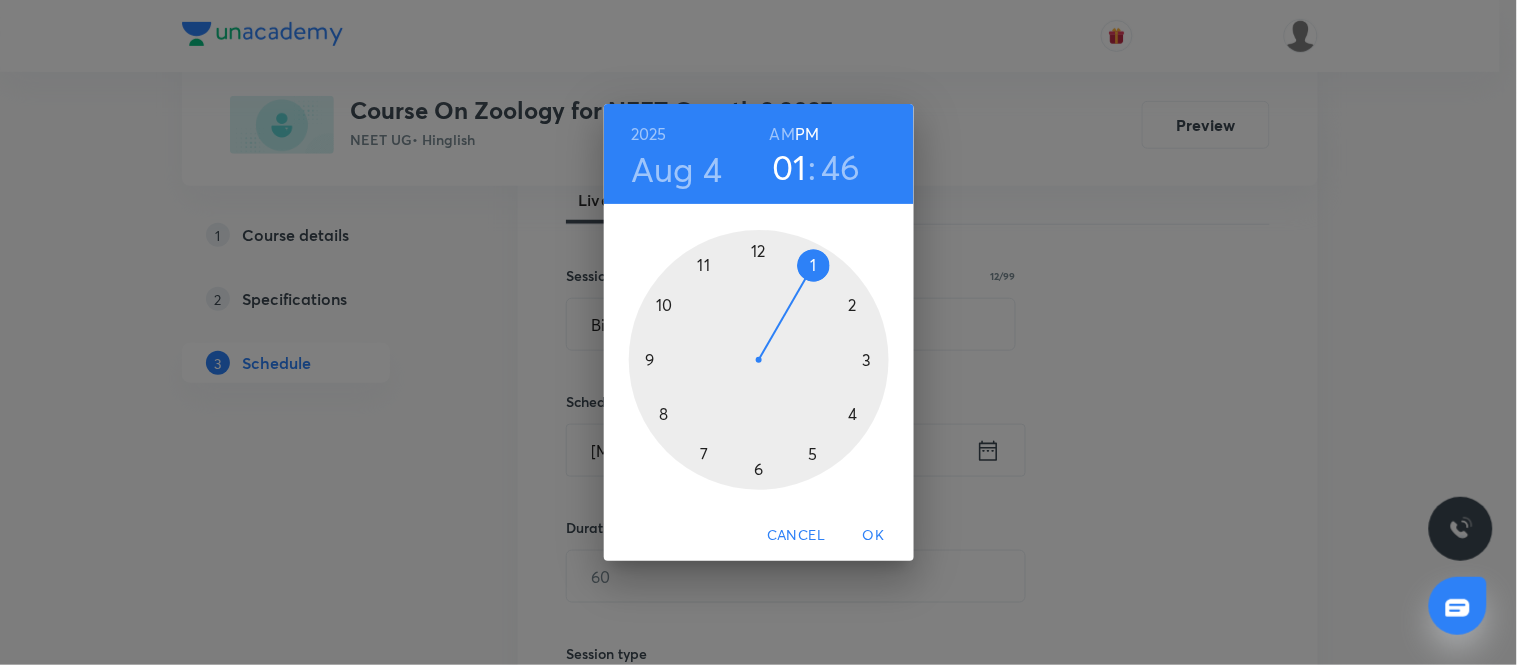 click at bounding box center (759, 360) 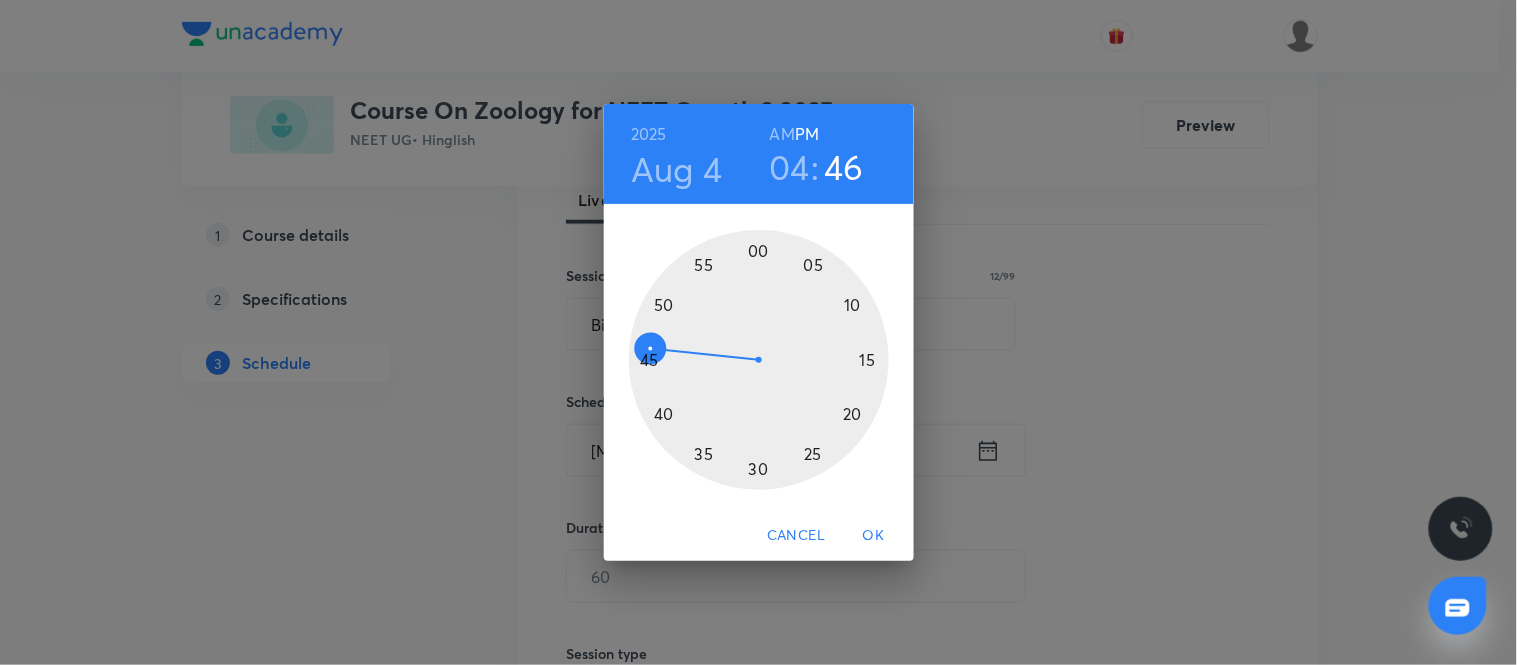 click at bounding box center [759, 360] 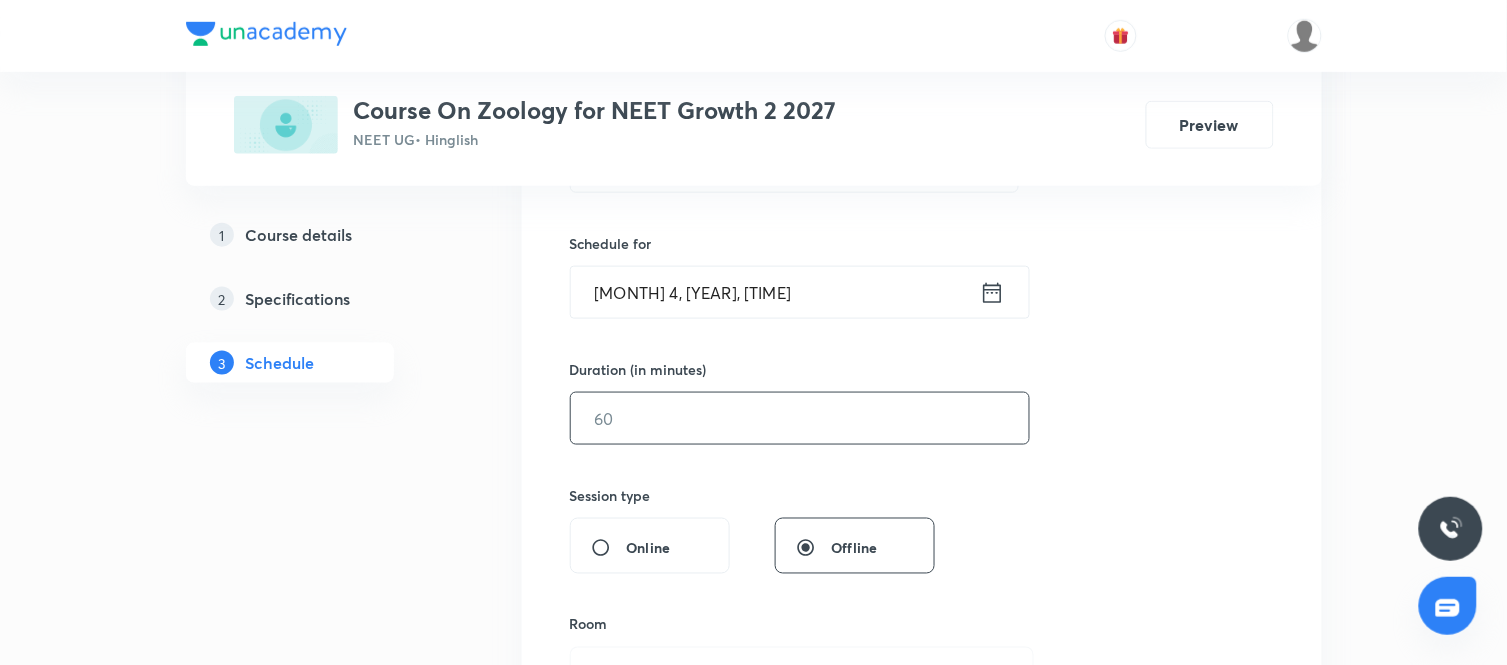 scroll, scrollTop: 461, scrollLeft: 0, axis: vertical 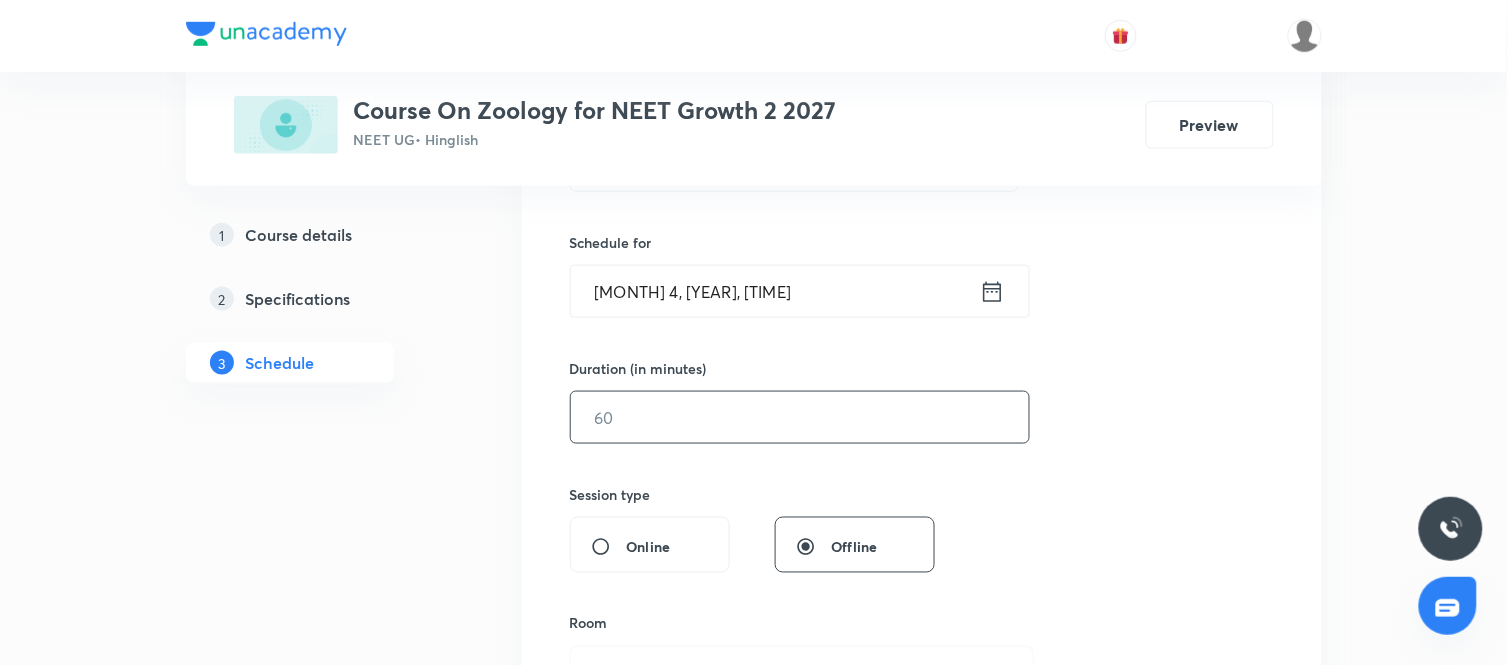 click at bounding box center (800, 417) 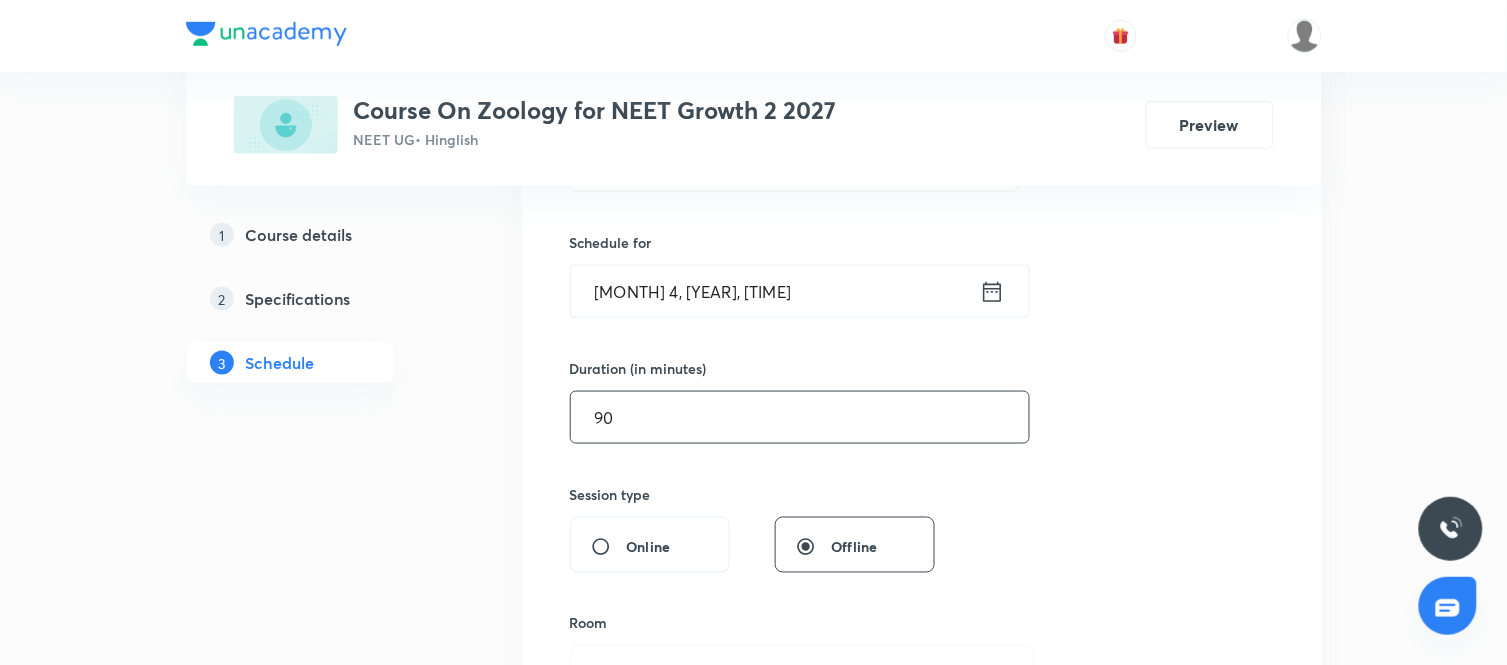 type on "90" 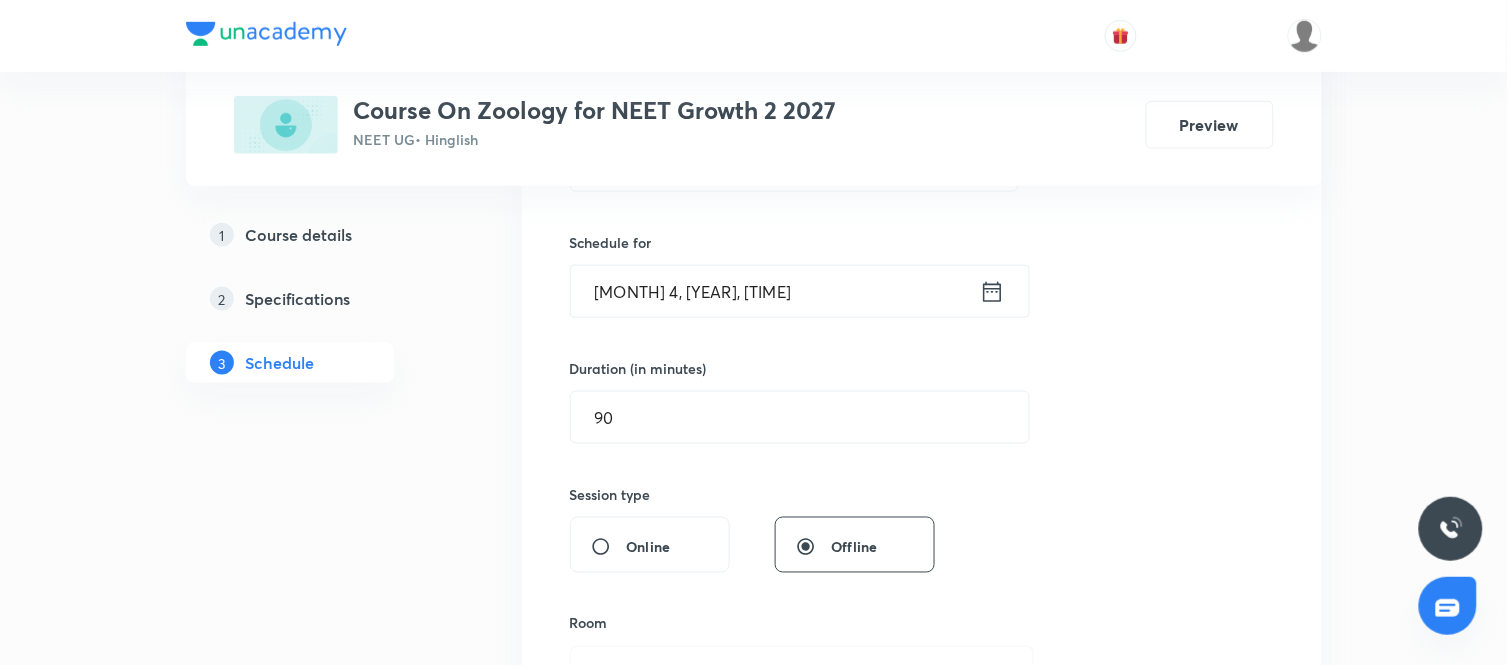 click on "Session  40 Live class Session title 12/99 Biomolecules ​ Schedule for Aug 4, 2025, 4:45 PM ​ Duration (in minutes) 90 ​   Session type Online Offline Room Select centre room Sub-concepts Select concepts that wil be covered in this session Add Cancel" at bounding box center [922, 440] 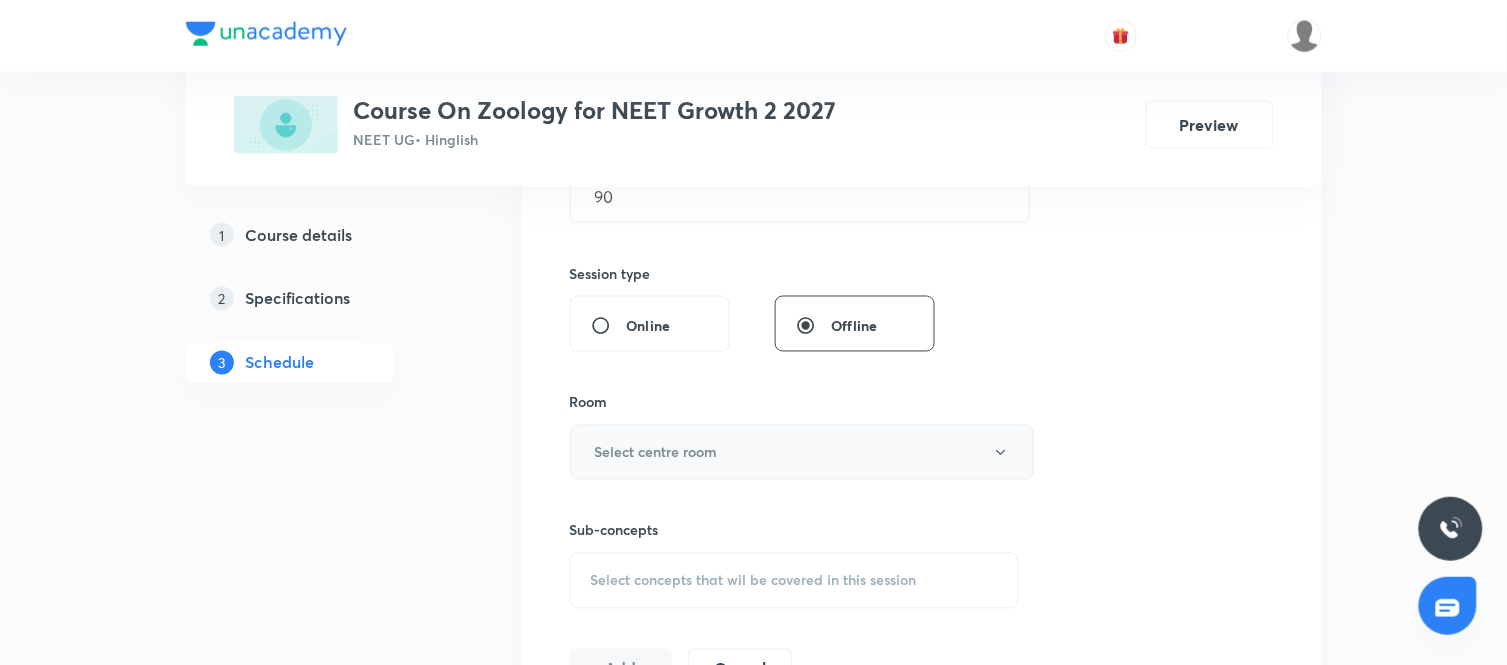 scroll, scrollTop: 683, scrollLeft: 0, axis: vertical 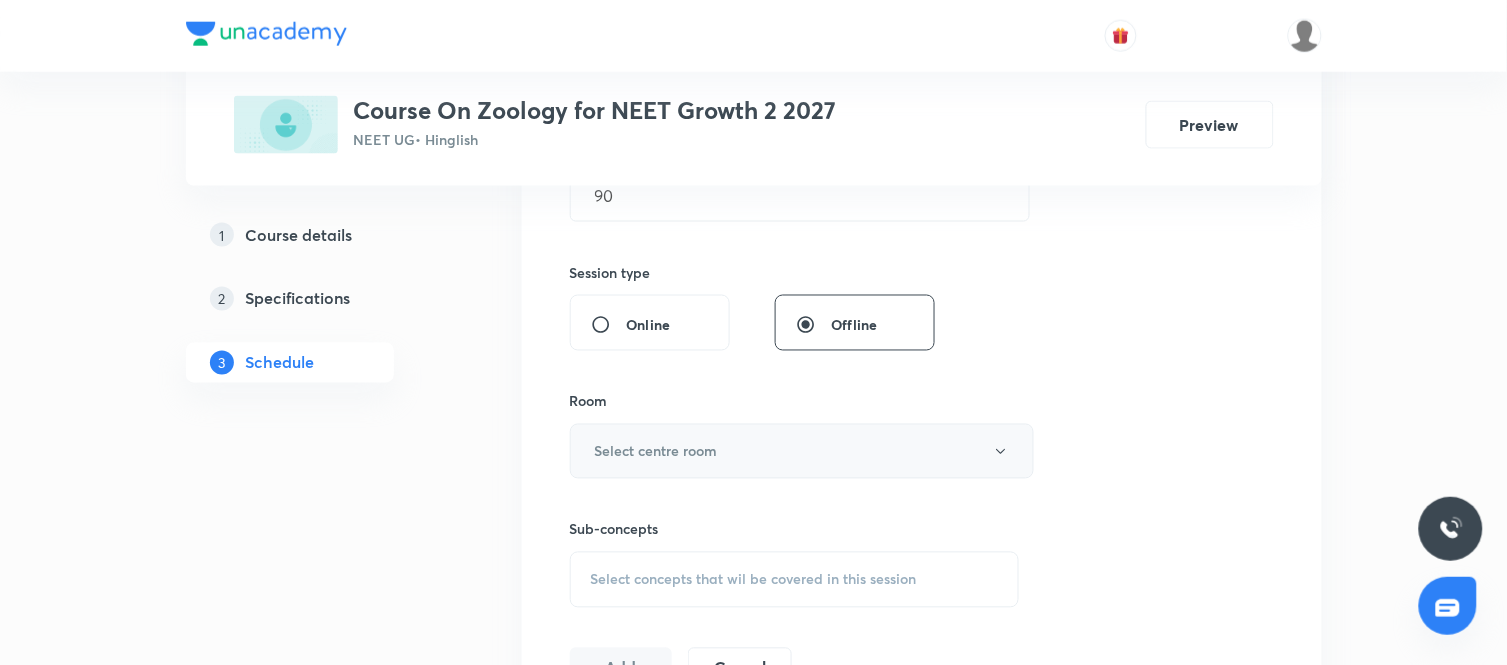 click on "Select centre room" at bounding box center [802, 451] 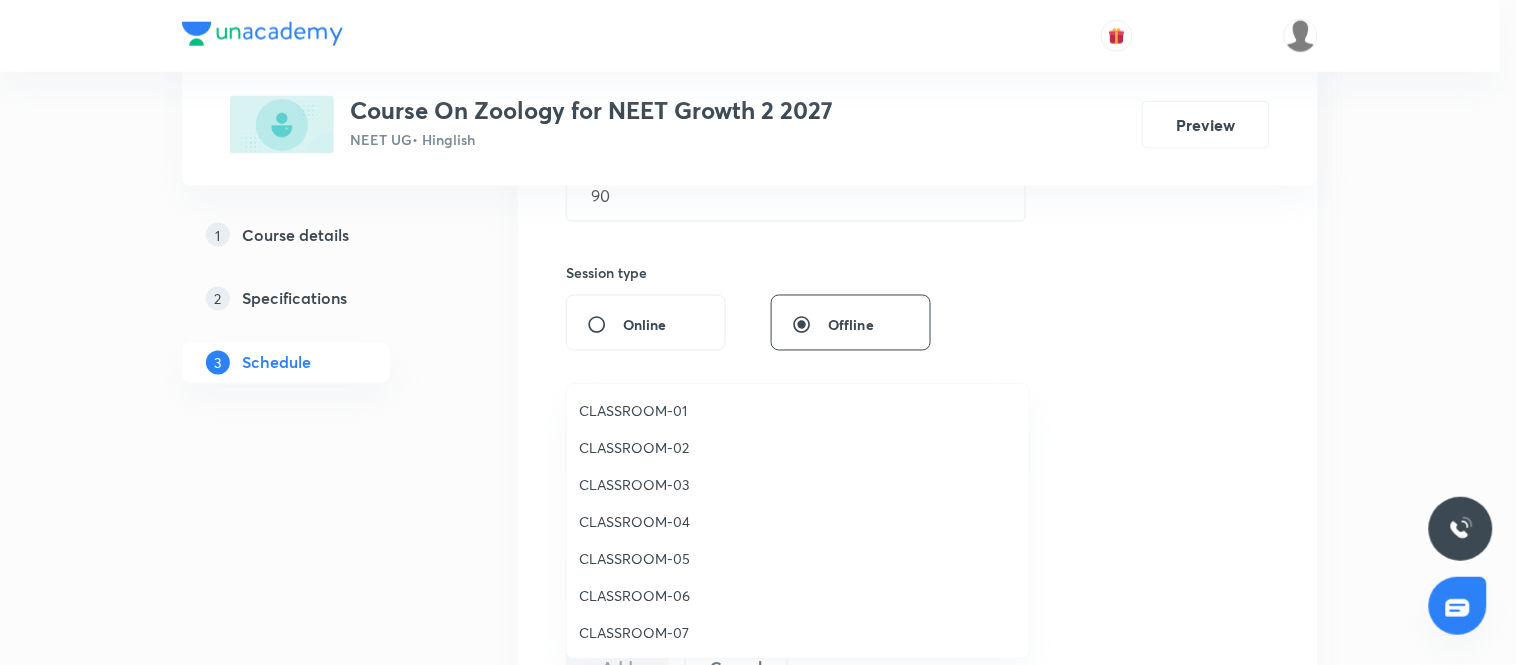 click on "CLASSROOM-06" at bounding box center [798, 595] 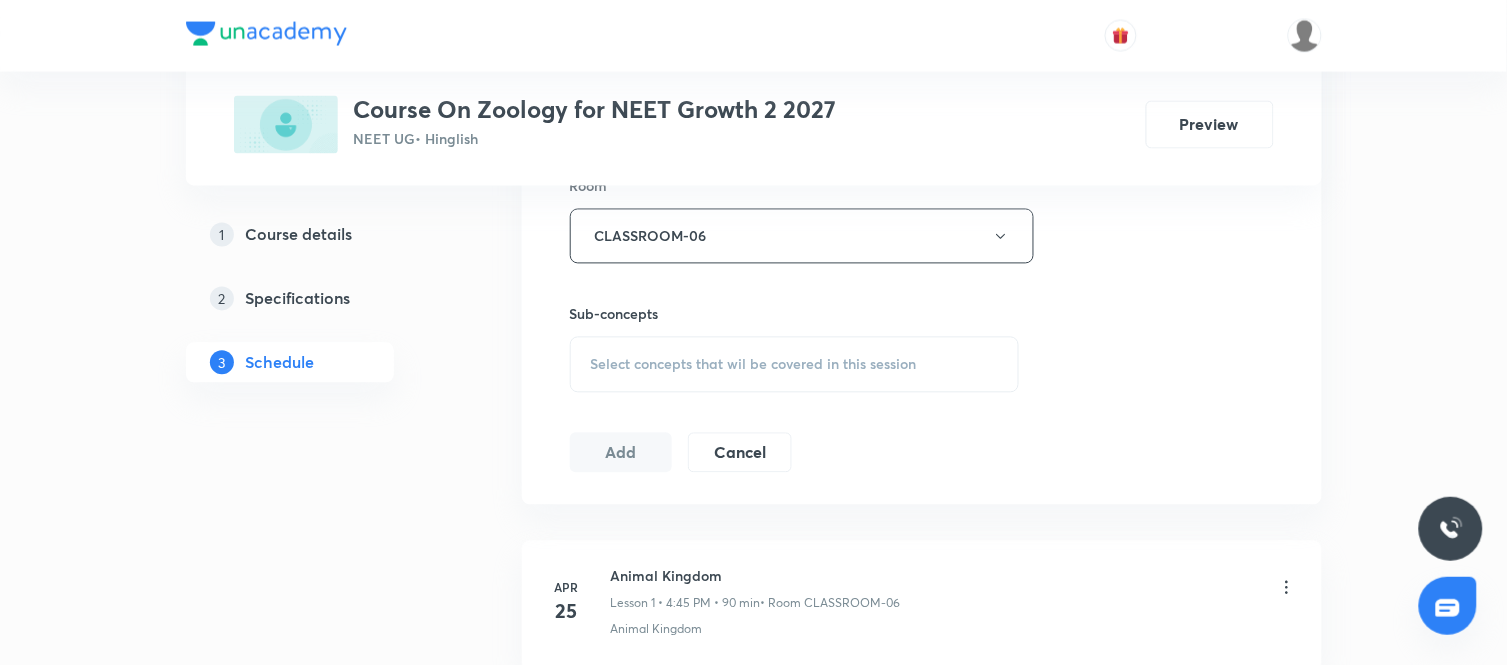scroll, scrollTop: 905, scrollLeft: 0, axis: vertical 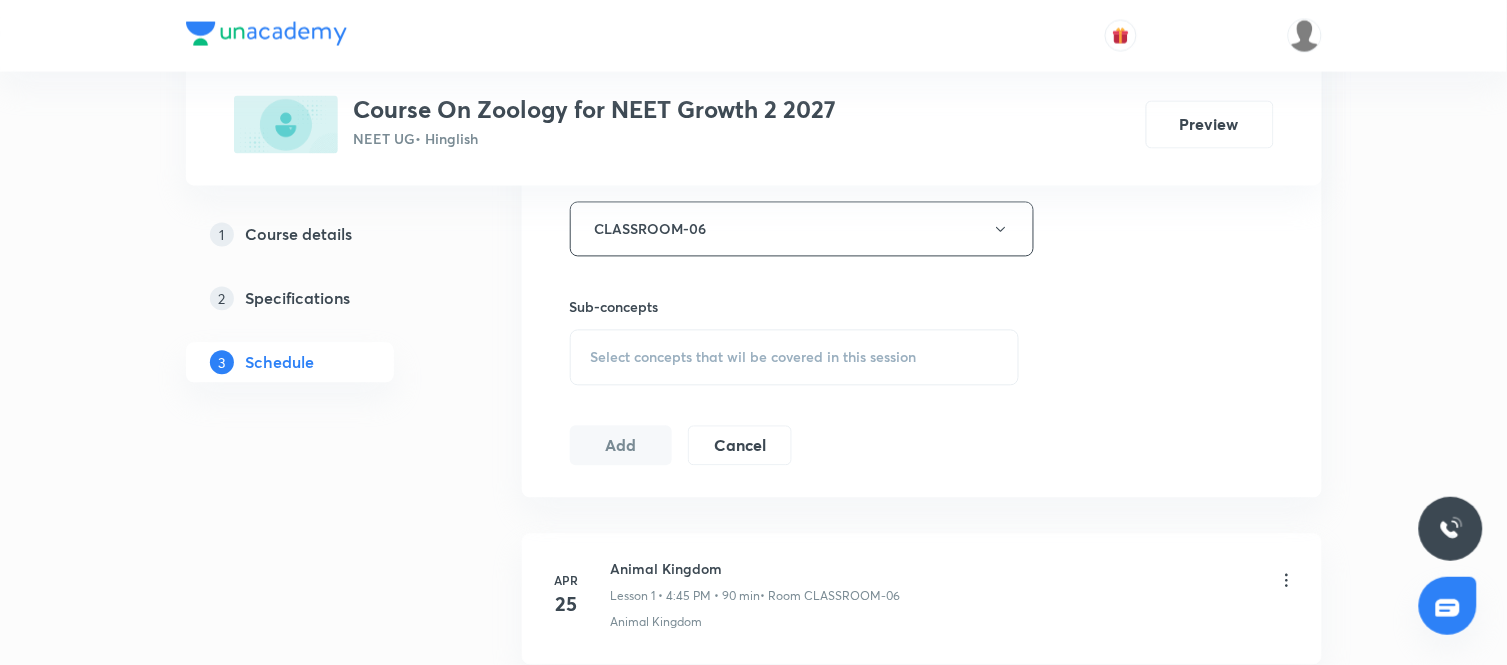 click on "Select concepts that wil be covered in this session" at bounding box center [754, 358] 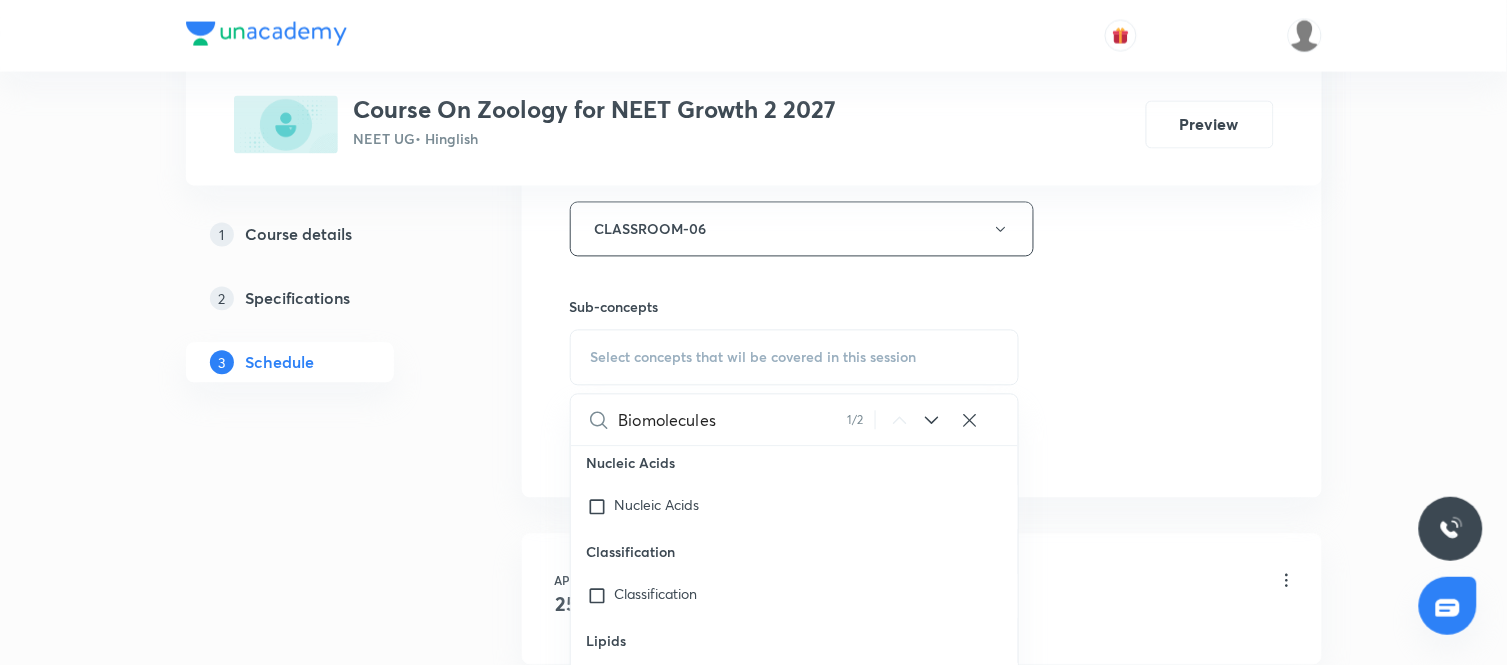 scroll, scrollTop: 14617, scrollLeft: 0, axis: vertical 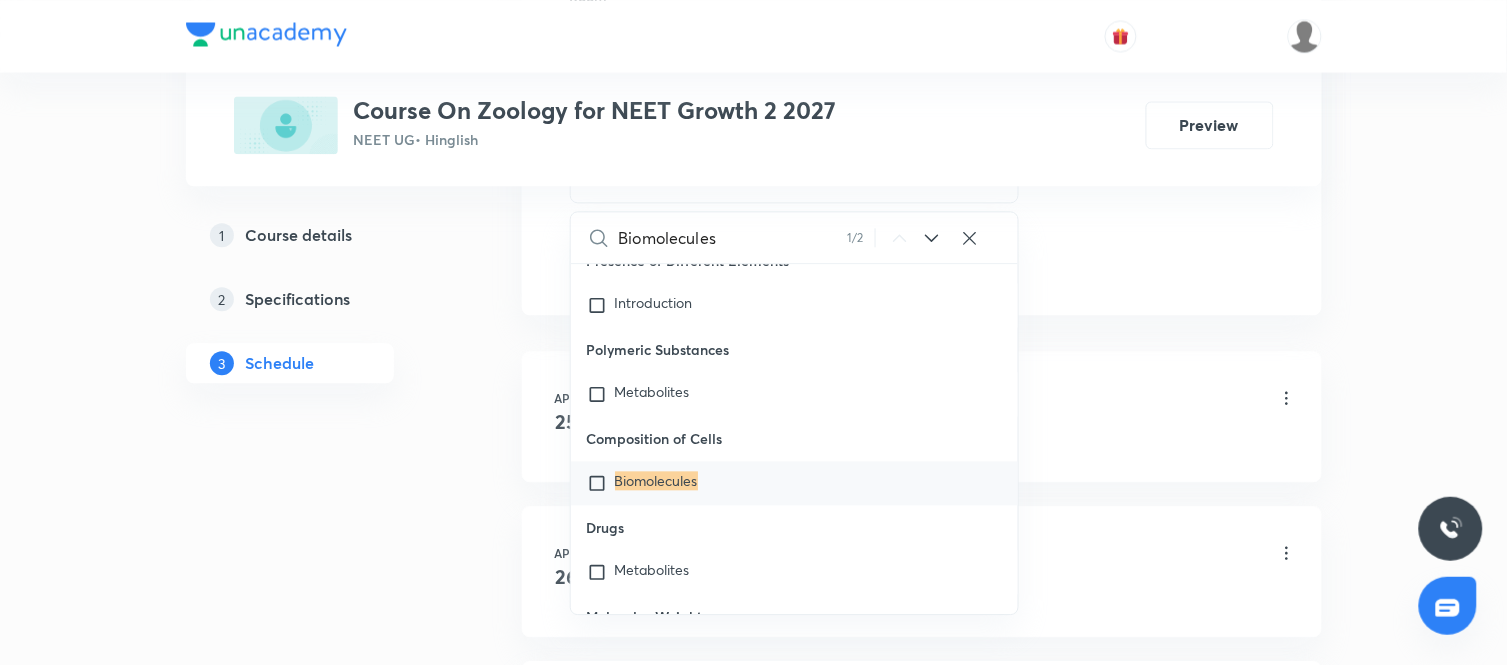 type on "Biomolecules" 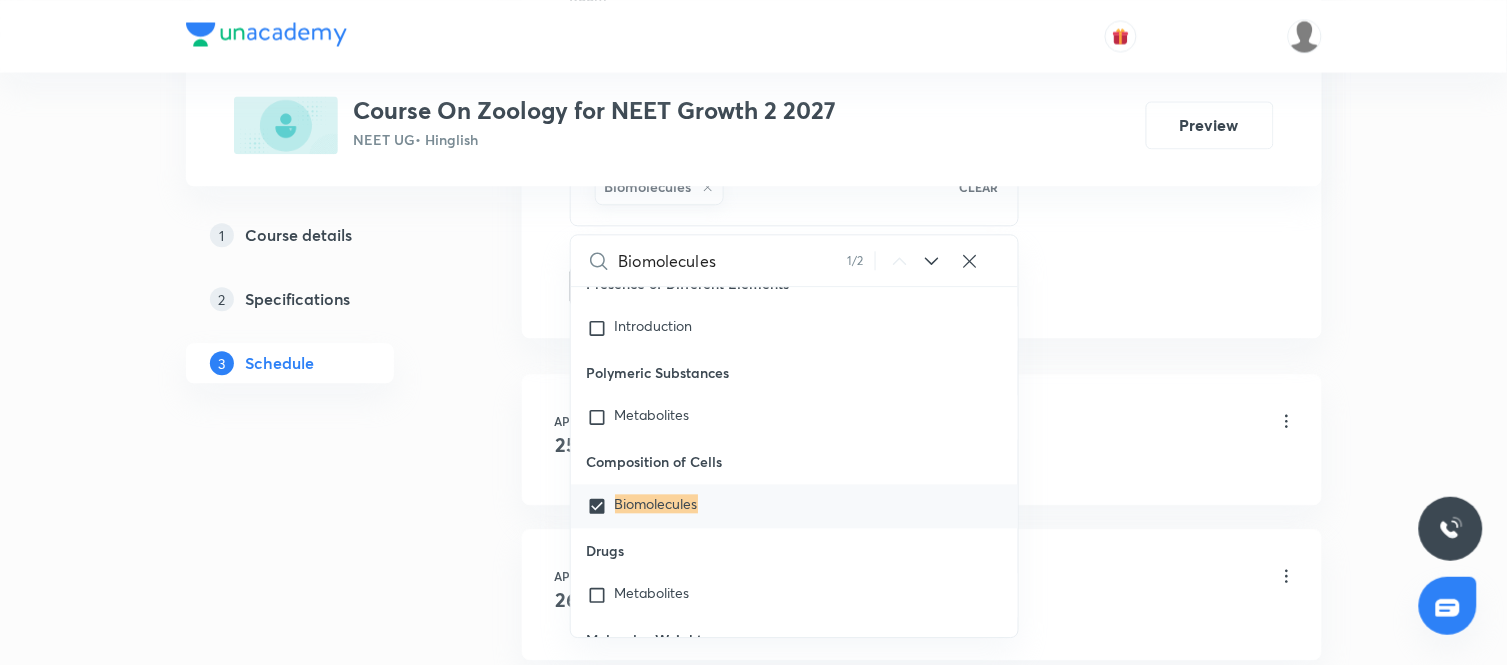 click on "Session  40 Live class Session title 12/99 Biomolecules ​ Schedule for Aug 4, 2025, 4:45 PM ​ Duration (in minutes) 90 ​   Session type Online Offline Room CLASSROOM-06 Sub-concepts Biomolecules CLEAR Biomolecules 1 / 2 ​ Basis of Classification Basis of Classification Coelom Important Phyla Important Phyla Class - Mammalia Class - Mammalia Class - Amphibia Class - Amphibia Super Class - Pisces Super Class - Pisces Class - Cyclostomata Class - Cyclostomata Sub Phylum - Vertebrata Sub Phylum - Vertebrata Sub Phylum - Cephalochordata Sub Phylum - Cephalochordata Sub Phylum - Urochordata or Tunicata Sub Phylum - Urochordata or Tunicata Classification of Chordata Classification of Chordata Phylum - Chordata Phylum - Chordata Phylum - Hemichordata Phylum - Hemichordata Phylum - Mollusca Phylum - Mollusca Examples Characteristics Phylum - Echinodermata Phylum - Echinodermata Phylum - Protozoa (Kingdom-Protista) Phylum - Protozoa (Kingdom-Protista) Few Common Protozoans Few Common Protozoans Characteristics" at bounding box center [922, -175] 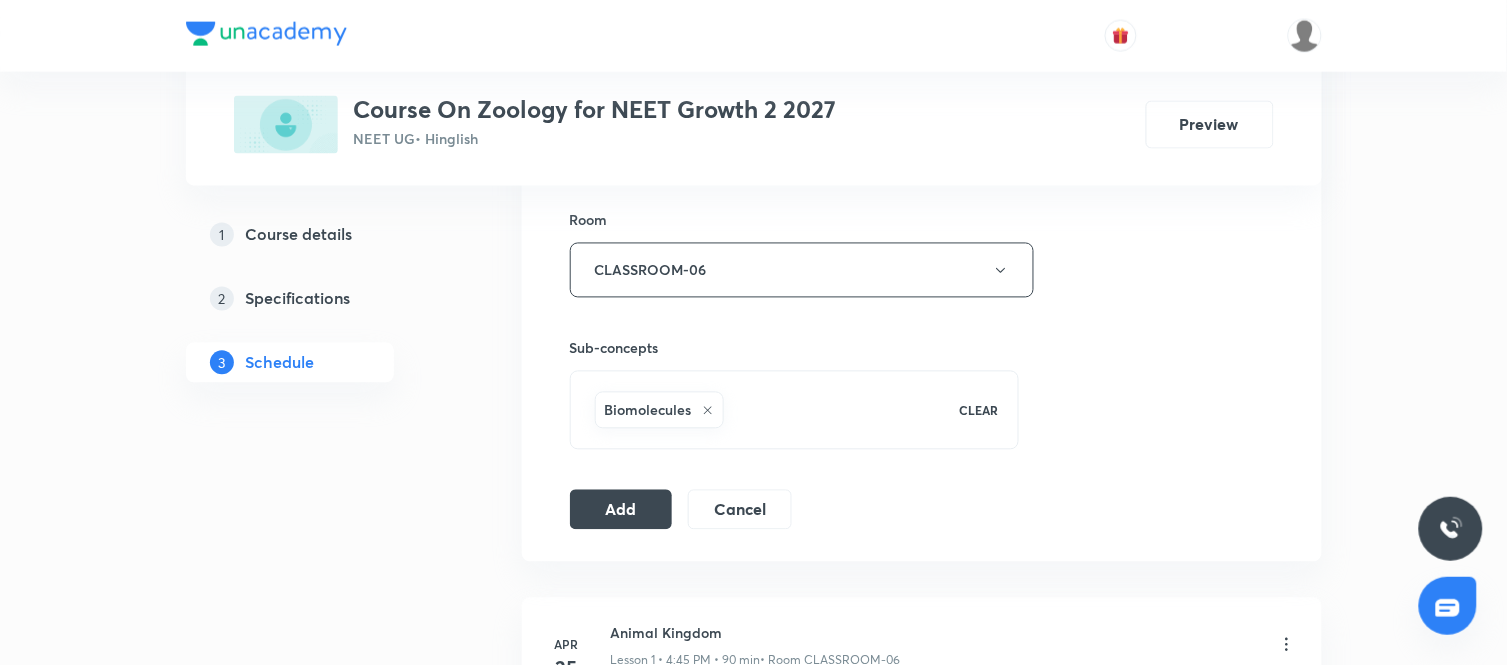 scroll, scrollTop: 863, scrollLeft: 0, axis: vertical 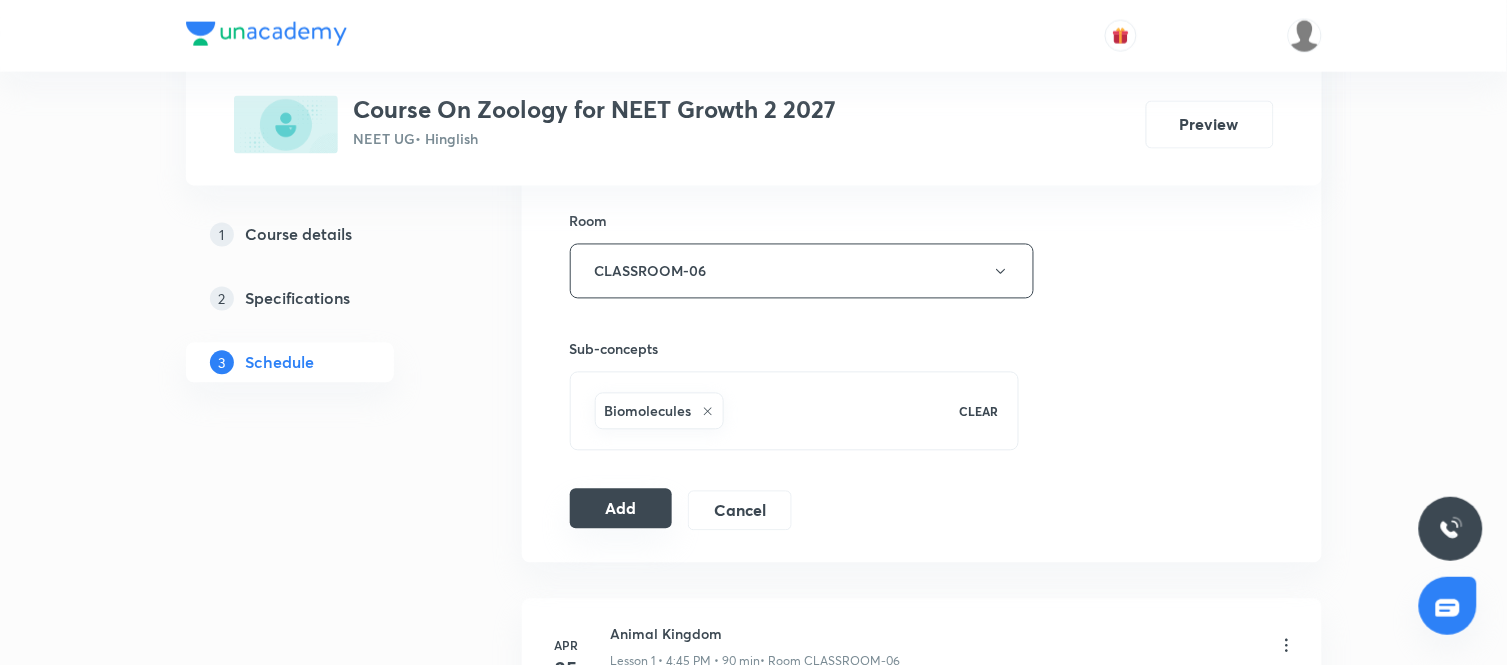 click on "Add" at bounding box center (621, 509) 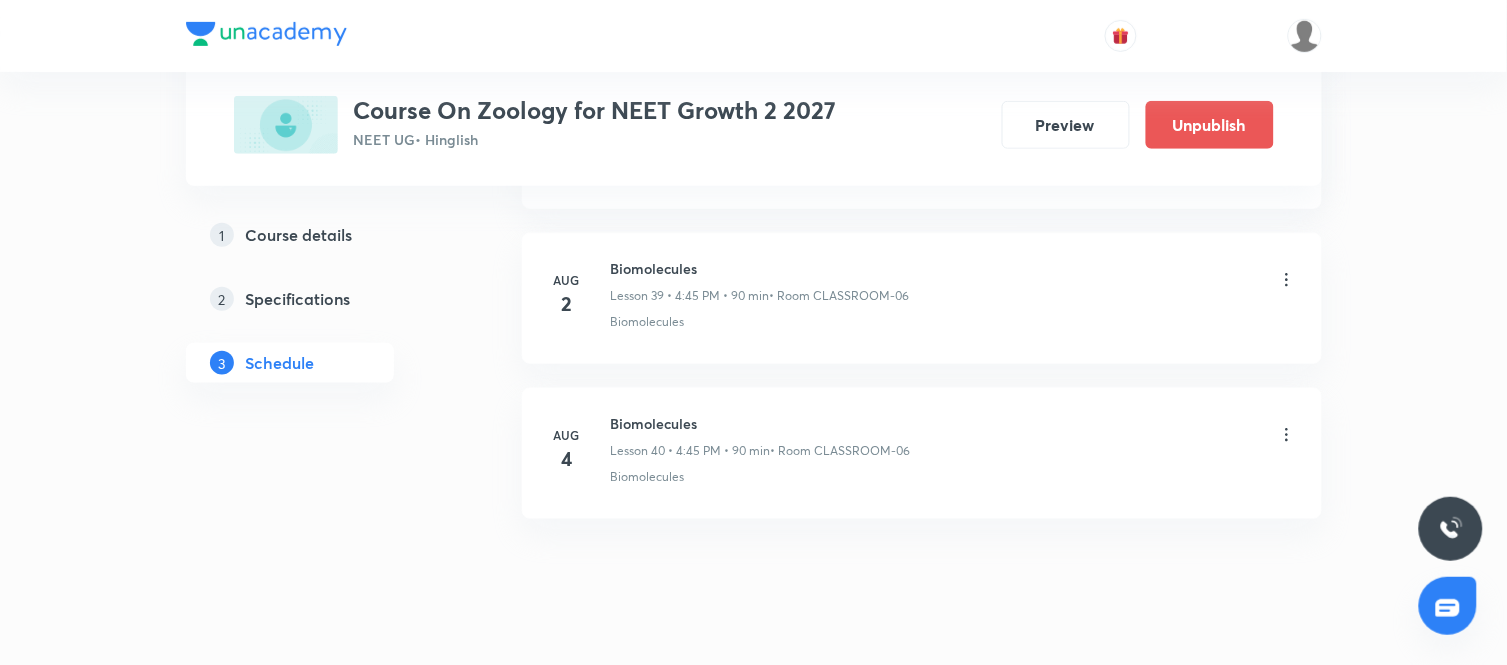 scroll, scrollTop: 6225, scrollLeft: 0, axis: vertical 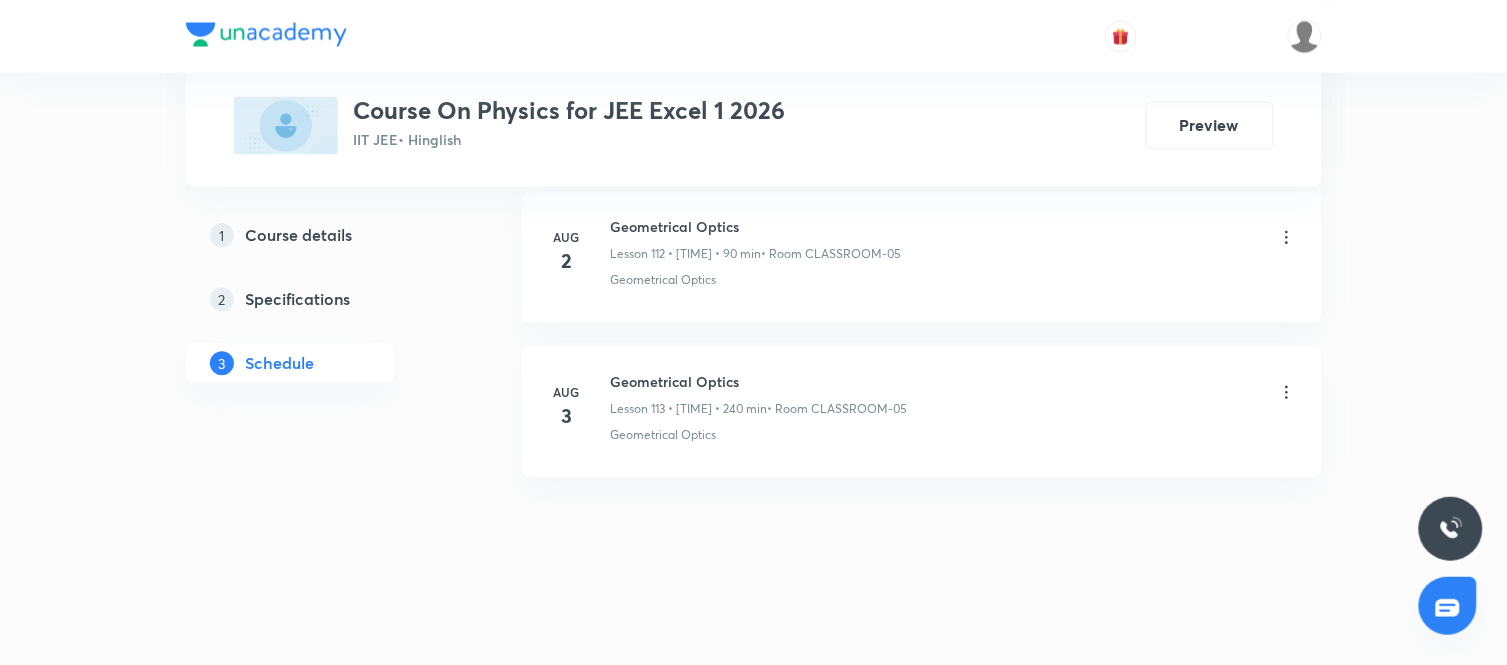 click on "Geometrical Optics" at bounding box center (759, 381) 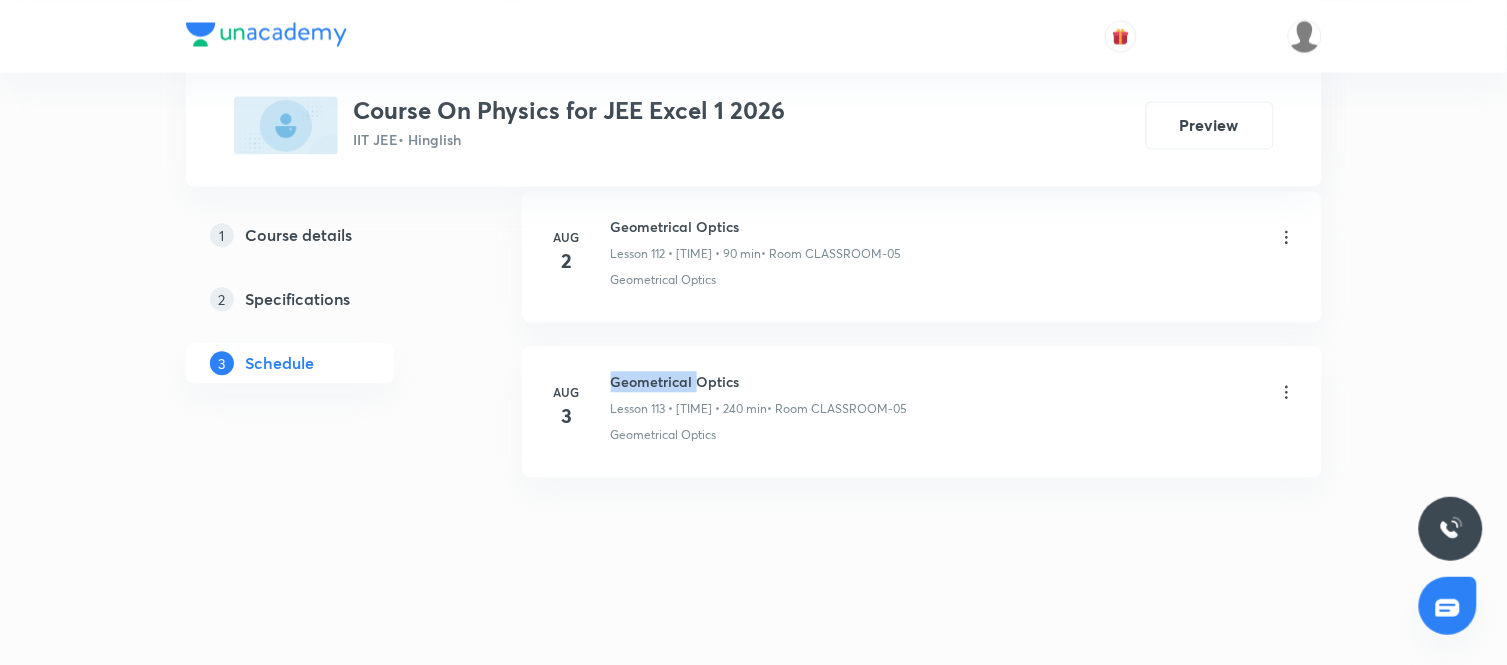 click on "Geometrical Optics" at bounding box center [759, 381] 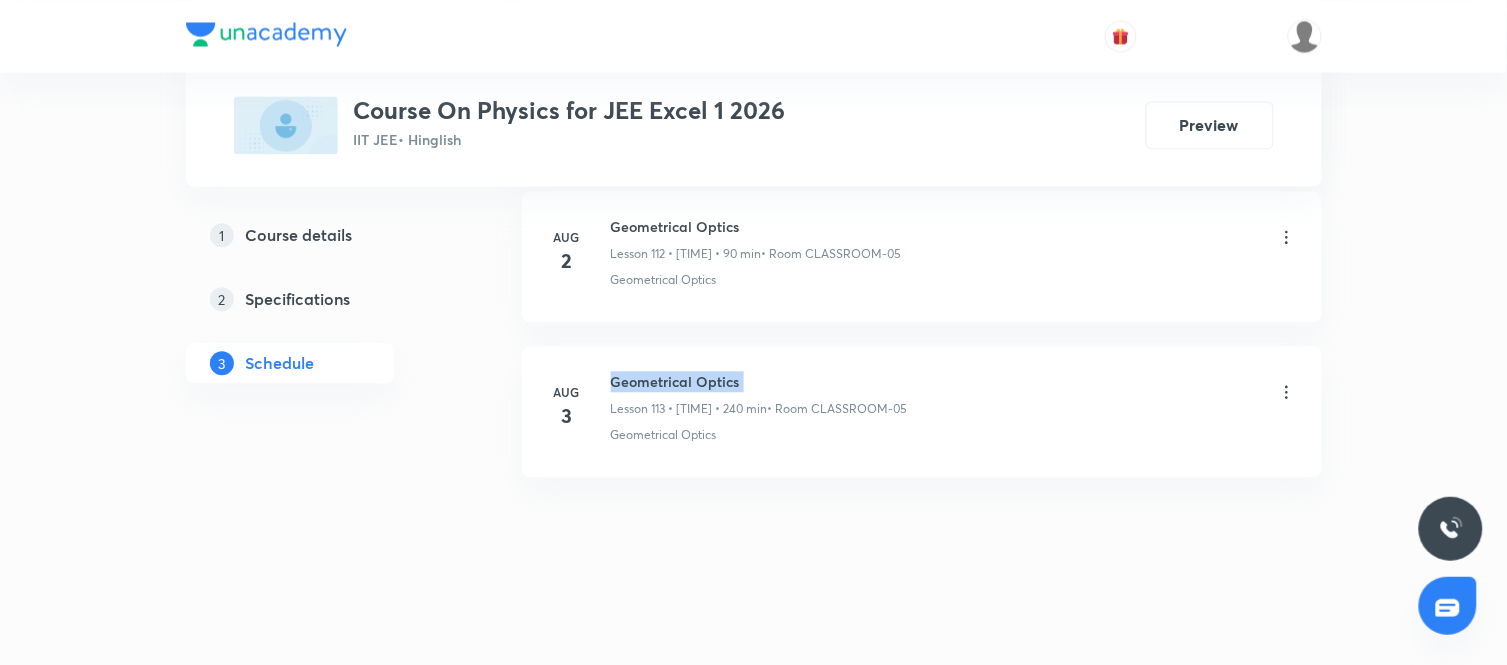 click on "Geometrical Optics" at bounding box center (759, 381) 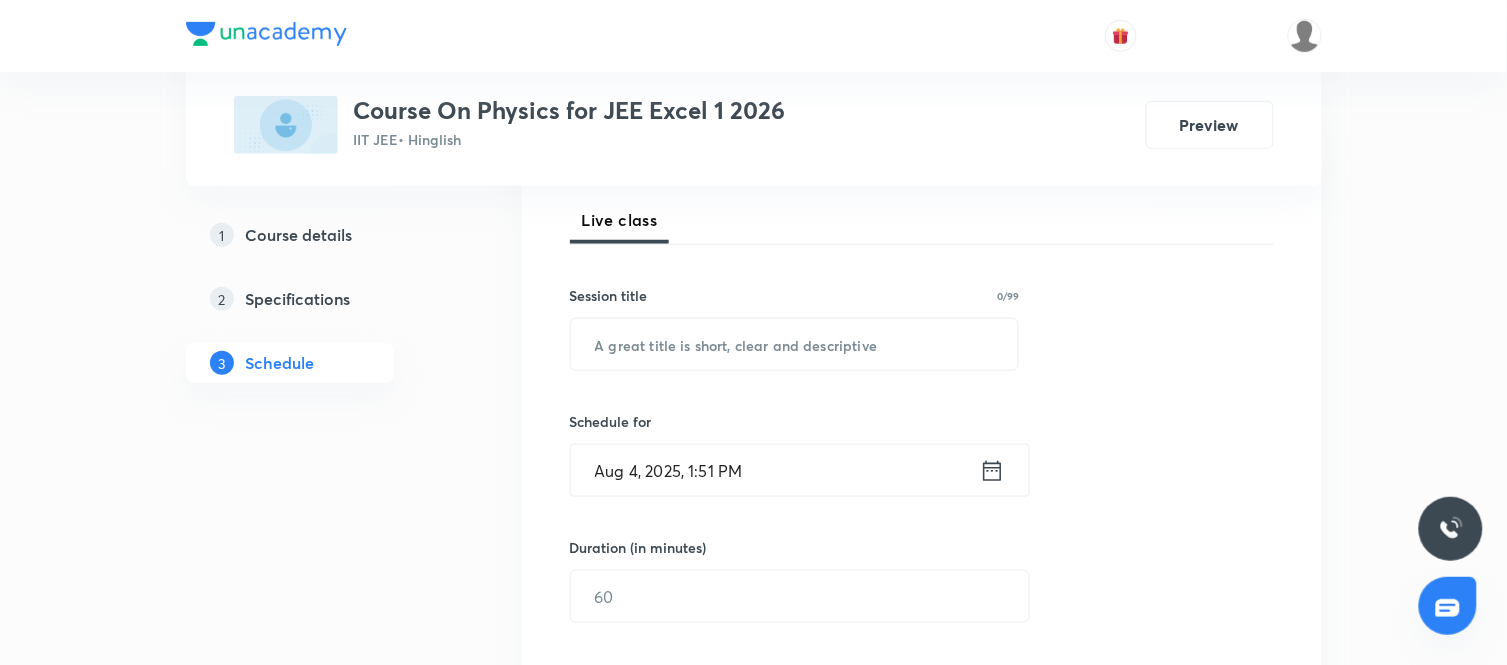 scroll, scrollTop: 284, scrollLeft: 0, axis: vertical 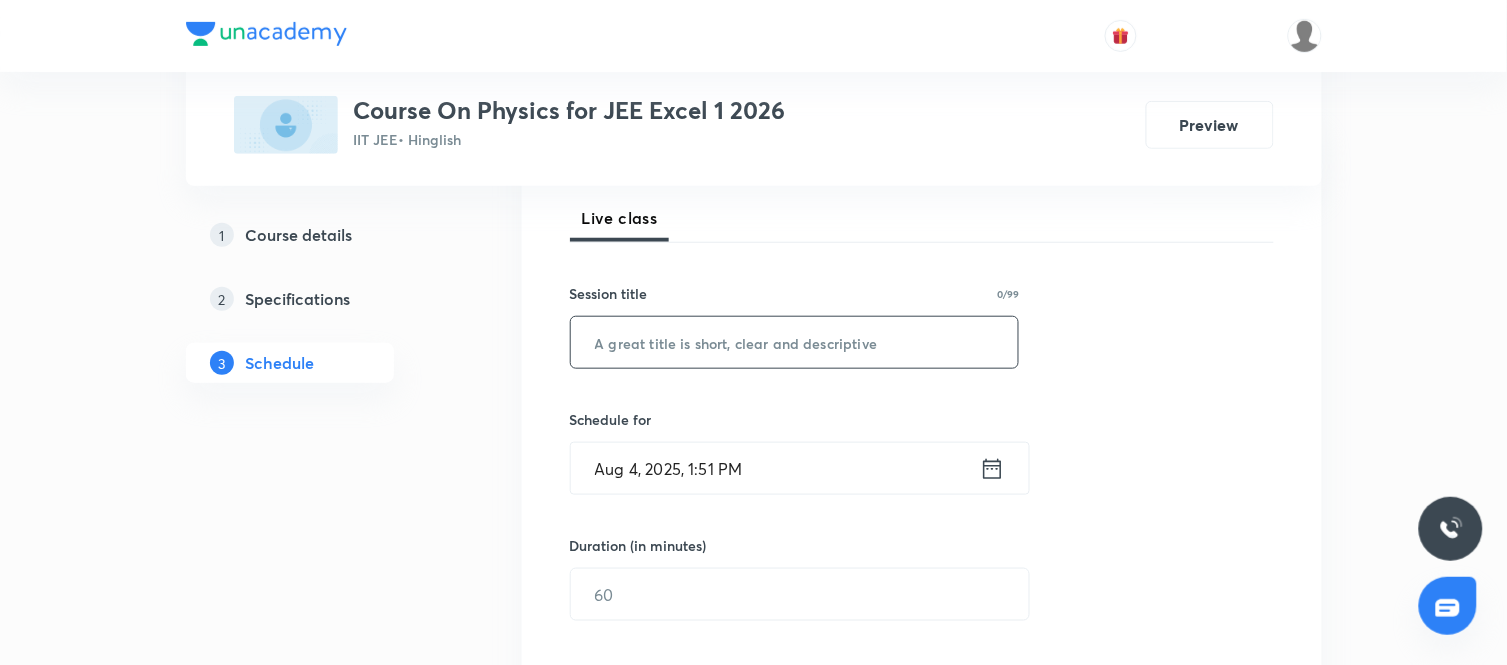 click at bounding box center [795, 342] 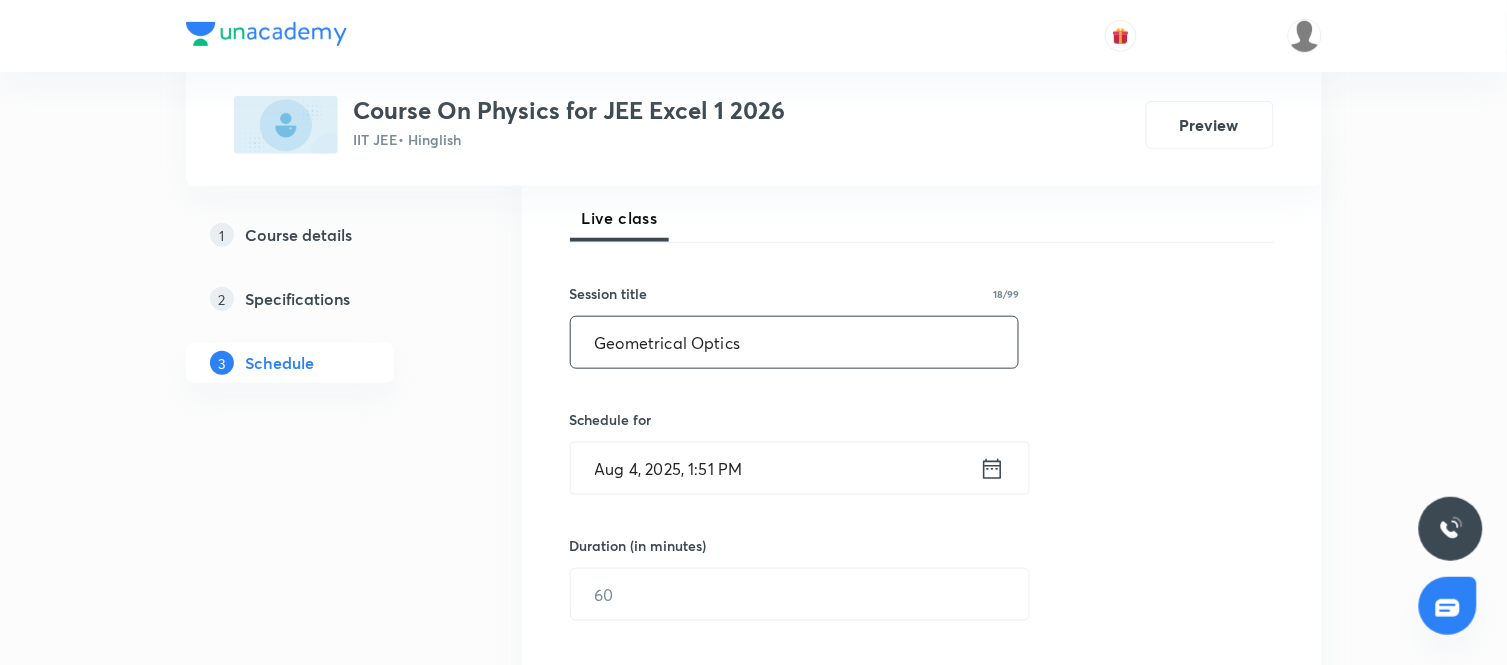type on "Geometrical Optics" 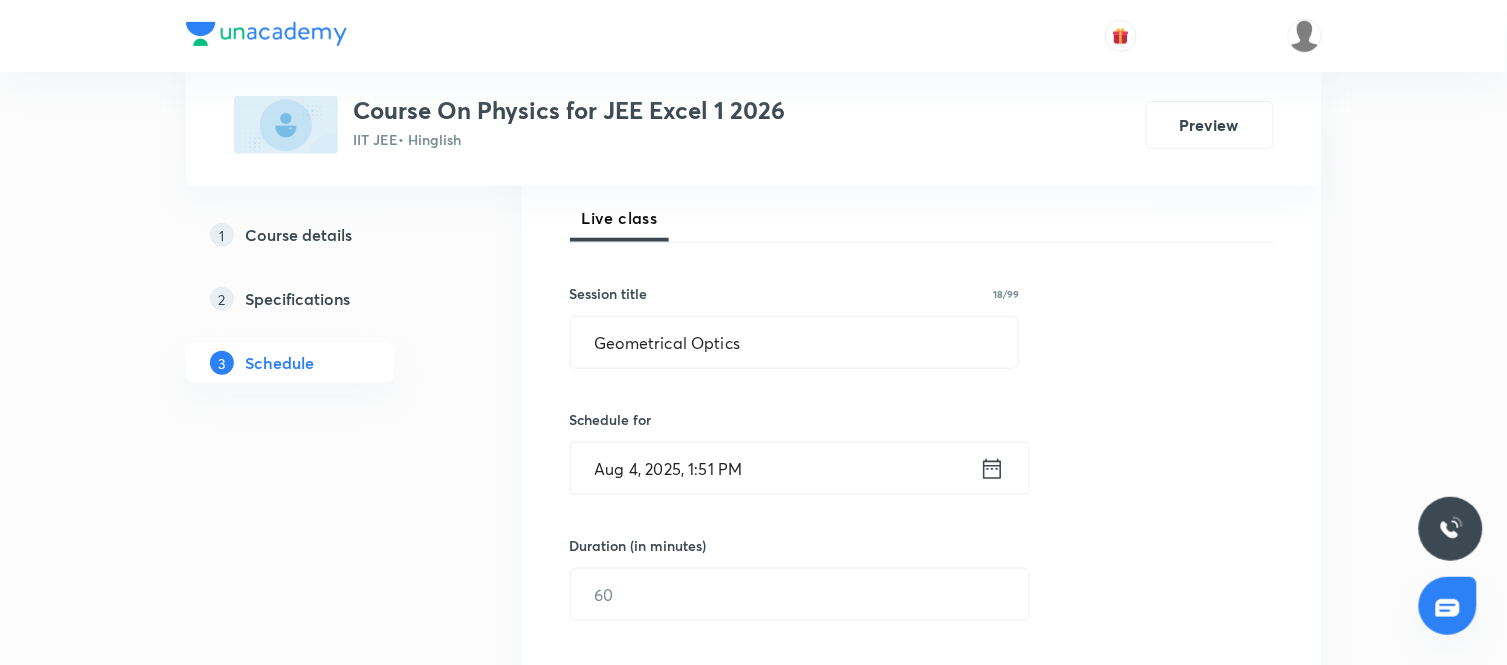 click 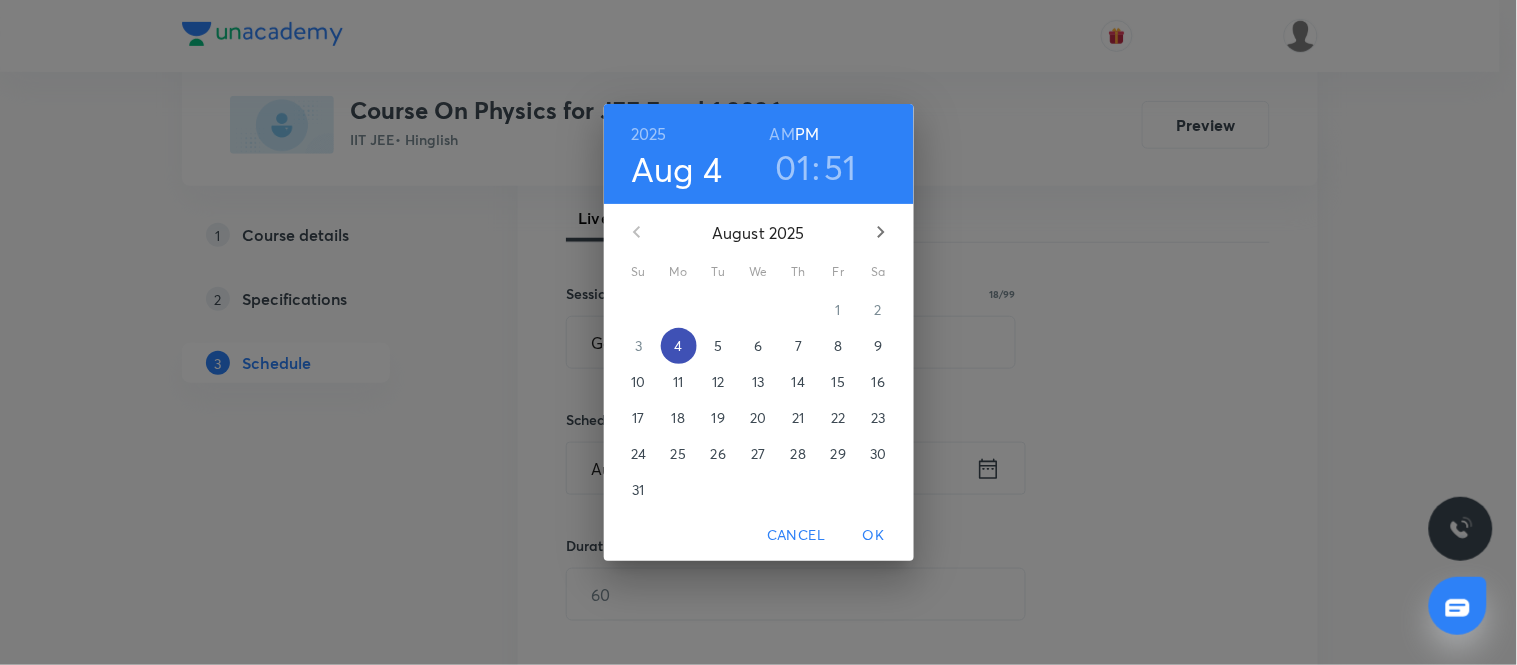 click on "4" at bounding box center (679, 346) 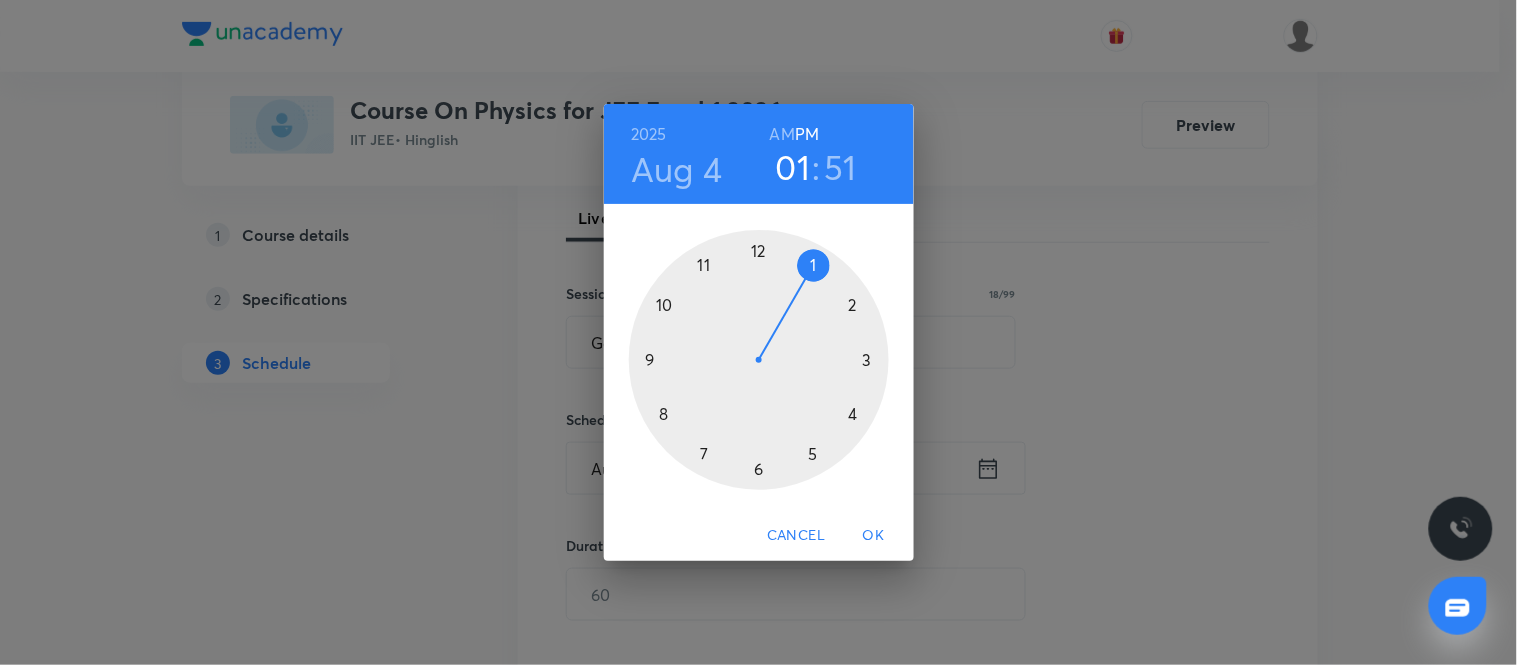 click at bounding box center (759, 360) 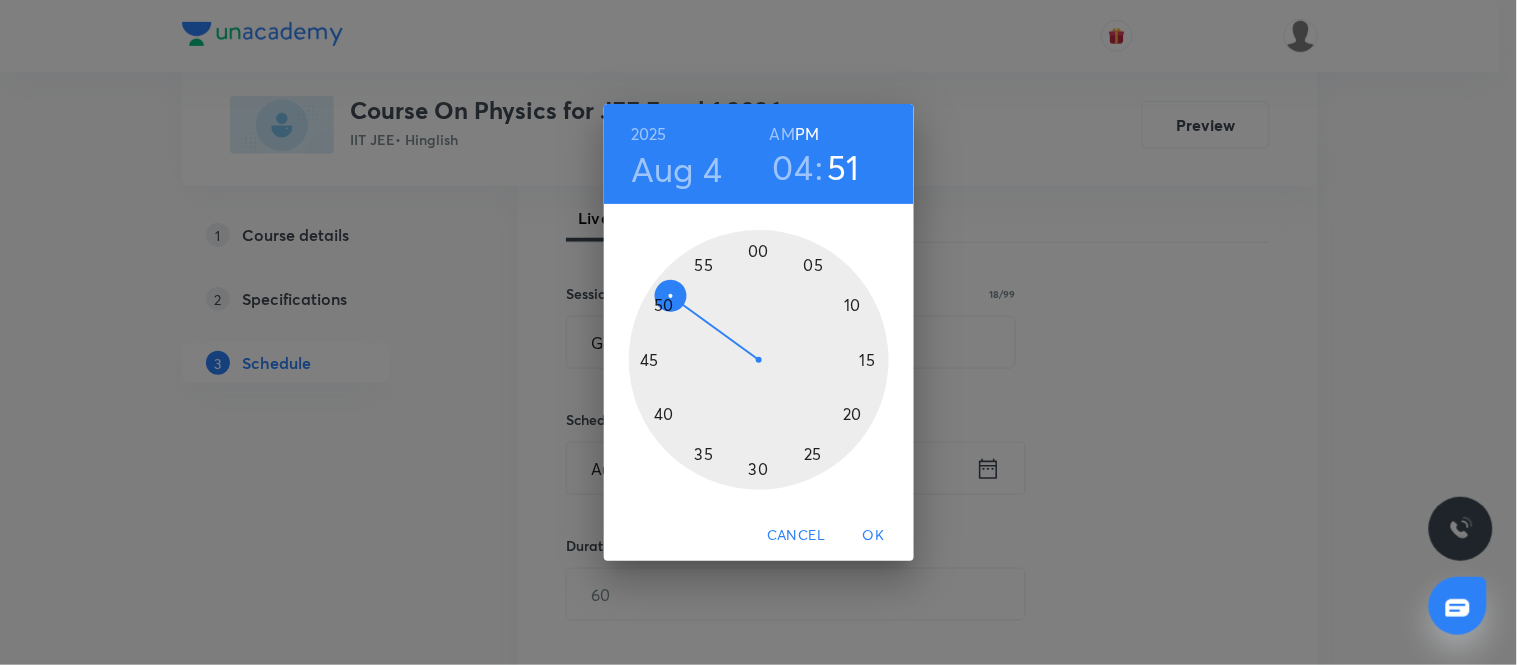 click at bounding box center [759, 360] 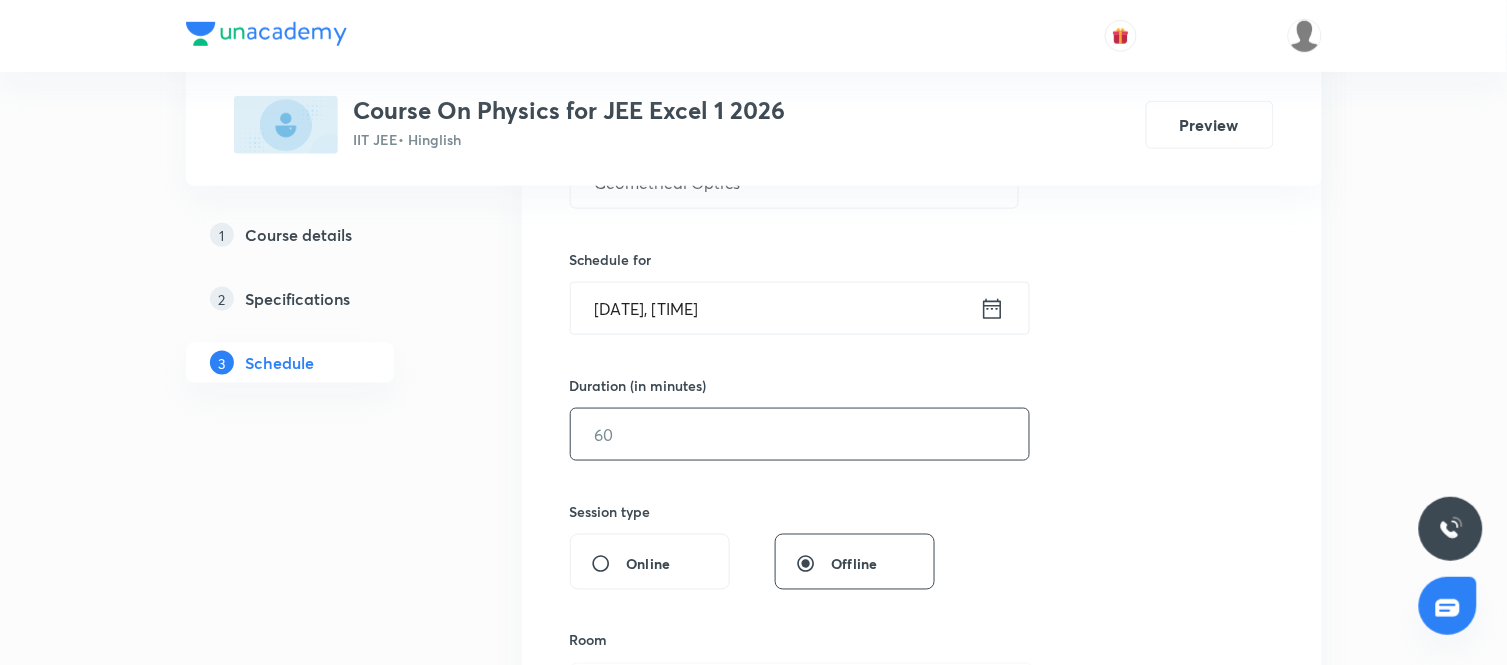 scroll, scrollTop: 445, scrollLeft: 0, axis: vertical 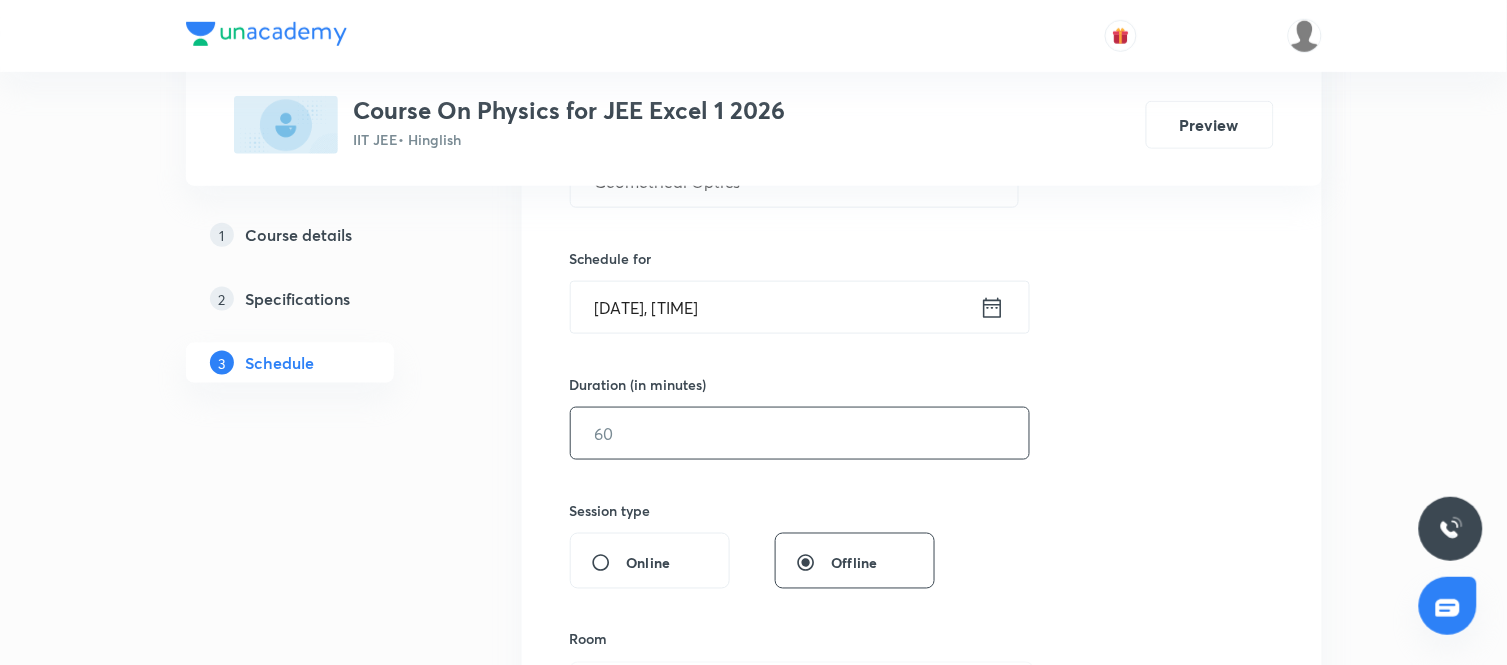 click at bounding box center (800, 433) 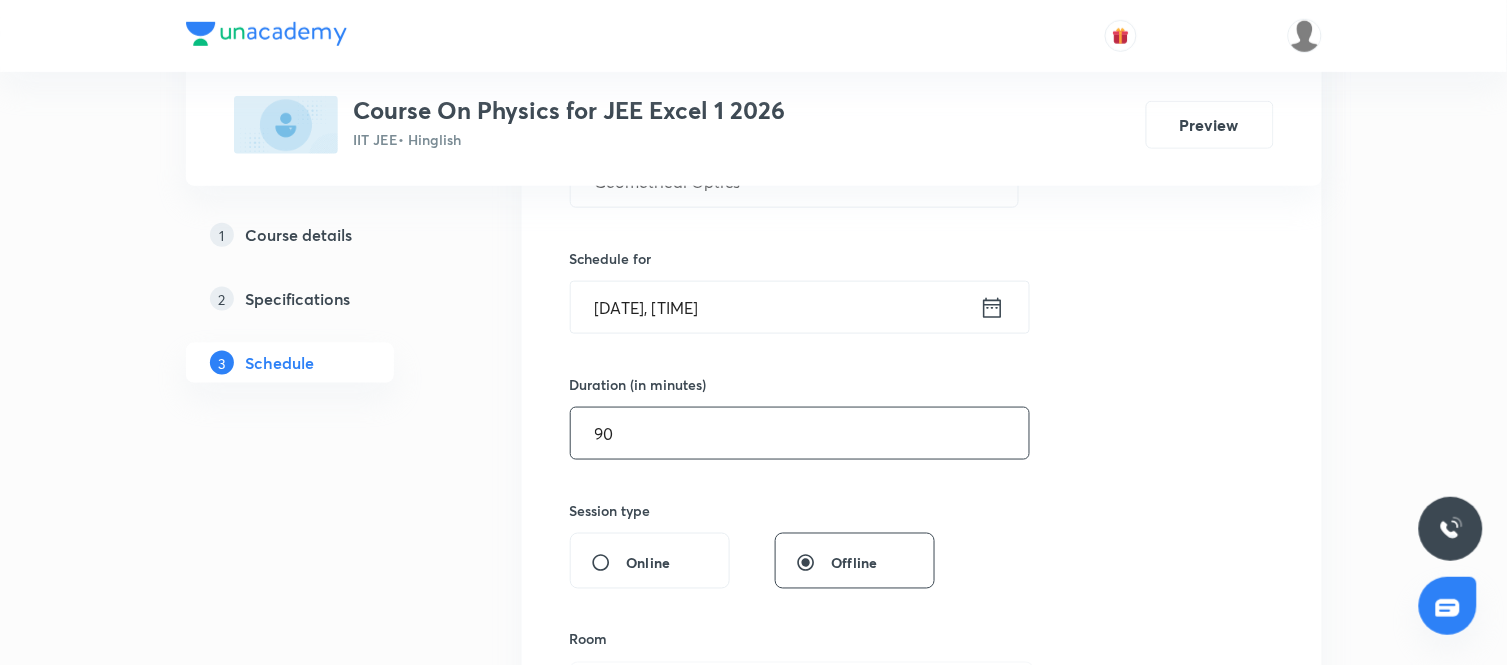 type on "90" 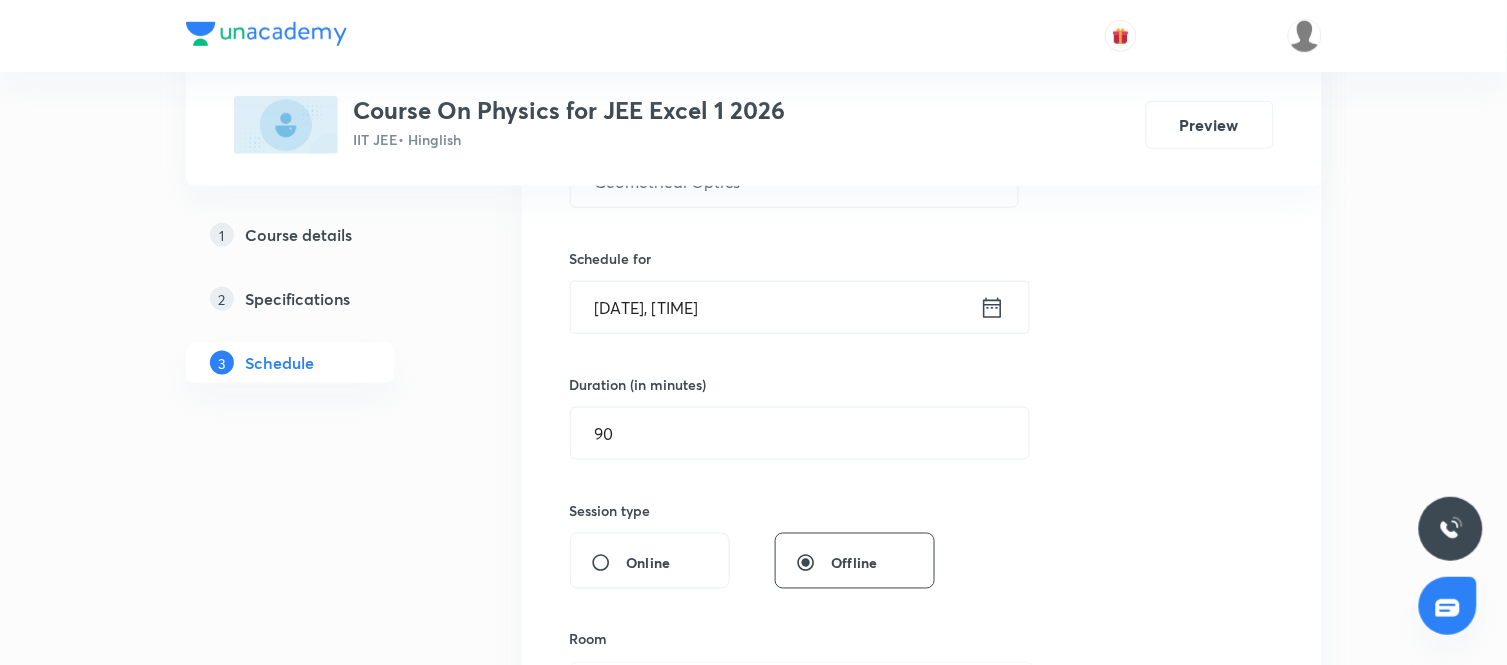 click on "Session  114 Live class Session title 18/99 Geometrical Optics ​ Schedule for Aug 4, 2025, 4:45 PM ​ Duration (in minutes) 90 ​   Session type Online Offline Room Select centre room Sub-concepts Select concepts that wil be covered in this session Add Cancel" at bounding box center (922, 456) 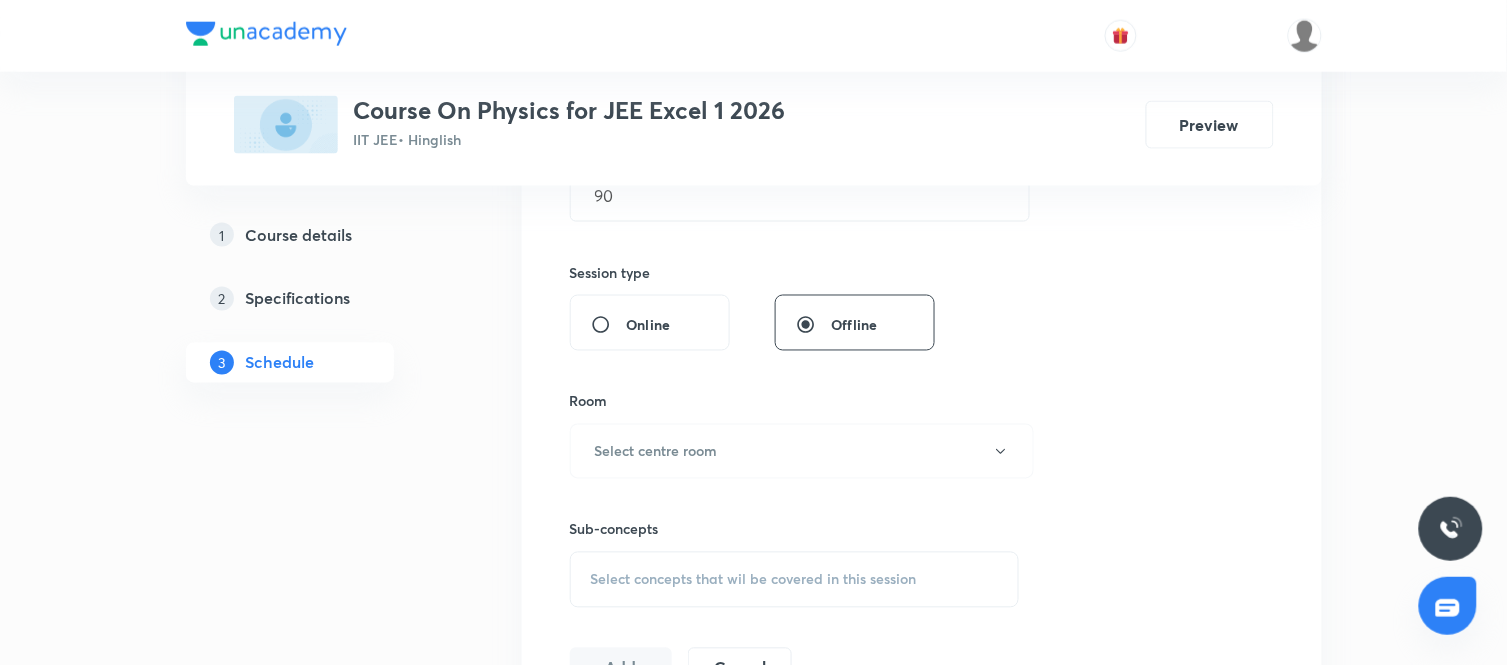 scroll, scrollTop: 711, scrollLeft: 0, axis: vertical 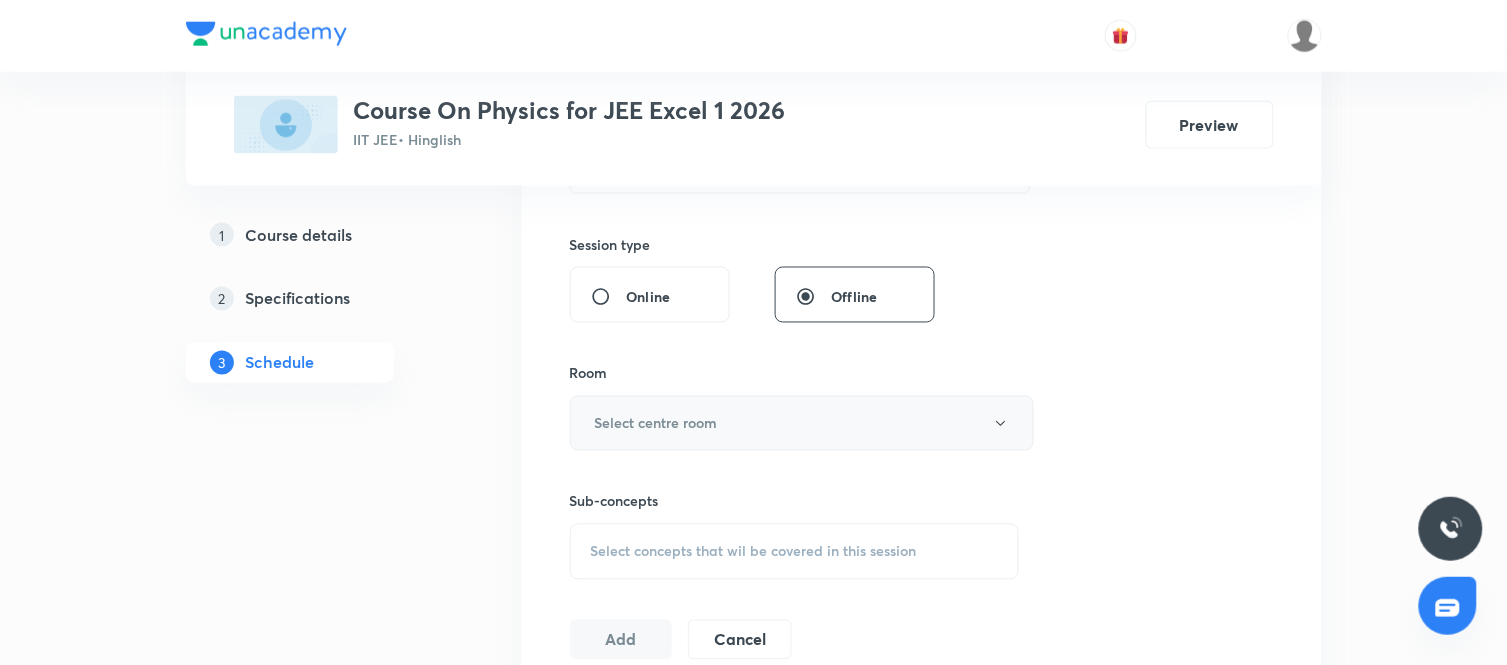 click on "Select centre room" at bounding box center [802, 423] 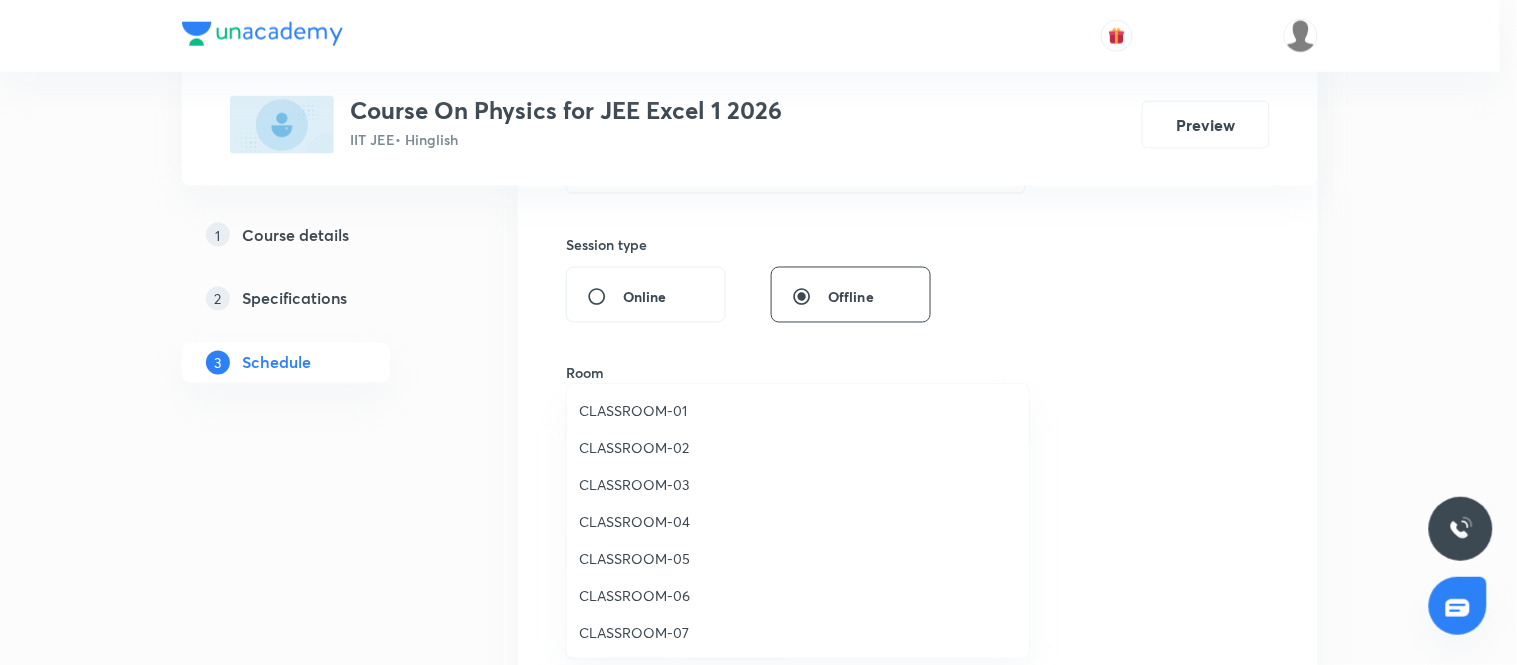 click on "CLASSROOM-05" at bounding box center [798, 558] 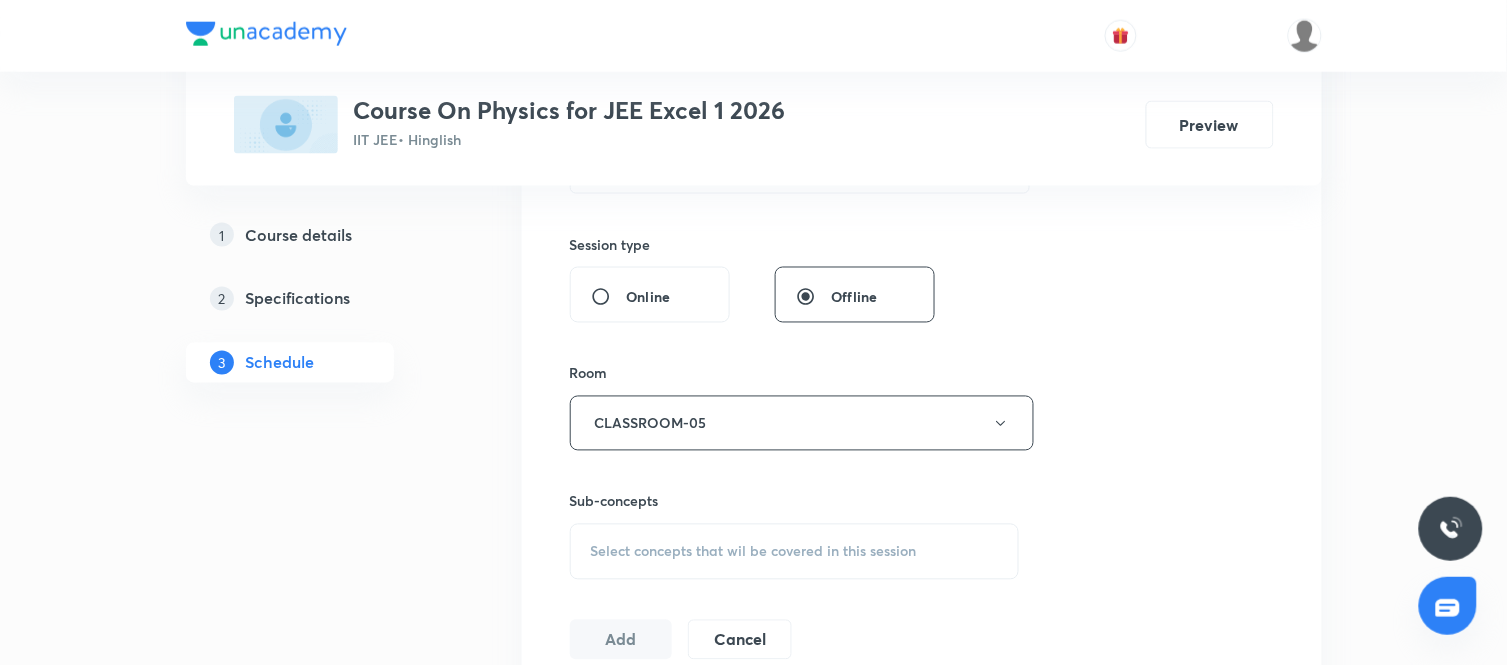 click on "Select concepts that wil be covered in this session" at bounding box center [795, 552] 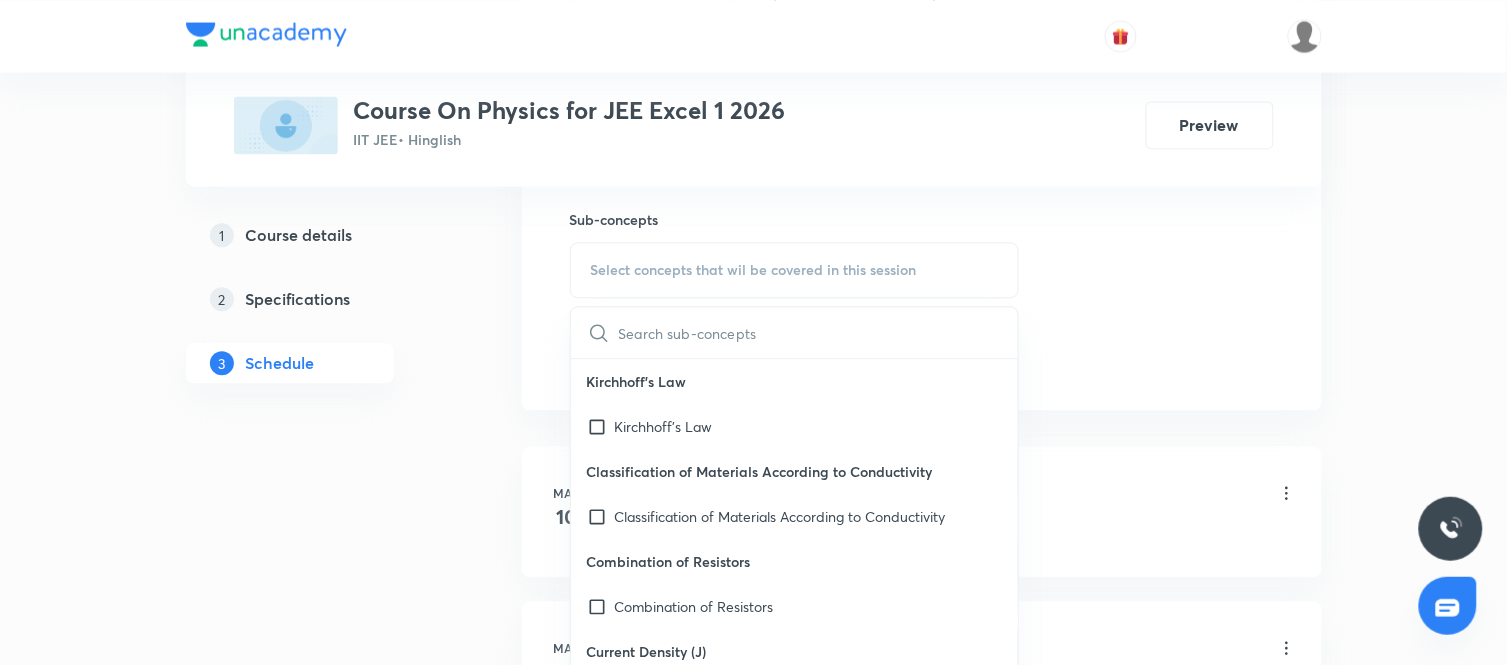 scroll, scrollTop: 994, scrollLeft: 0, axis: vertical 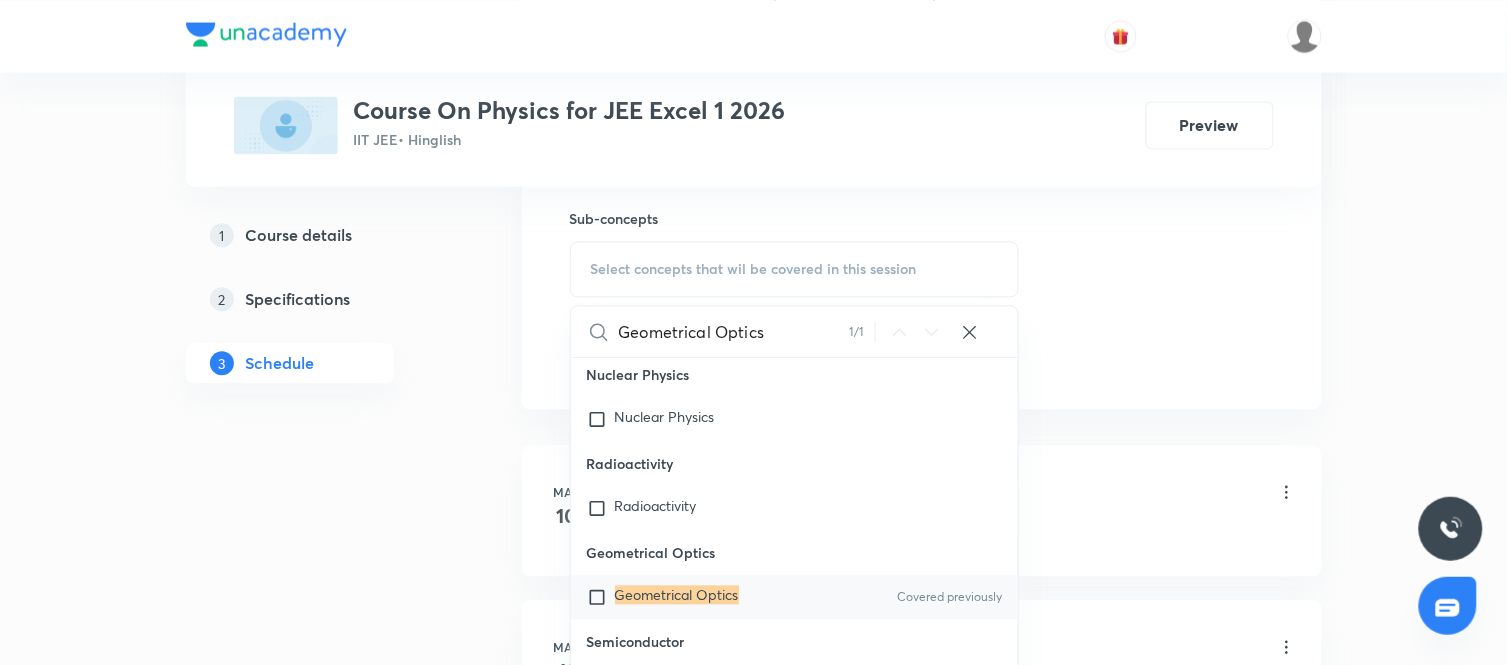 type on "Geometrical Optics" 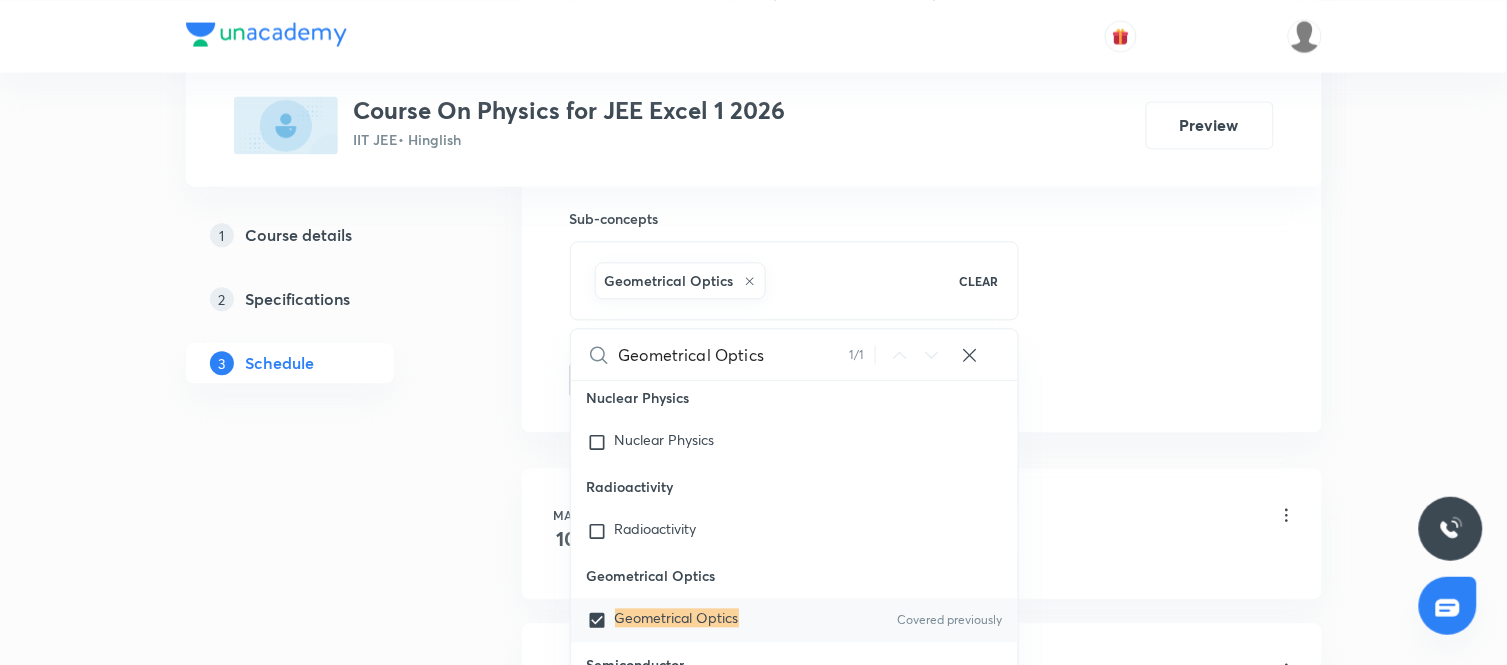 click on "Session  114 Live class Session title 18/99 Geometrical Optics ​ Schedule for Aug 4, 2025, 4:45 PM ​ Duration (in minutes) 90 ​   Session type Online Offline Room CLASSROOM-05 Sub-concepts Geometrical Optics CLEAR Geometrical Optics 1 / 1 ​ Kirchhoff's Law Kirchhoff's Law Classification of Materials According to Conductivity Classification of Materials According to Conductivity Combination of Resistors Combination of Resistors Current Density (J) Current Density (J) Fuse Wire Fuse Wire Heating Effect of Current Heating Effect of Current Circuits of Potentiometer Circuits of Potentiometer Potentiometer Potentiometer Post Office Box Post Office Box Metre Bridge Metre Bridge Covered previously Wheatstone Bridge Wheatstone Bridge Combination of Cells Combination of Cells Internal Resistance Internal Resistance Resistivity Resistivity Relation Between Potential Difference and Current (Ohm's Law) Relation Between Potential Difference and Current (Ohm's Law) Electric Current Electric Current Fuse wire Meters" at bounding box center [922, -81] 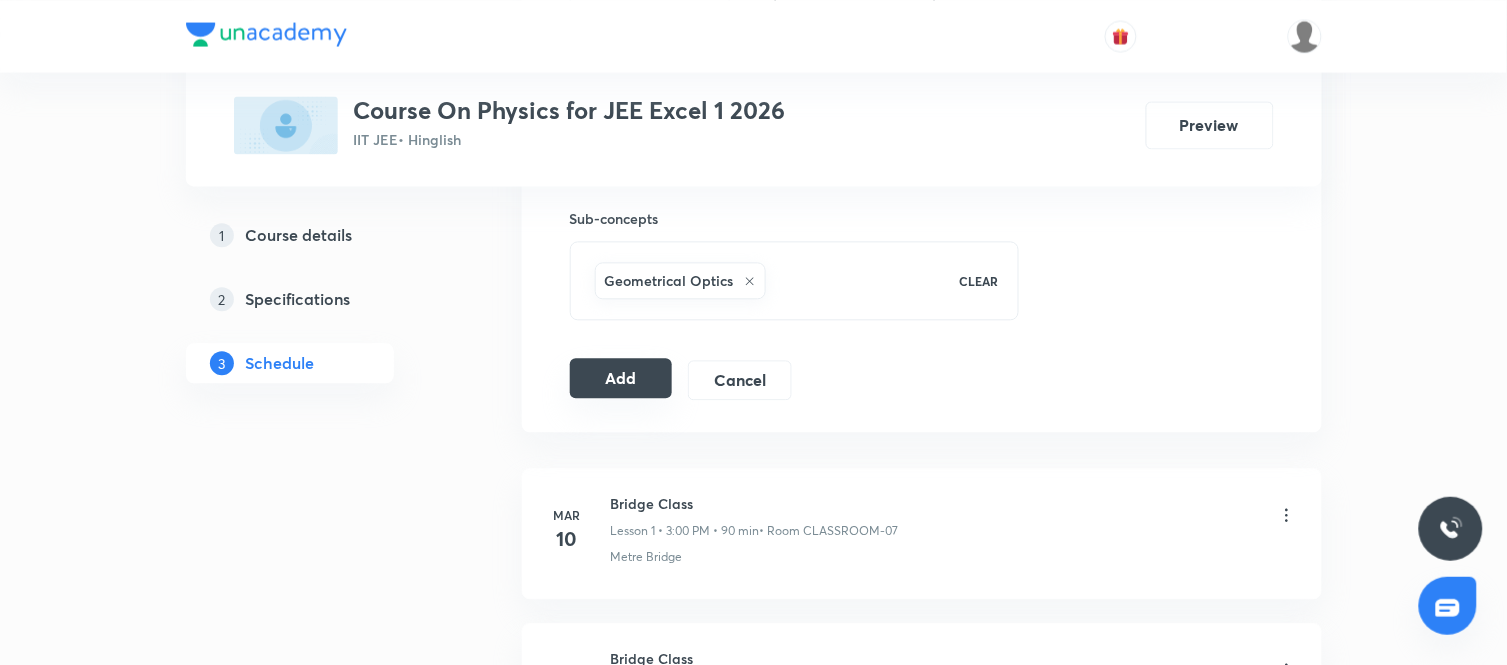 click on "Add" at bounding box center (621, 378) 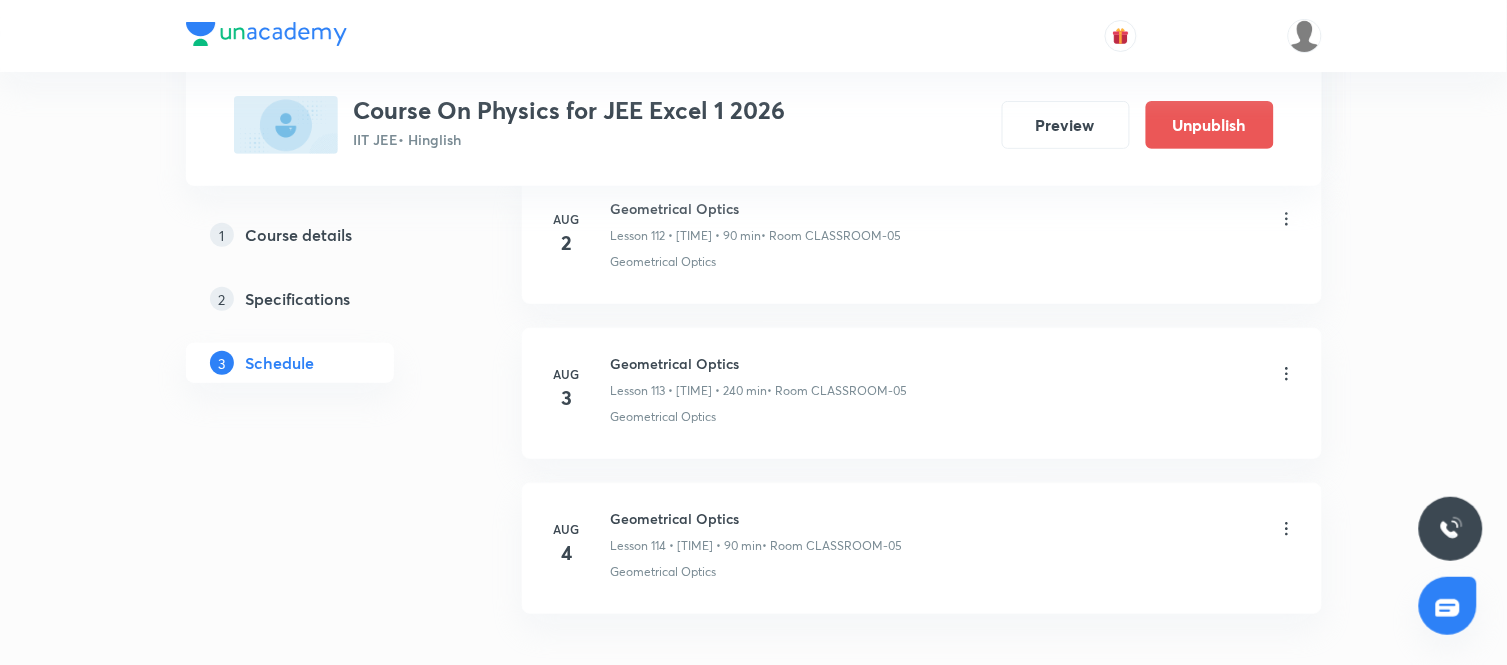 scroll, scrollTop: 17713, scrollLeft: 0, axis: vertical 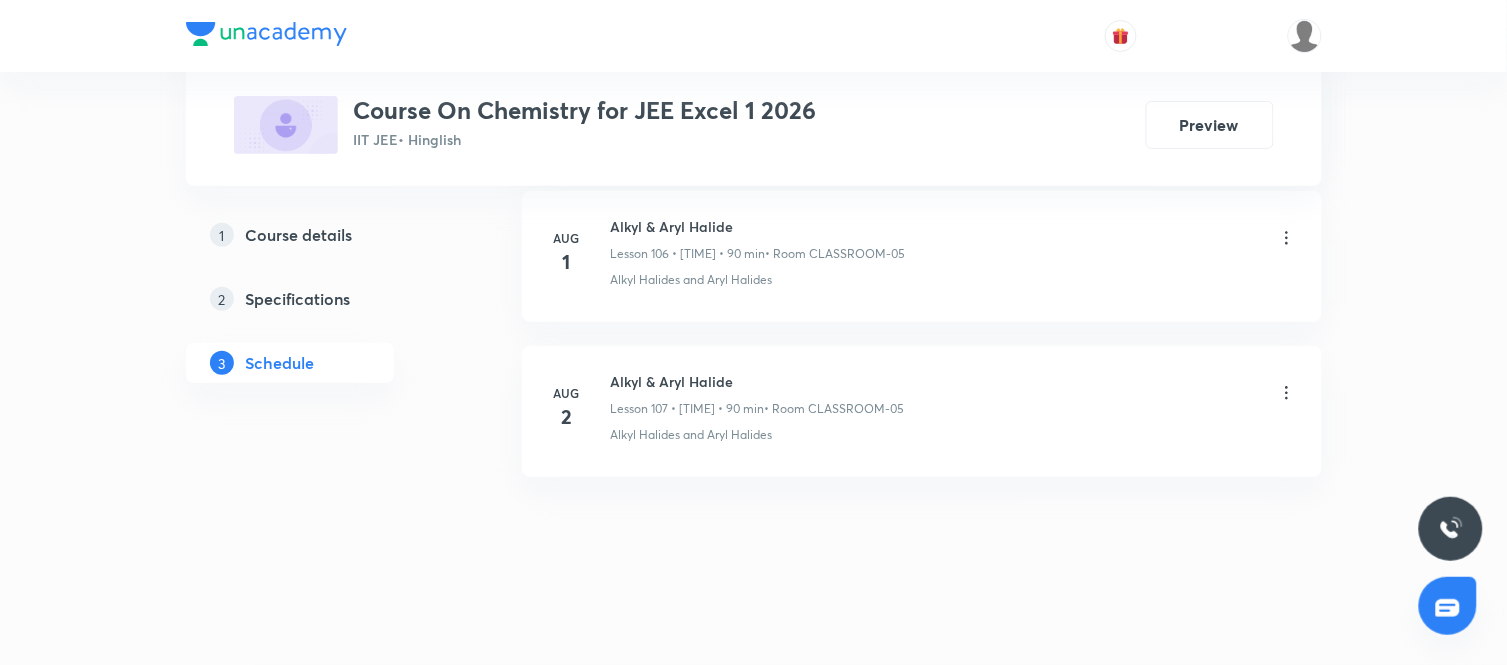 click on "Alkyl & Aryl Halide" at bounding box center [758, 381] 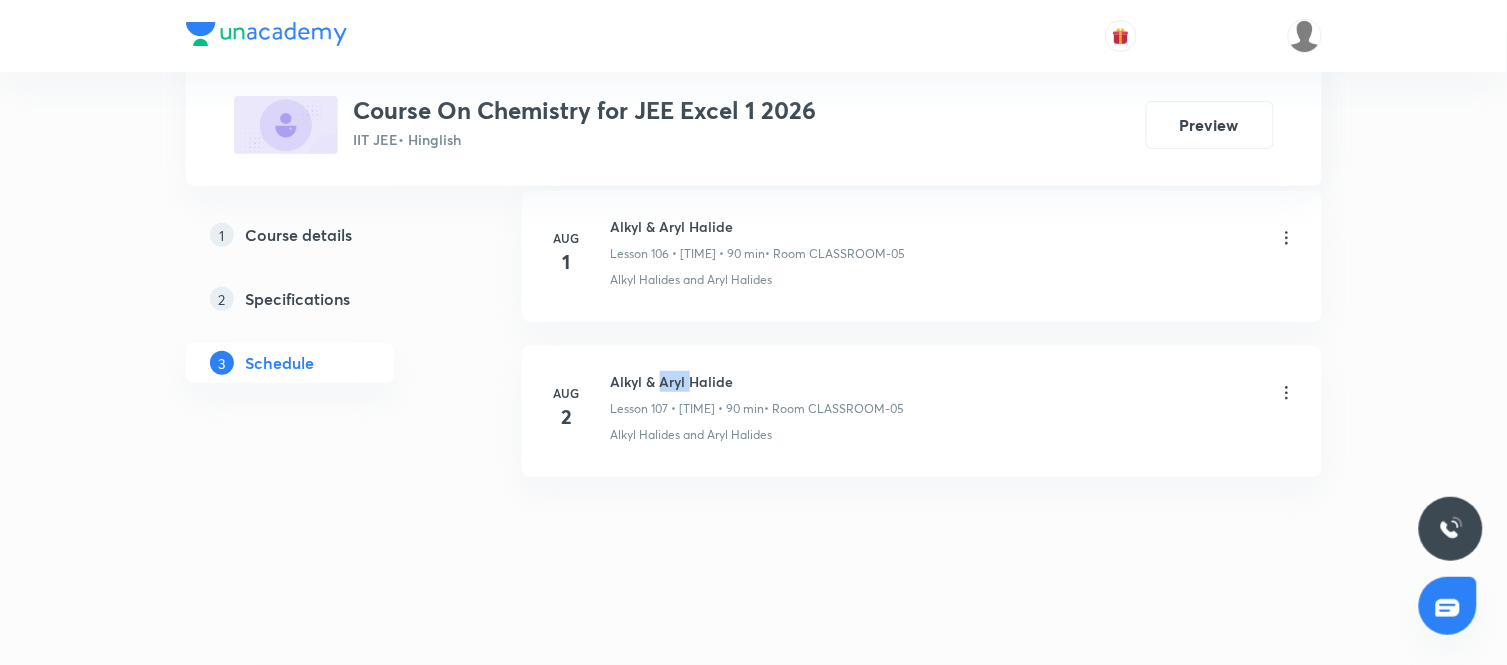 click on "Alkyl & Aryl Halide" at bounding box center (758, 381) 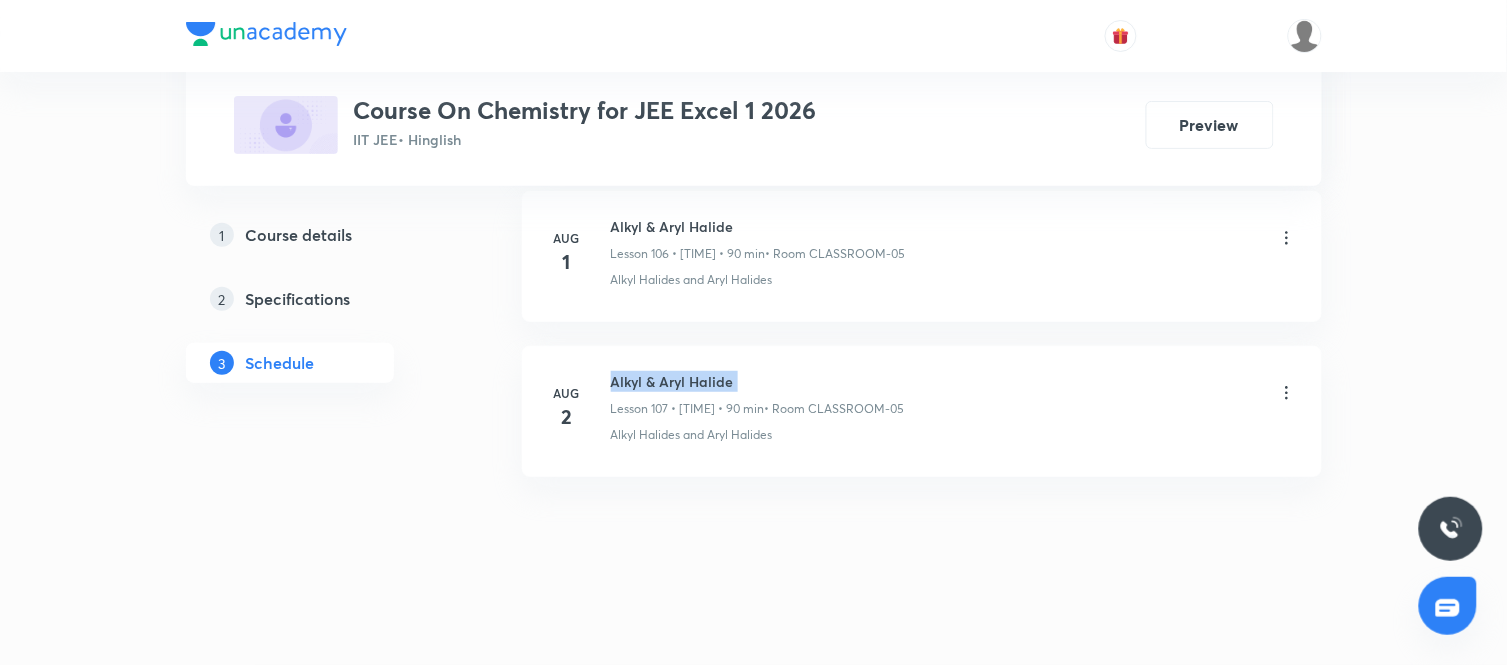 click on "Alkyl & Aryl Halide" at bounding box center [758, 381] 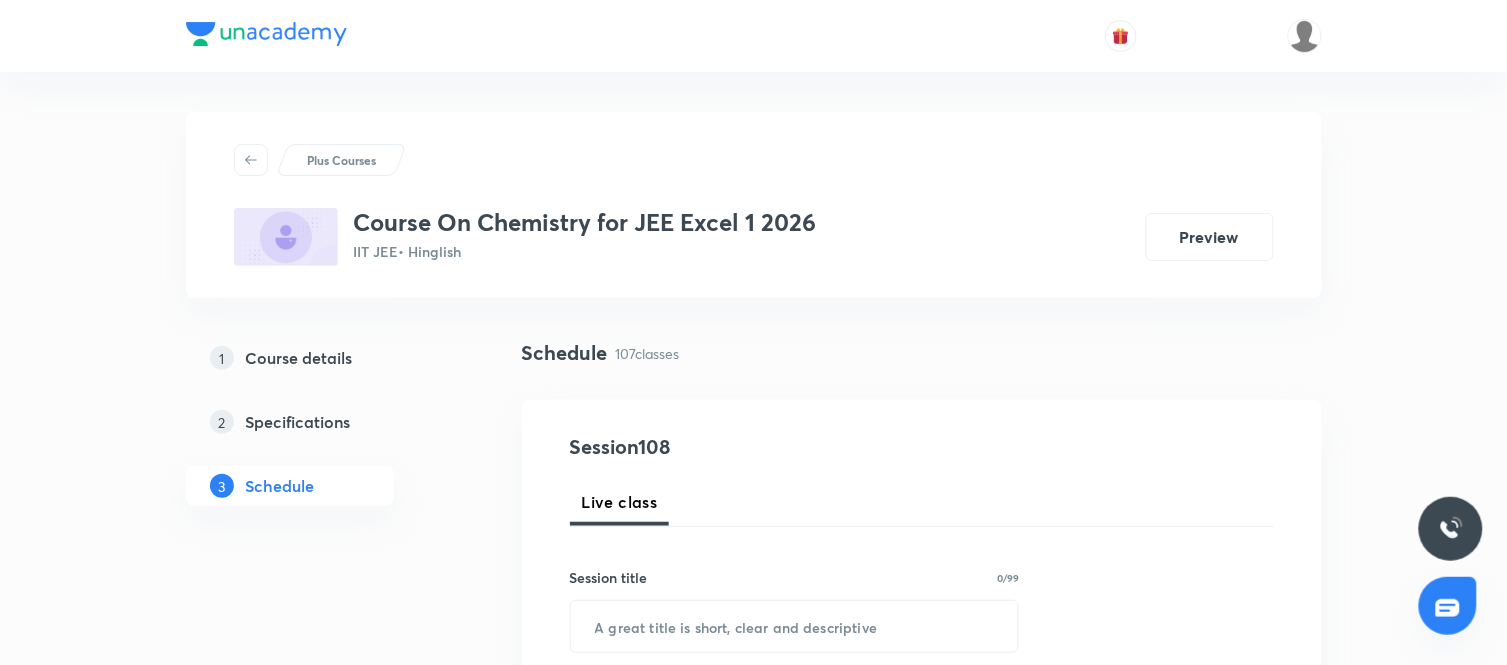 scroll, scrollTop: 345, scrollLeft: 0, axis: vertical 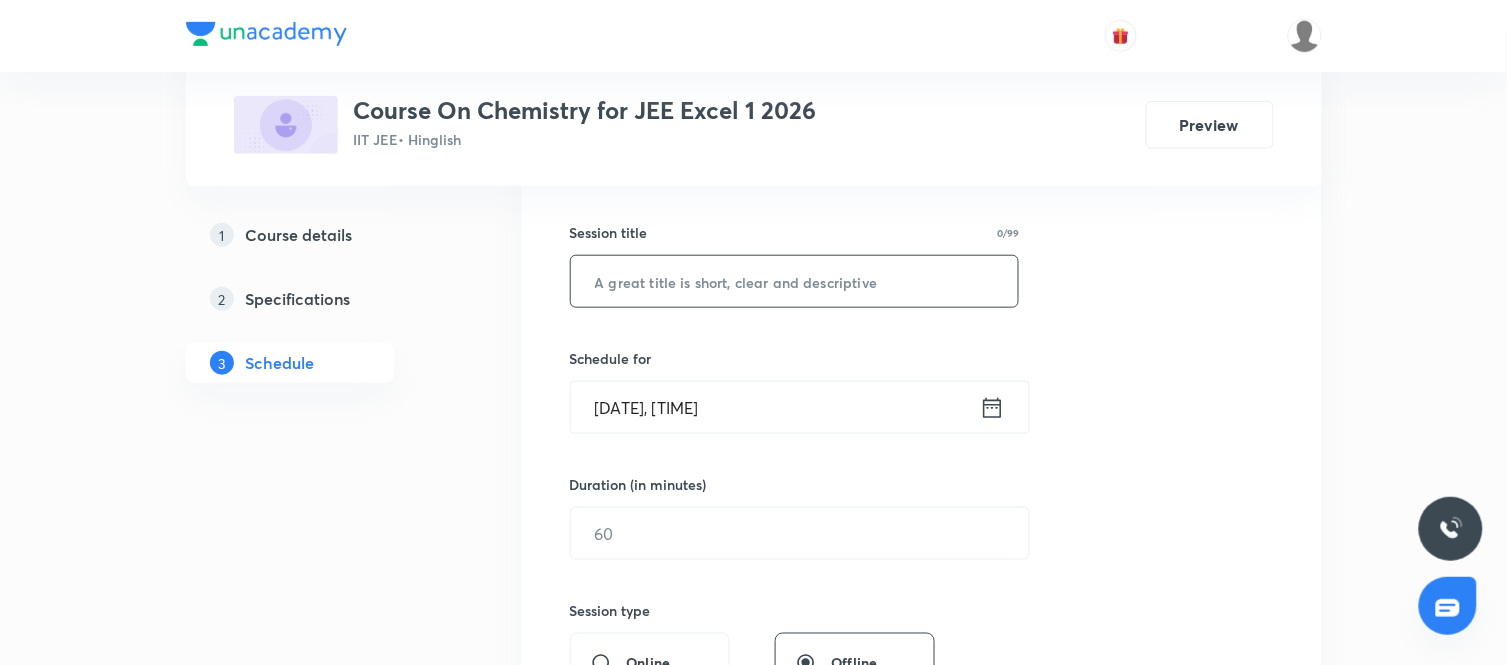 click at bounding box center [795, 281] 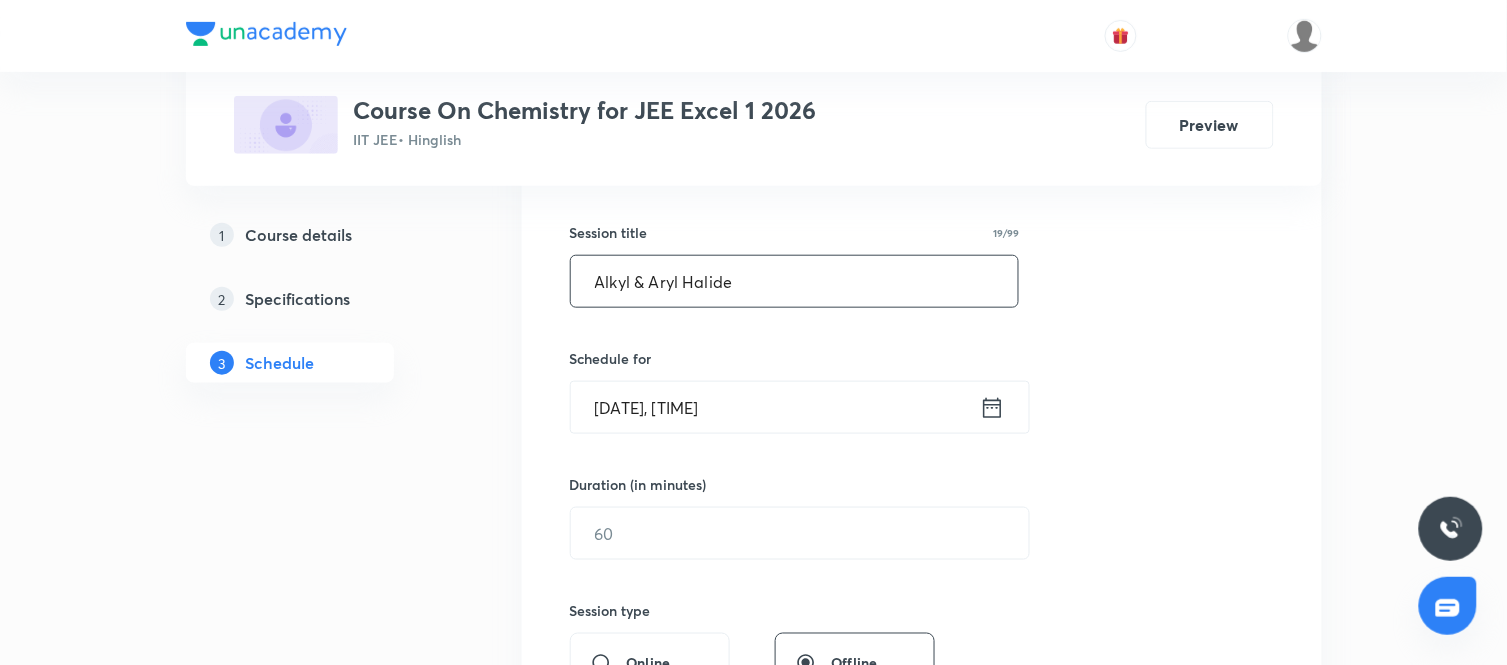 type on "Alkyl & Aryl Halide" 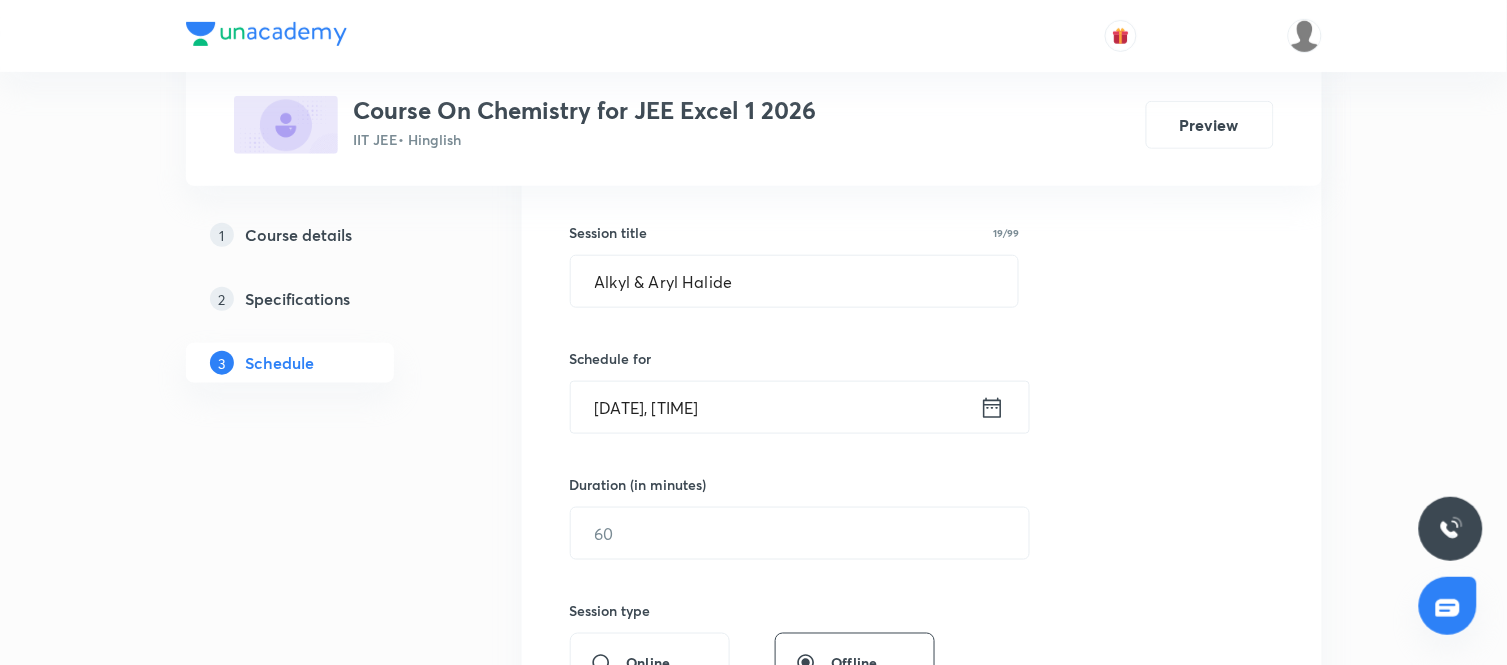 click 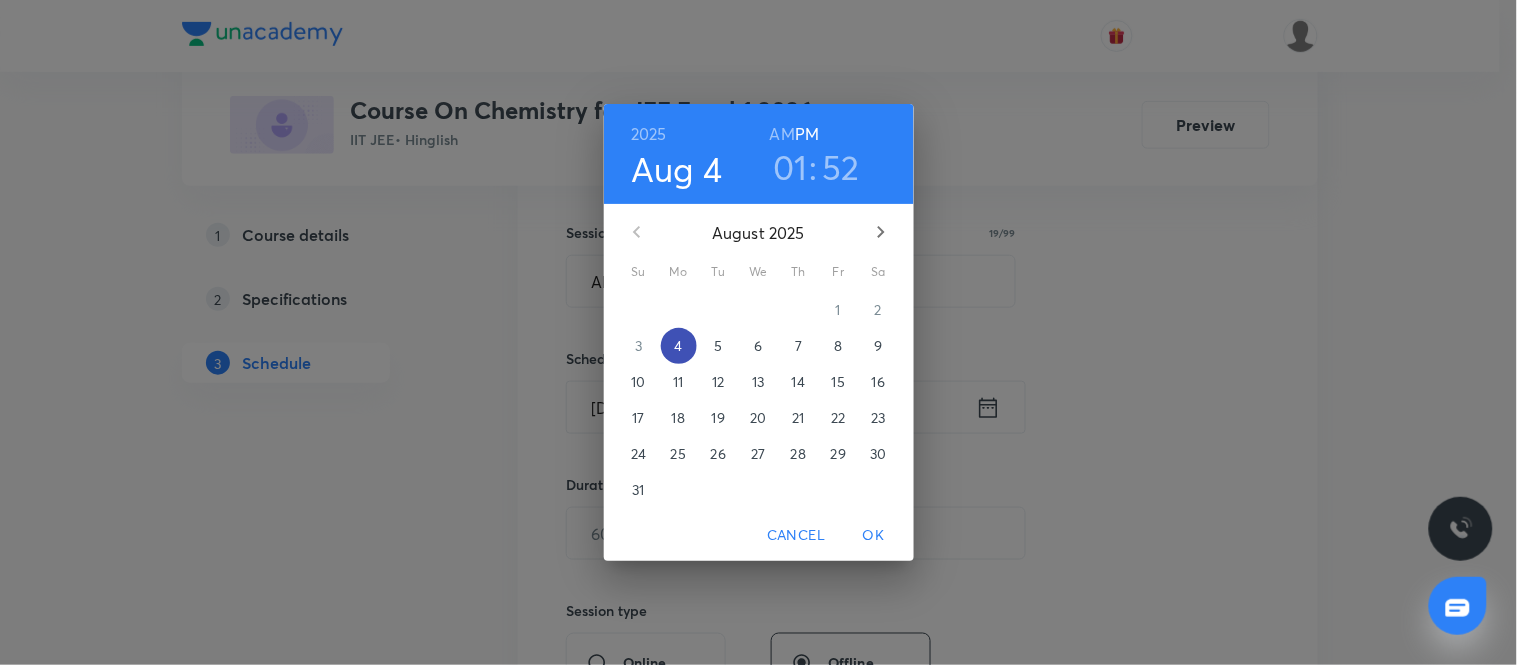 click on "4" at bounding box center (679, 346) 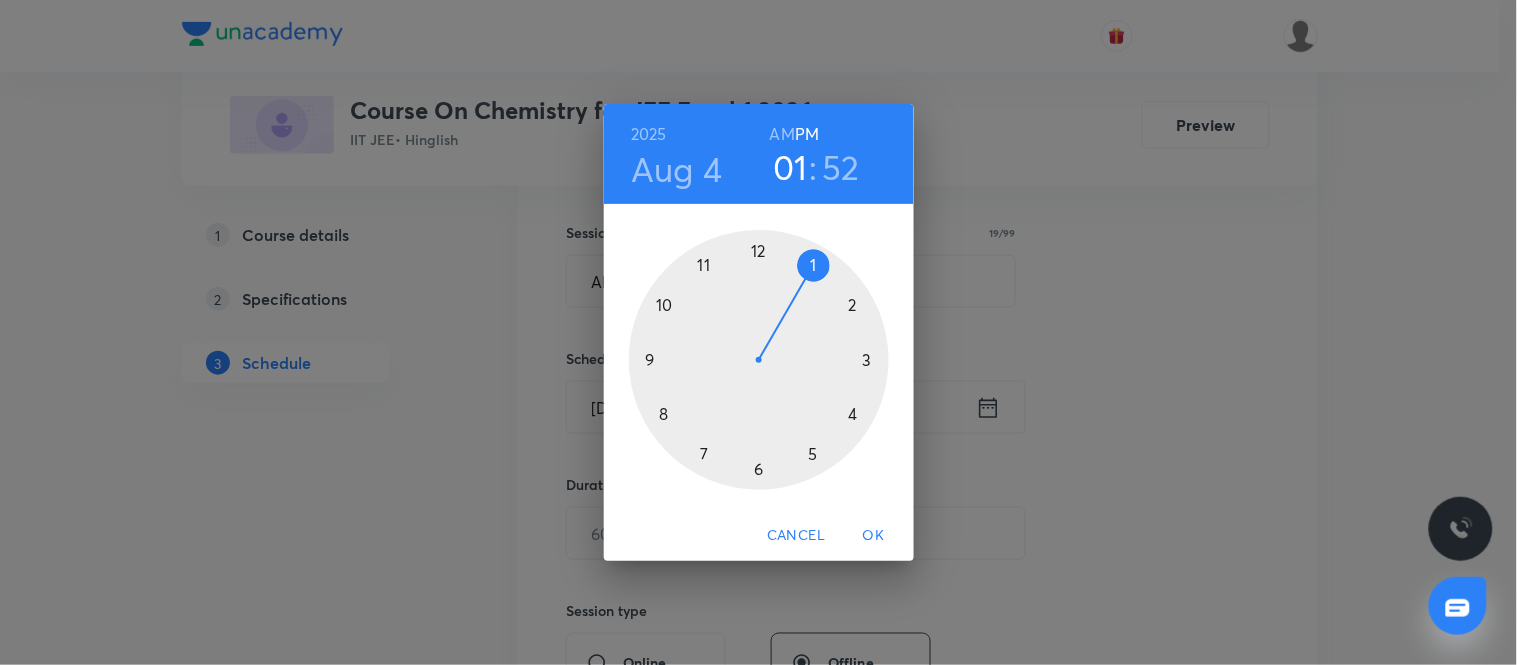 click at bounding box center (759, 360) 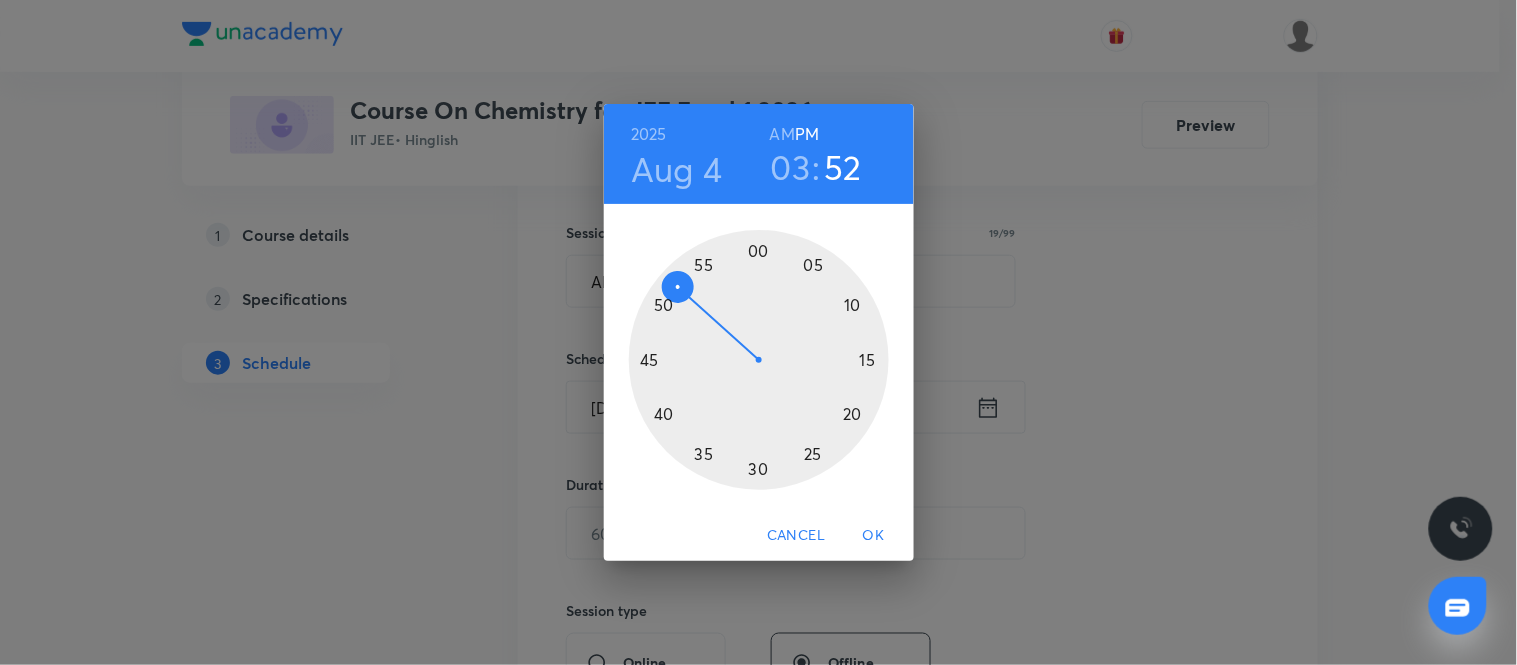 click at bounding box center (759, 360) 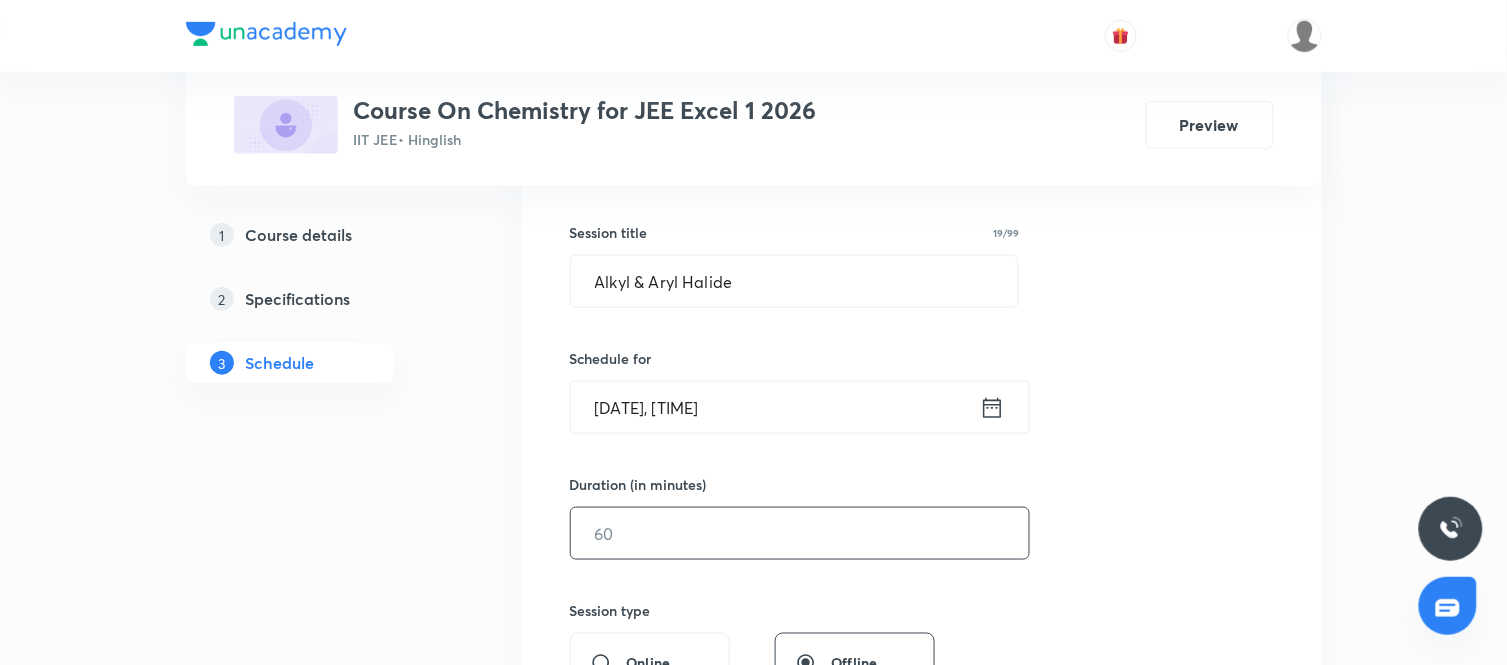 click at bounding box center [800, 533] 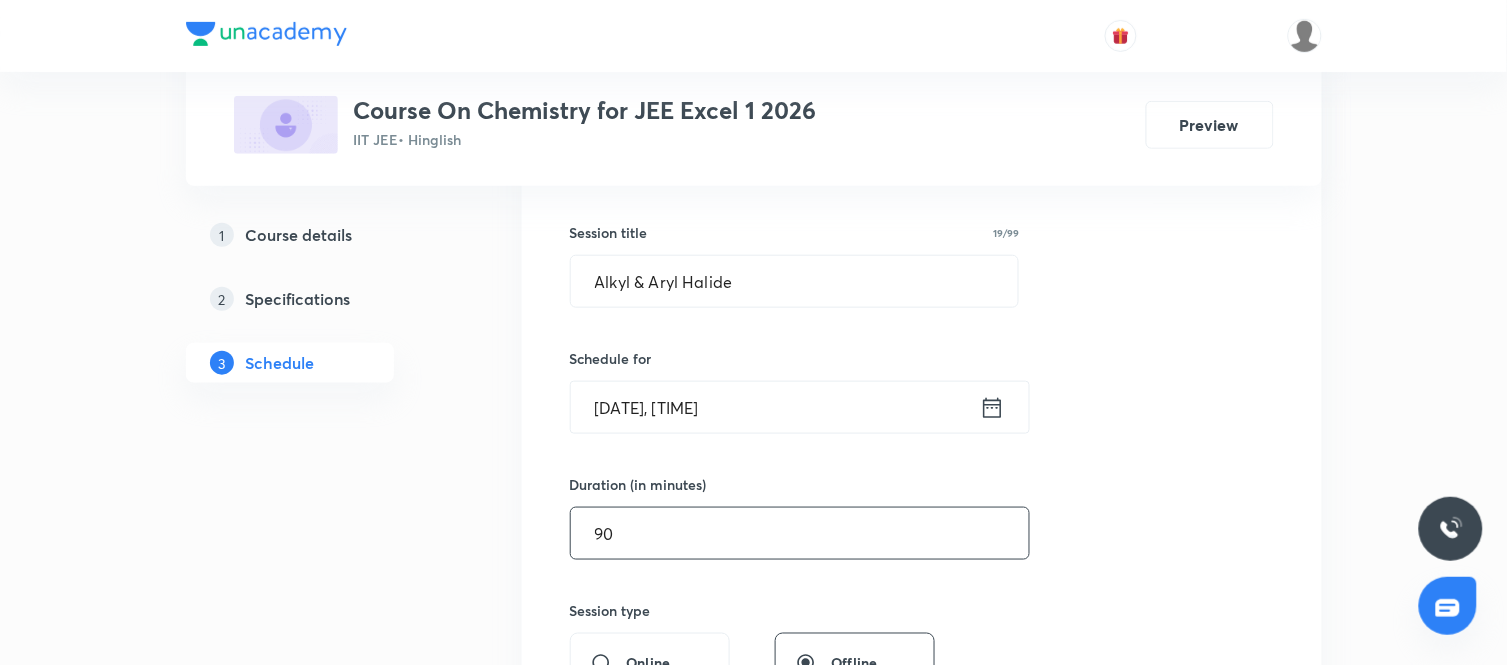 type on "90" 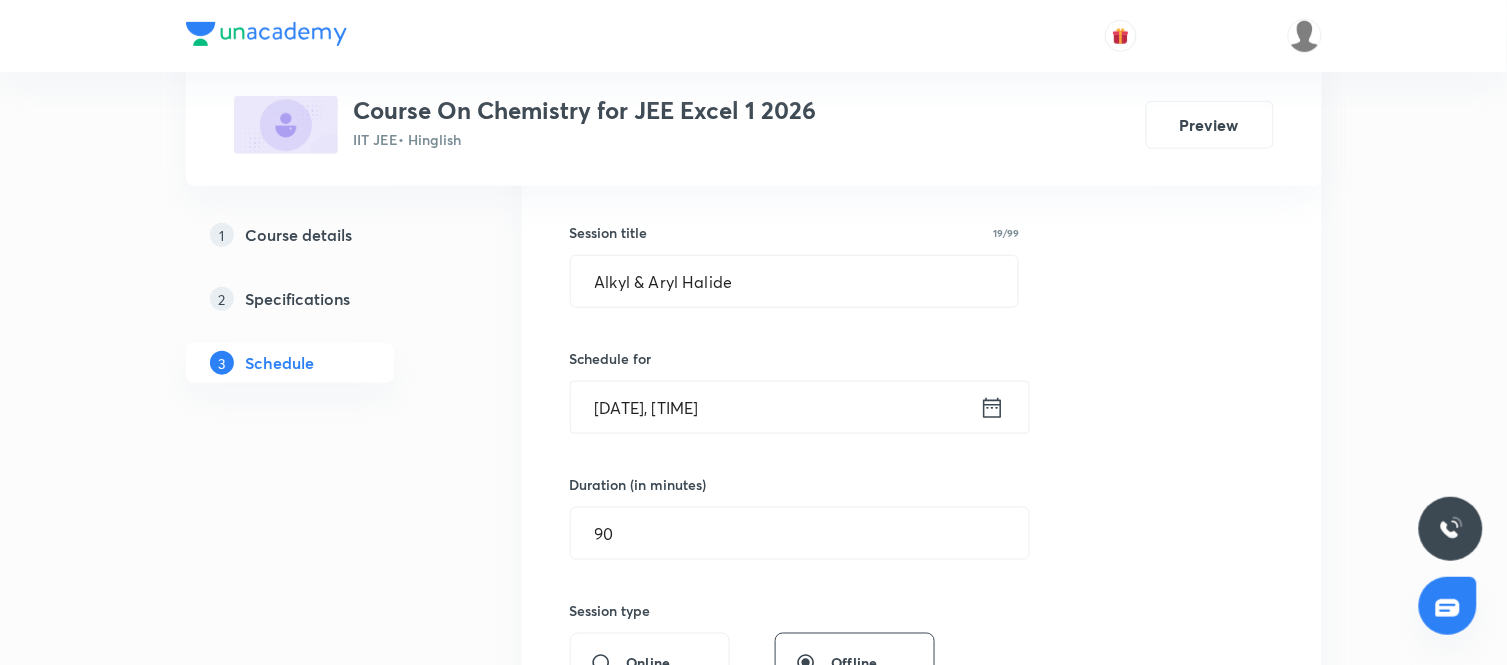 click on "Session  108 Live class Session title 19/99 Alkyl & Aryl Halide ​ Schedule for Aug 4, 2025, 3:00 PM ​ Duration (in minutes) 90 ​   Session type Online Offline Room Select centre room Sub-concepts Select concepts that wil be covered in this session Add Cancel" at bounding box center [922, 556] 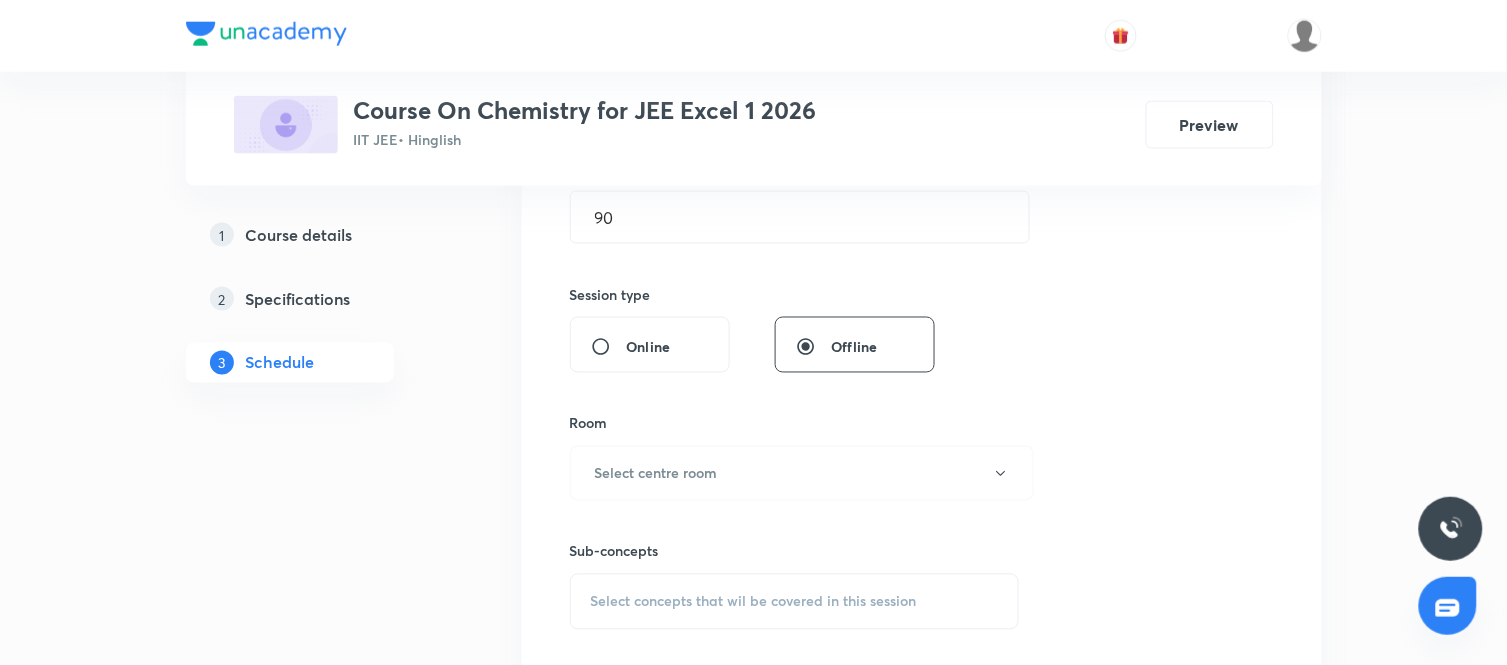 scroll, scrollTop: 673, scrollLeft: 0, axis: vertical 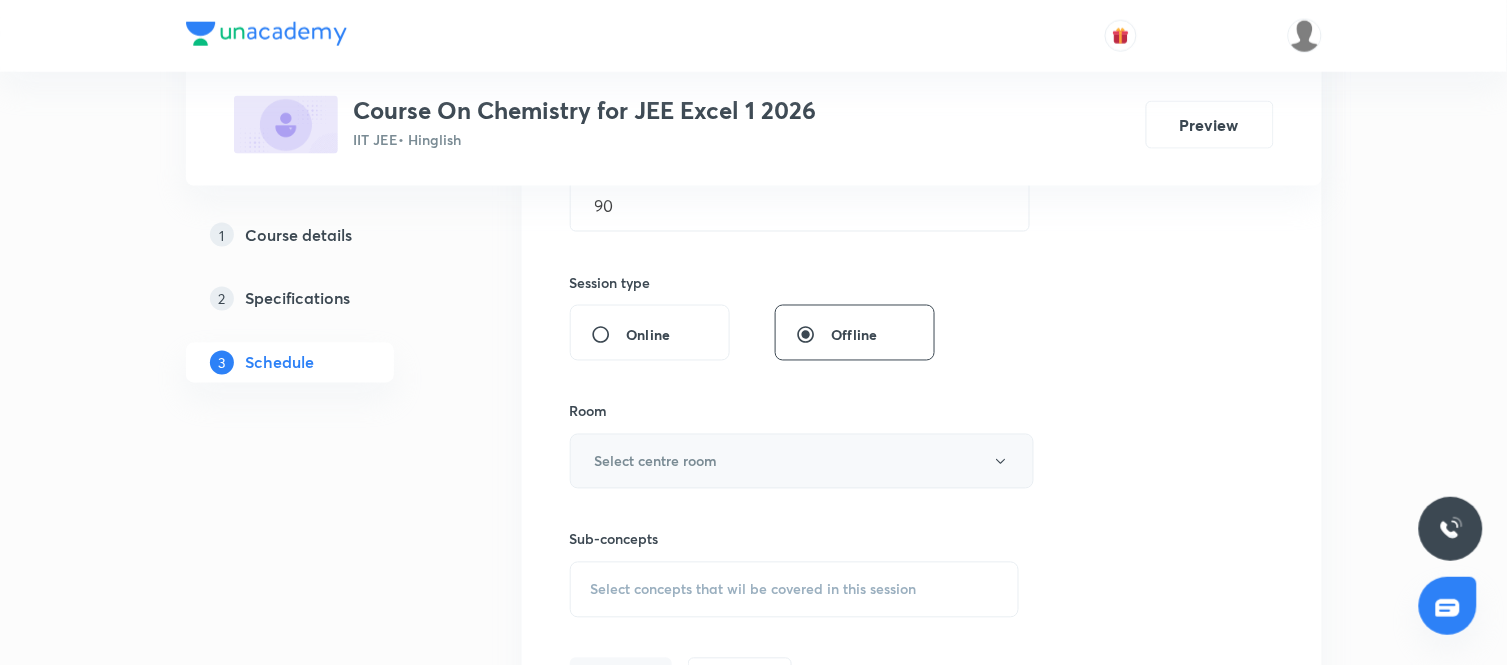 click on "Select centre room" at bounding box center [802, 461] 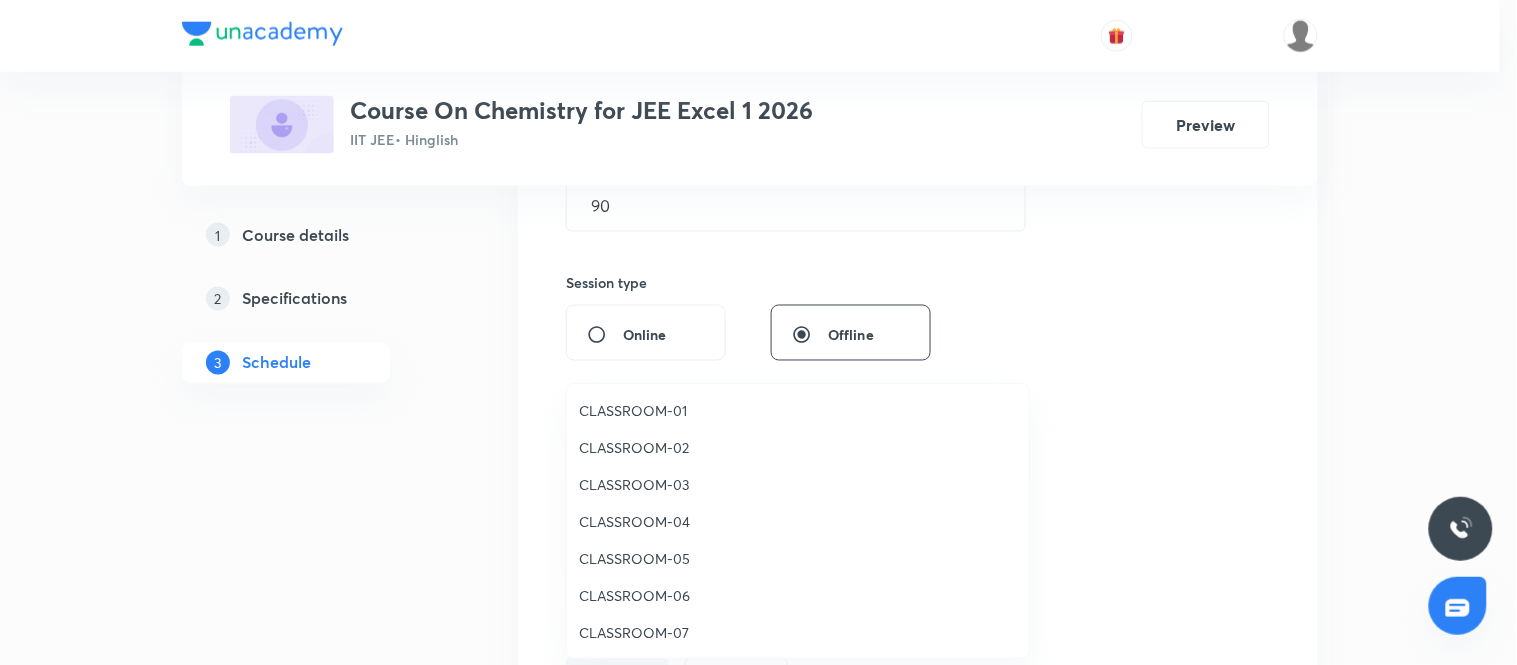 click on "CLASSROOM-05" at bounding box center (798, 558) 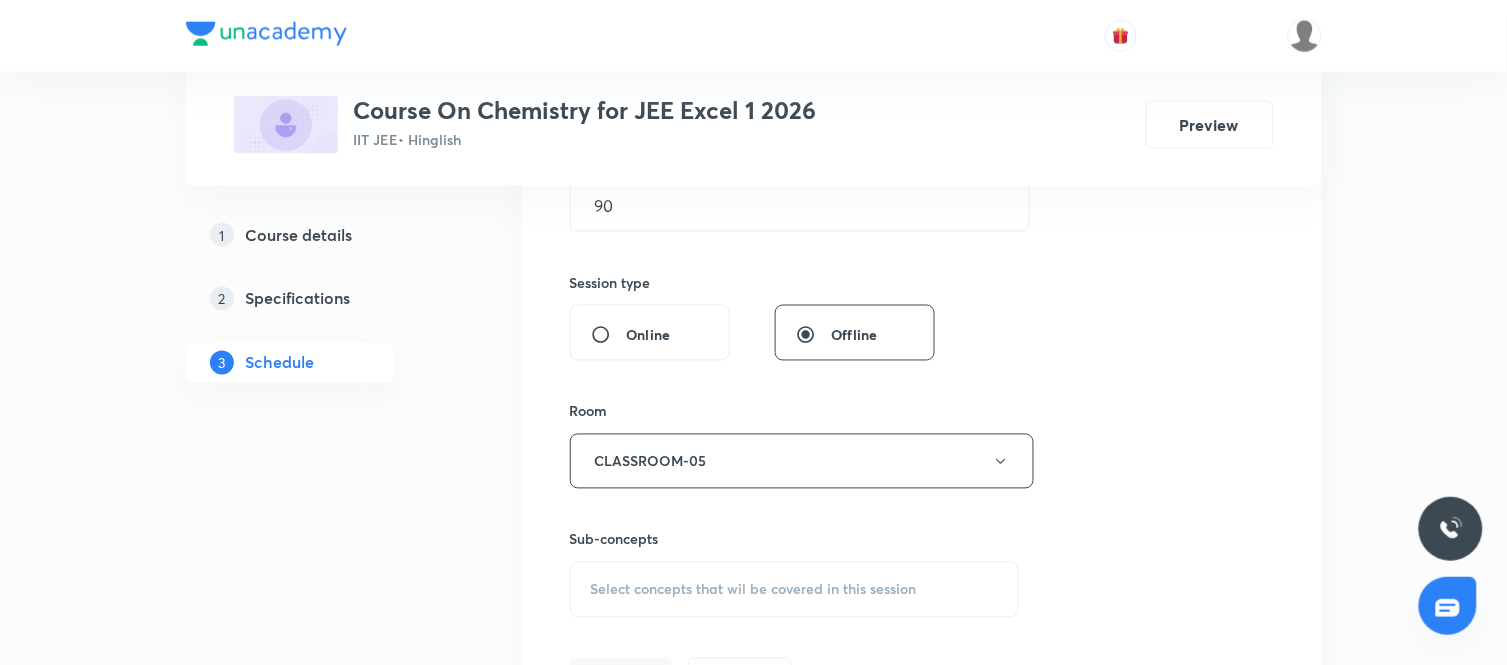 click on "Select concepts that wil be covered in this session" at bounding box center [754, 590] 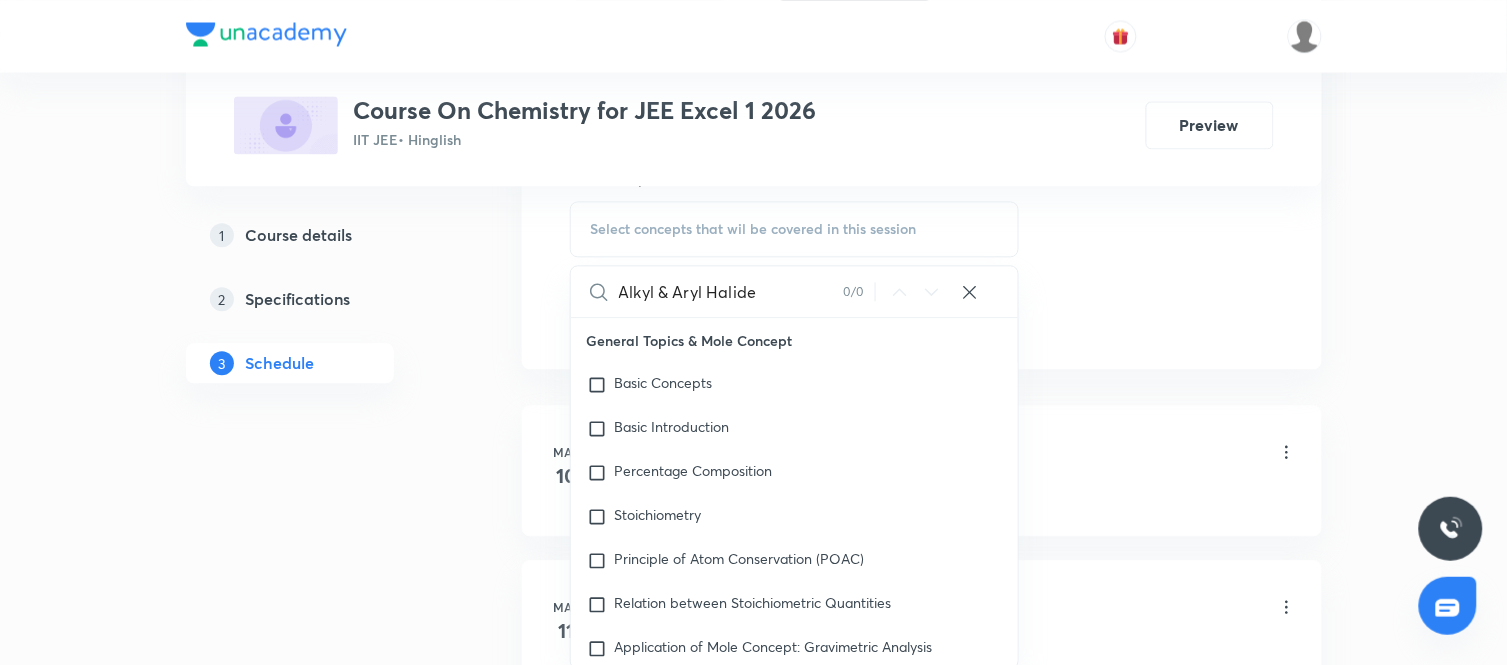 scroll, scrollTop: 1040, scrollLeft: 0, axis: vertical 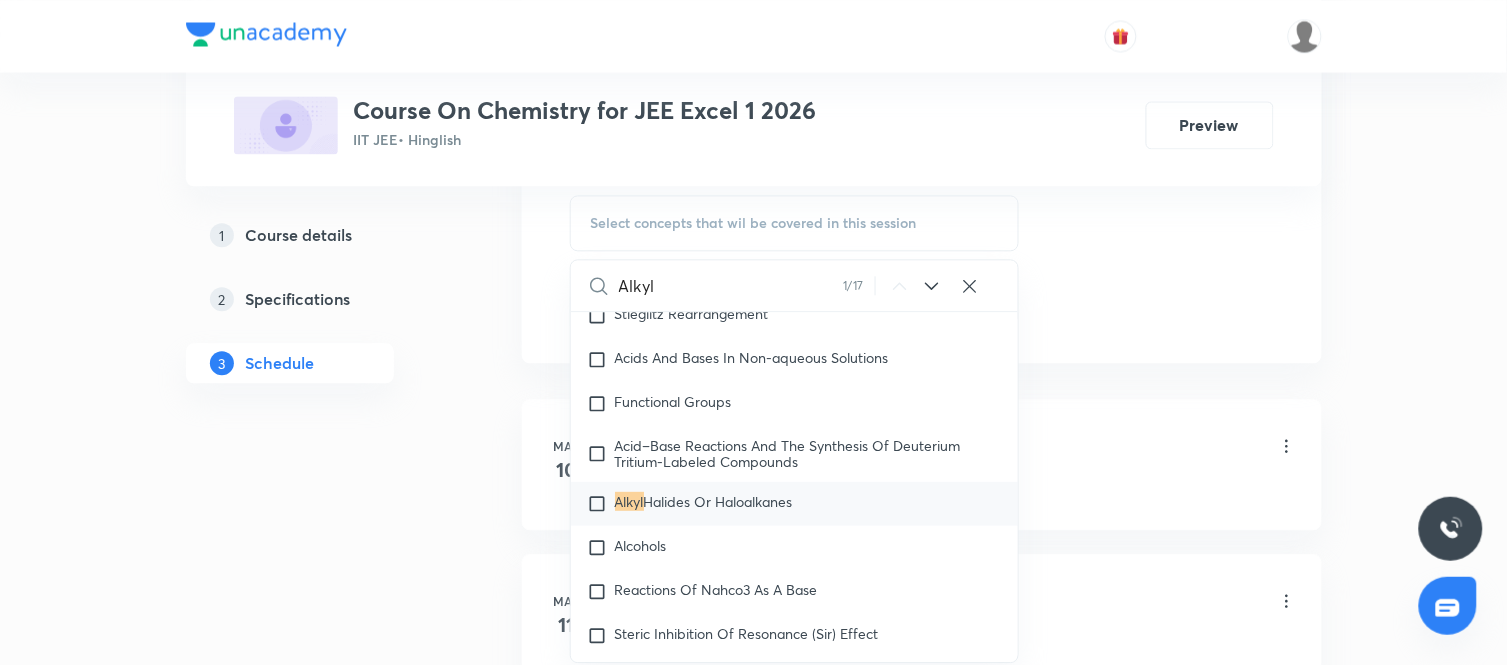 type on "Alkyl" 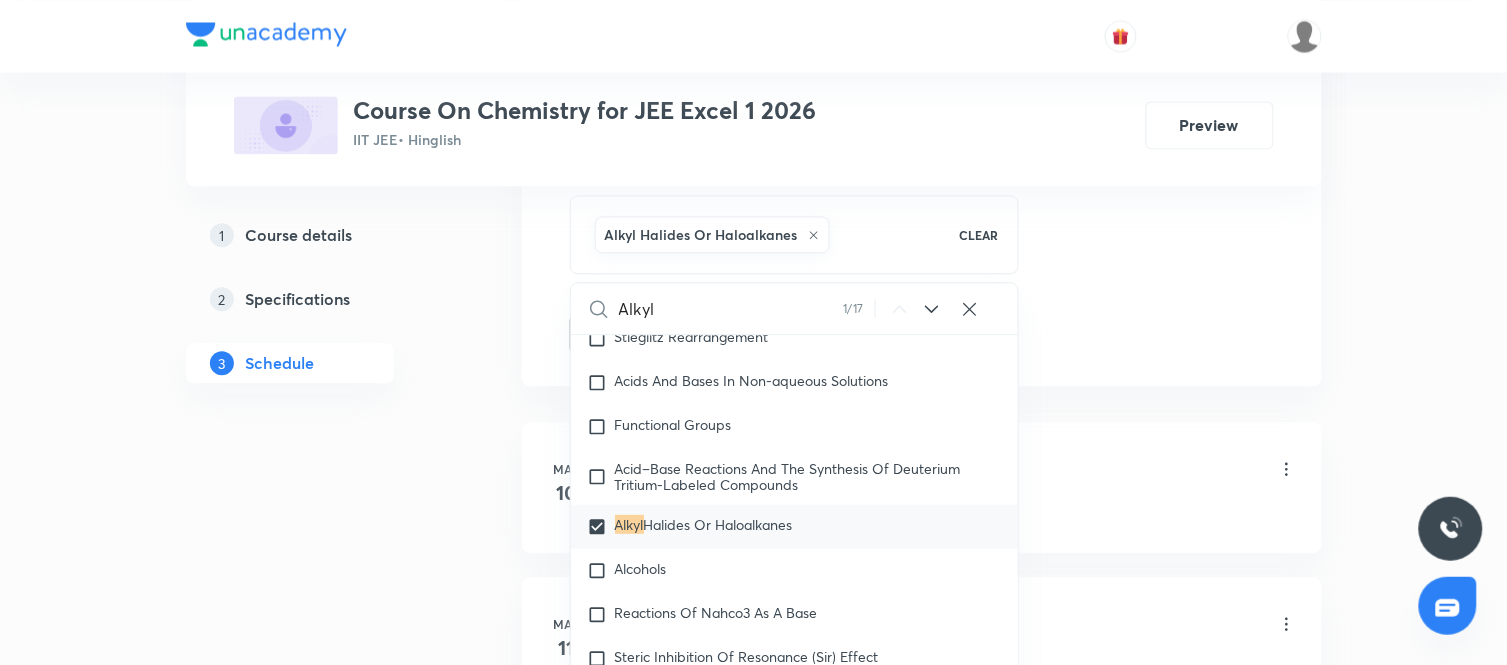 click on "1 Course details 2 Specifications 3 Schedule" at bounding box center (322, 8219) 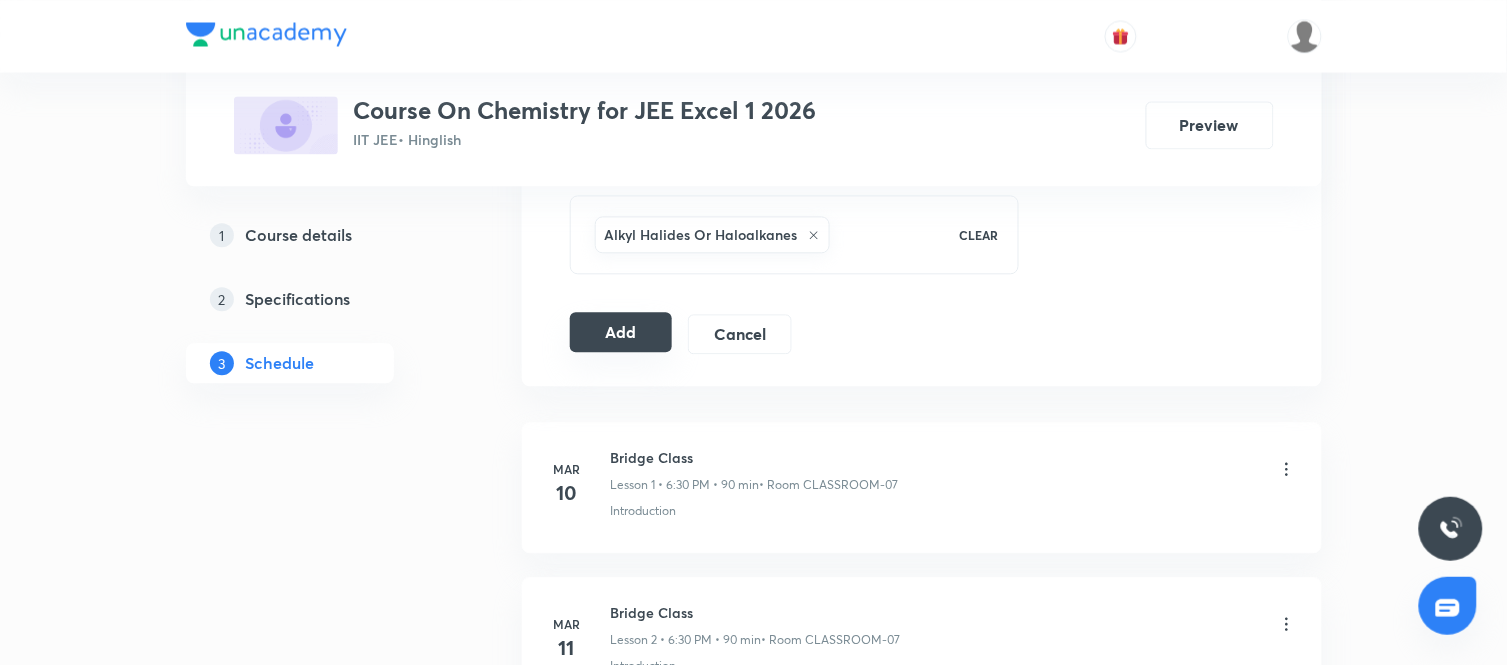 click on "Add" at bounding box center [621, 332] 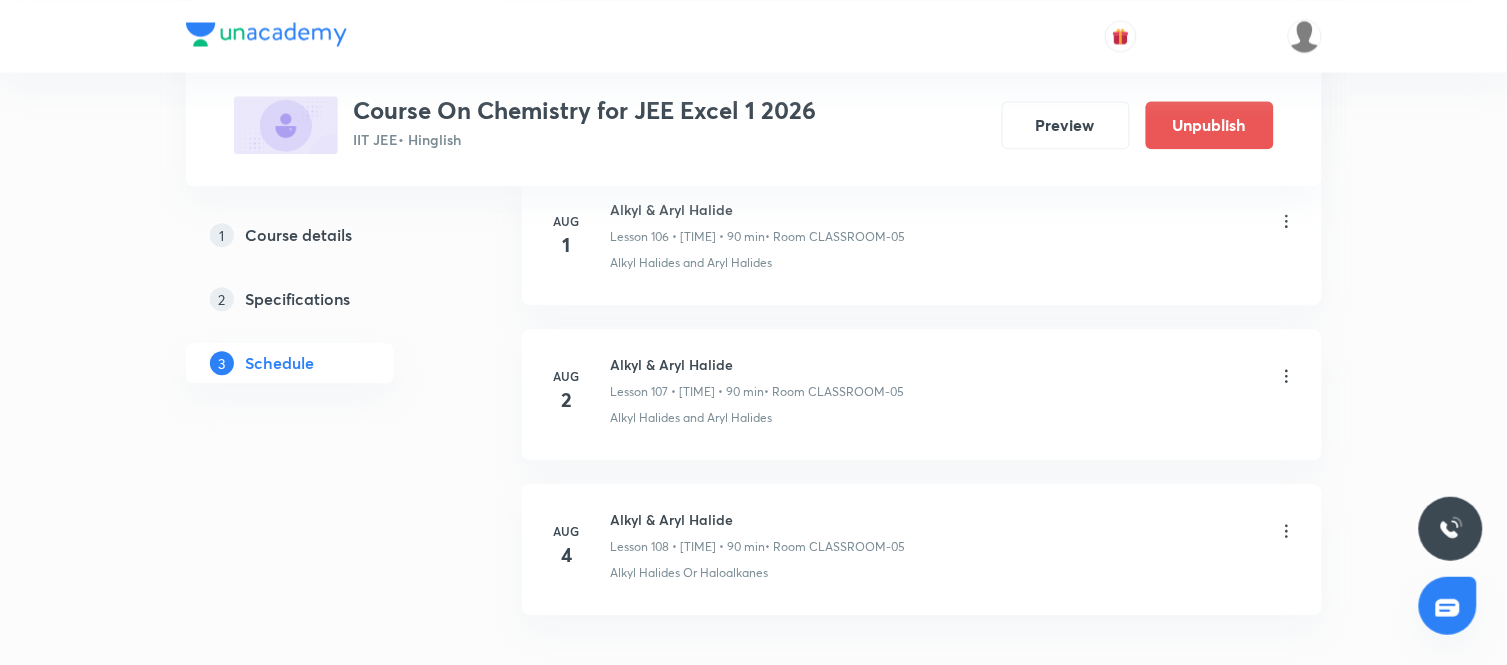 scroll, scrollTop: 16782, scrollLeft: 0, axis: vertical 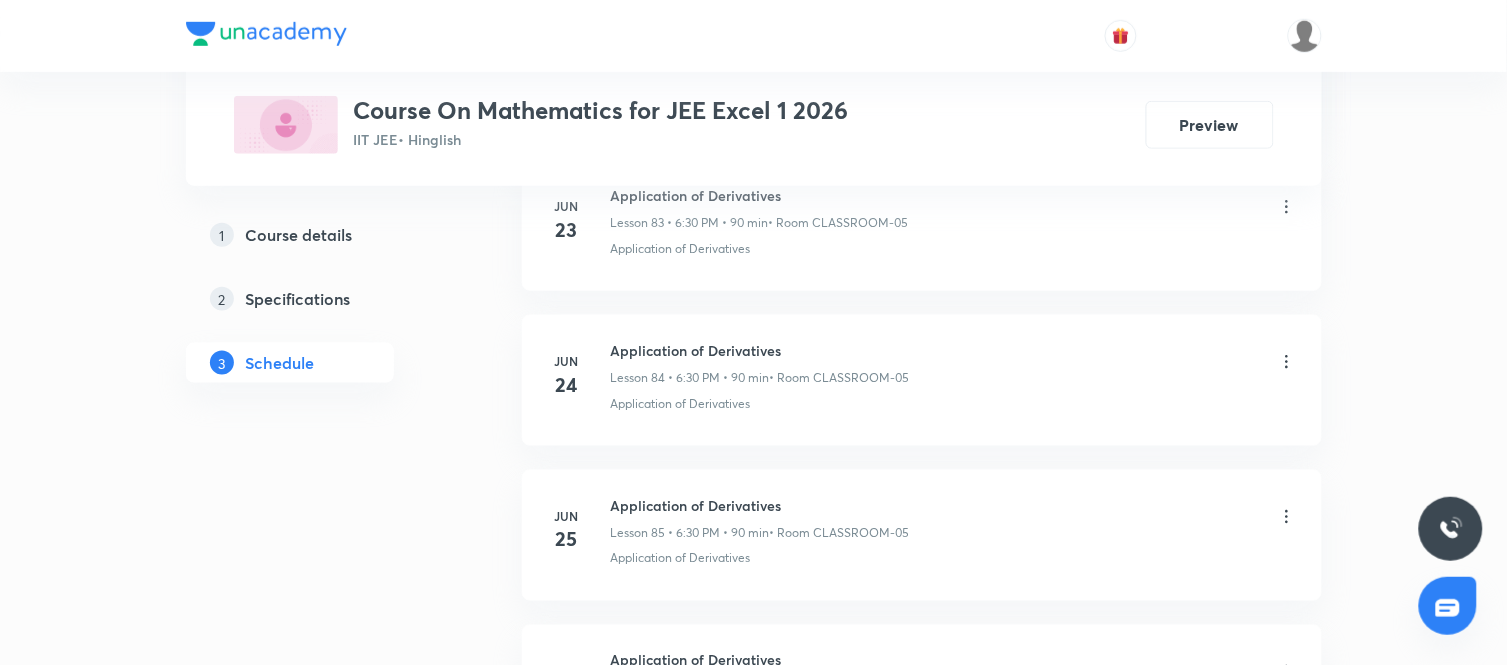 click on "Application of Derivatives" at bounding box center (760, 350) 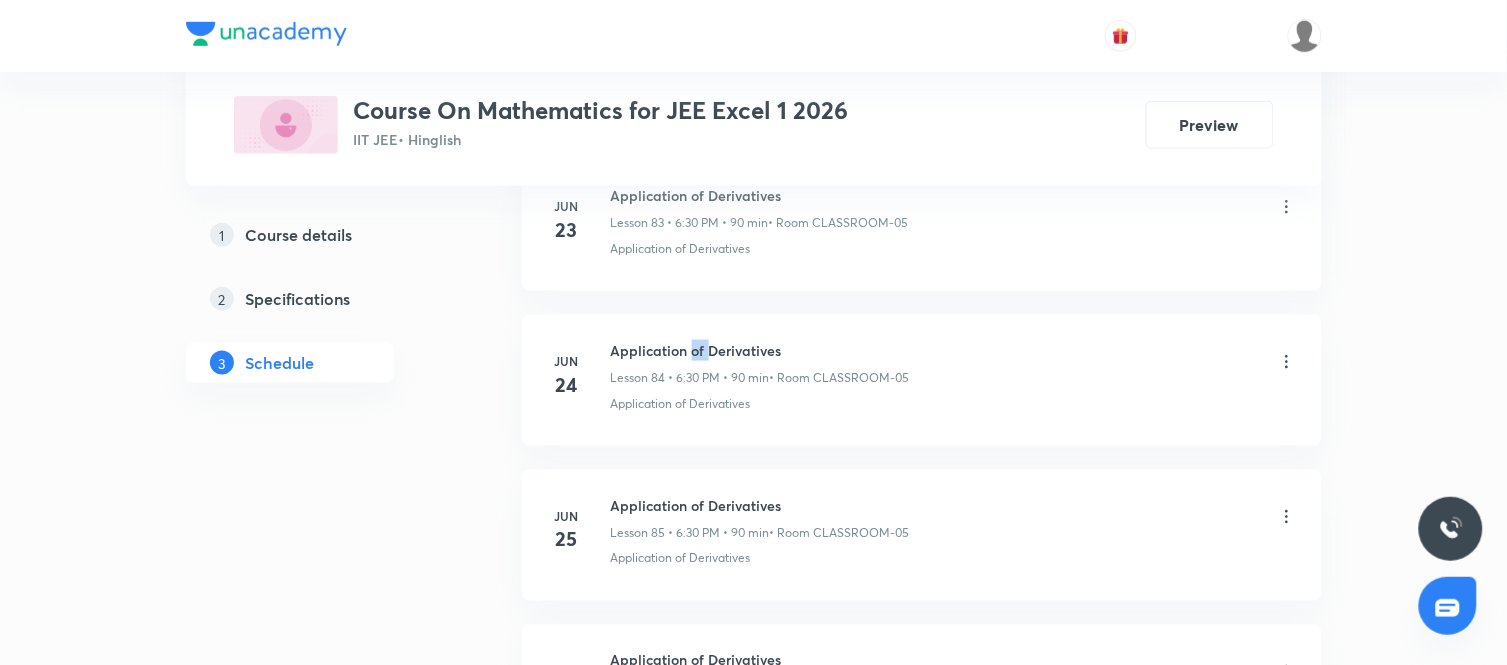 click on "Application of Derivatives" at bounding box center [760, 350] 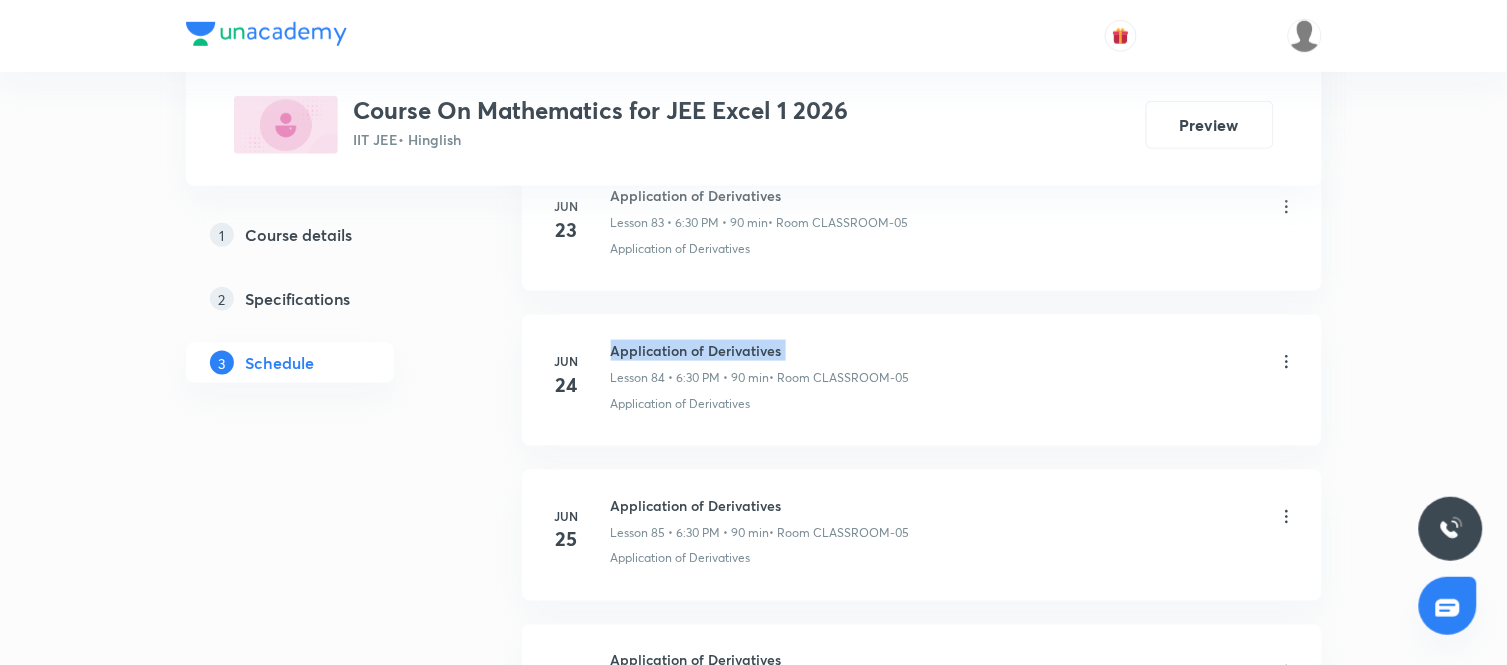 click on "Application of Derivatives" at bounding box center [760, 350] 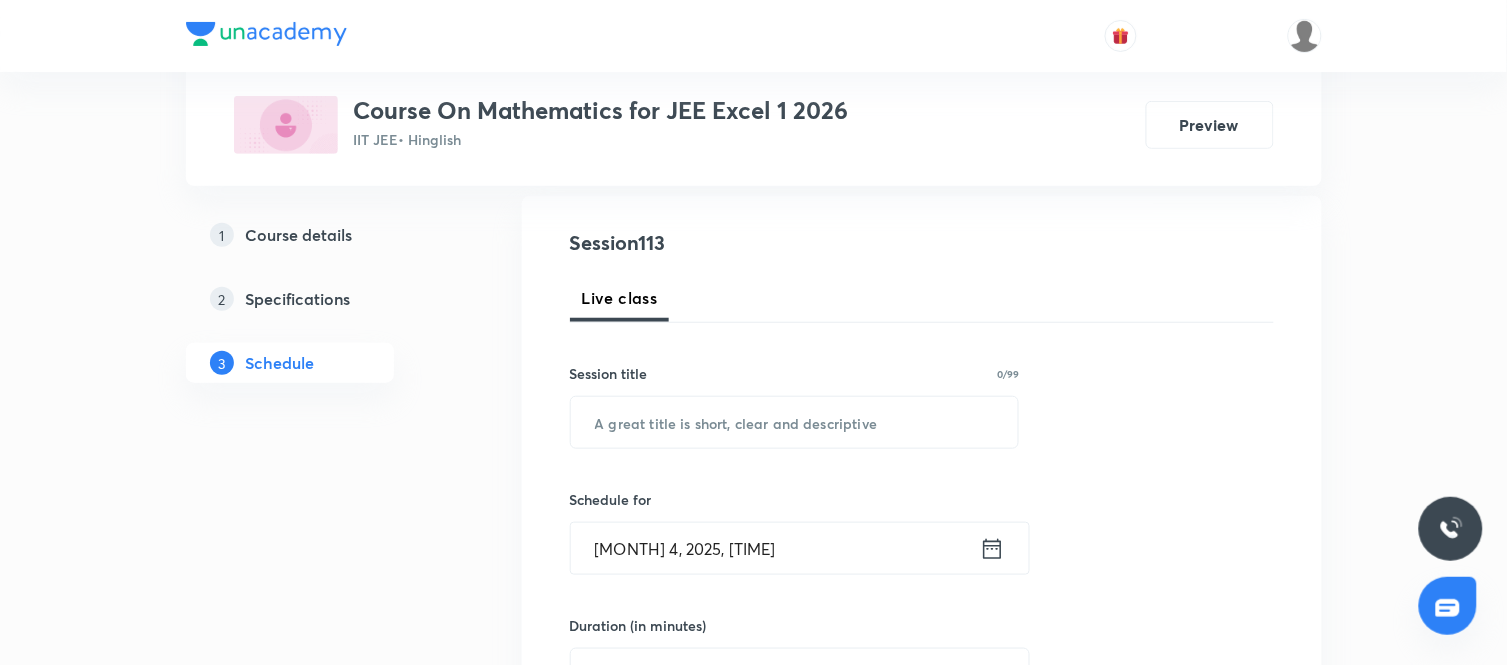 scroll, scrollTop: 206, scrollLeft: 0, axis: vertical 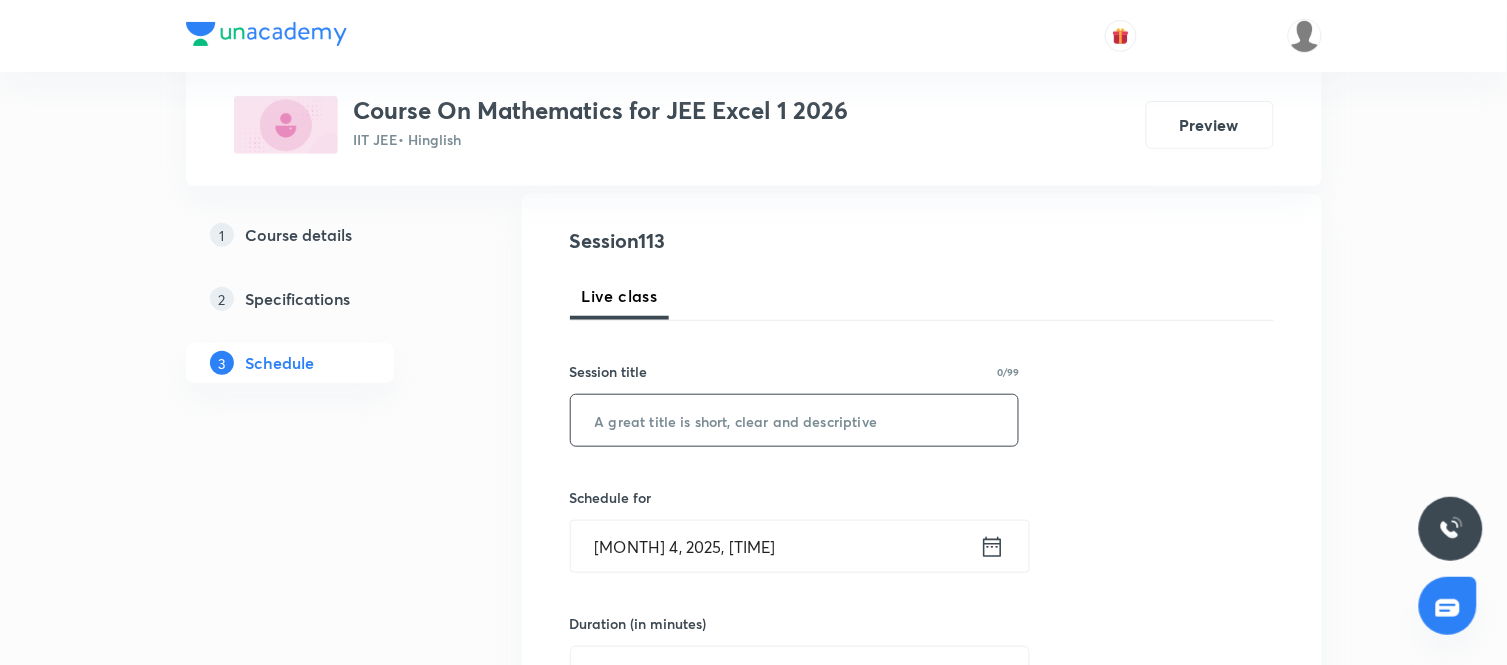 click at bounding box center (795, 420) 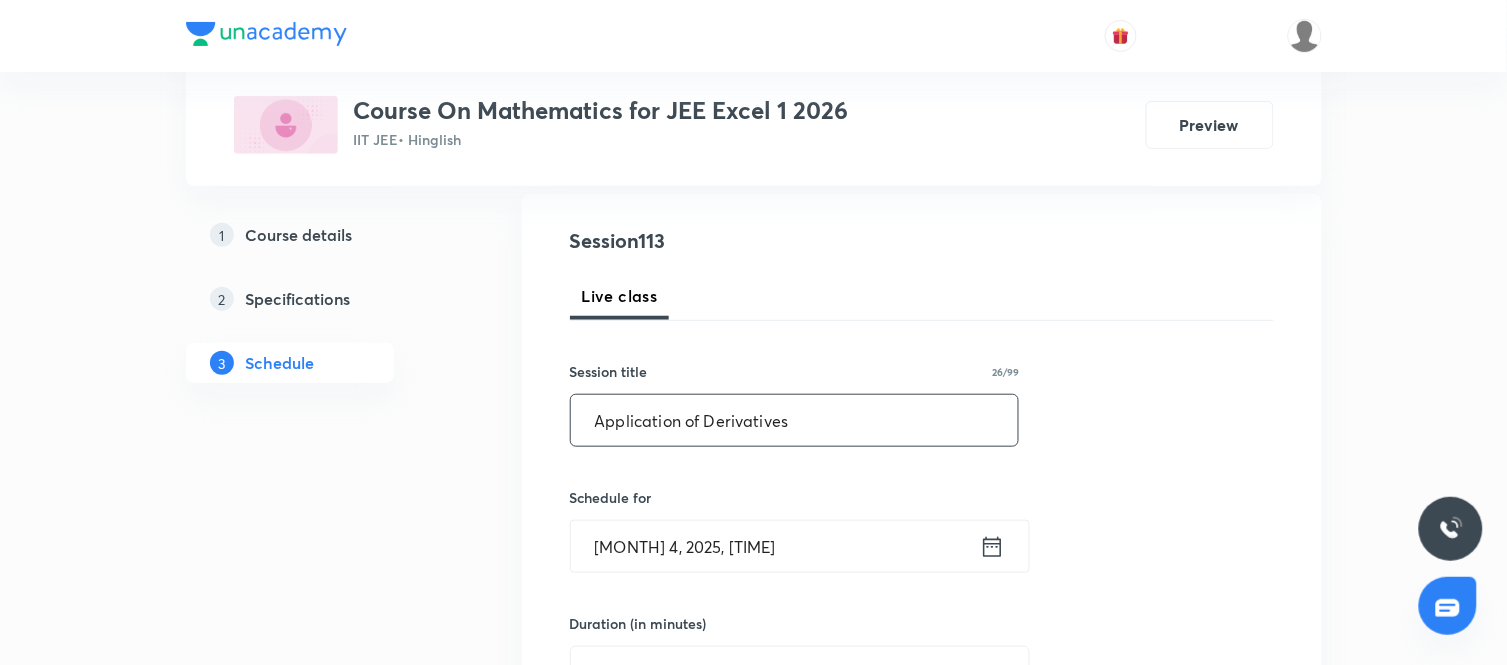 type on "Application of Derivatives" 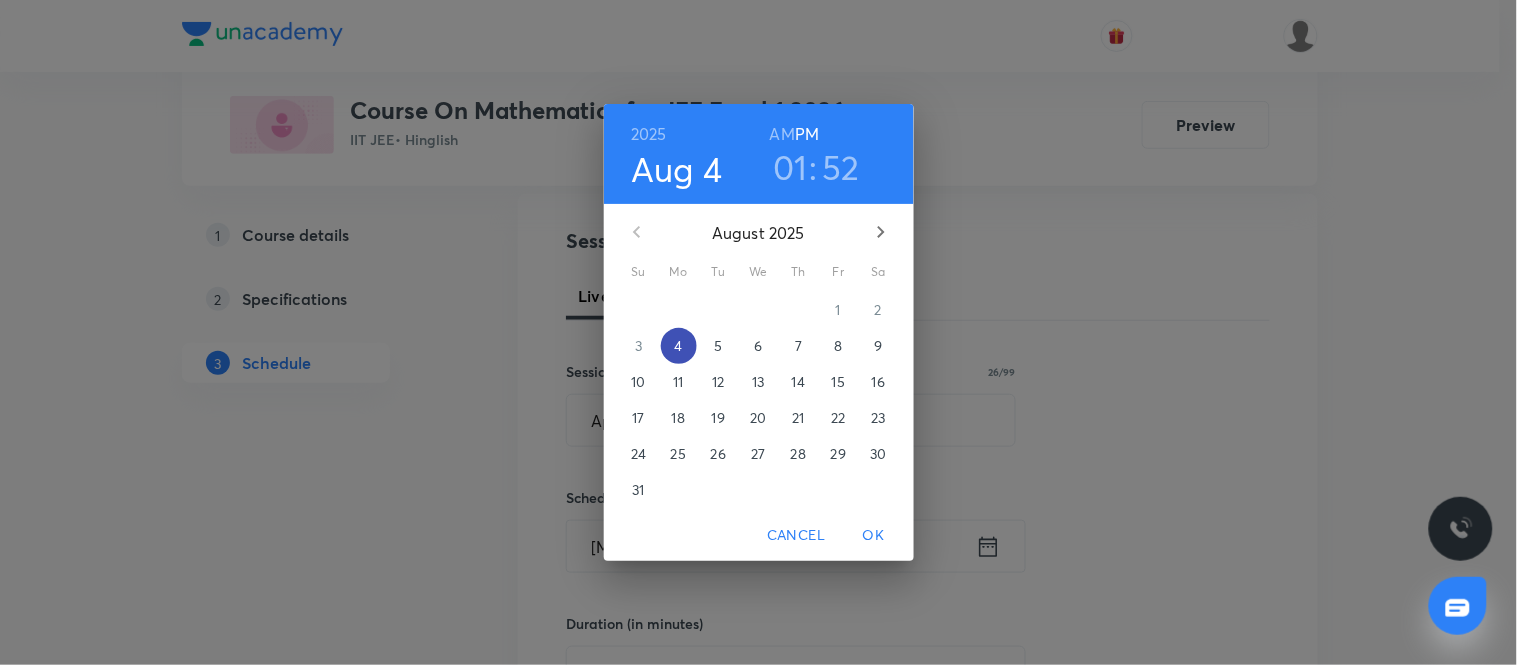 click on "4" at bounding box center (678, 346) 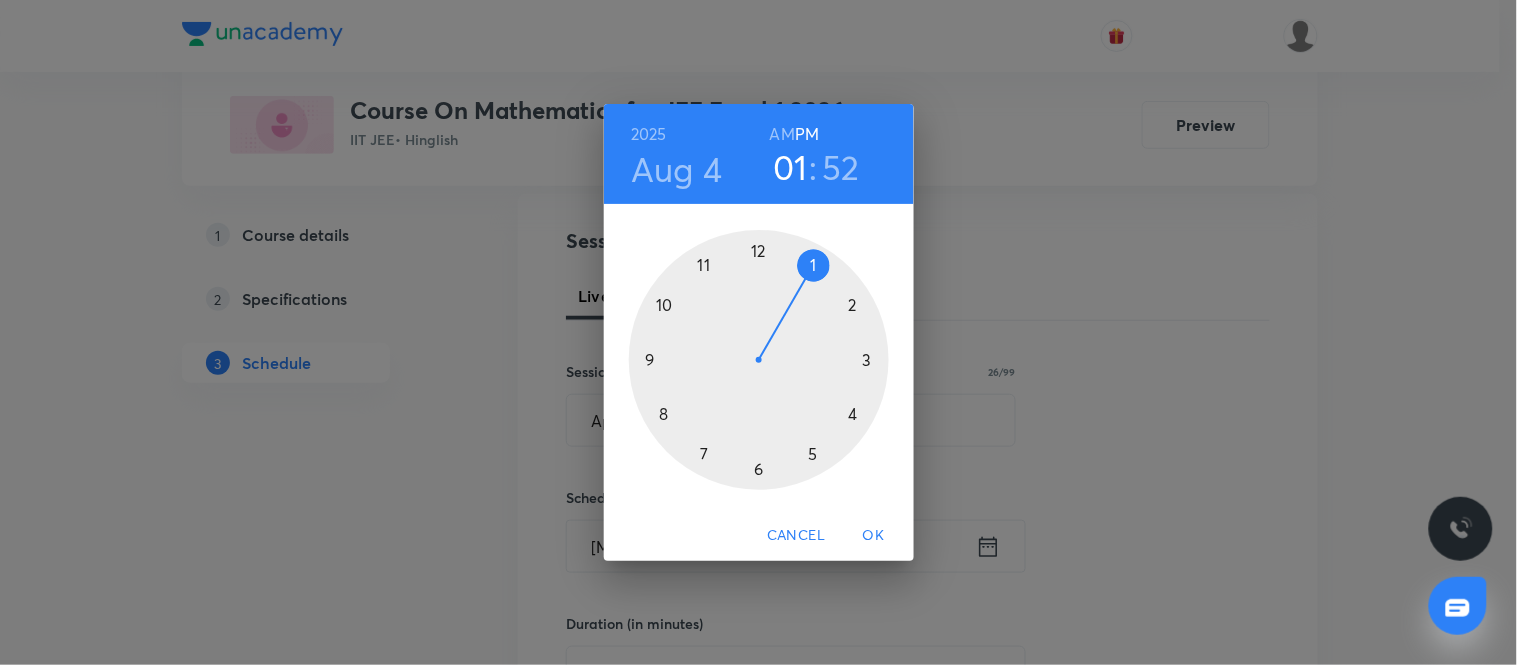 click at bounding box center (759, 360) 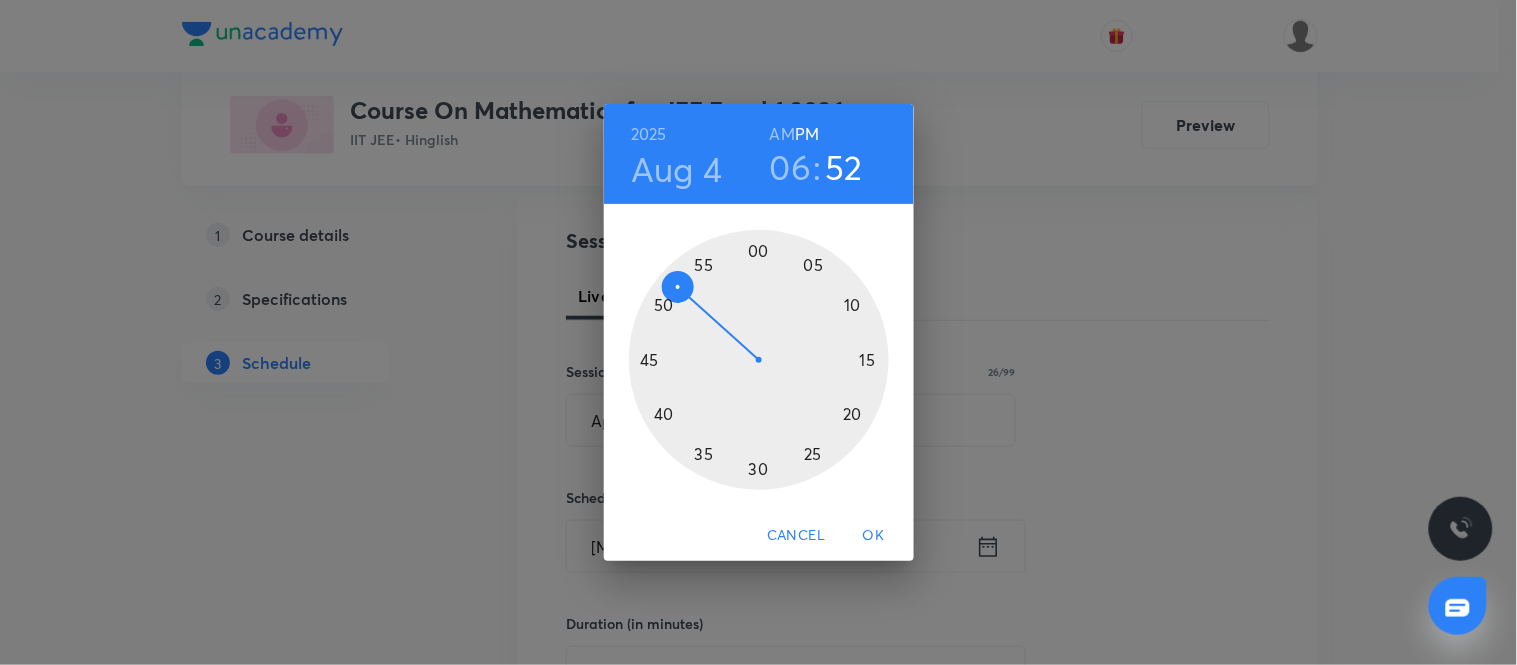 click at bounding box center [759, 360] 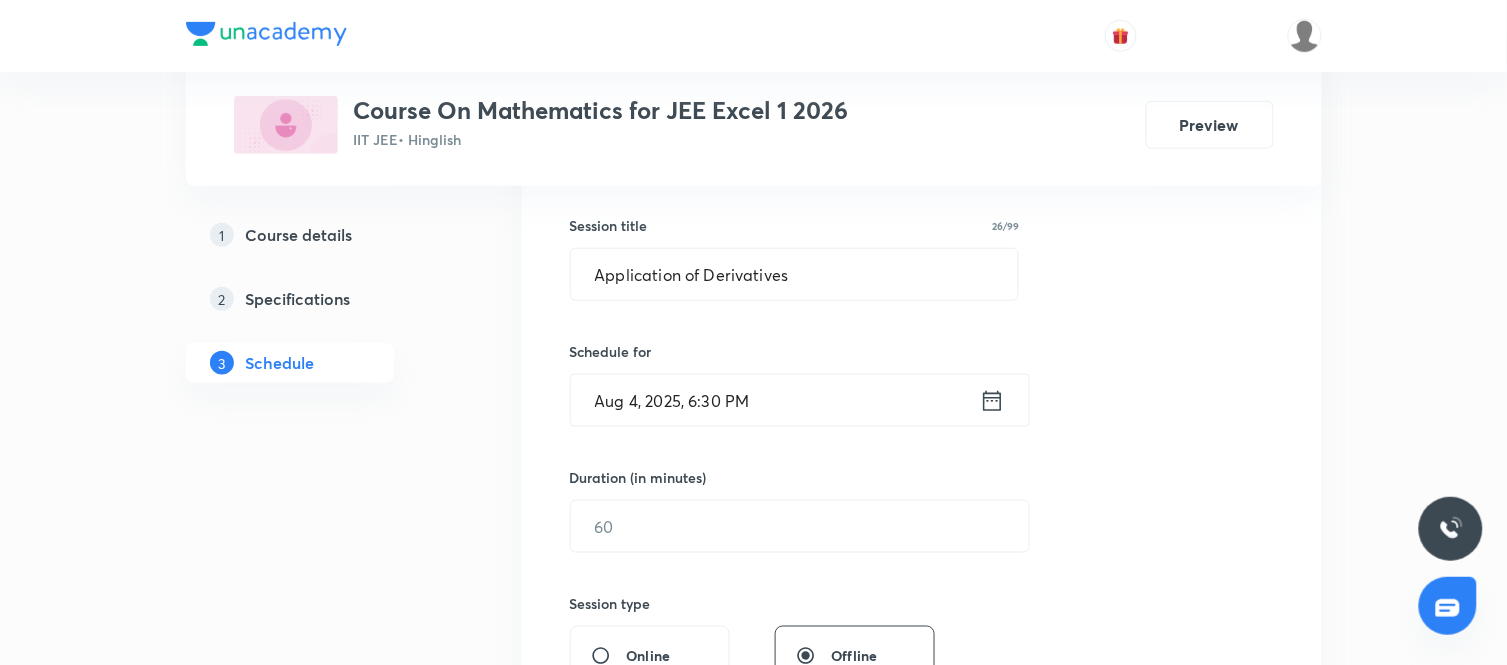 scroll, scrollTop: 358, scrollLeft: 0, axis: vertical 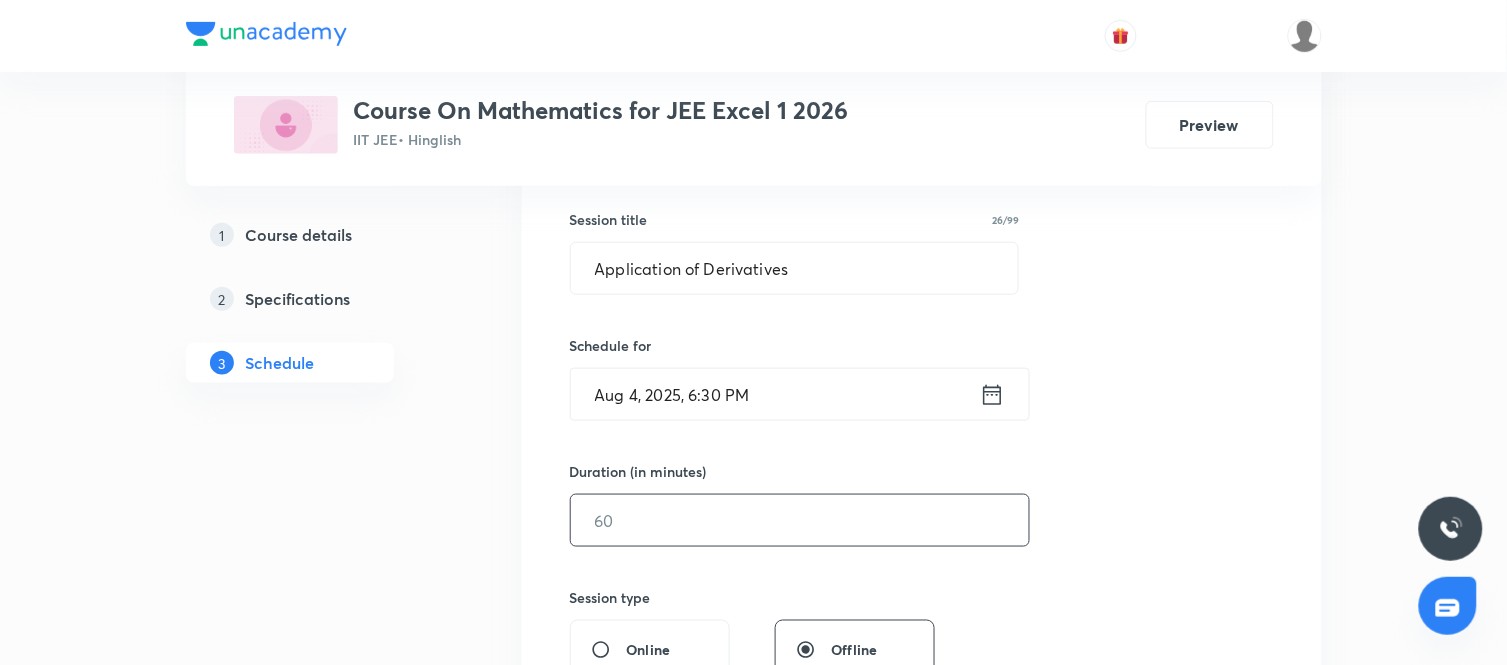 click at bounding box center (800, 520) 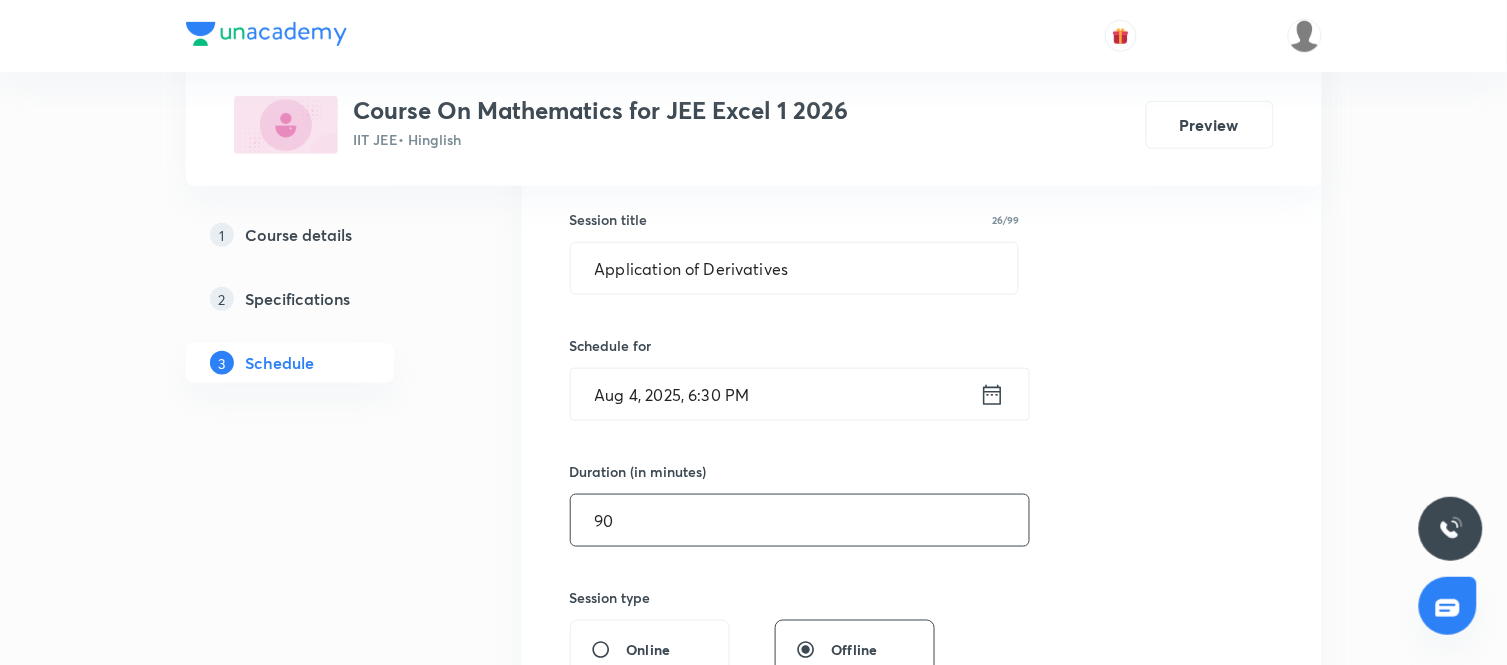 type on "90" 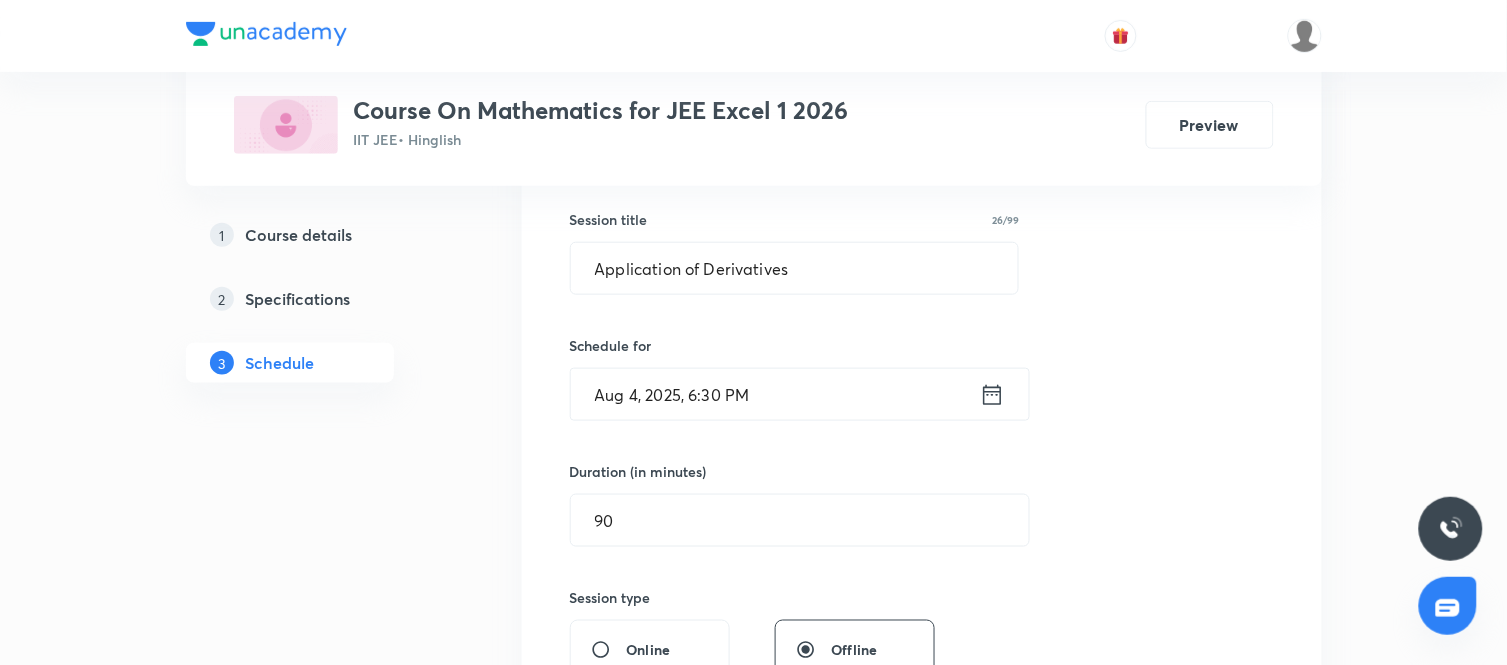 click on "Session  113 Live class Session title 26/99 Application of Derivatives ​ Schedule for Aug 4, 2025, 6:30 PM ​ Duration (in minutes) 90 ​   Session type Online Offline Room Select centre room Sub-concepts Select concepts that wil be covered in this session Add Cancel" at bounding box center (922, 543) 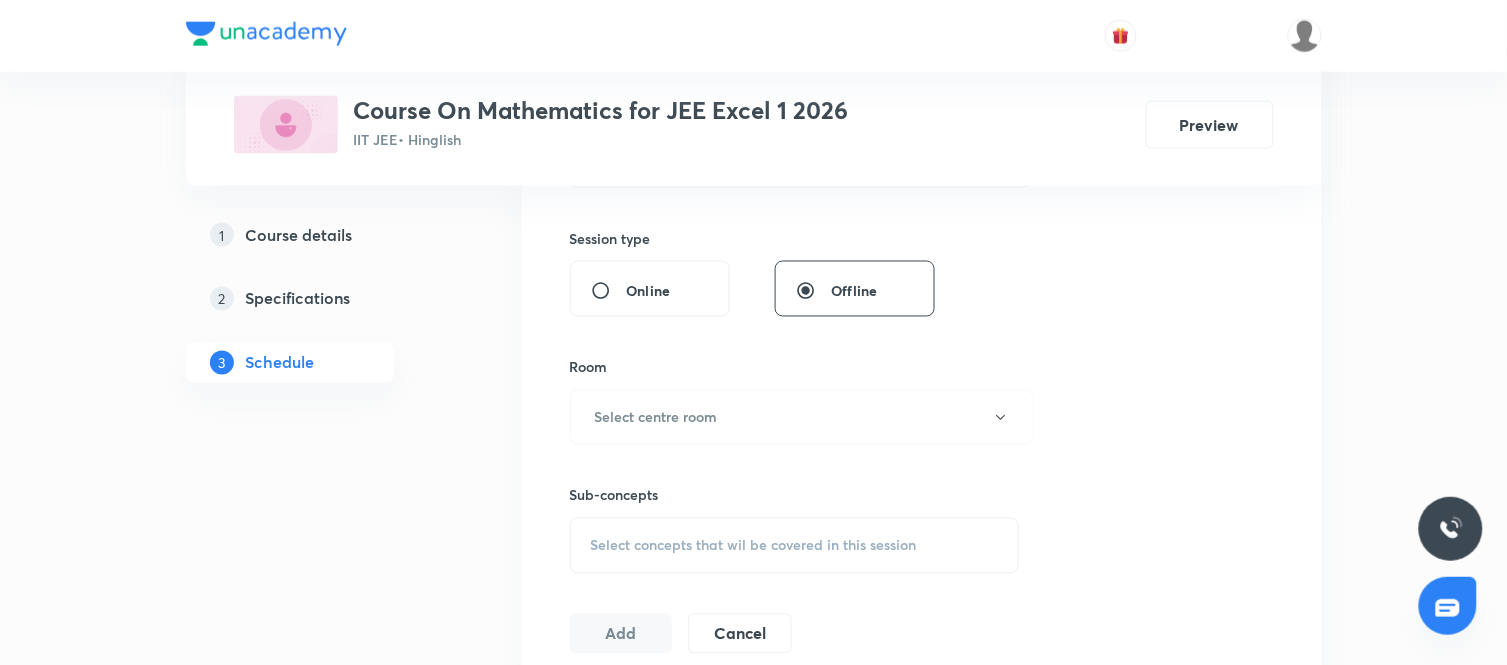 scroll, scrollTop: 768, scrollLeft: 0, axis: vertical 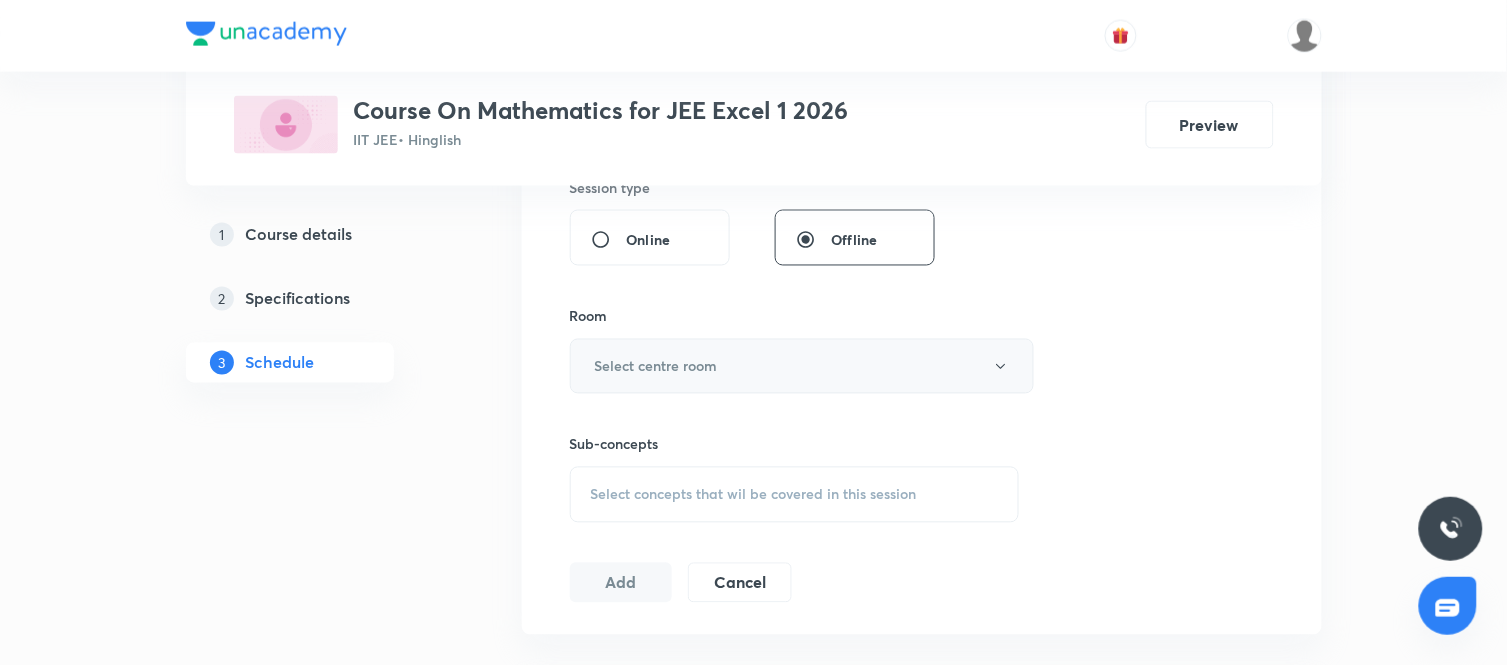 click on "Select centre room" at bounding box center (802, 366) 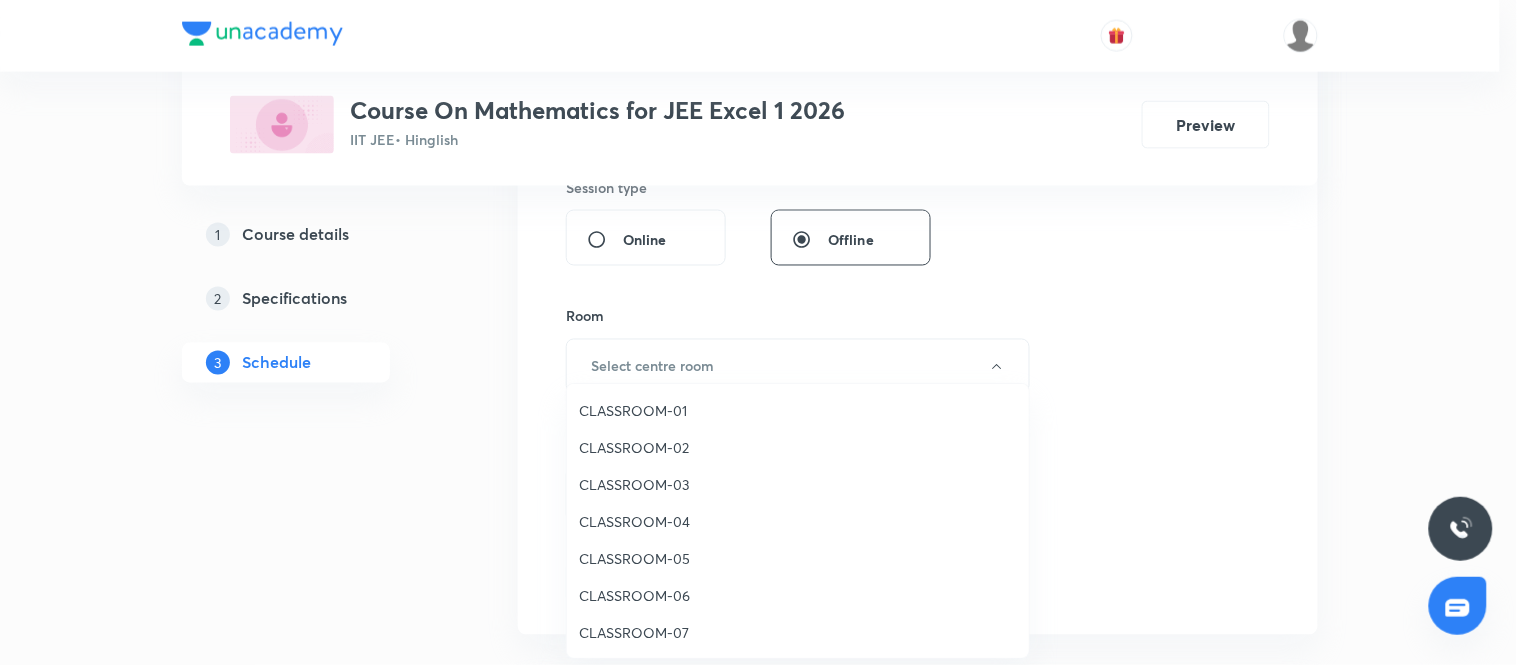 click on "CLASSROOM-05" at bounding box center [798, 558] 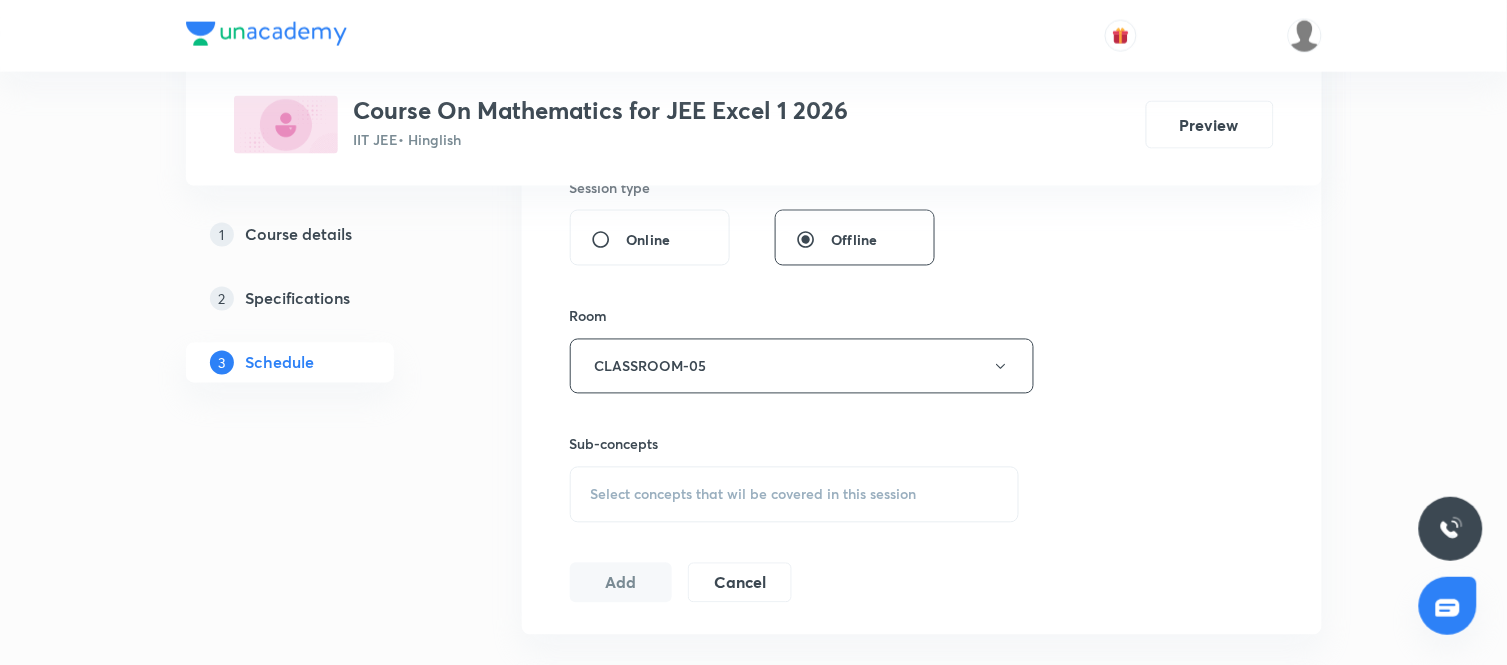 click on "Select concepts that wil be covered in this session" at bounding box center (754, 495) 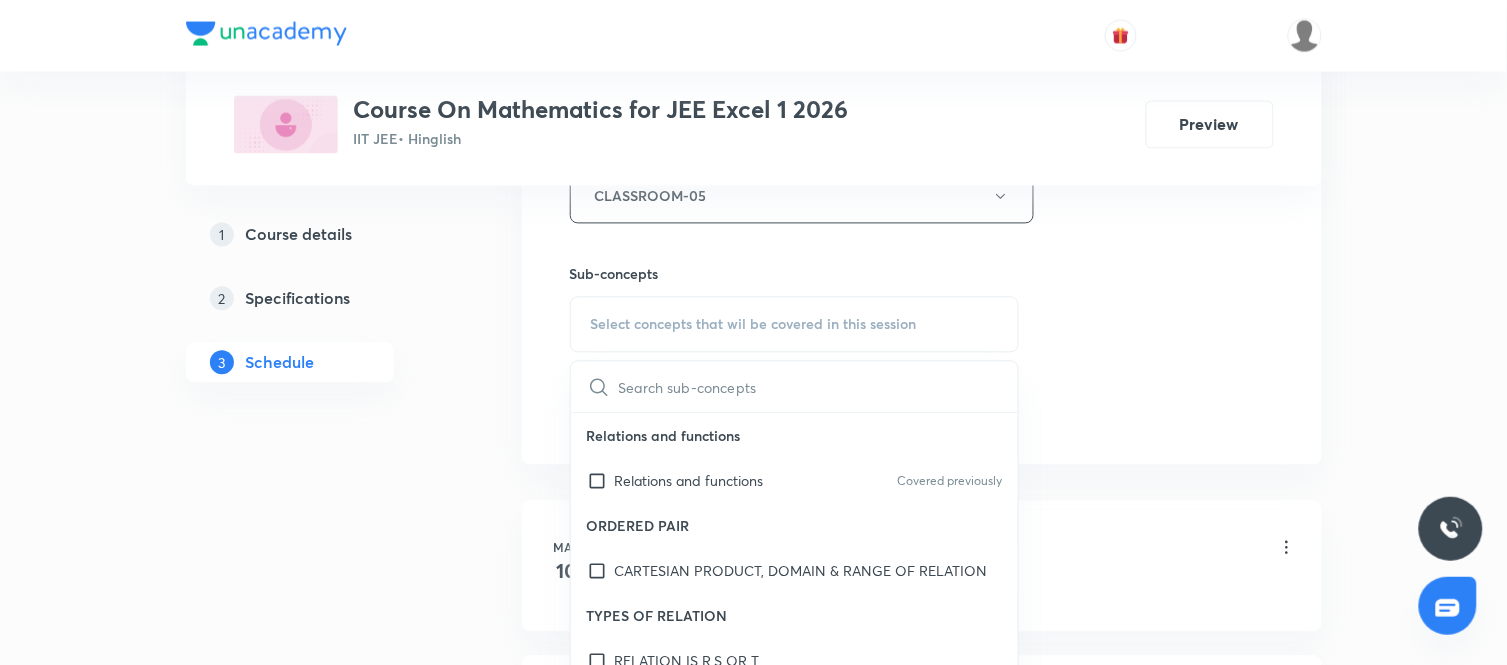 scroll, scrollTop: 940, scrollLeft: 0, axis: vertical 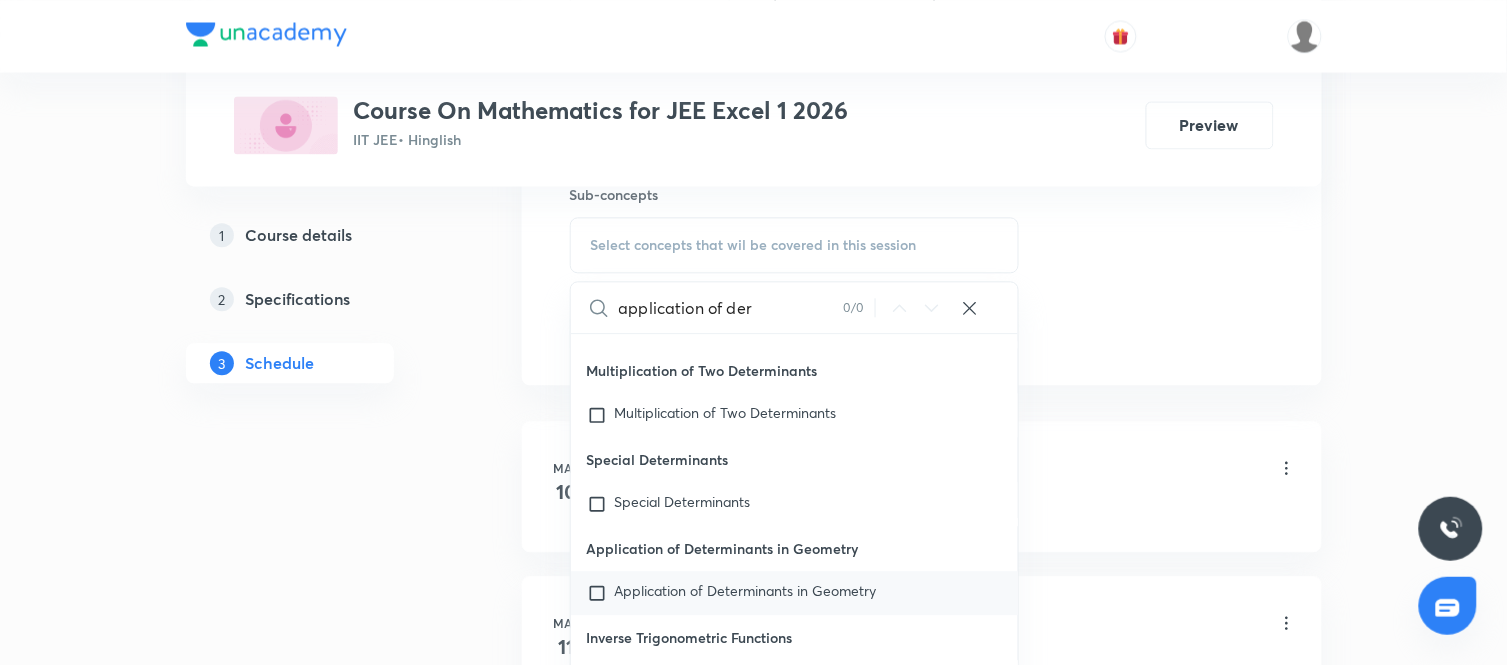 type on "application of der" 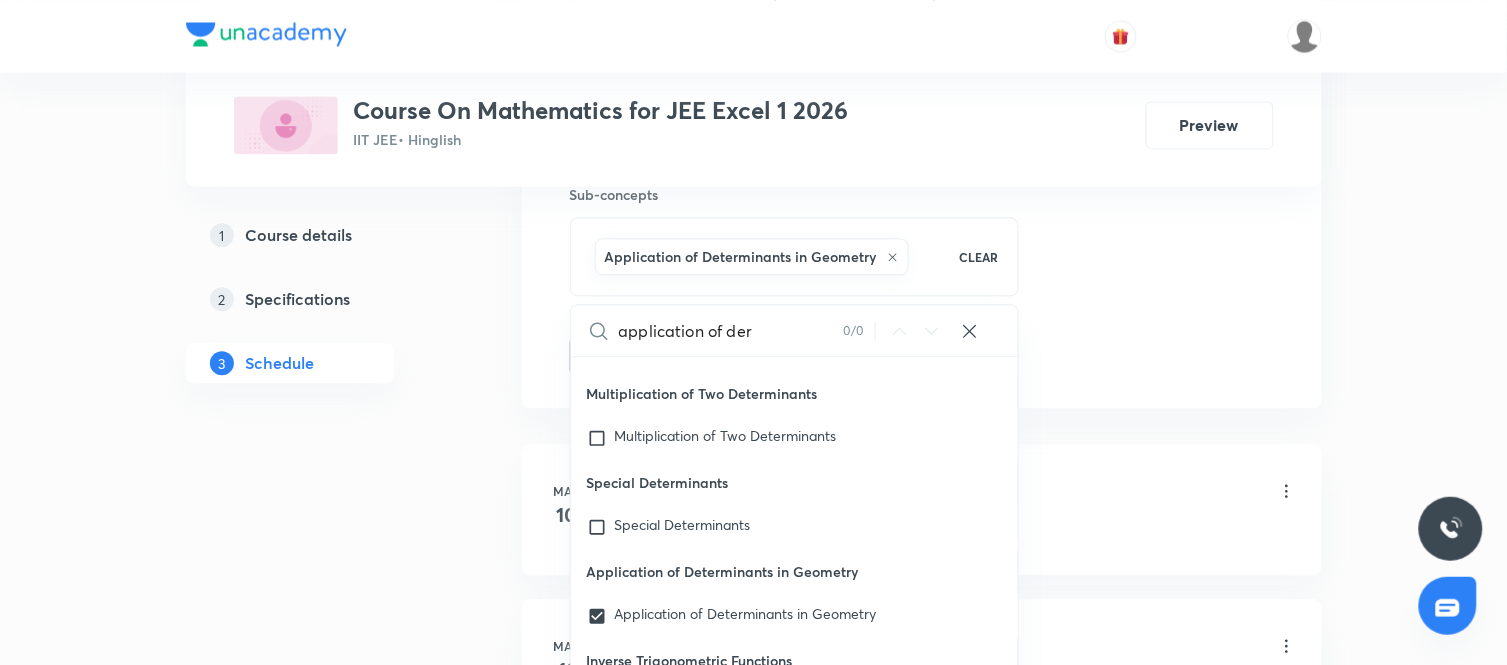 click on "Session  113 Live class Session title 26/99 Application of Derivatives ​ Schedule for Aug 4, 2025, 6:30 PM ​ Duration (in minutes) 90 ​   Session type Online Offline Room CLASSROOM-05 Sub-concepts Application of Determinants in Geometry CLEAR application of der 0 / 0 ​ Relations and functions Relations and functions Covered previously ORDERED PAIR CARTESIAN PRODUCT, DOMAIN & RANGE OF RELATION	 TYPES OF RELATION RELATION IS R,S OR T EQUIVALANCE RELATION RELATION IS R,S AND T MODULUS FUNCTION PROPERTIES OF MODULUS PROBLEM USING INEQUALITY GREATEST INTEGER FUNCTION PROPERTIES OF GIF PROBLEM OF GIF AND FRACTIONAL PART MIX DOMAIN OF FUNCTION QUADRATIC POLYNOMIAL INSIDE SQUARE ROOT USING LOG FUNCTION Covered previously USING LOG , EXPONENTIAL OR TRI FUNCTIONS RANGE OF FUNCTION RANGE OF RATIONAL POLYNOMIAL TYPE FUNCTION  RANGE OF POLYNOMIAL OR TRI INSIDE LOG TYPE IDENTITY FUNCTION FINDING VALUES FOR WHICH FUNCTION BECOME IDENTITY	 EVEN & ODD FUNCTION CHECK EVEN OR ODD NATURE OF FUNCTION  PERIODIC FUNCTION" at bounding box center (922, -105) 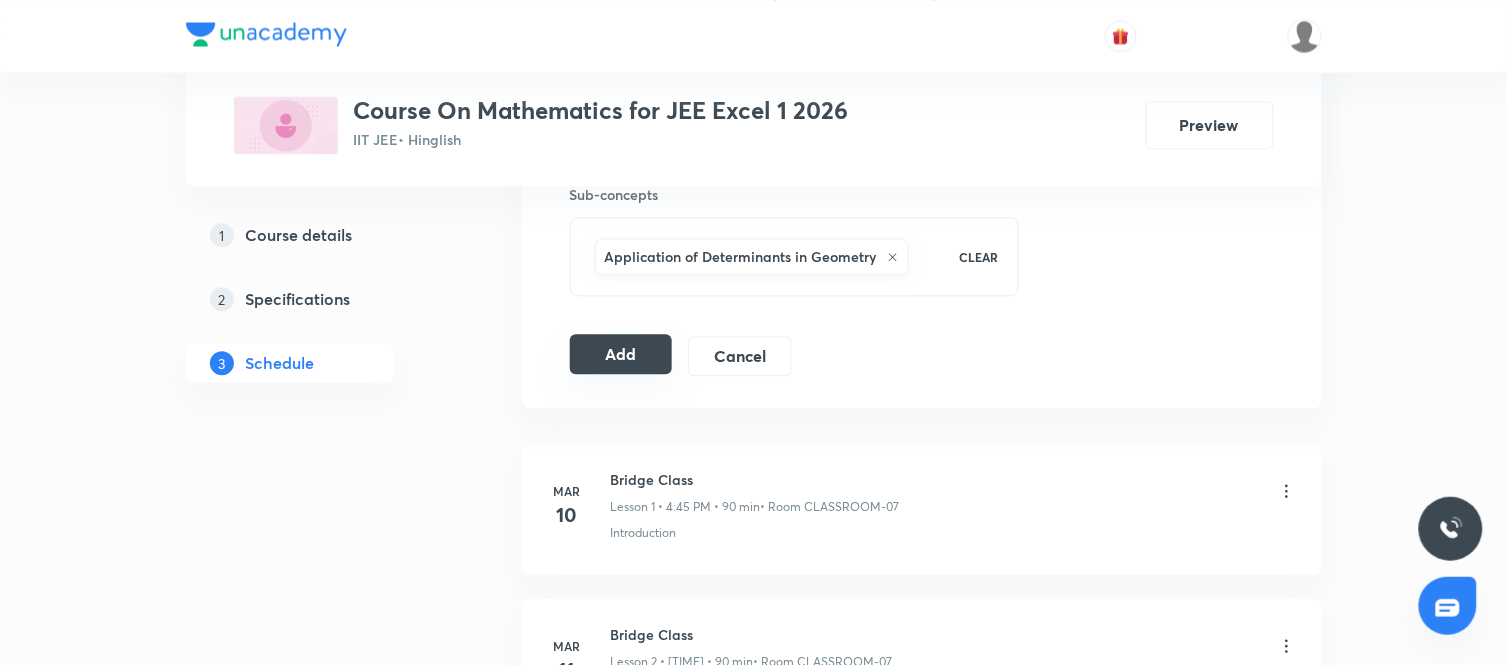 click on "Add" at bounding box center [621, 354] 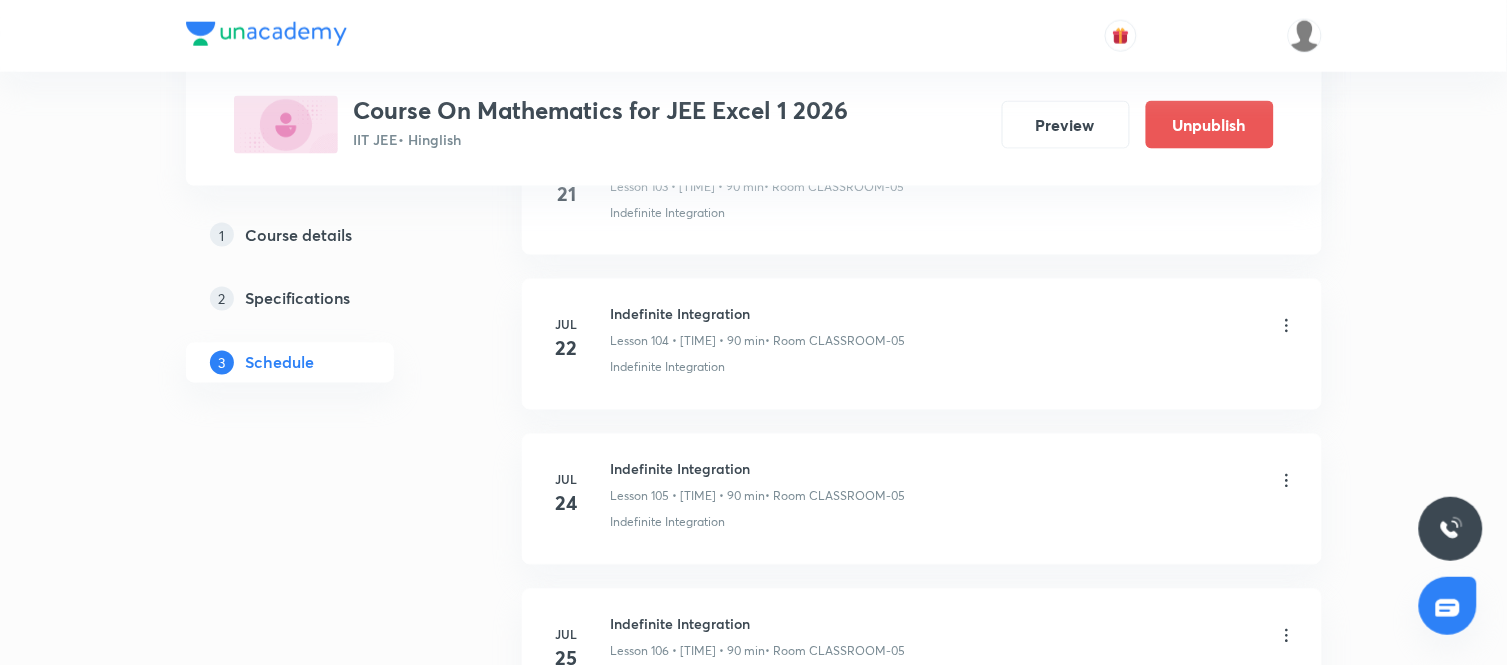 scroll, scrollTop: 17562, scrollLeft: 0, axis: vertical 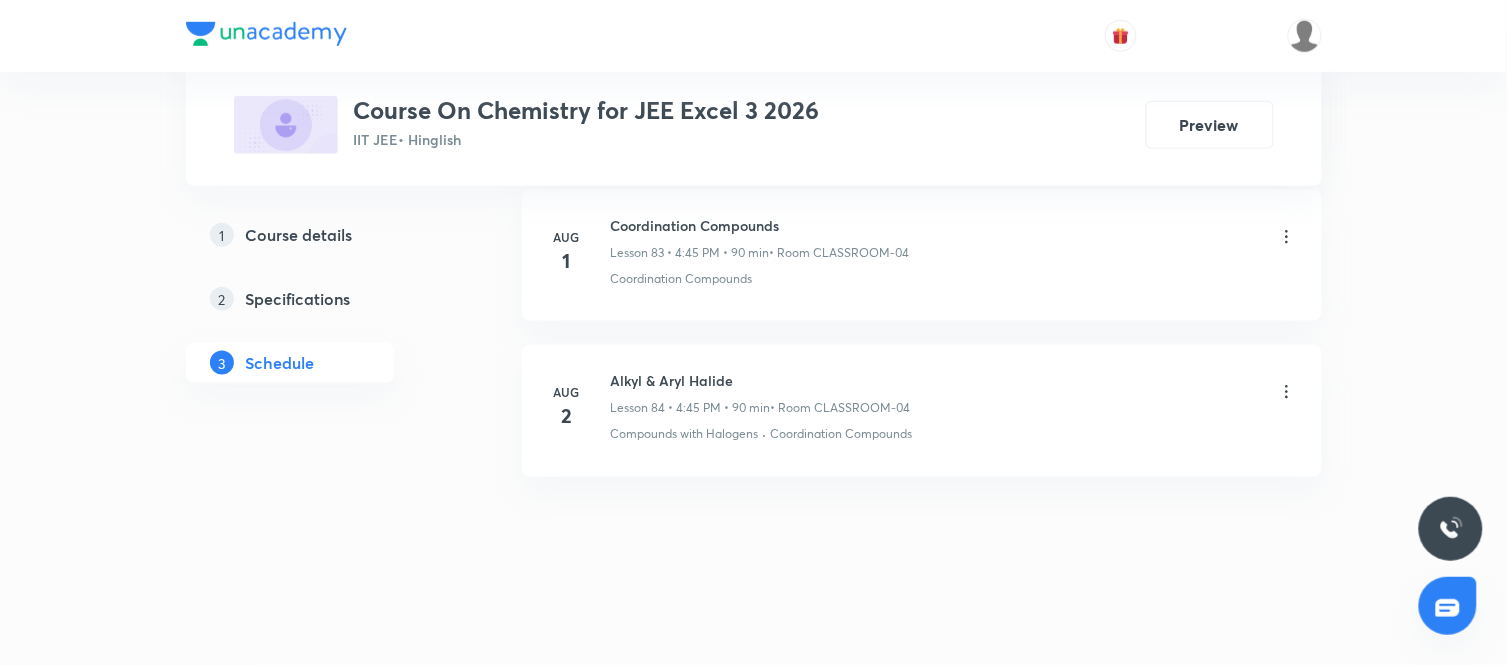 click on "Alkyl & Aryl Halide" at bounding box center [761, 380] 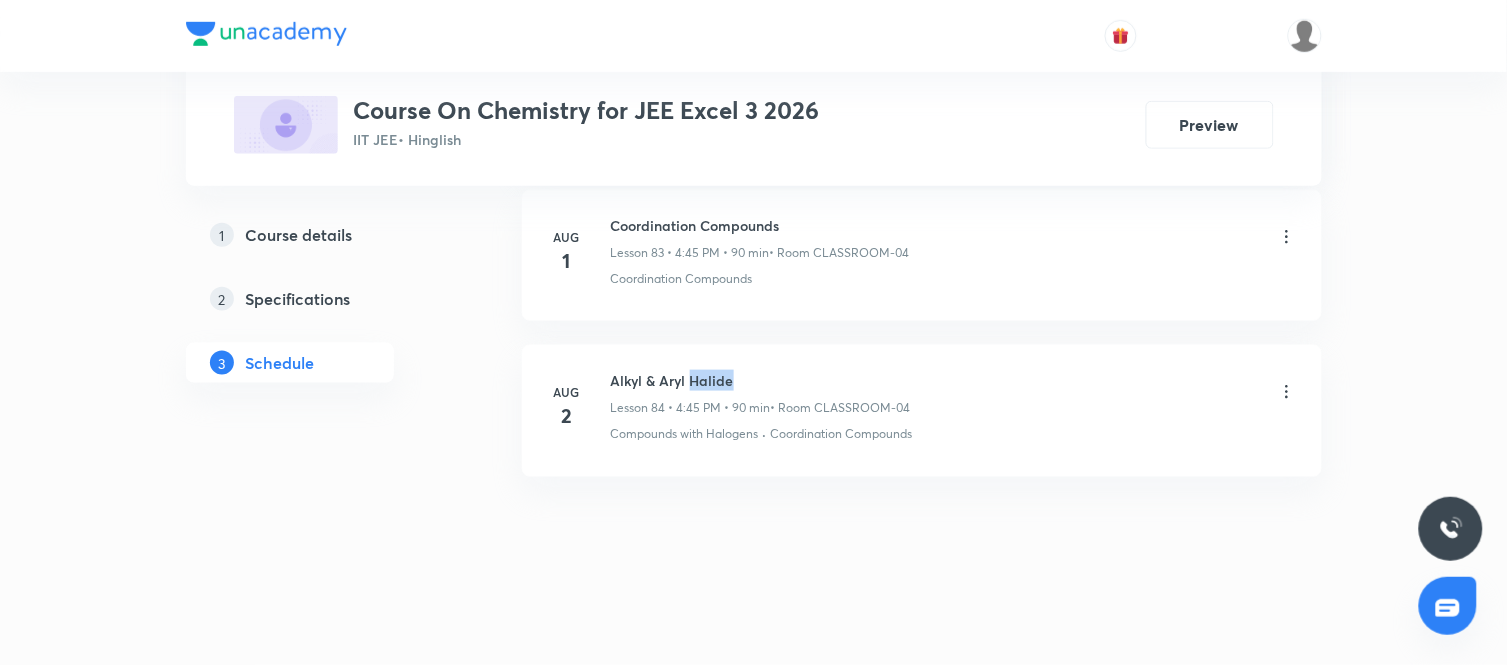 click on "Alkyl & Aryl Halide" at bounding box center (761, 380) 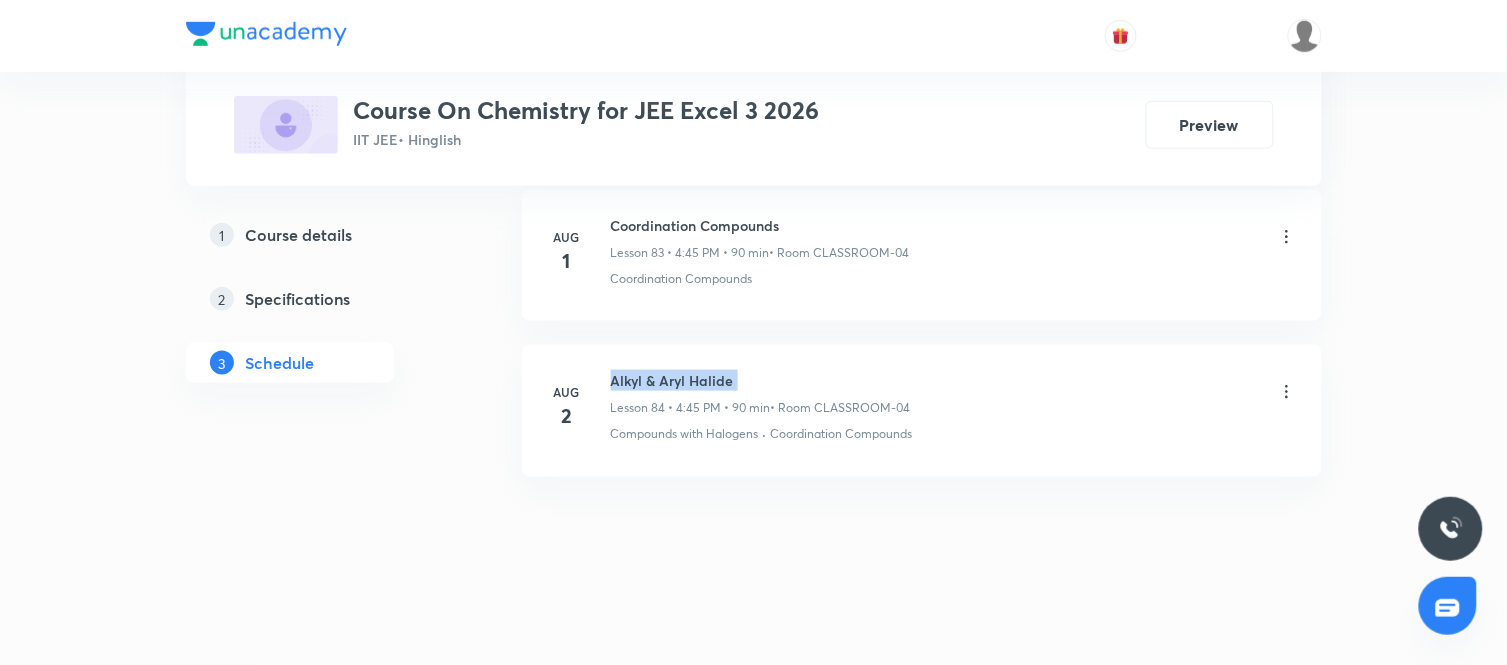 click on "Alkyl & Aryl Halide" at bounding box center (761, 380) 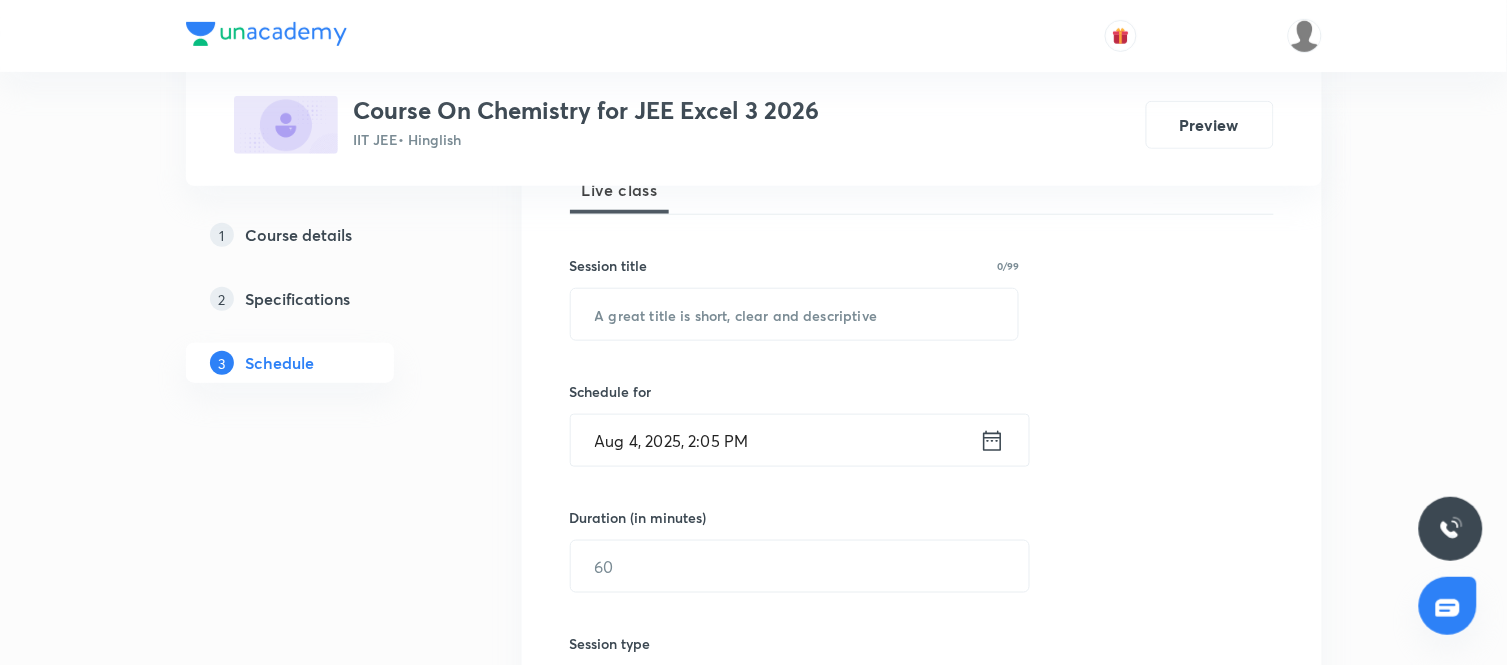 scroll, scrollTop: 317, scrollLeft: 0, axis: vertical 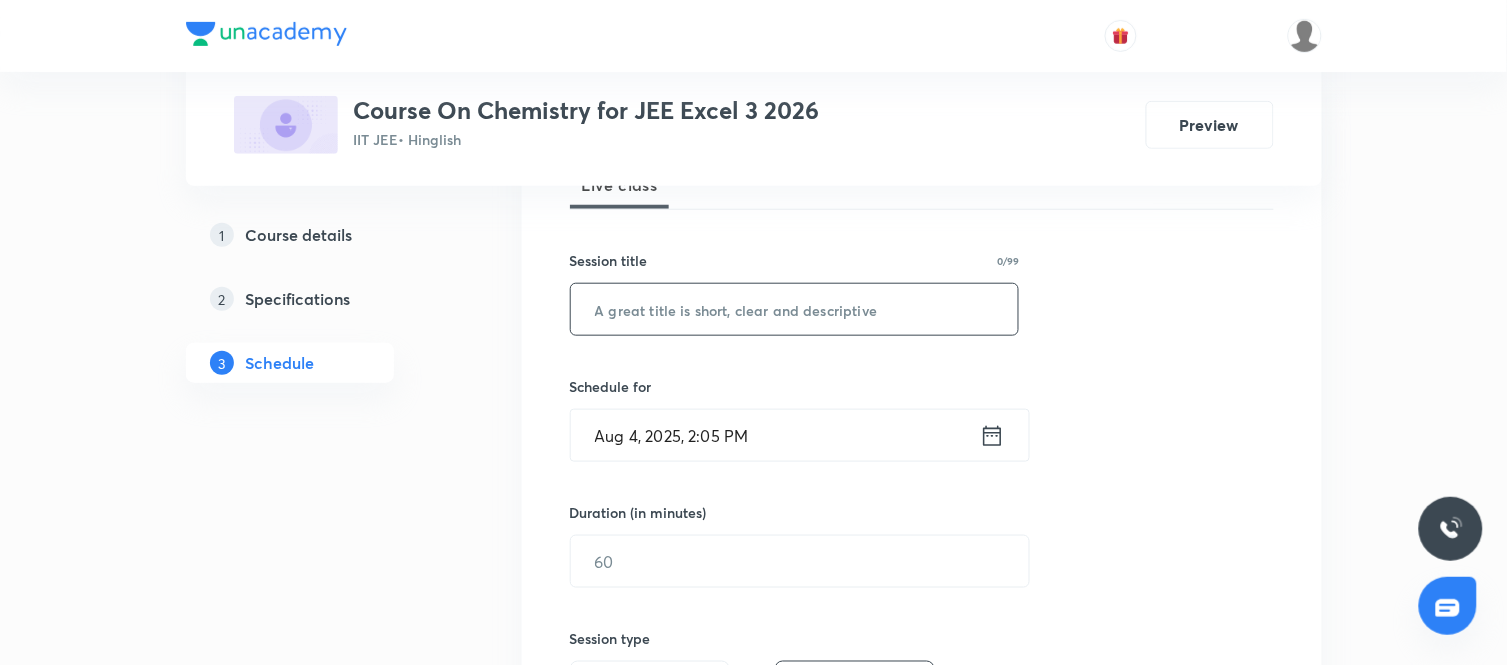 click at bounding box center [795, 309] 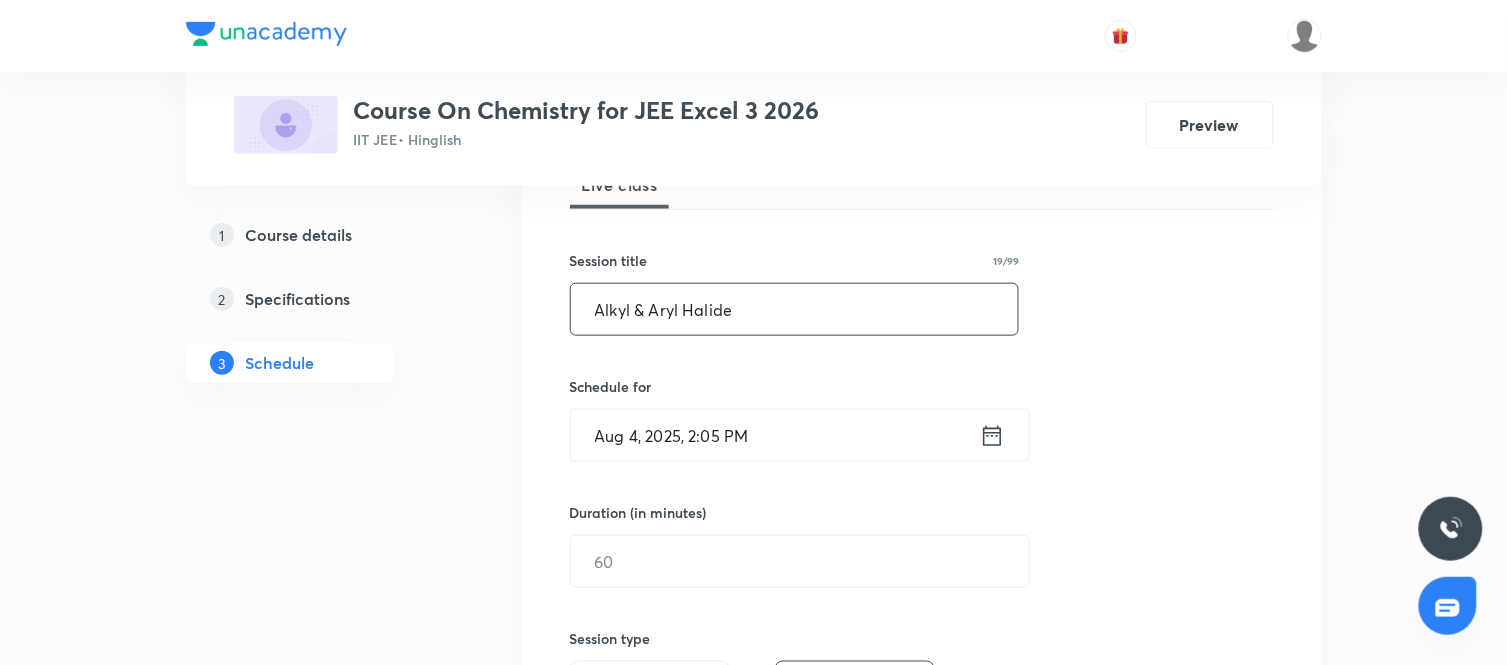 type on "Alkyl & Aryl Halide" 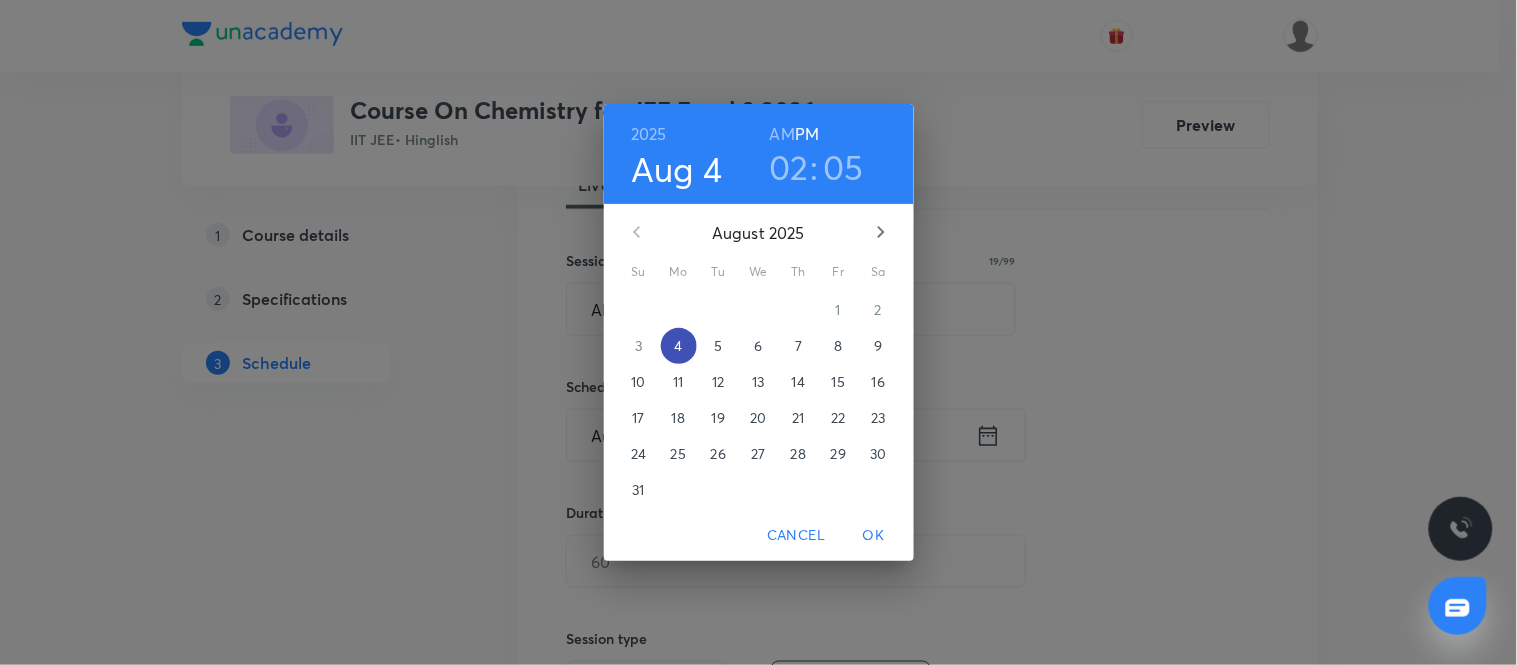 click on "4" at bounding box center (678, 346) 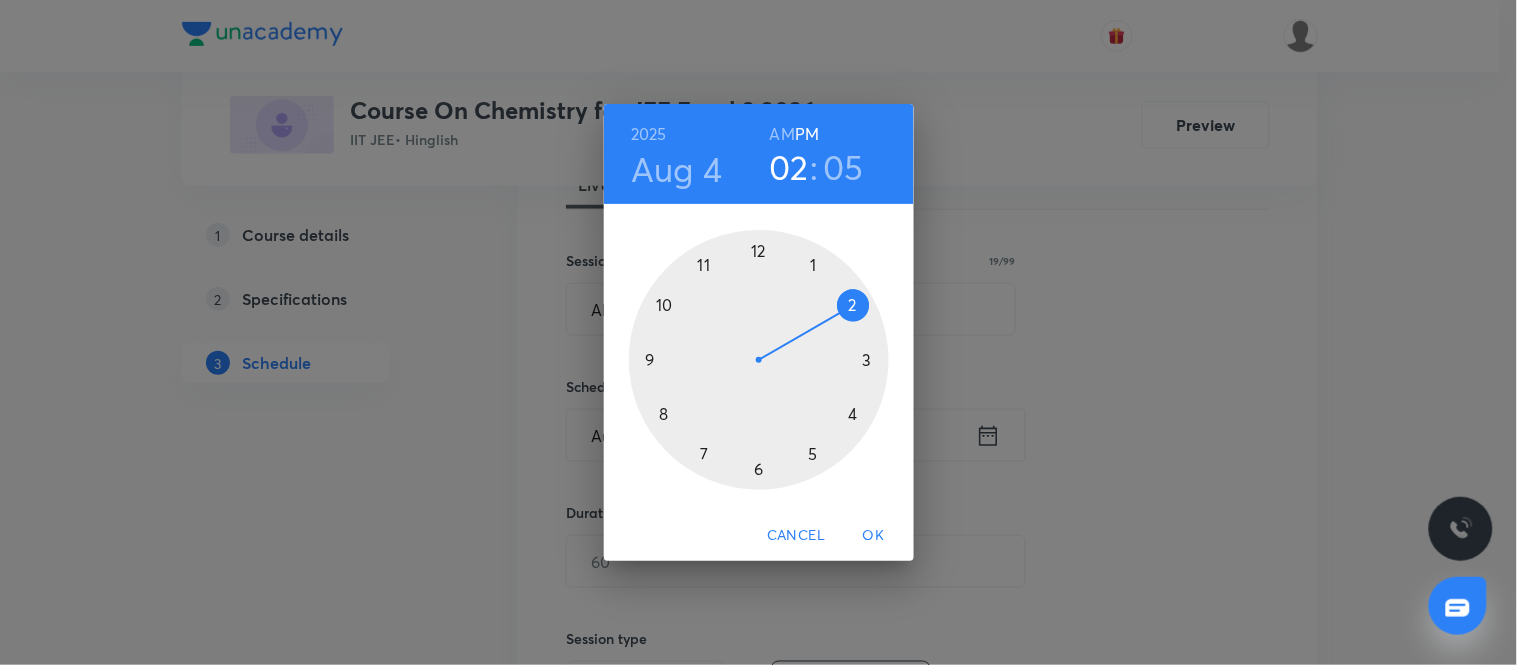 click at bounding box center (759, 360) 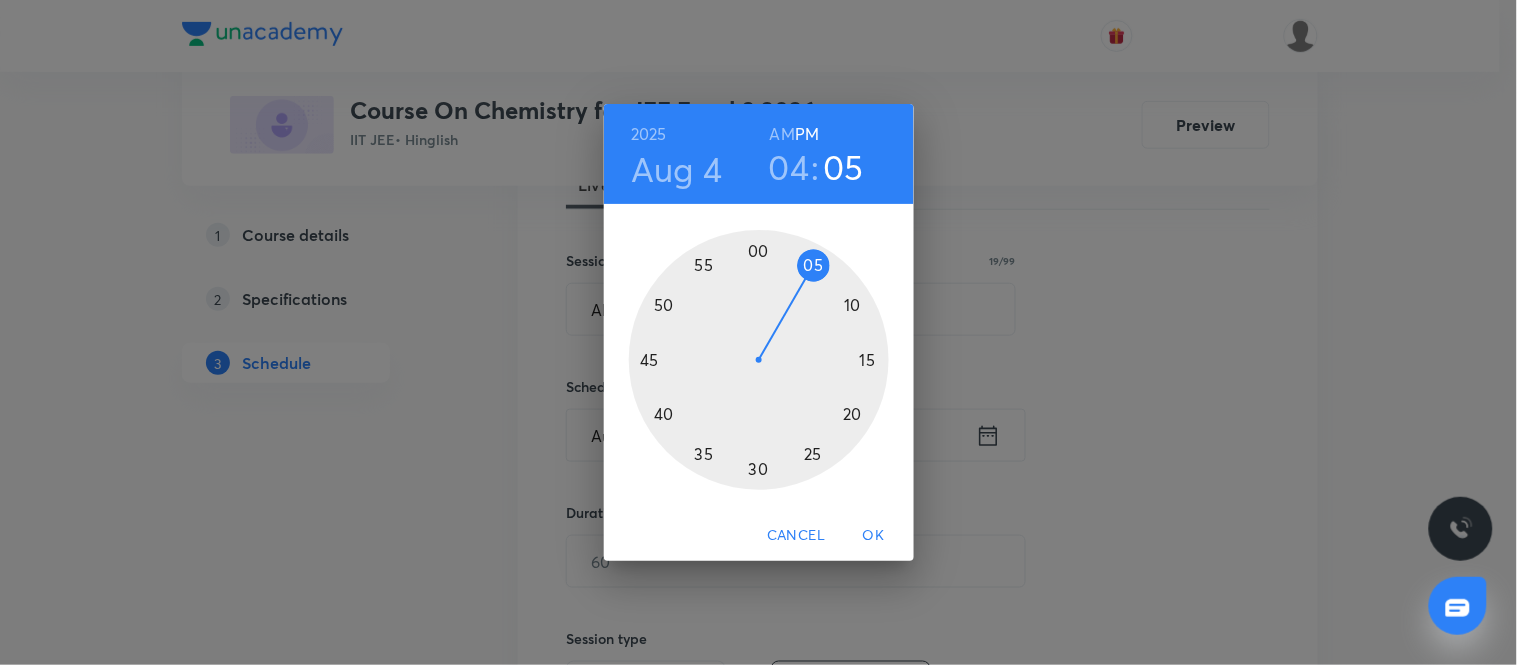 click at bounding box center [759, 360] 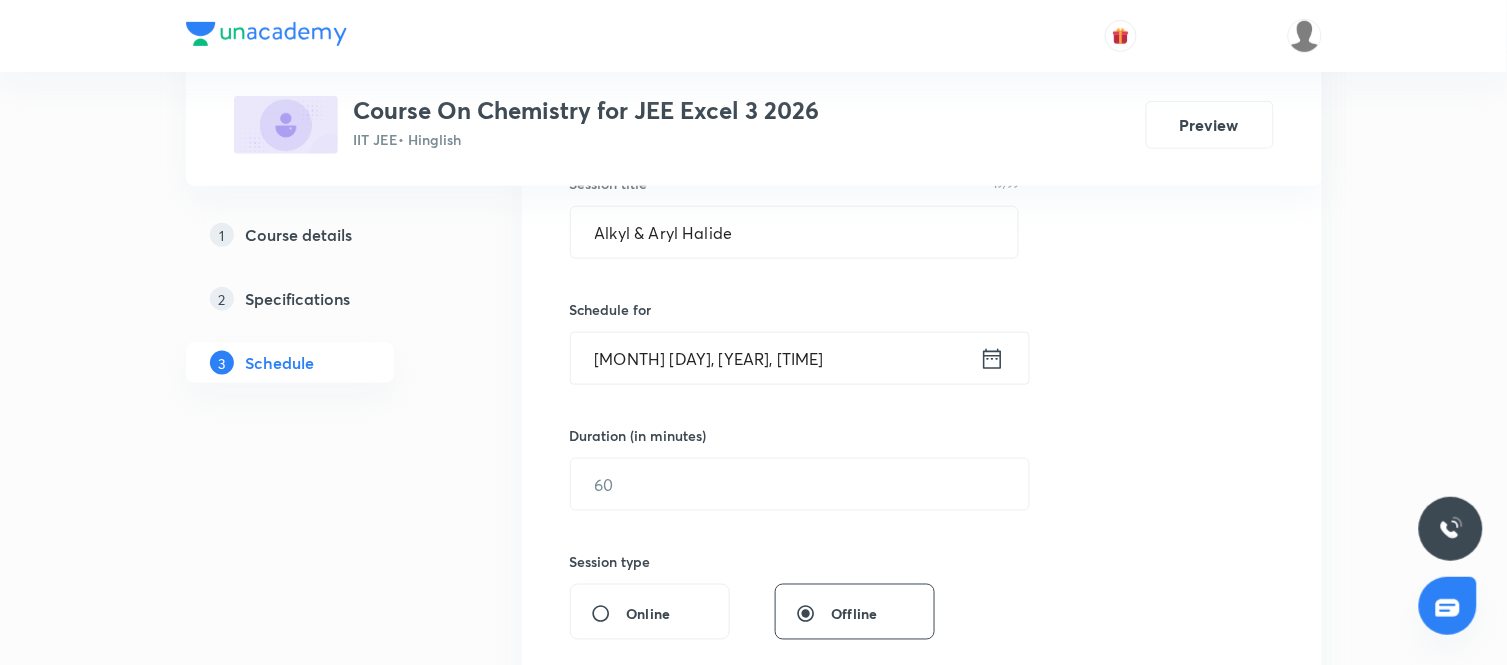 scroll, scrollTop: 397, scrollLeft: 0, axis: vertical 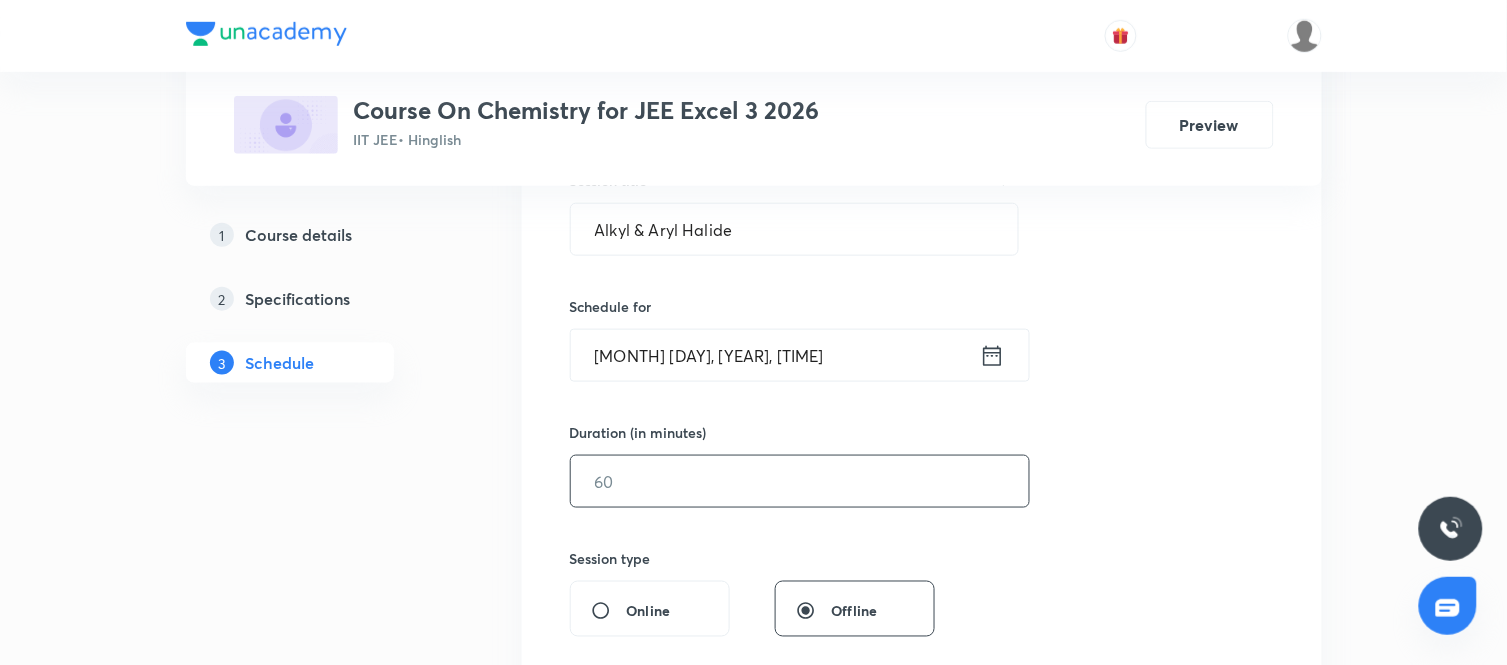 click at bounding box center [800, 481] 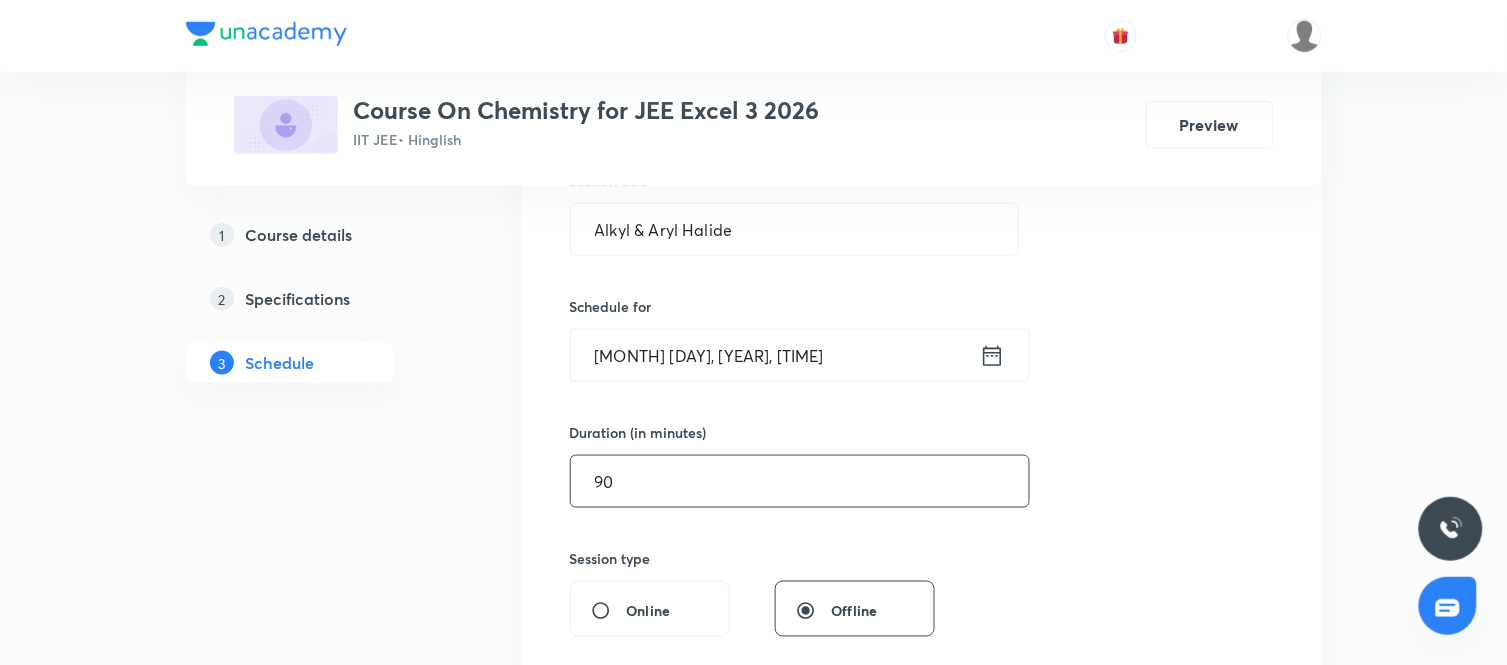 type on "90" 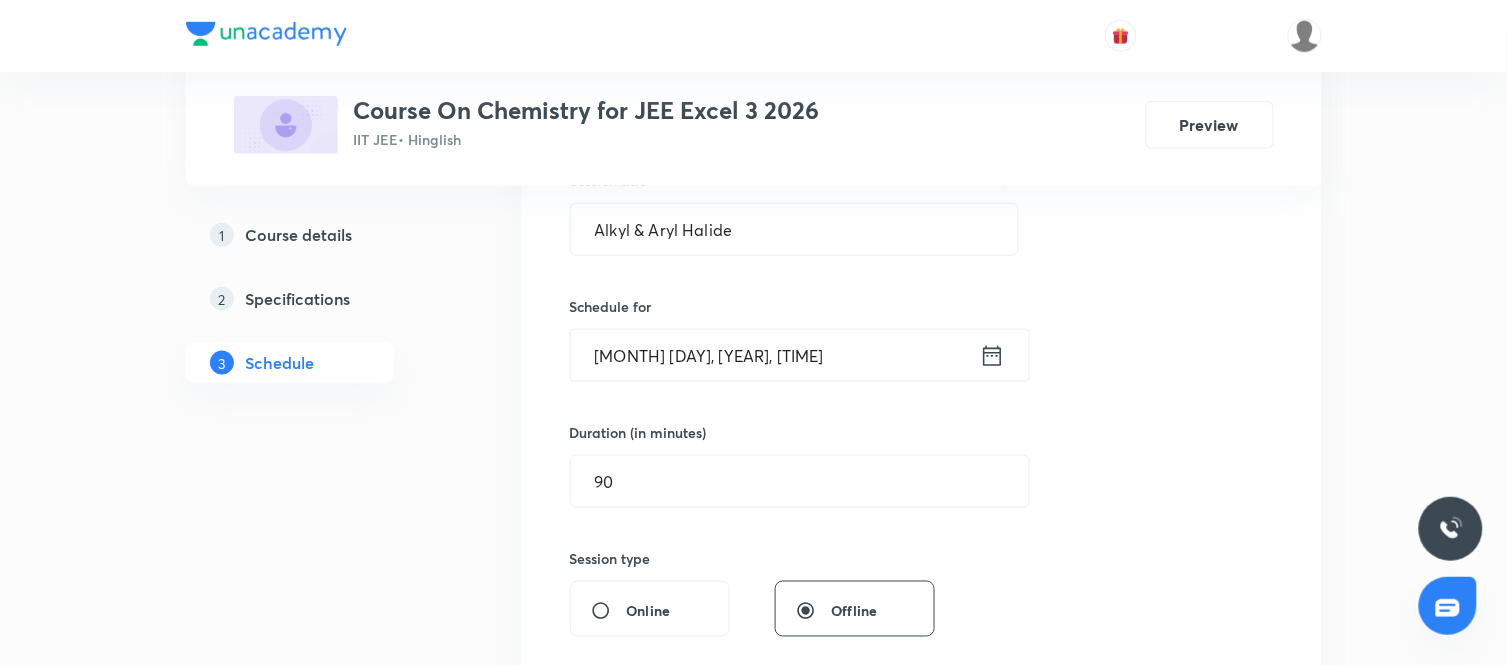 click on "Session  85 Live class Session title 19/99 Alkyl & Aryl Halide ​ Schedule for Aug 4, 2025, 4:45 PM ​ Duration (in minutes) 90 ​   Session type Online Offline Room Select centre room Sub-concepts Select concepts that wil be covered in this session Add Cancel" at bounding box center (922, 504) 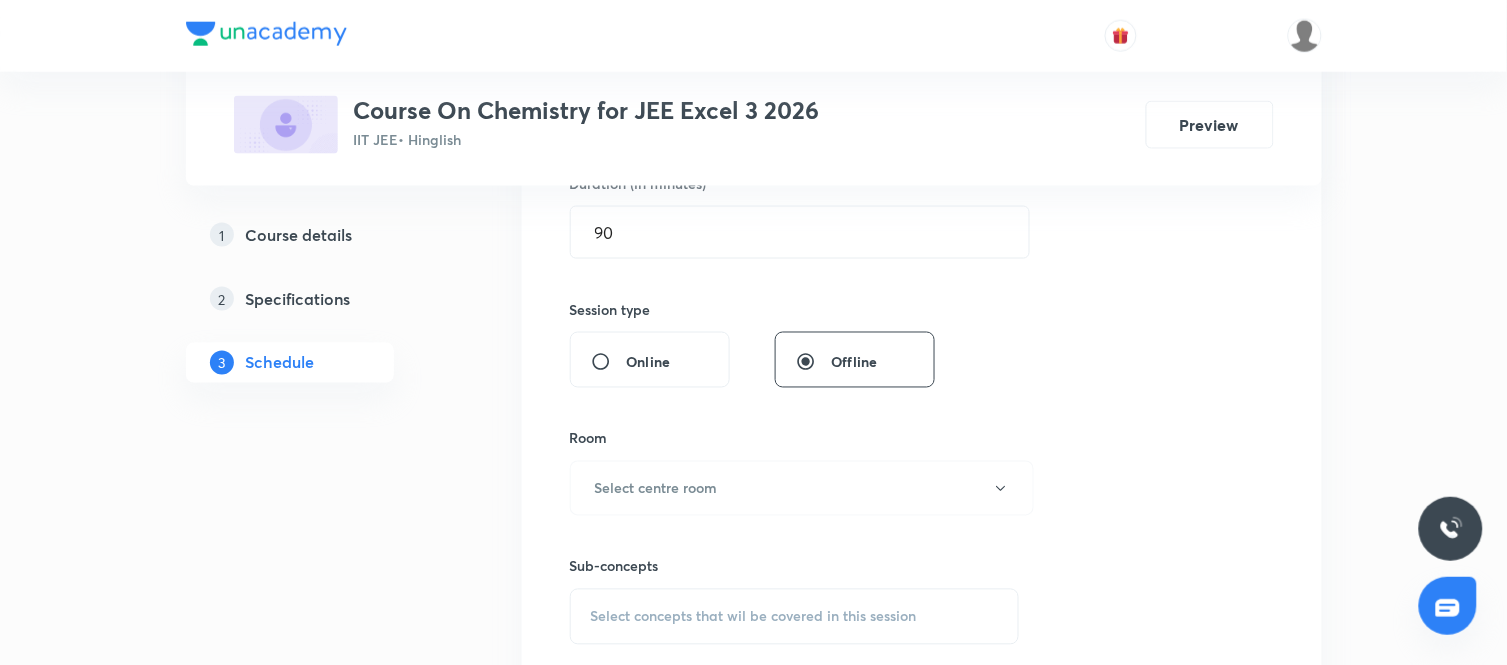 scroll, scrollTop: 647, scrollLeft: 0, axis: vertical 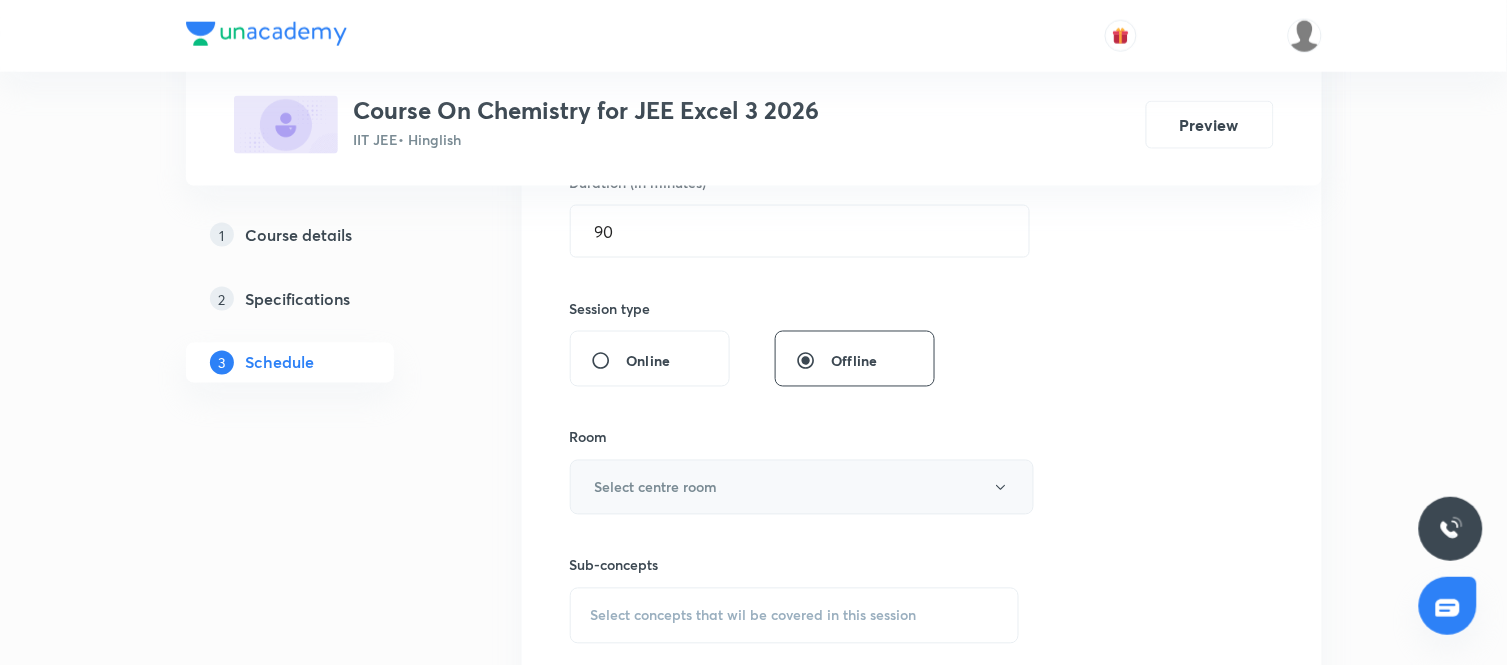 click on "Select centre room" at bounding box center (802, 487) 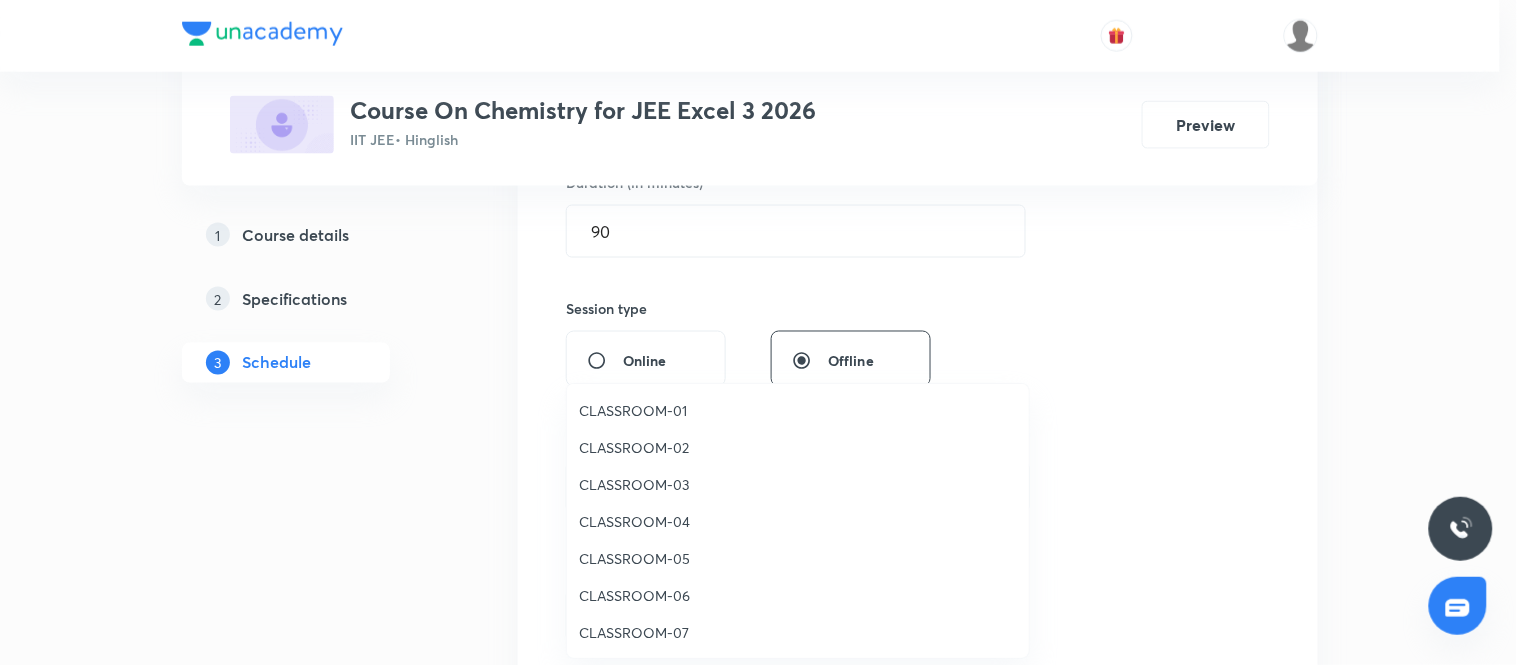 click on "CLASSROOM-04" at bounding box center [798, 521] 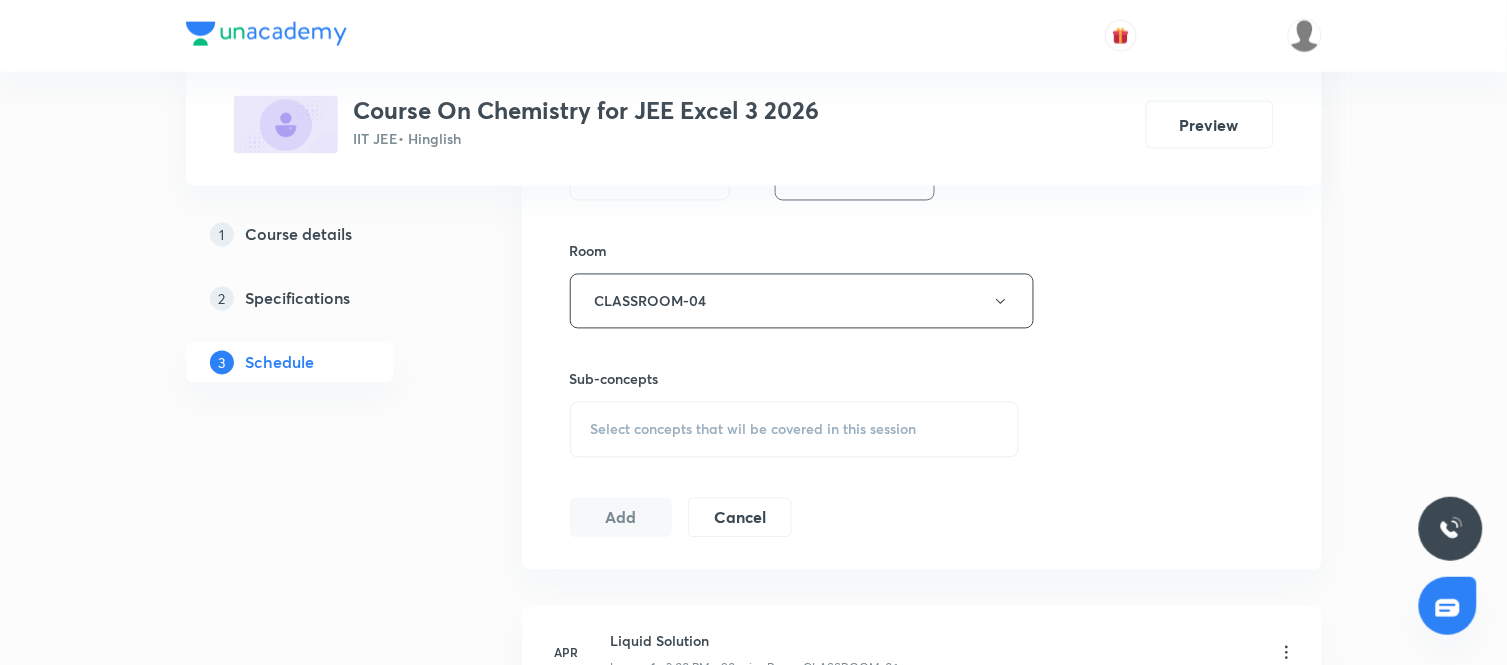 scroll, scrollTop: 835, scrollLeft: 0, axis: vertical 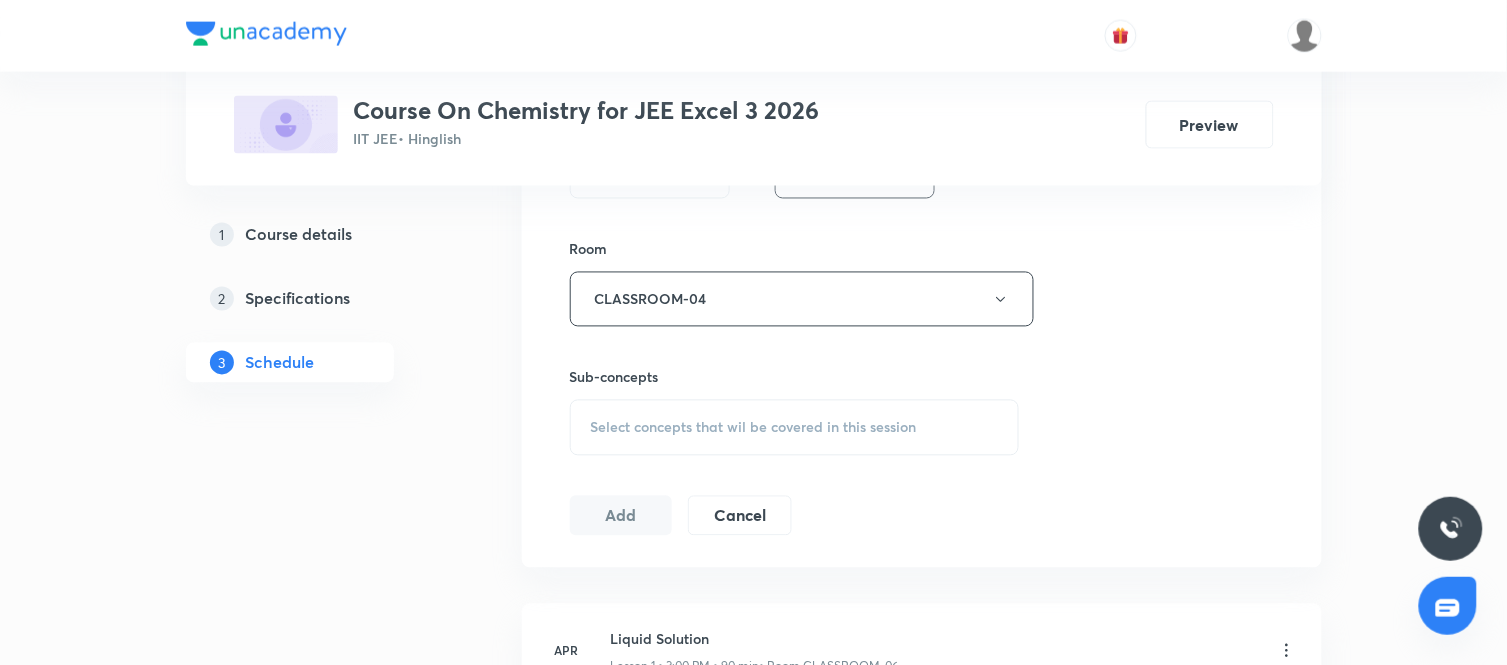 click on "Select concepts that wil be covered in this session" at bounding box center (754, 428) 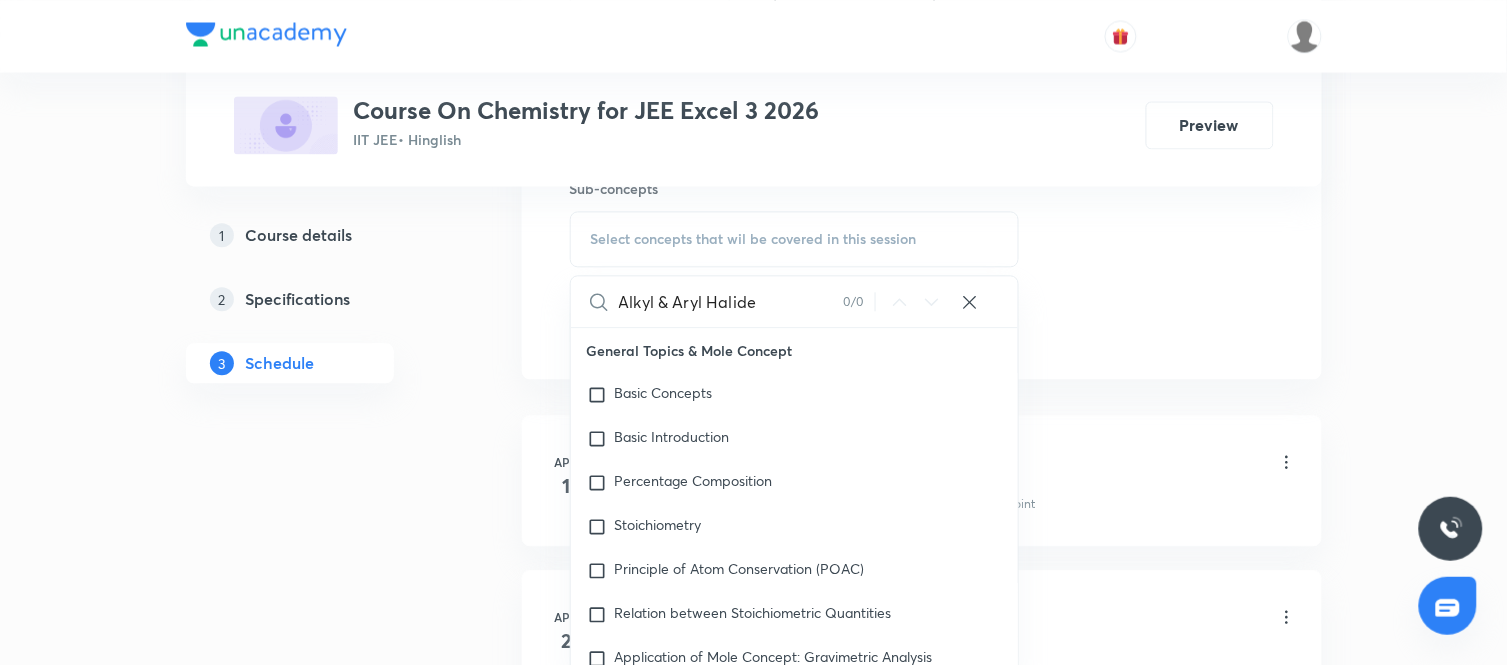 scroll, scrollTop: 1028, scrollLeft: 0, axis: vertical 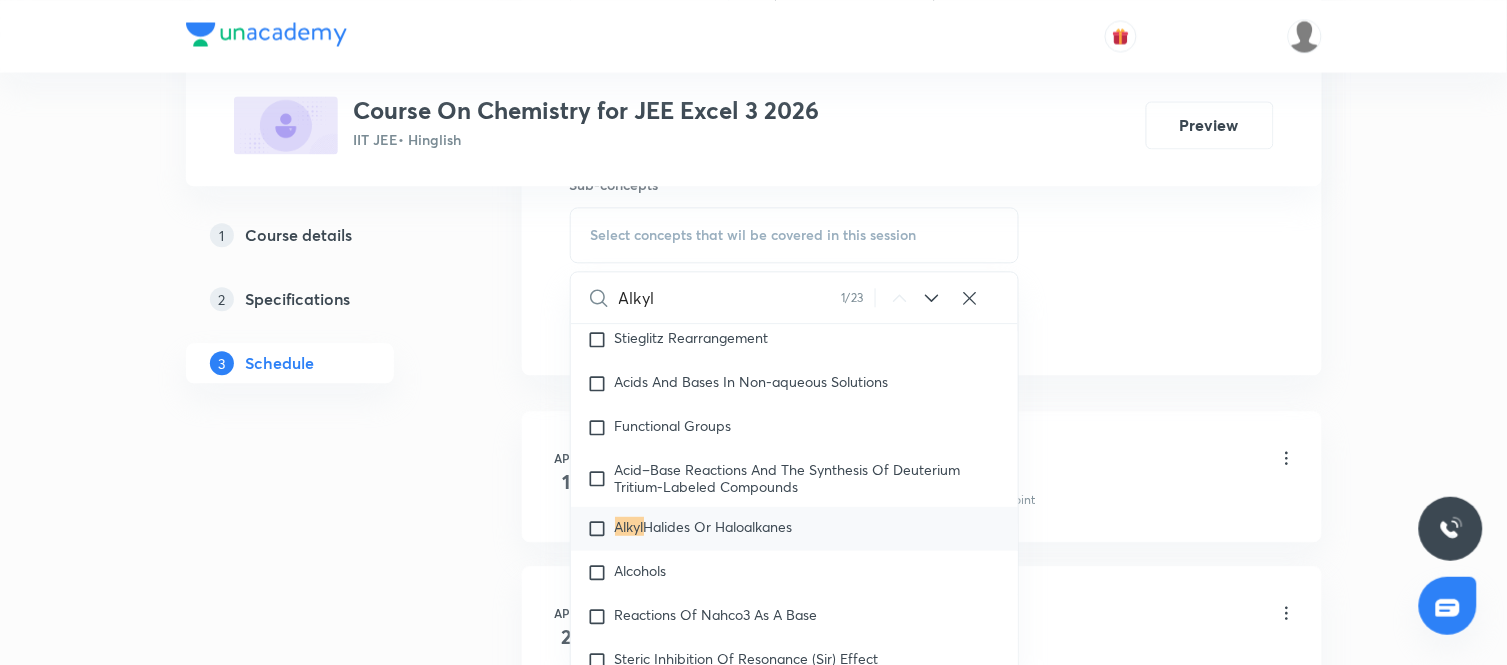 type on "Alkyl" 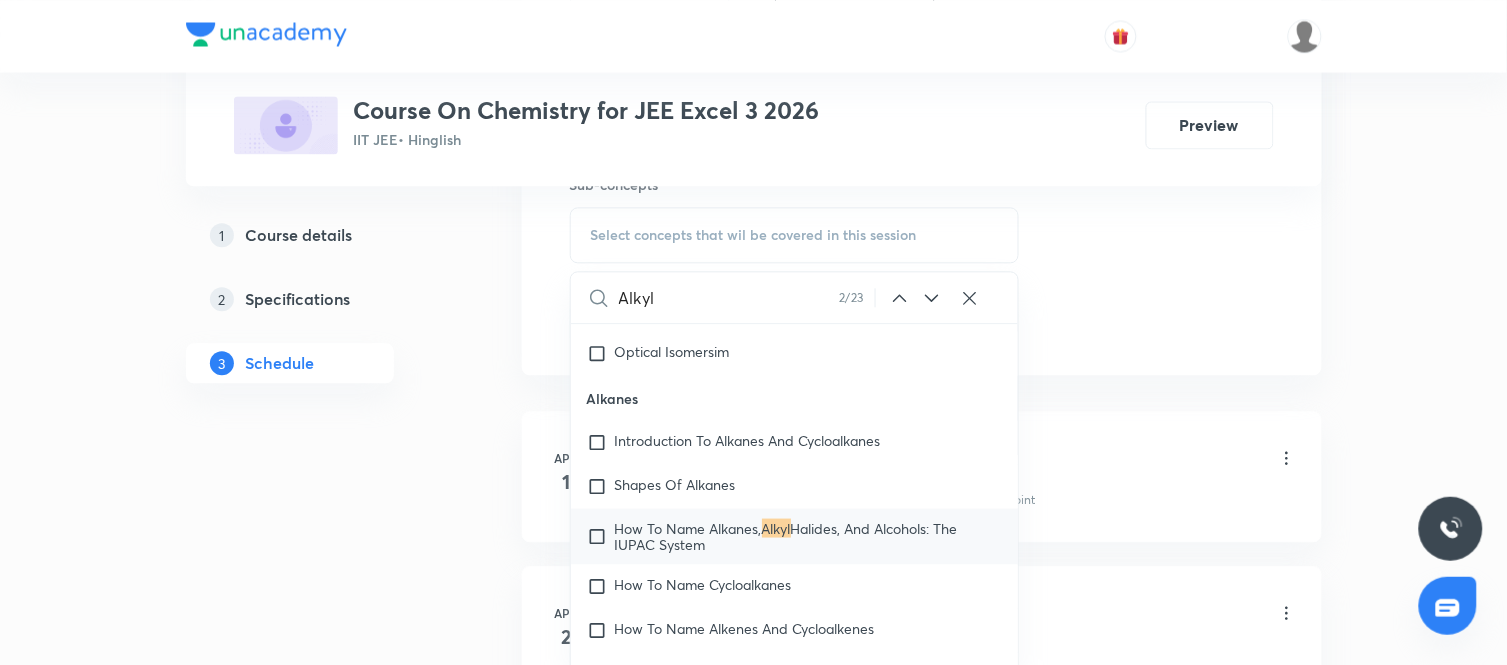 scroll, scrollTop: 37484, scrollLeft: 0, axis: vertical 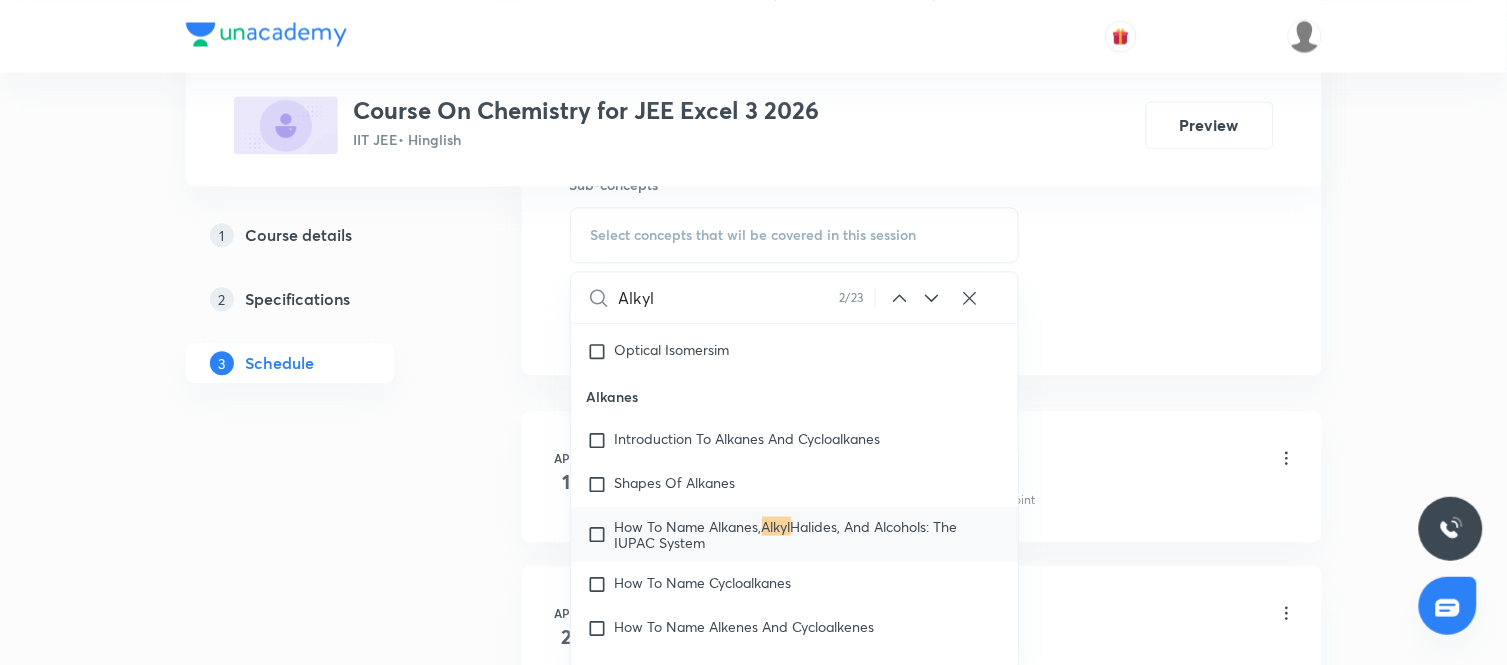 click 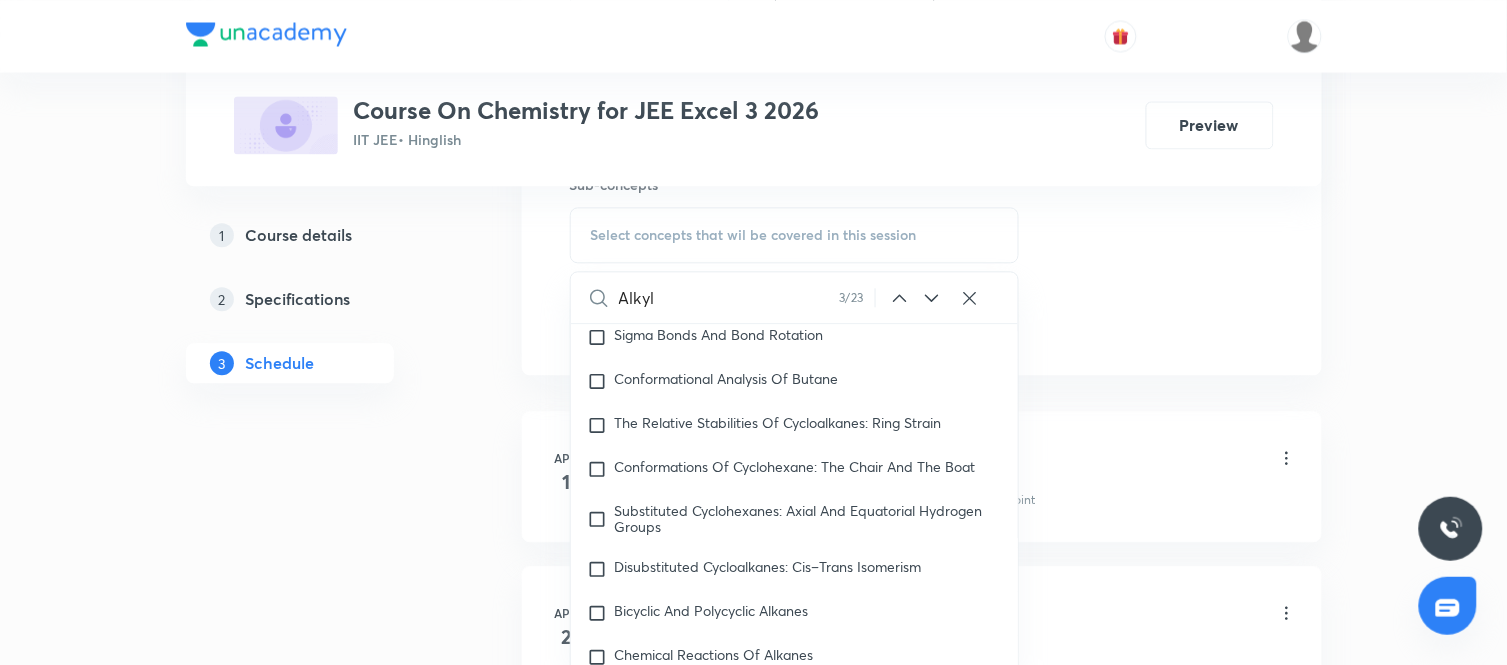 scroll, scrollTop: 38224, scrollLeft: 0, axis: vertical 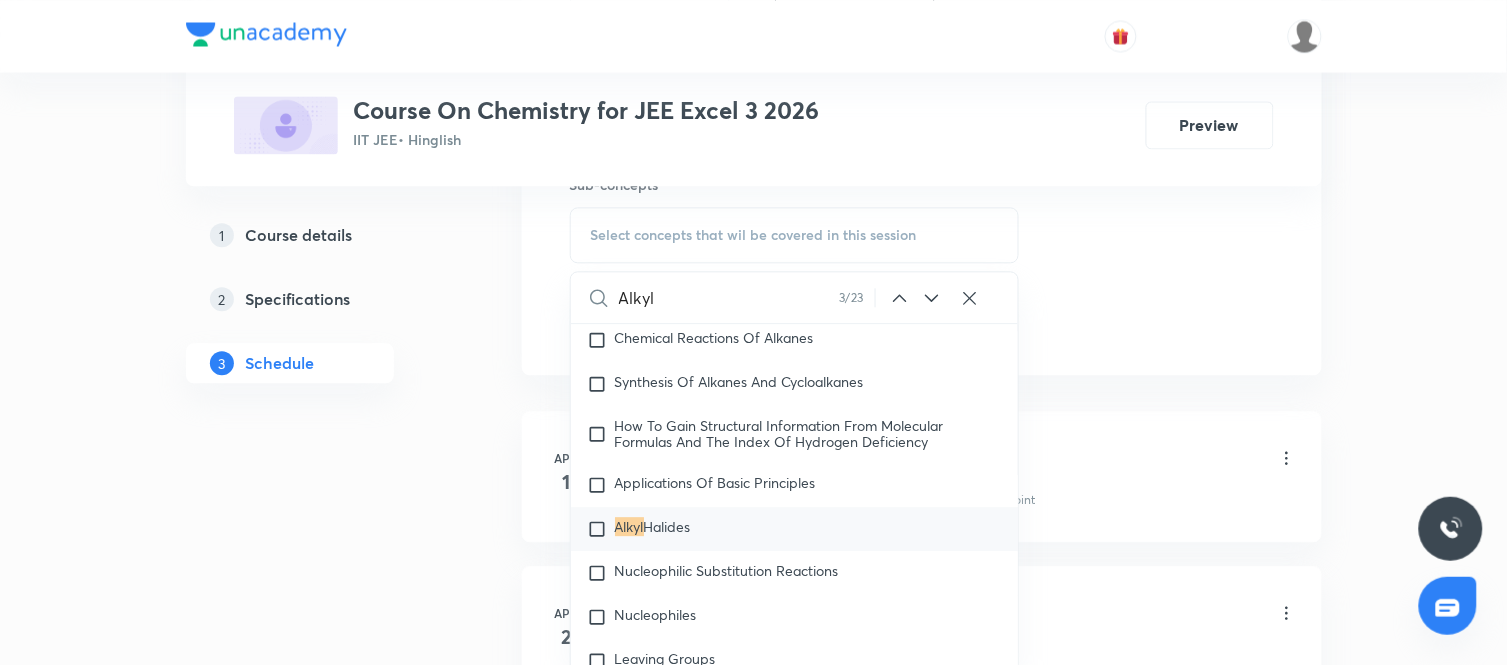 click on "Halides" at bounding box center [667, 526] 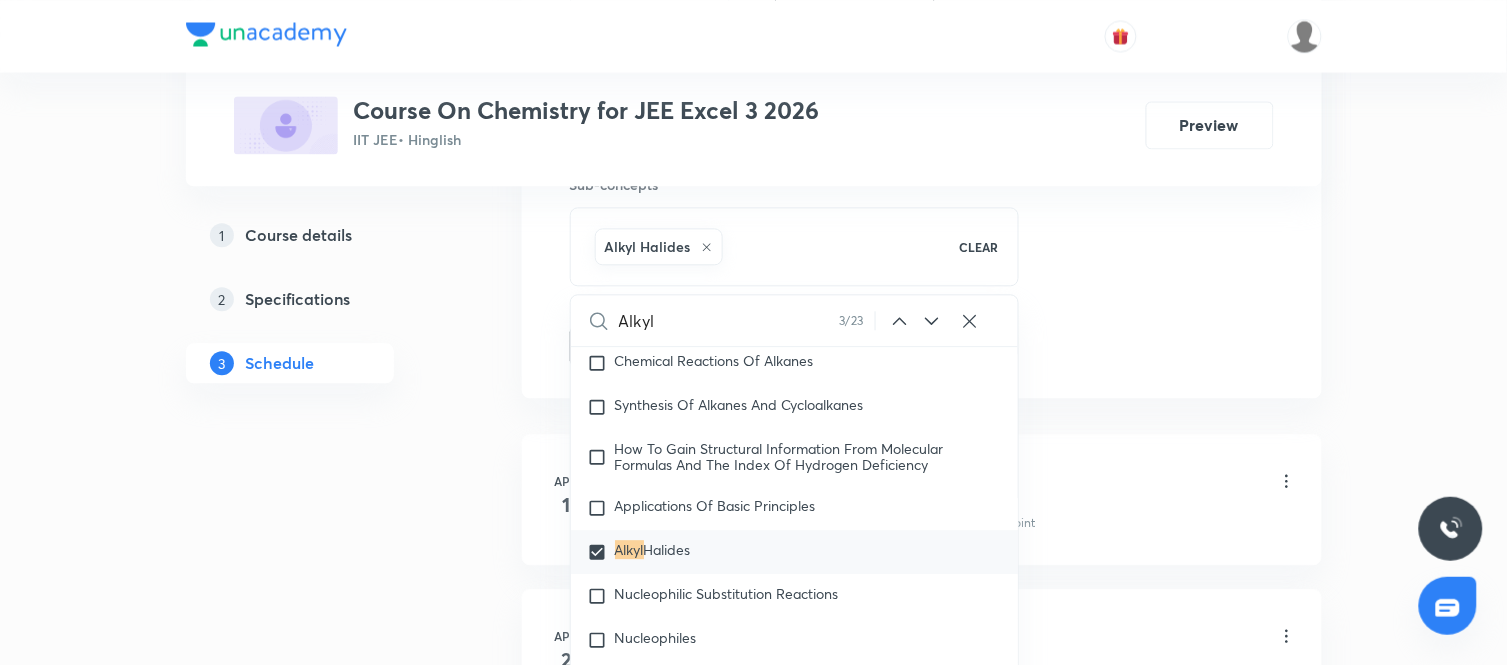 click on "1 Course details 2 Specifications 3 Schedule" at bounding box center (322, 6460) 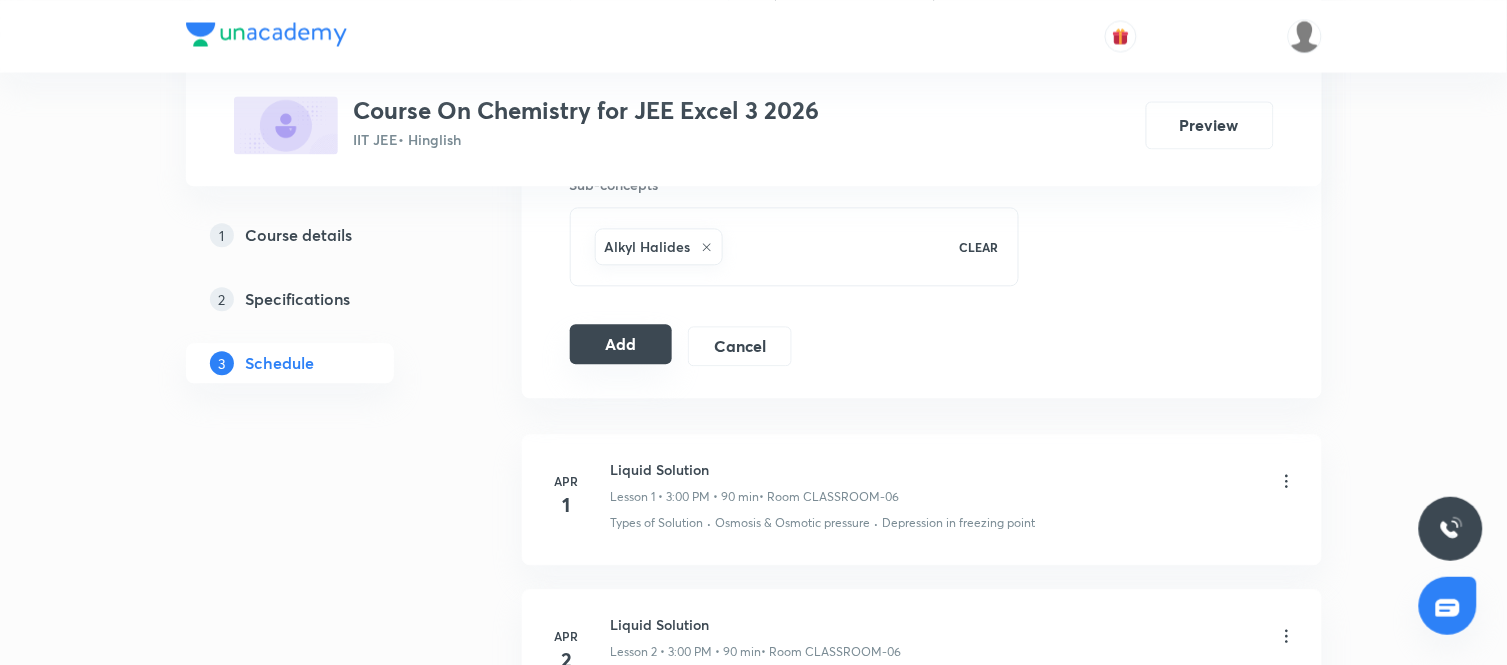 click on "Add" at bounding box center (621, 344) 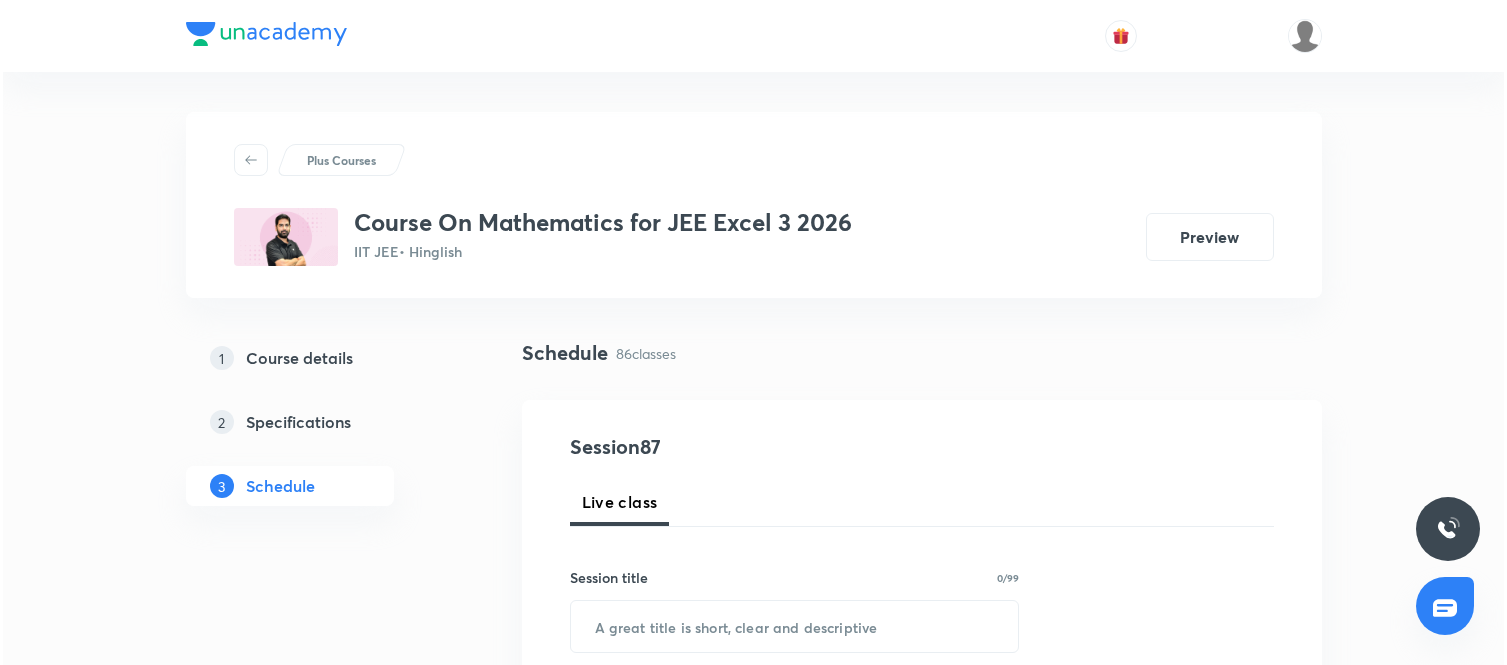 scroll, scrollTop: 0, scrollLeft: 0, axis: both 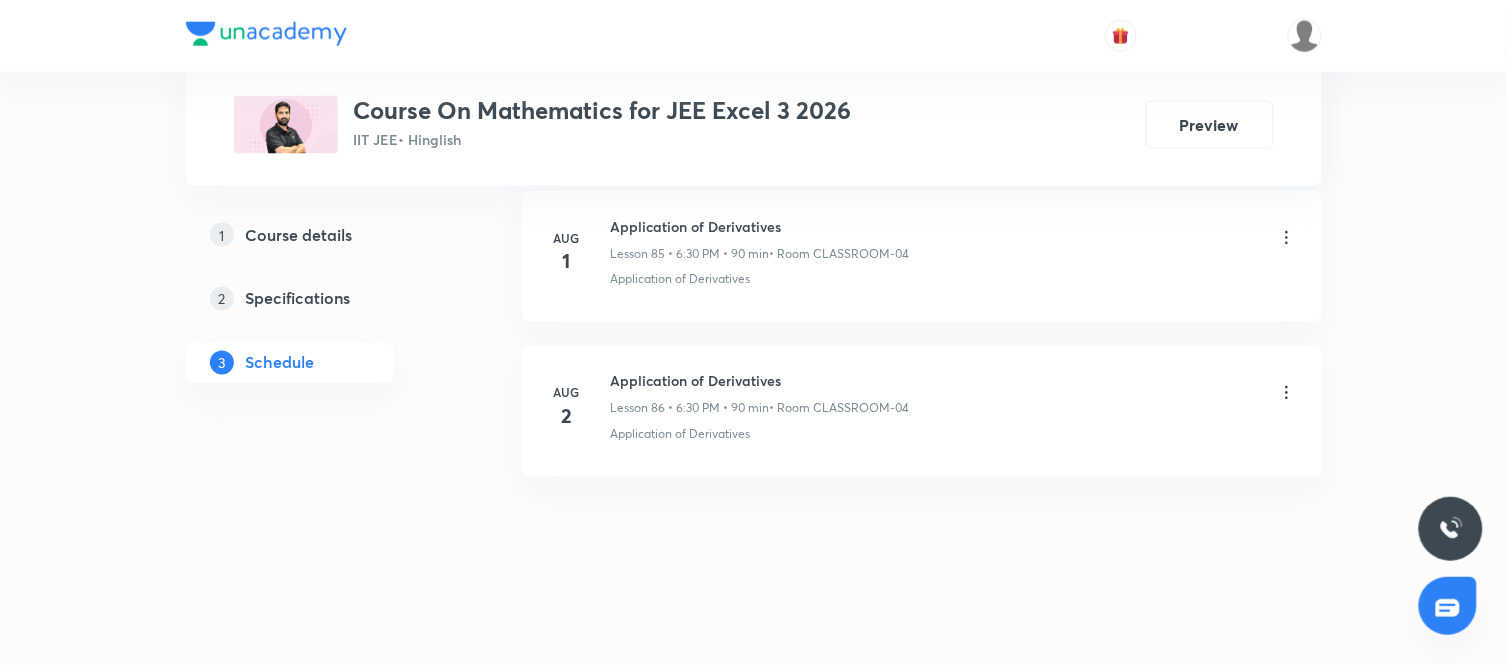 click on "Application of Derivatives" at bounding box center [760, 381] 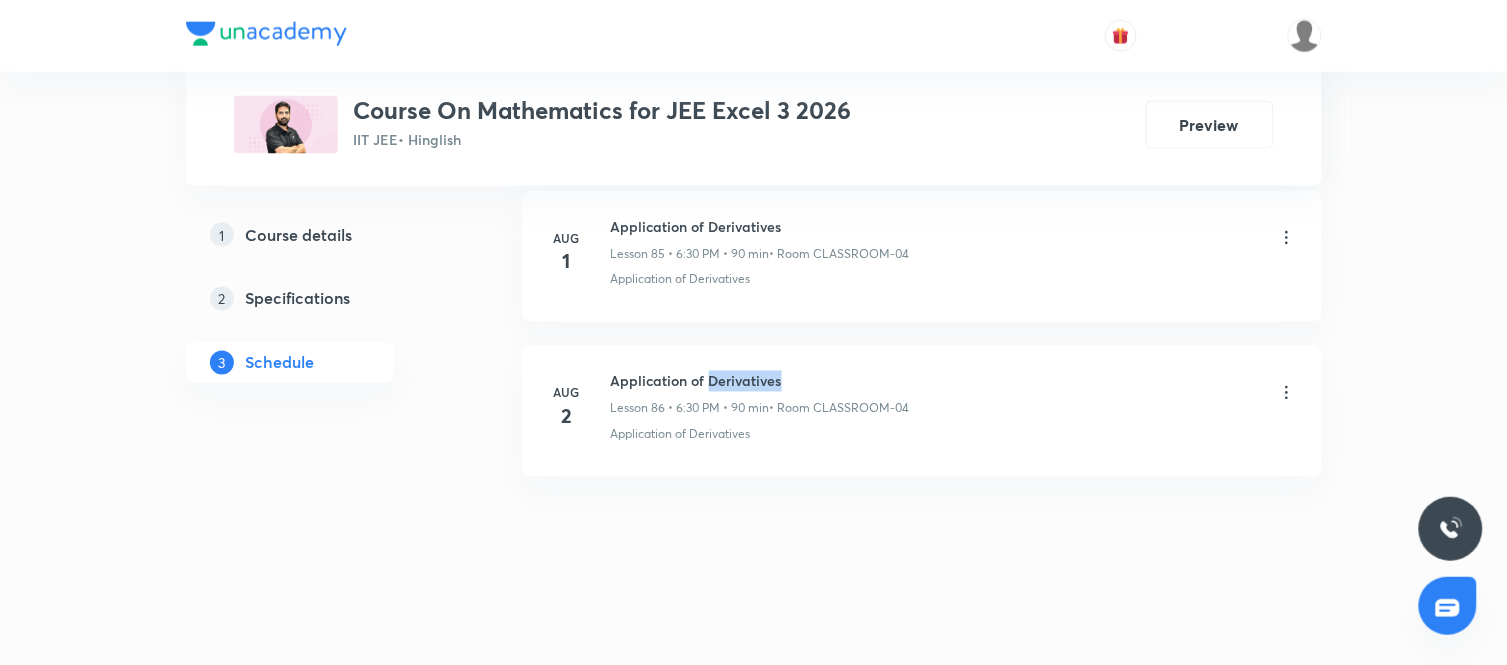 click on "Application of Derivatives" at bounding box center [760, 381] 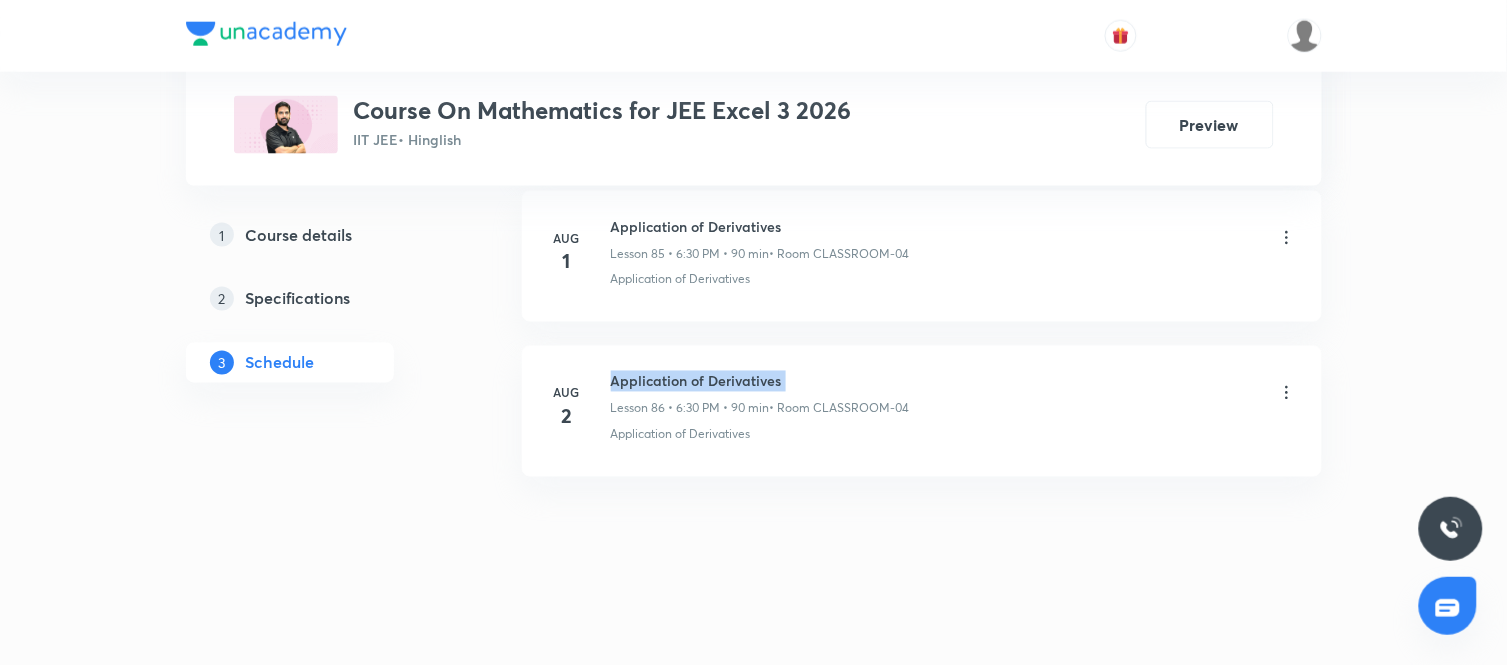 click on "Application of Derivatives" at bounding box center [760, 381] 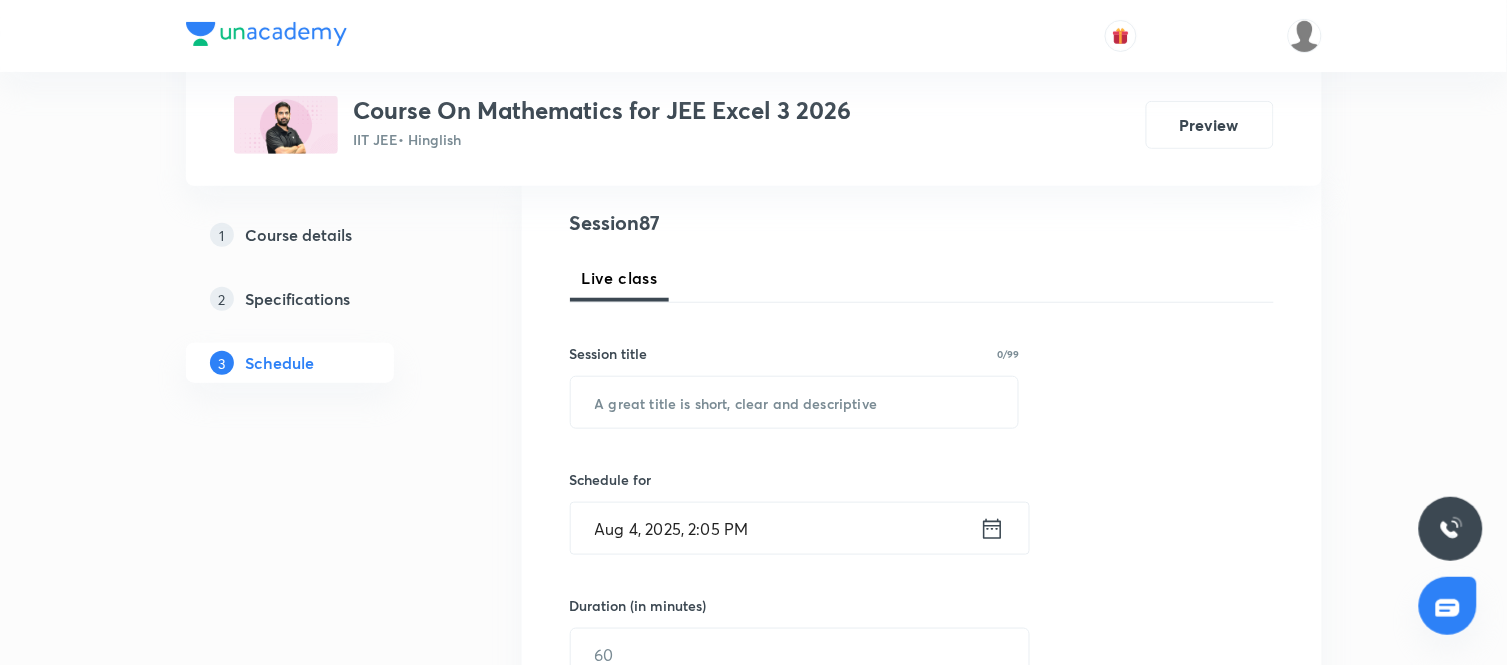 scroll, scrollTop: 281, scrollLeft: 0, axis: vertical 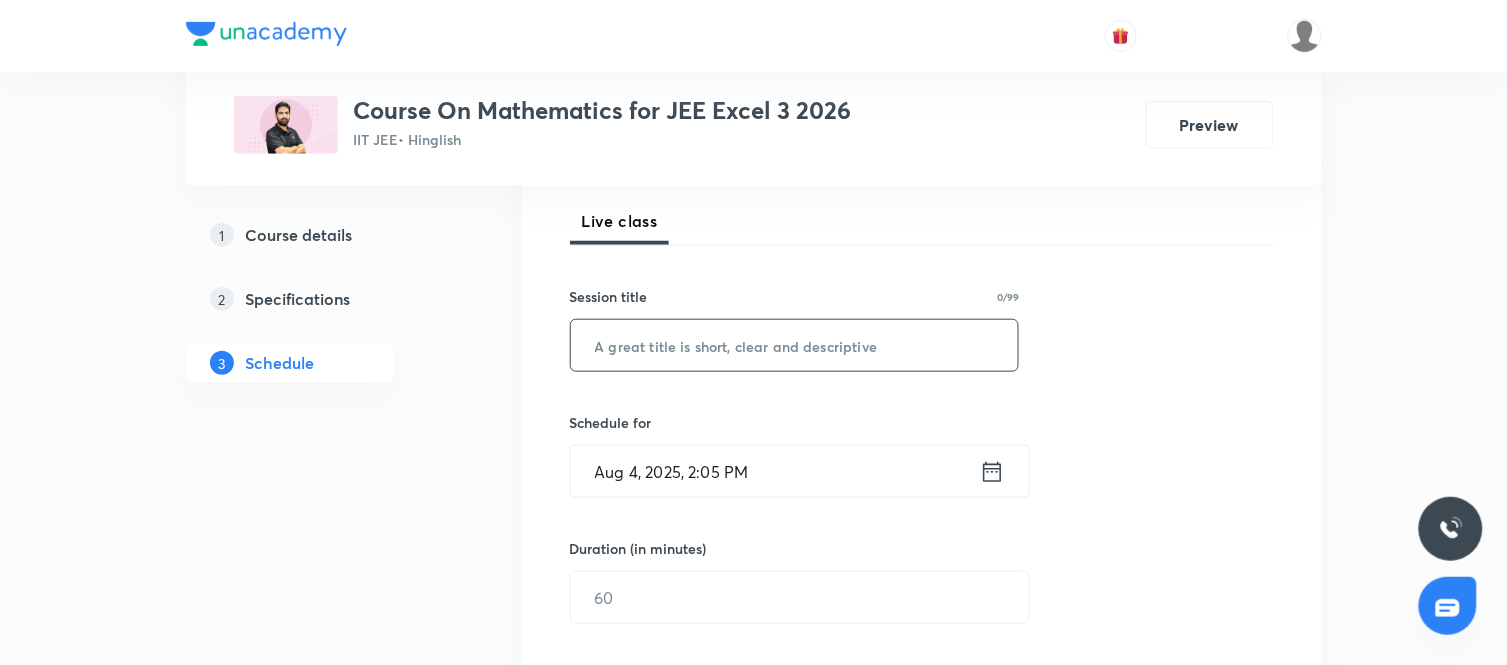 click at bounding box center (795, 345) 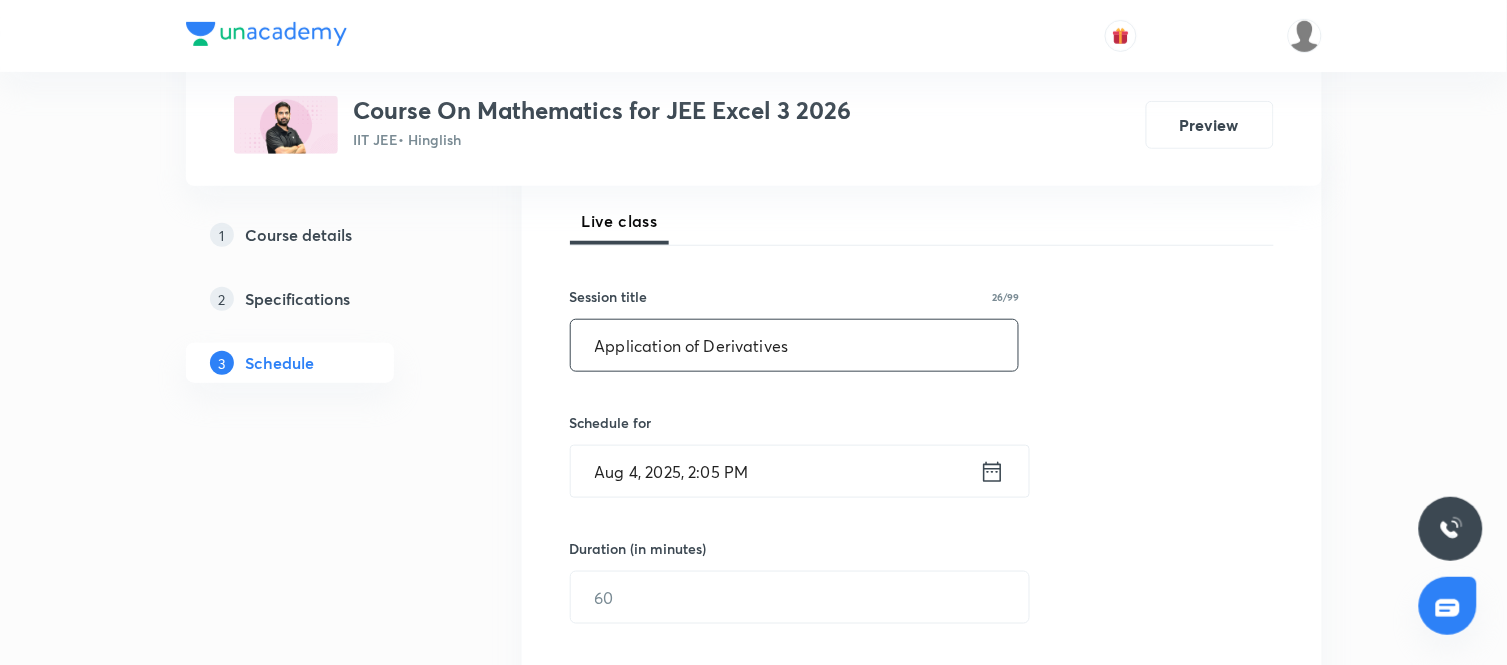 type on "Application of Derivatives" 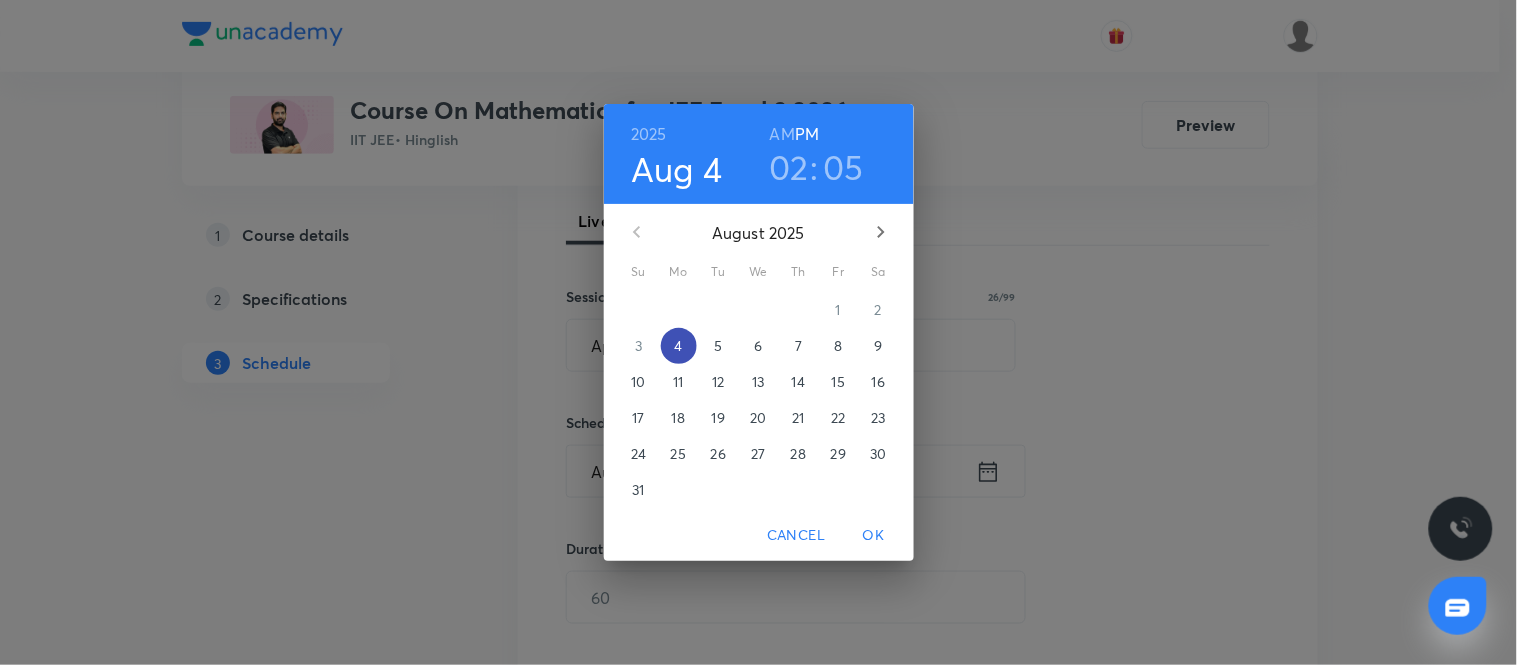 click on "4" at bounding box center (678, 346) 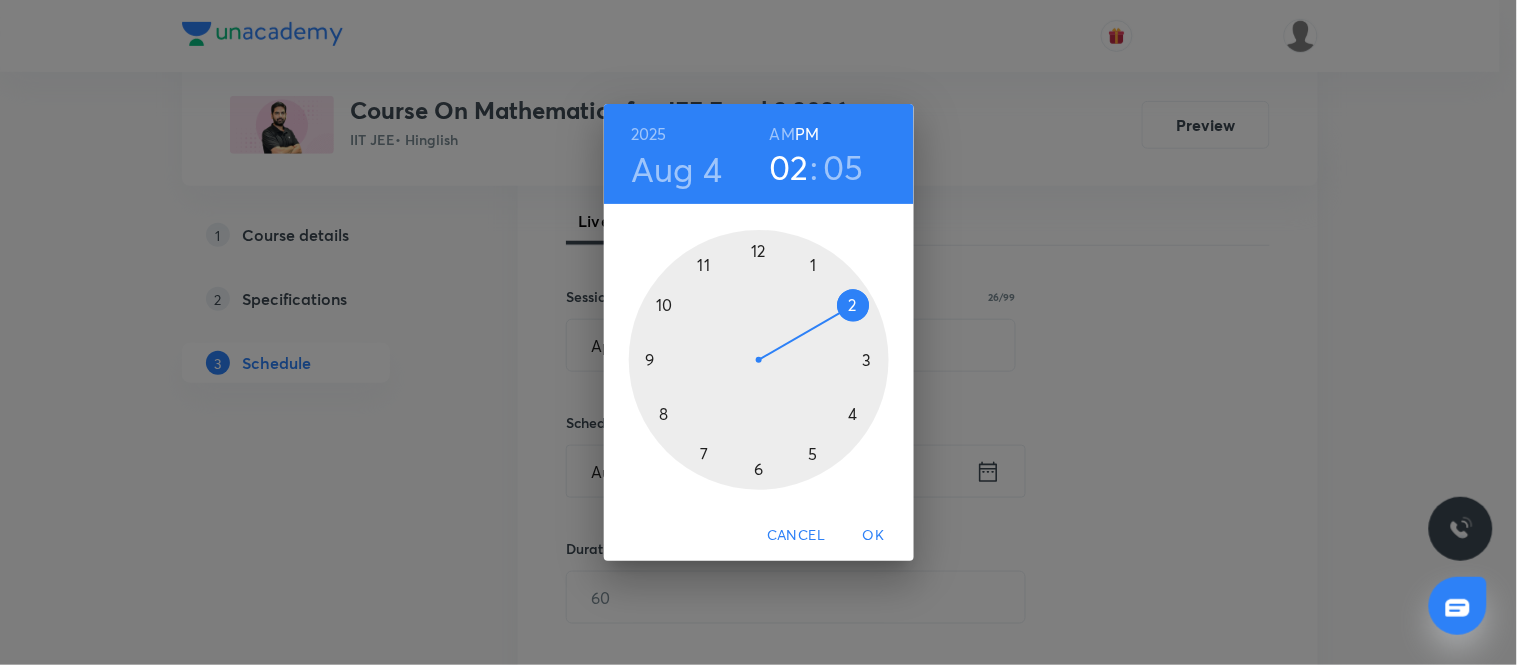 click at bounding box center [759, 360] 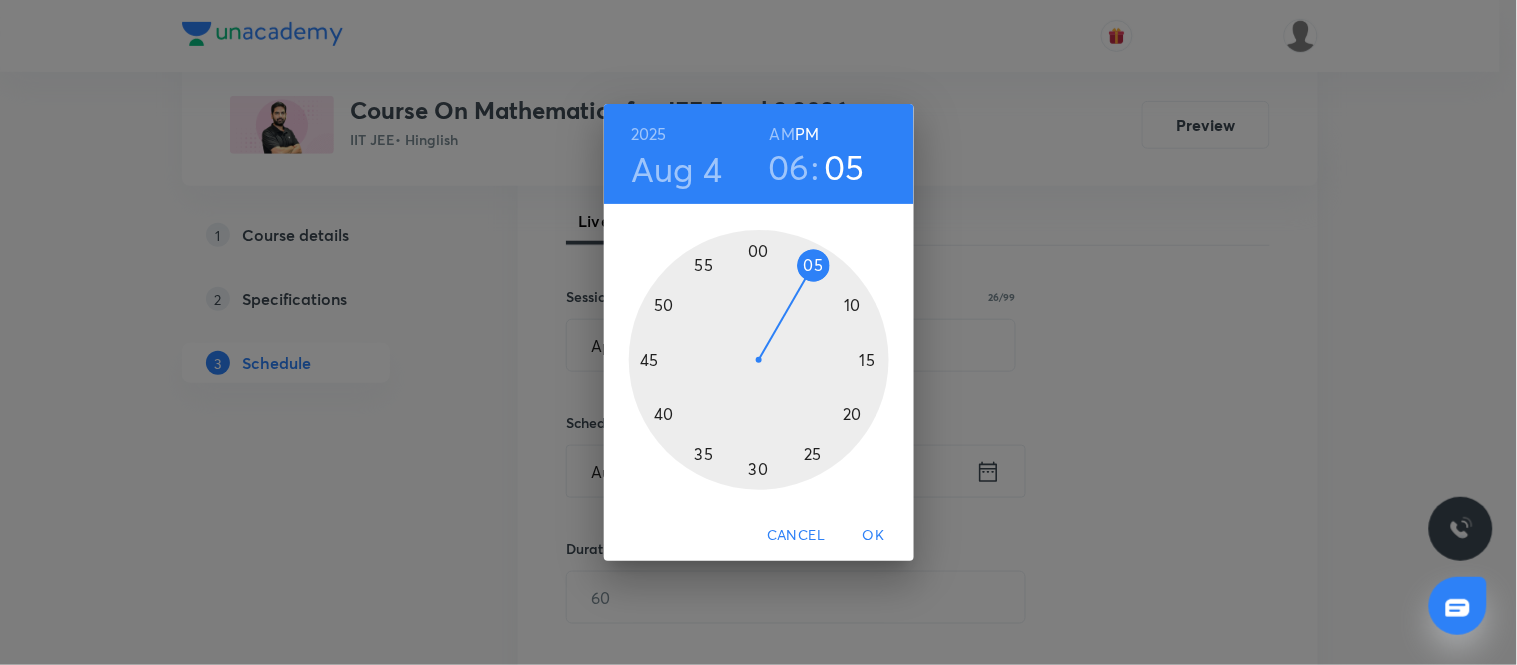 click at bounding box center [759, 360] 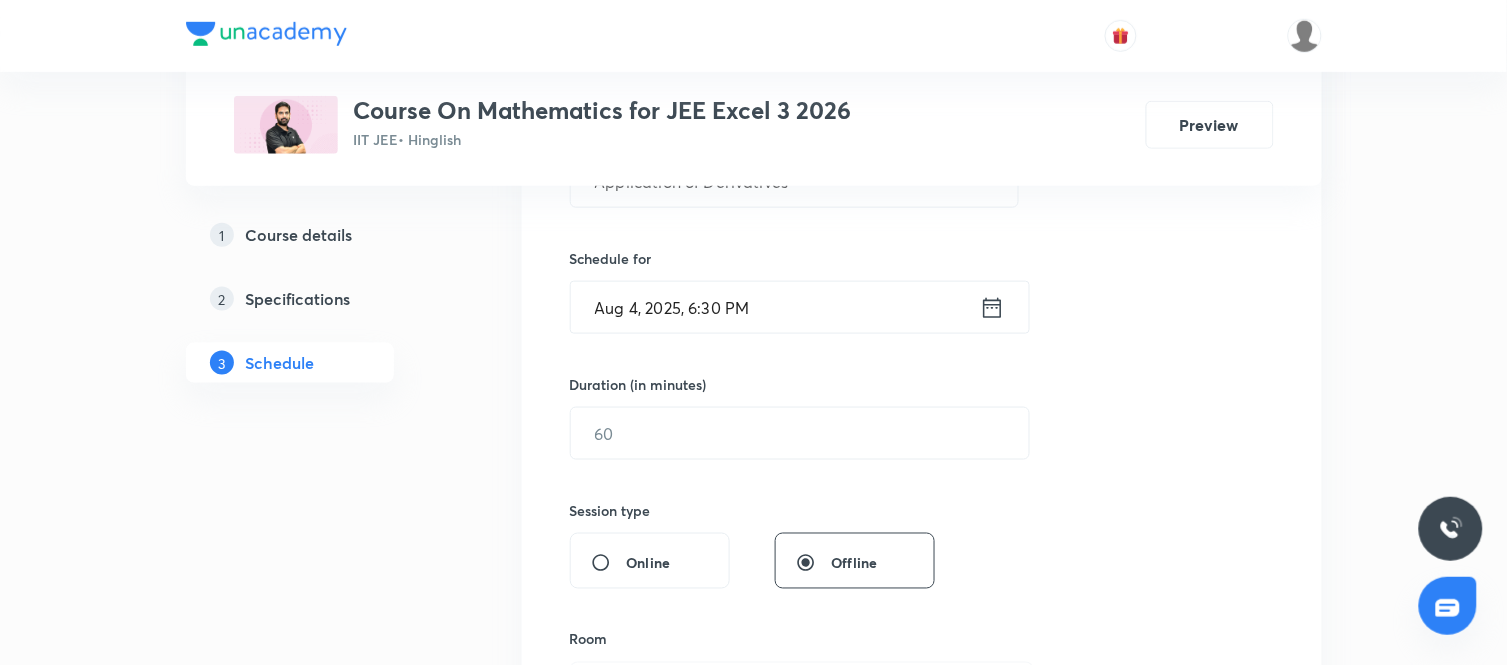 scroll, scrollTop: 446, scrollLeft: 0, axis: vertical 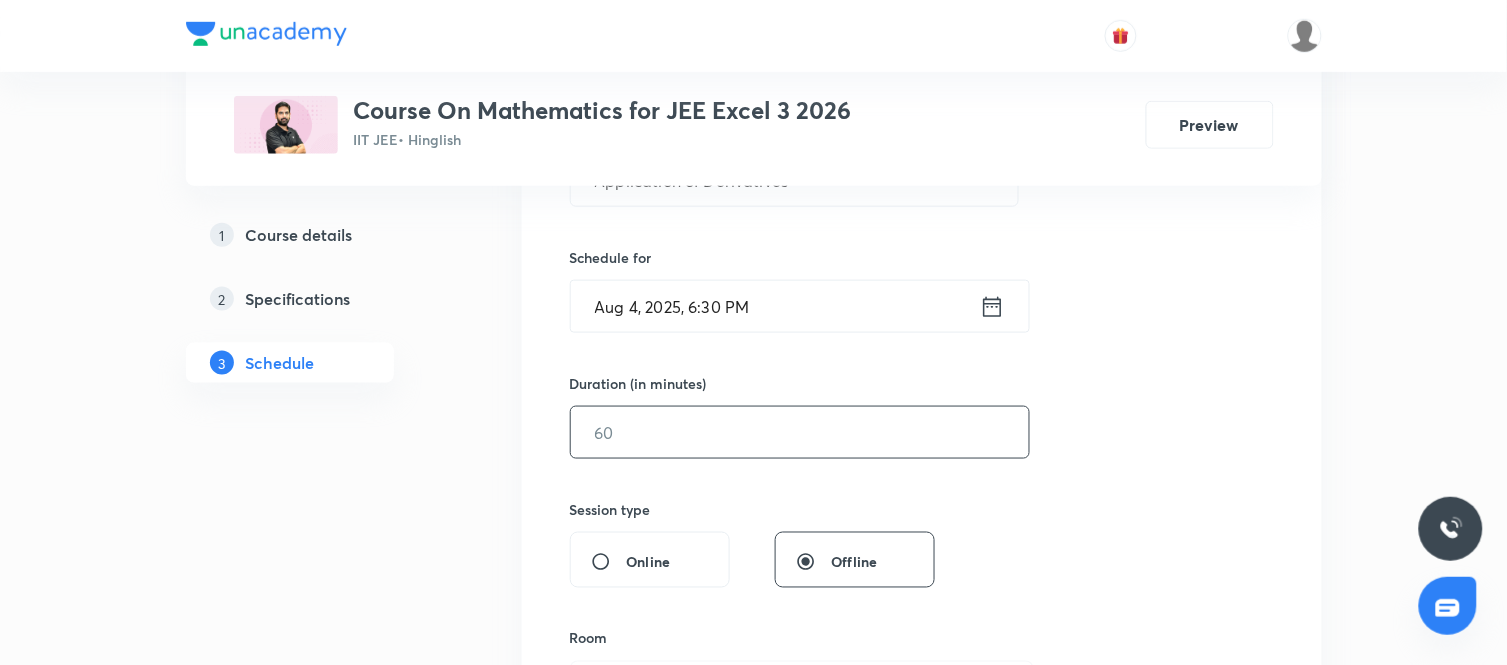 click at bounding box center [800, 432] 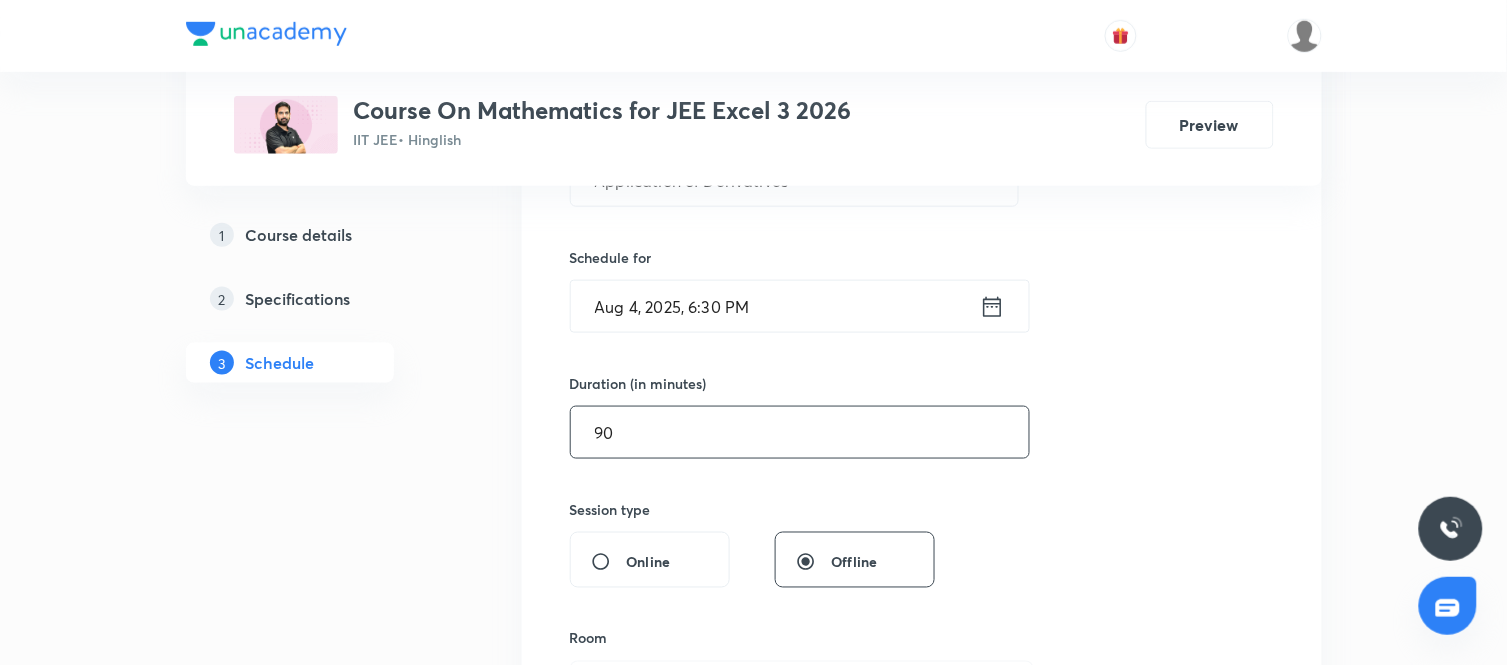 type on "90" 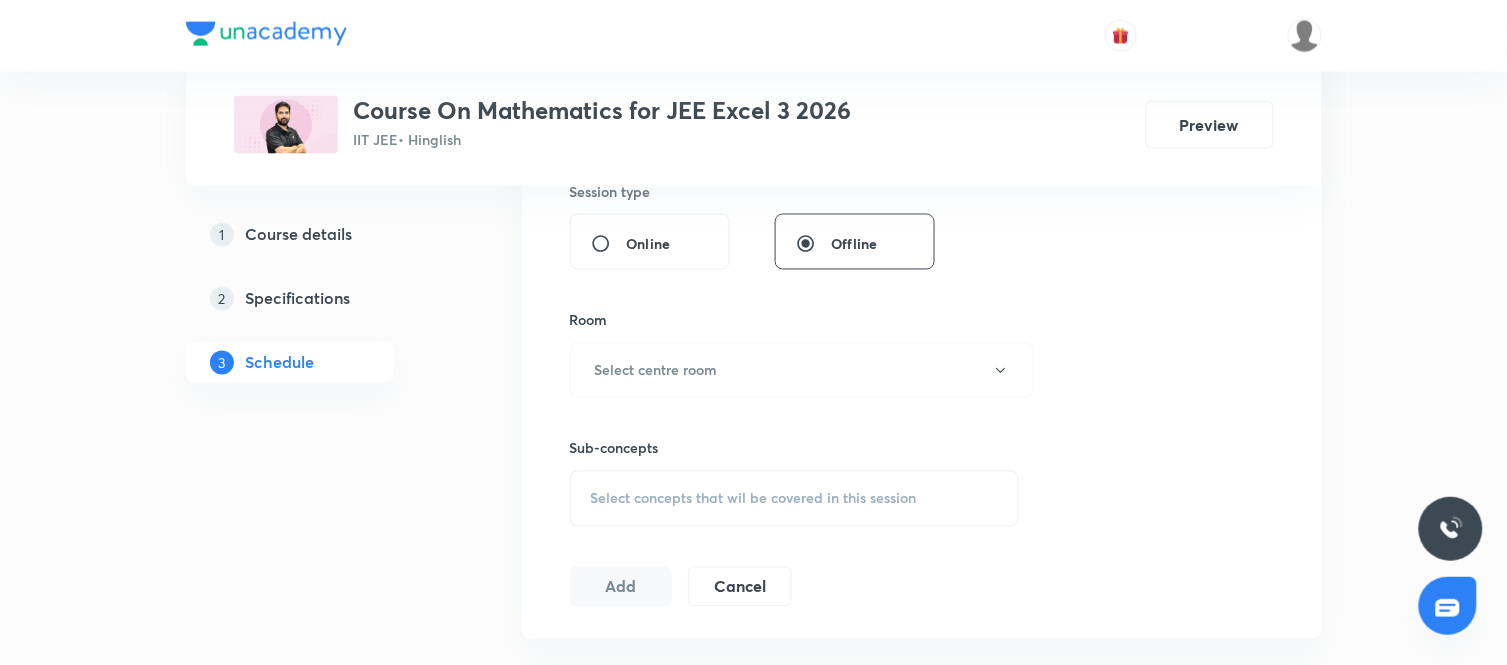 scroll, scrollTop: 798, scrollLeft: 0, axis: vertical 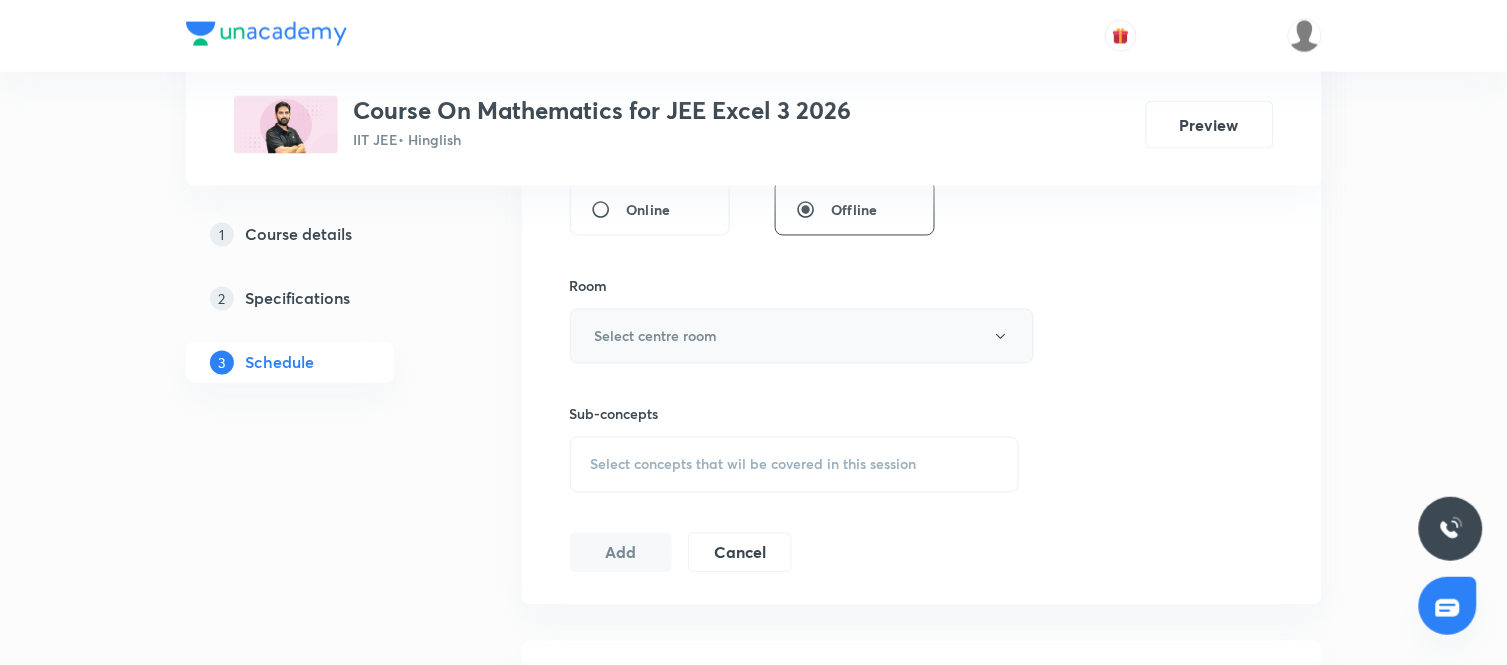 click on "Select centre room" at bounding box center [802, 336] 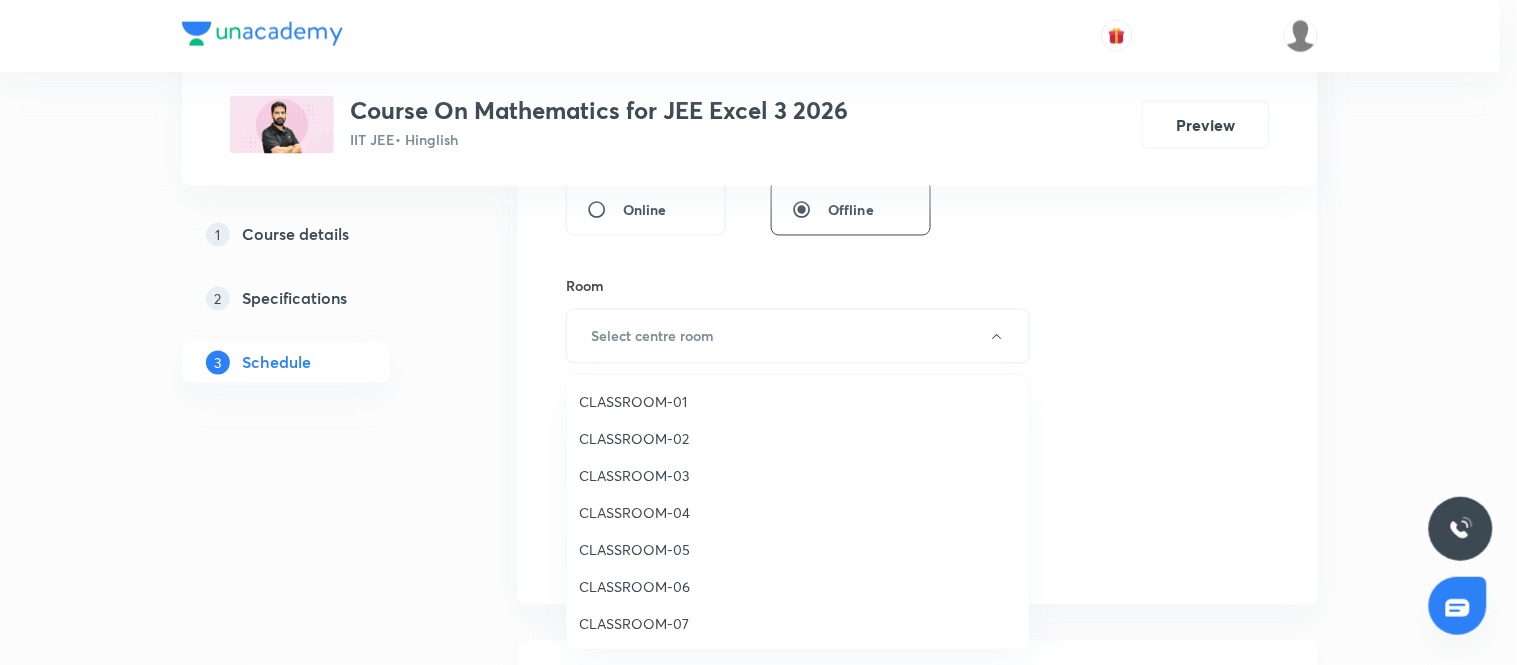 click on "CLASSROOM-04" at bounding box center (798, 512) 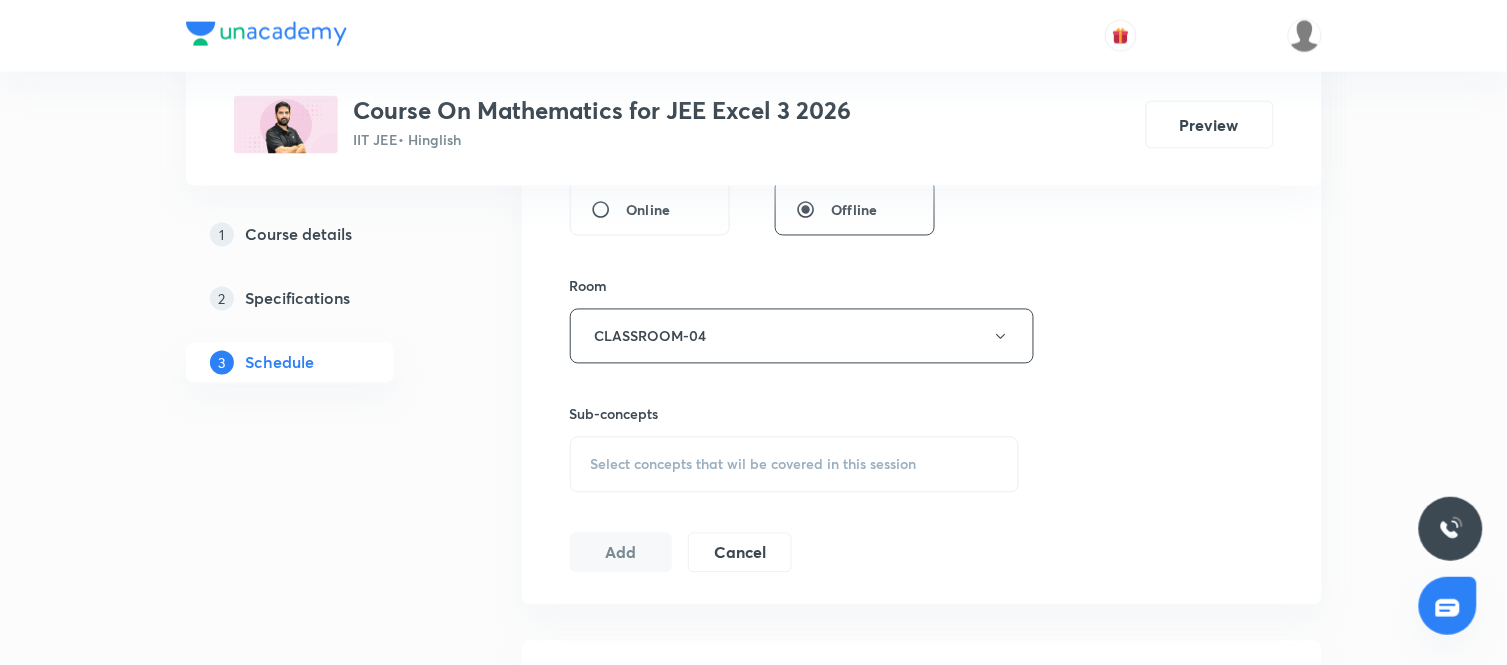 click on "Select concepts that wil be covered in this session" at bounding box center (795, 465) 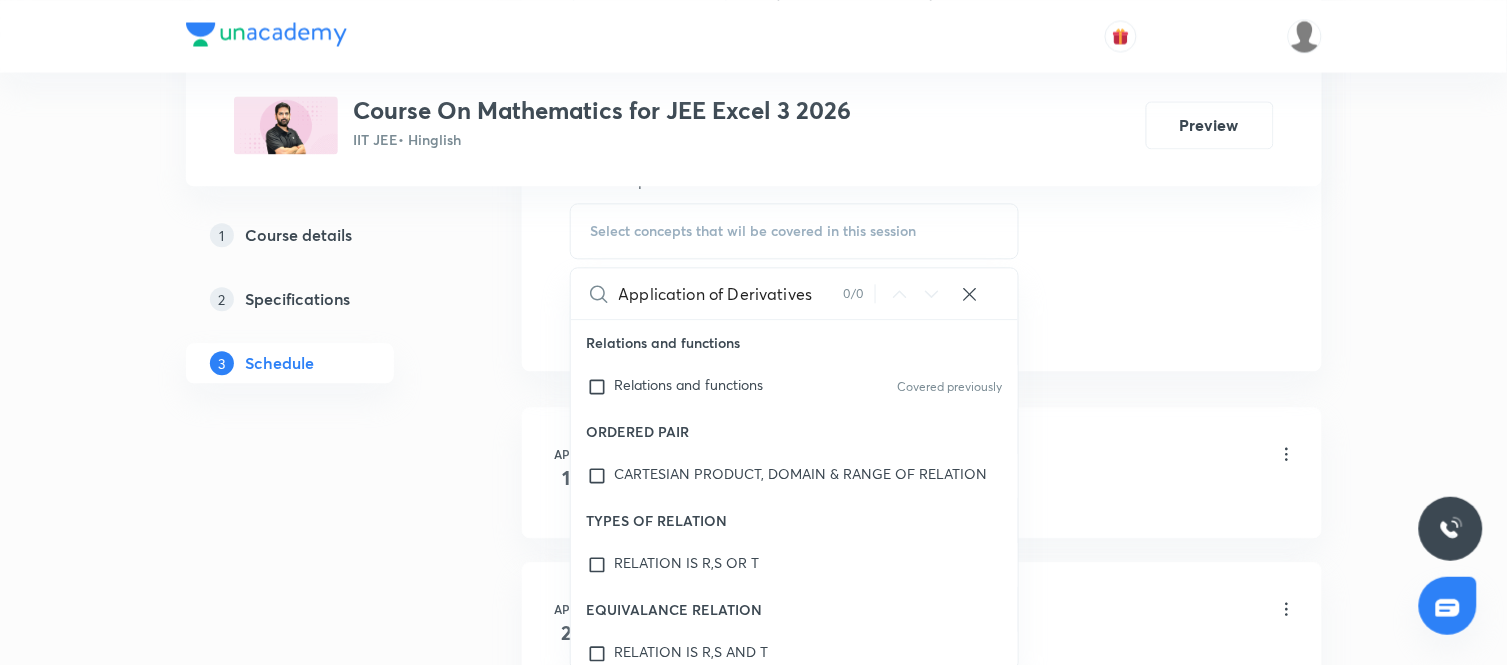 scroll, scrollTop: 1033, scrollLeft: 0, axis: vertical 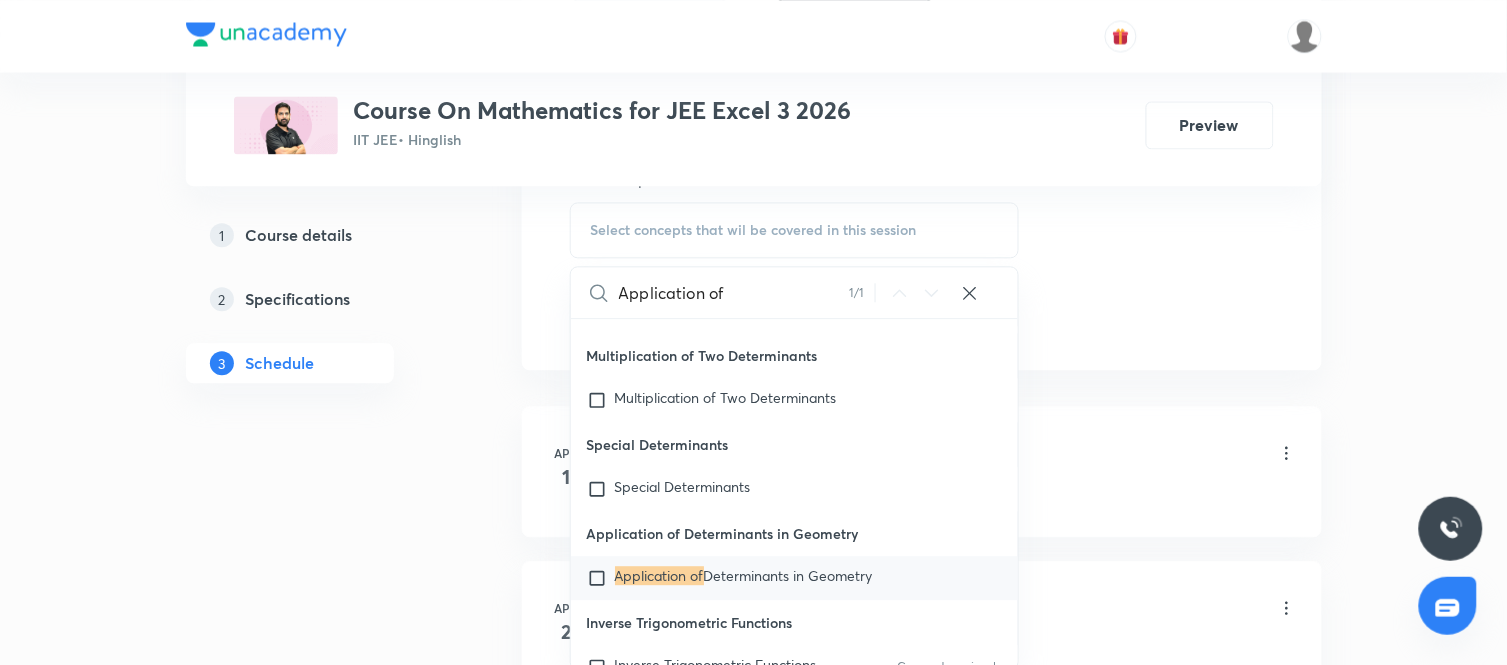 type on "Application of" 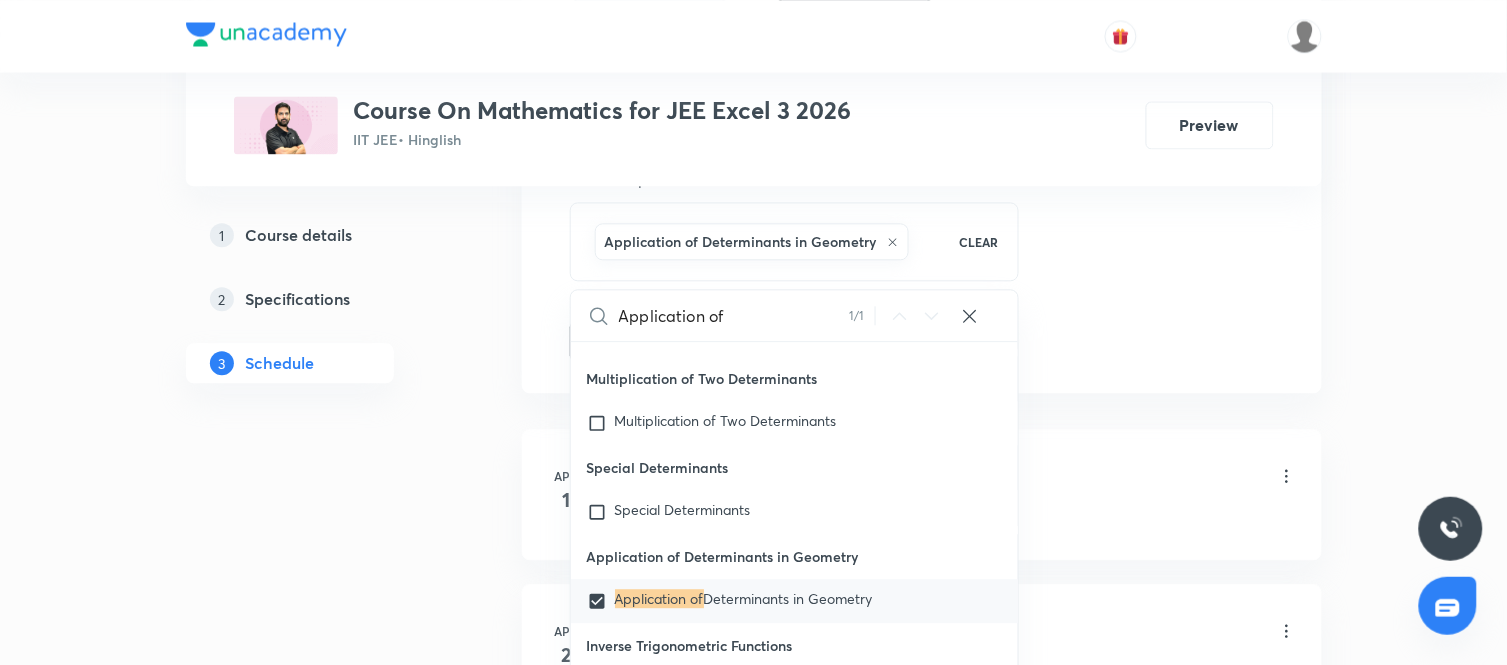 click on "1 Course details 2 Specifications 3 Schedule" at bounding box center [322, 6598] 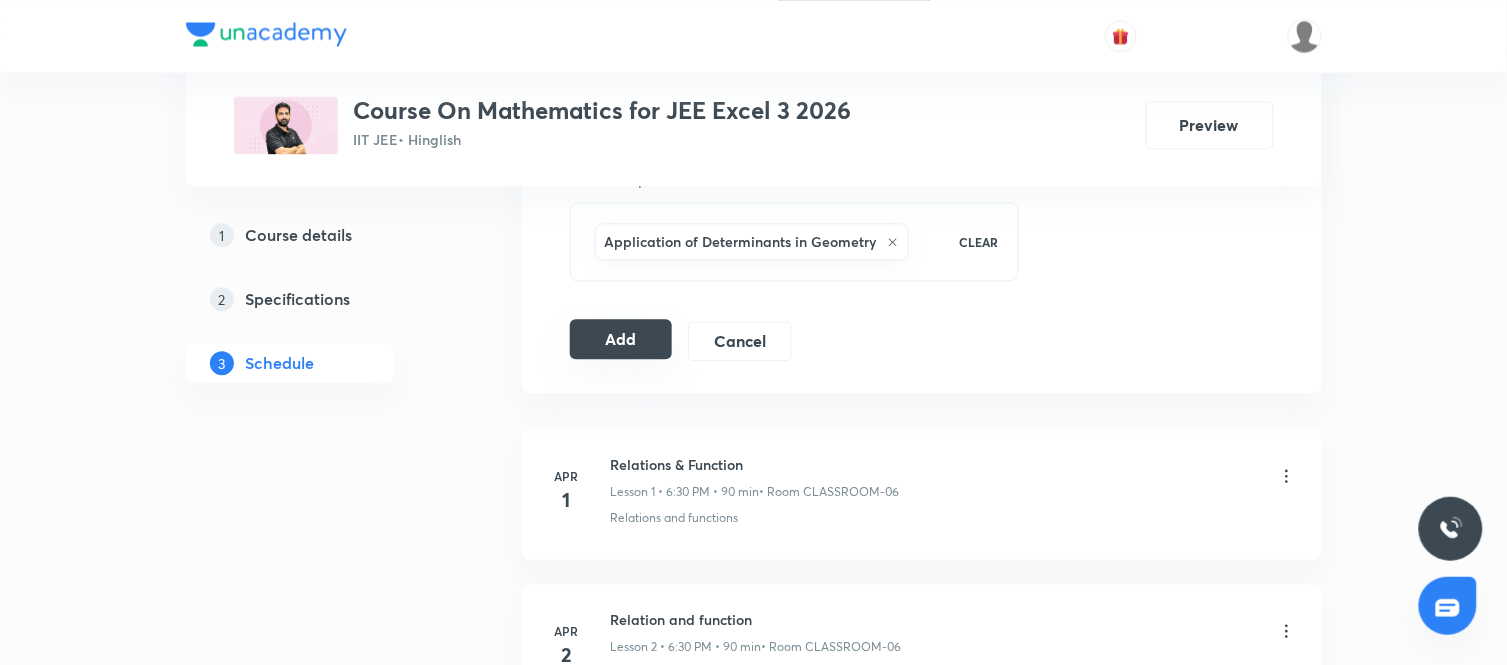 click on "Add" at bounding box center (621, 339) 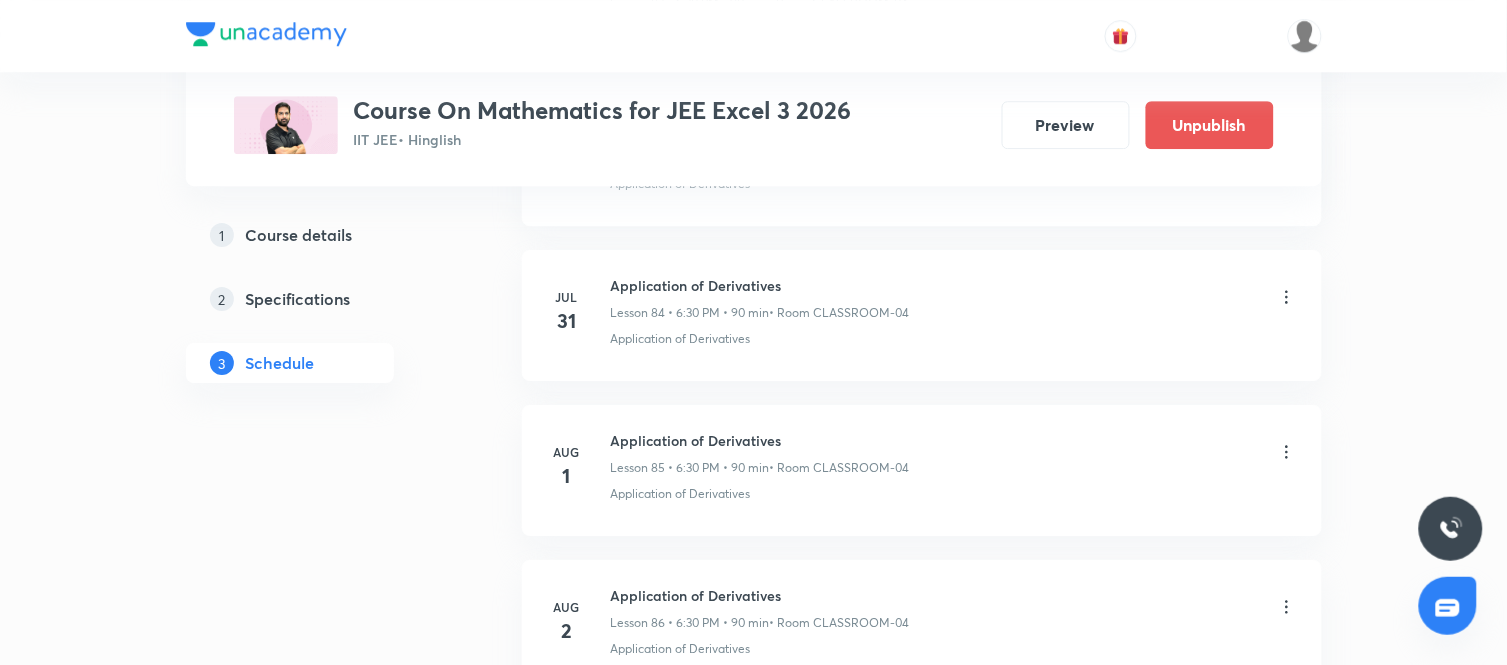 scroll, scrollTop: 13523, scrollLeft: 0, axis: vertical 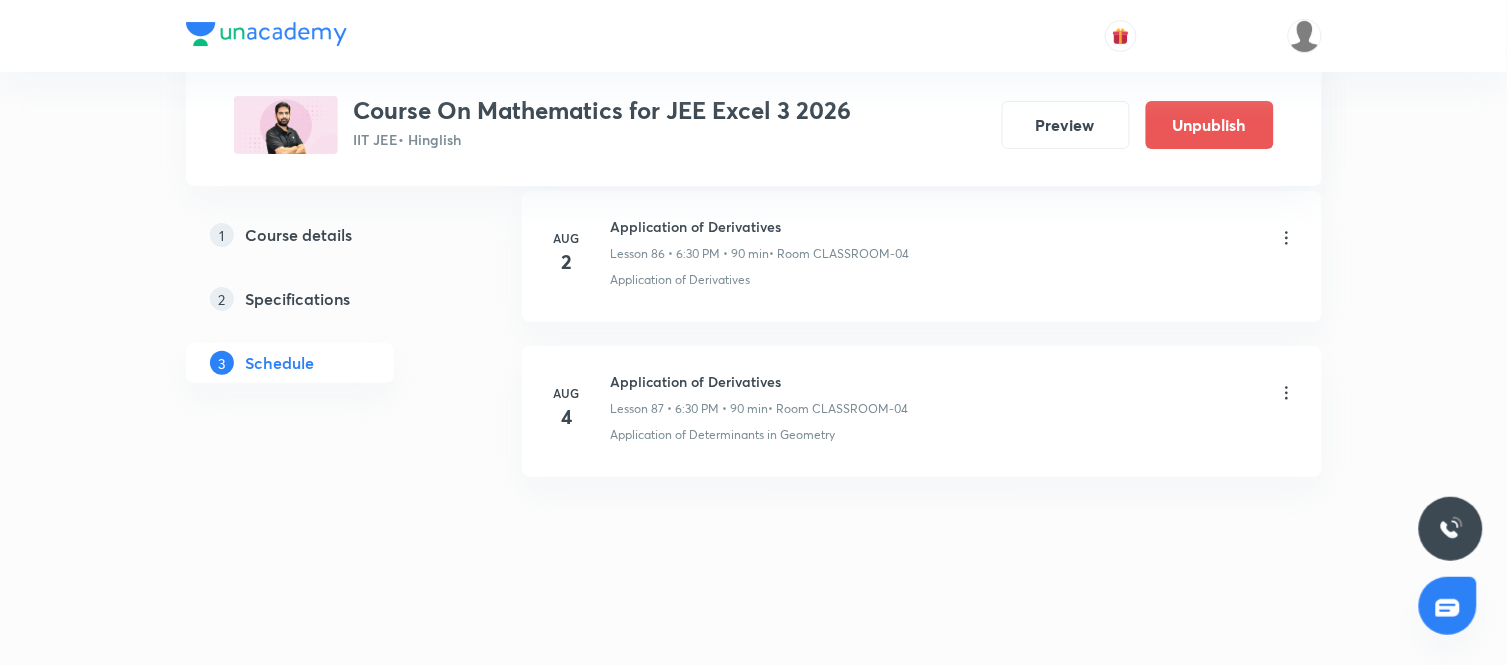 click on "Application of Derivatives" at bounding box center (760, 381) 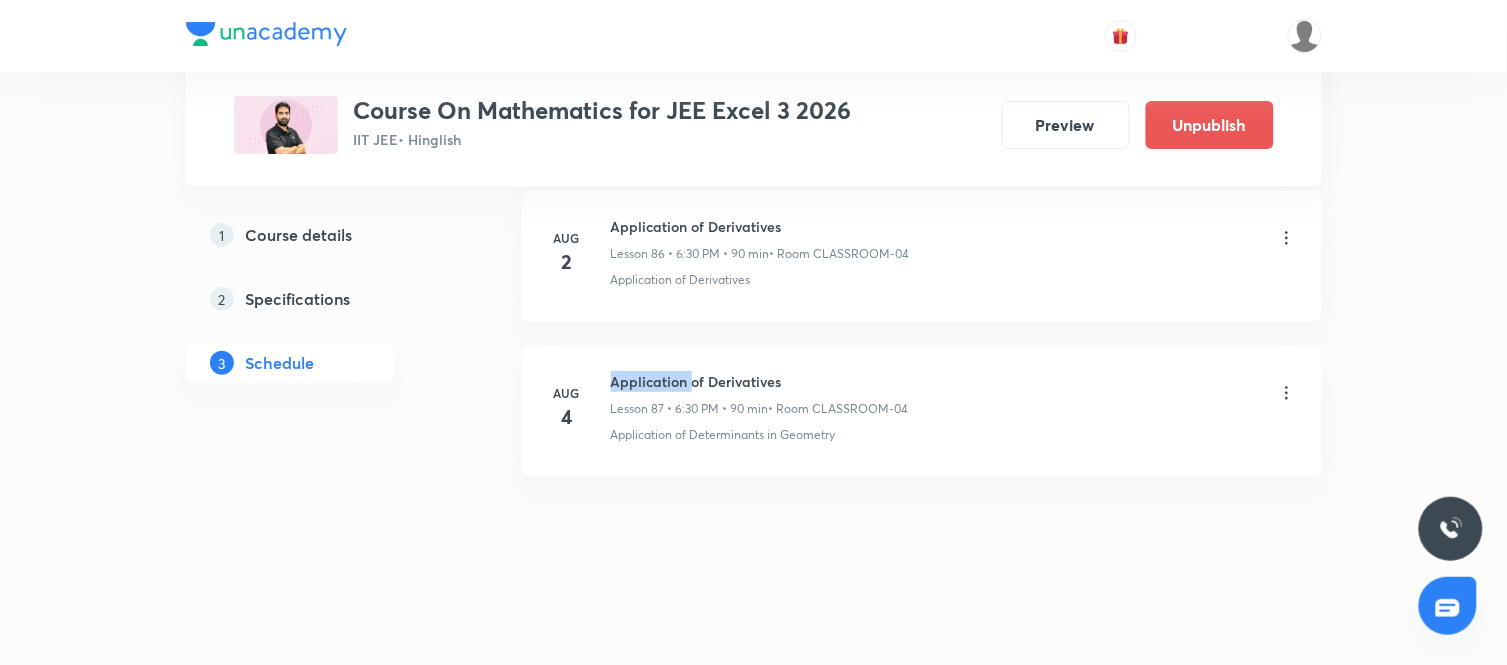 click on "Application of Derivatives" at bounding box center (760, 381) 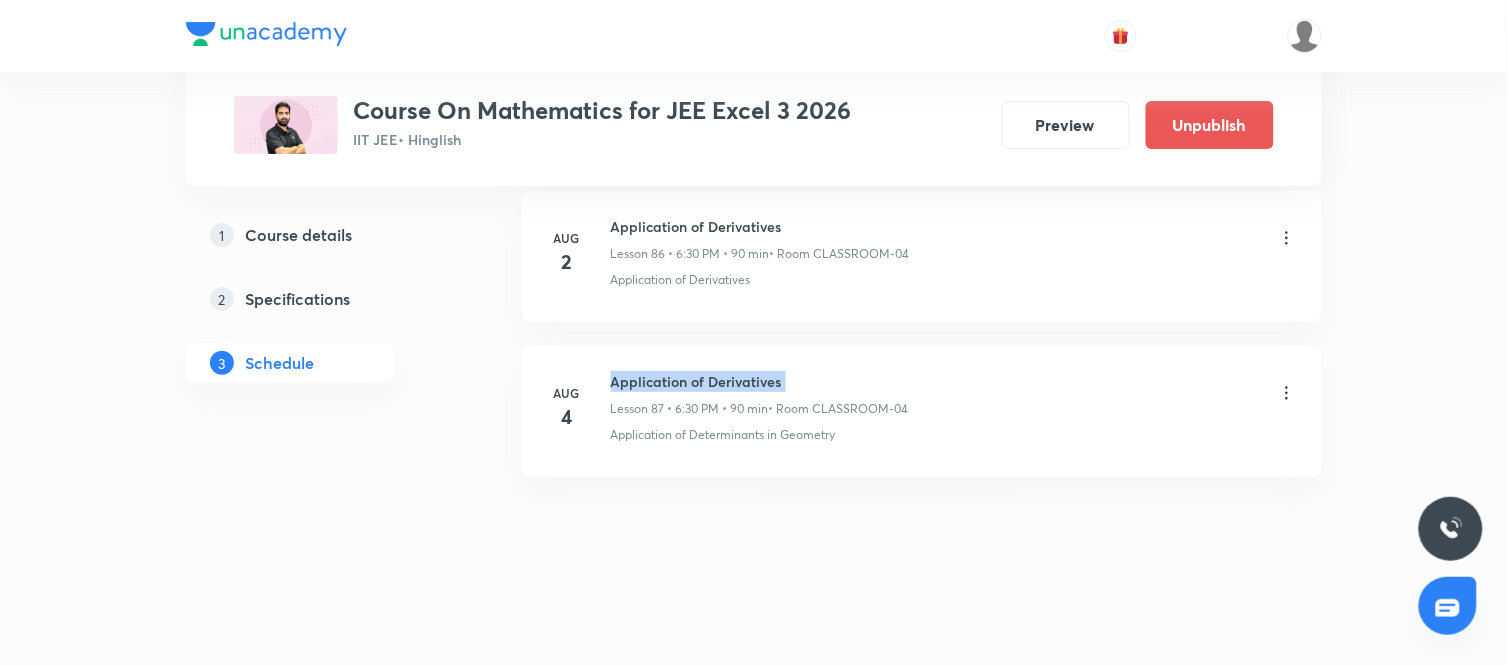 click on "Application of Derivatives" at bounding box center [760, 381] 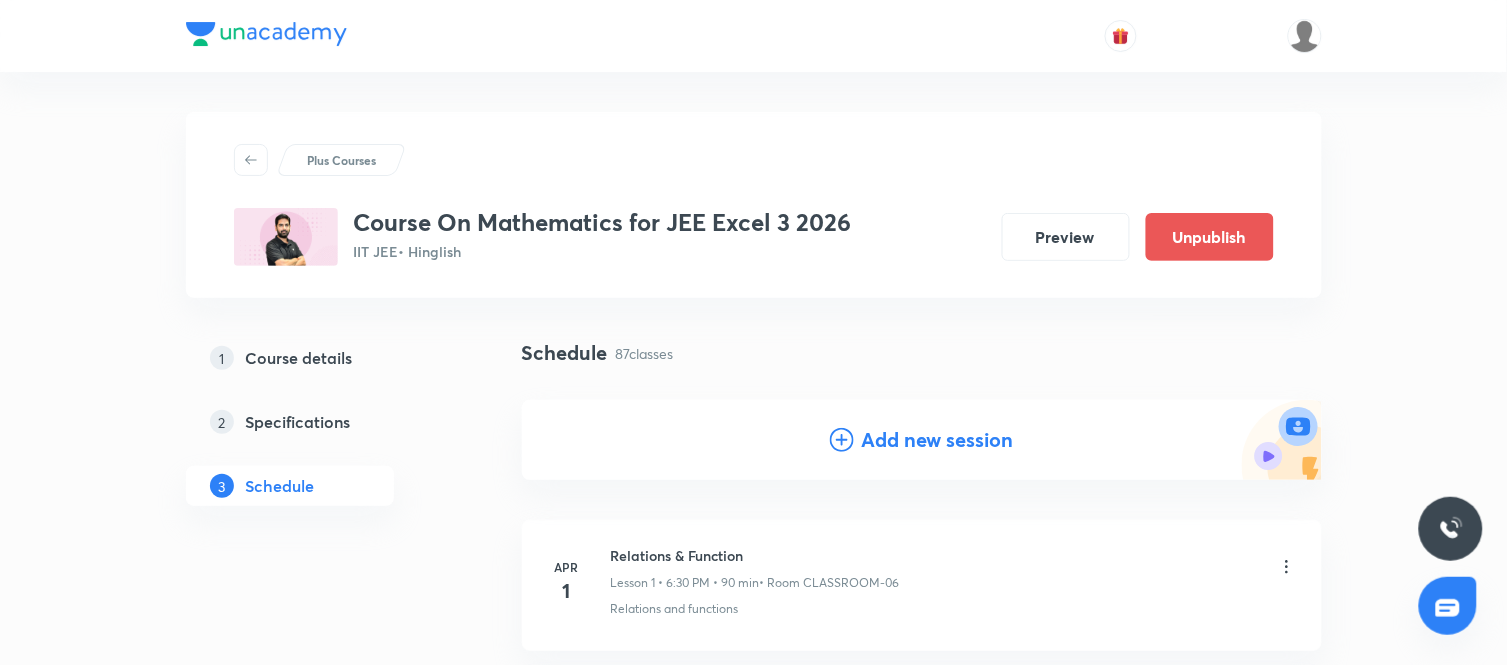 scroll, scrollTop: 117, scrollLeft: 0, axis: vertical 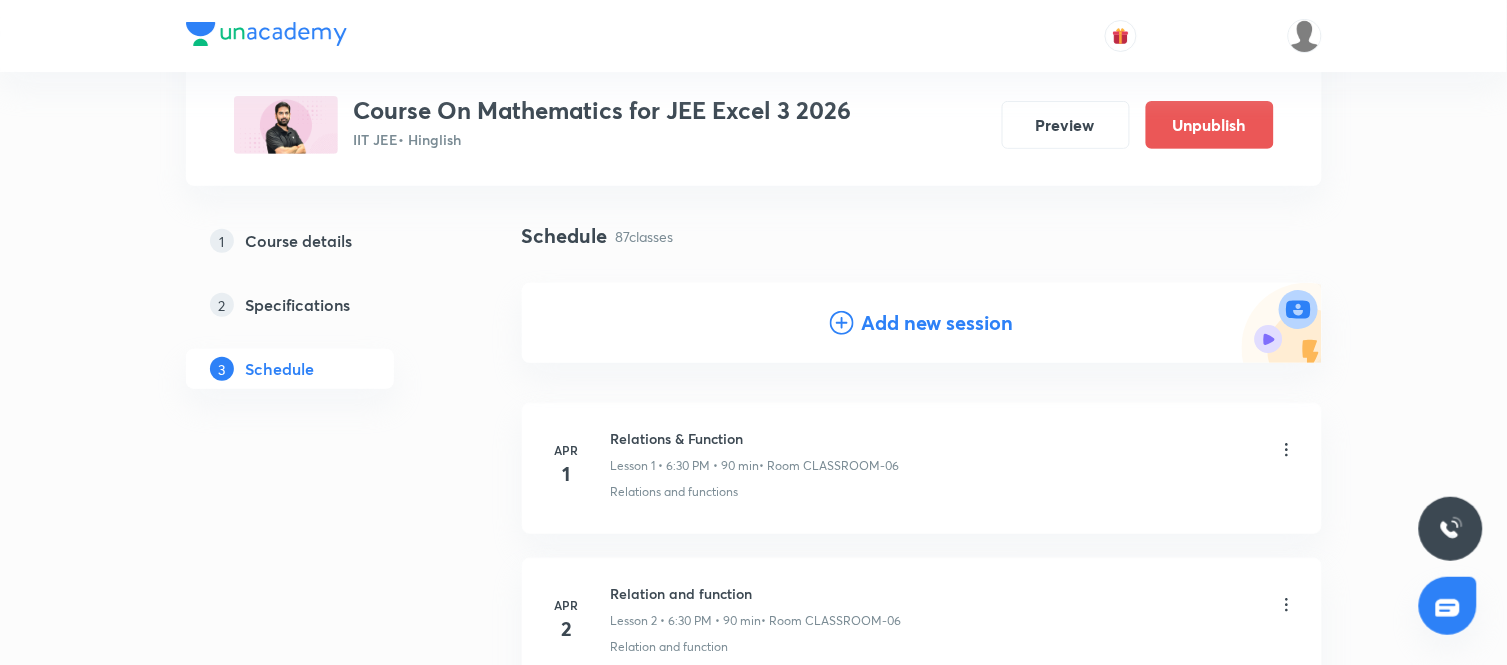 click on "Add new session" at bounding box center [938, 323] 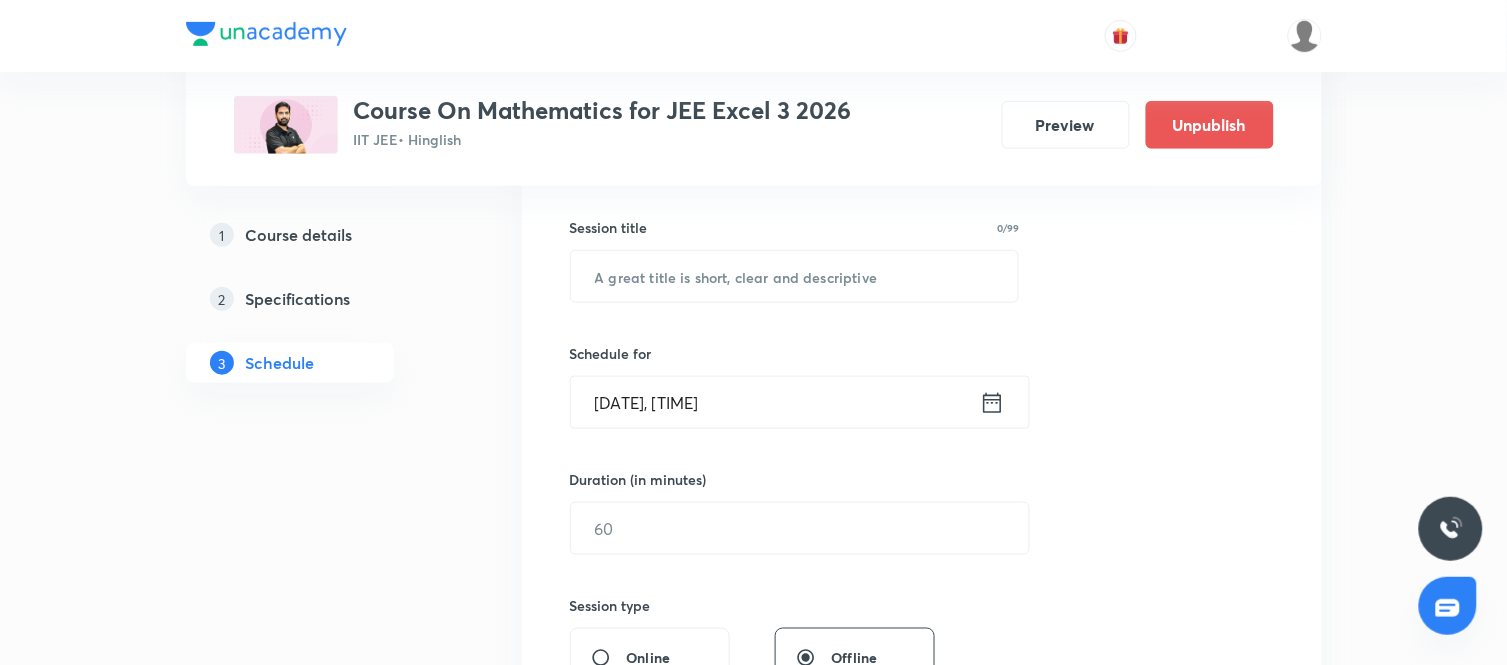 scroll, scrollTop: 351, scrollLeft: 0, axis: vertical 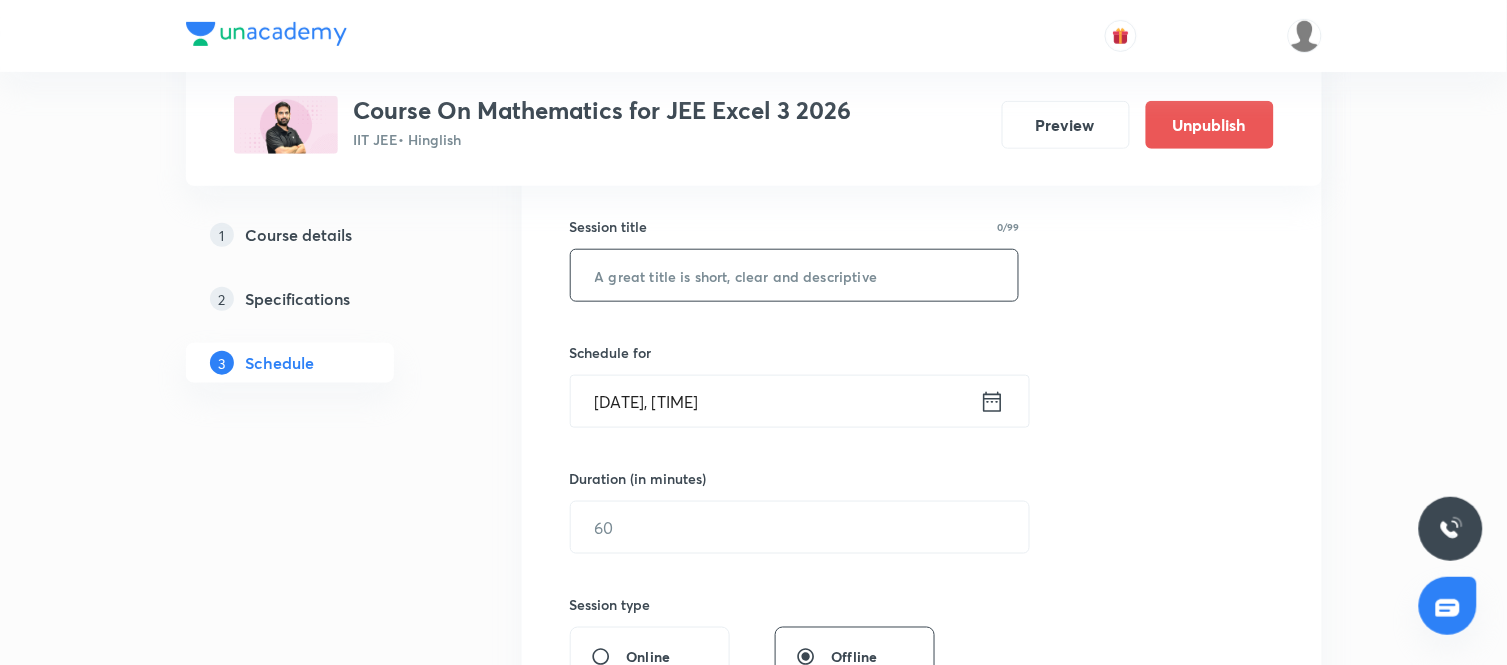 click at bounding box center [795, 275] 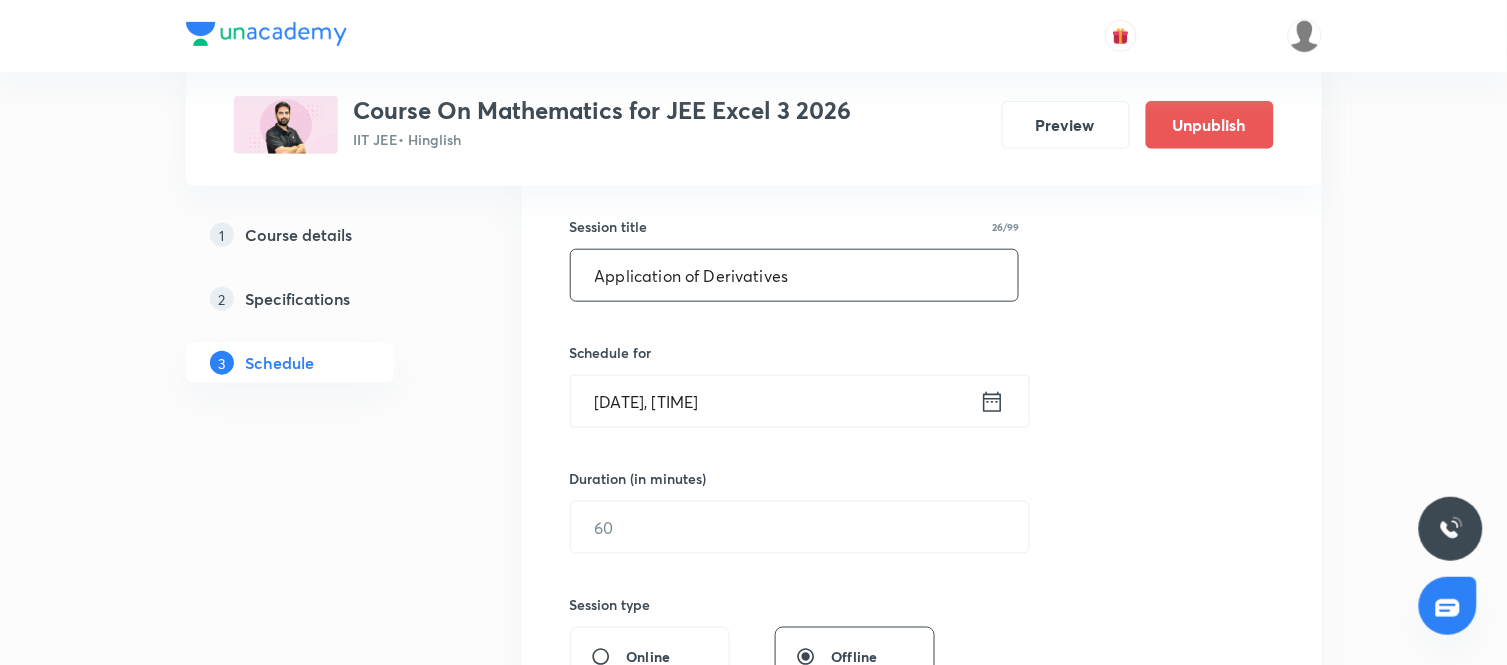 type on "Application of Derivatives" 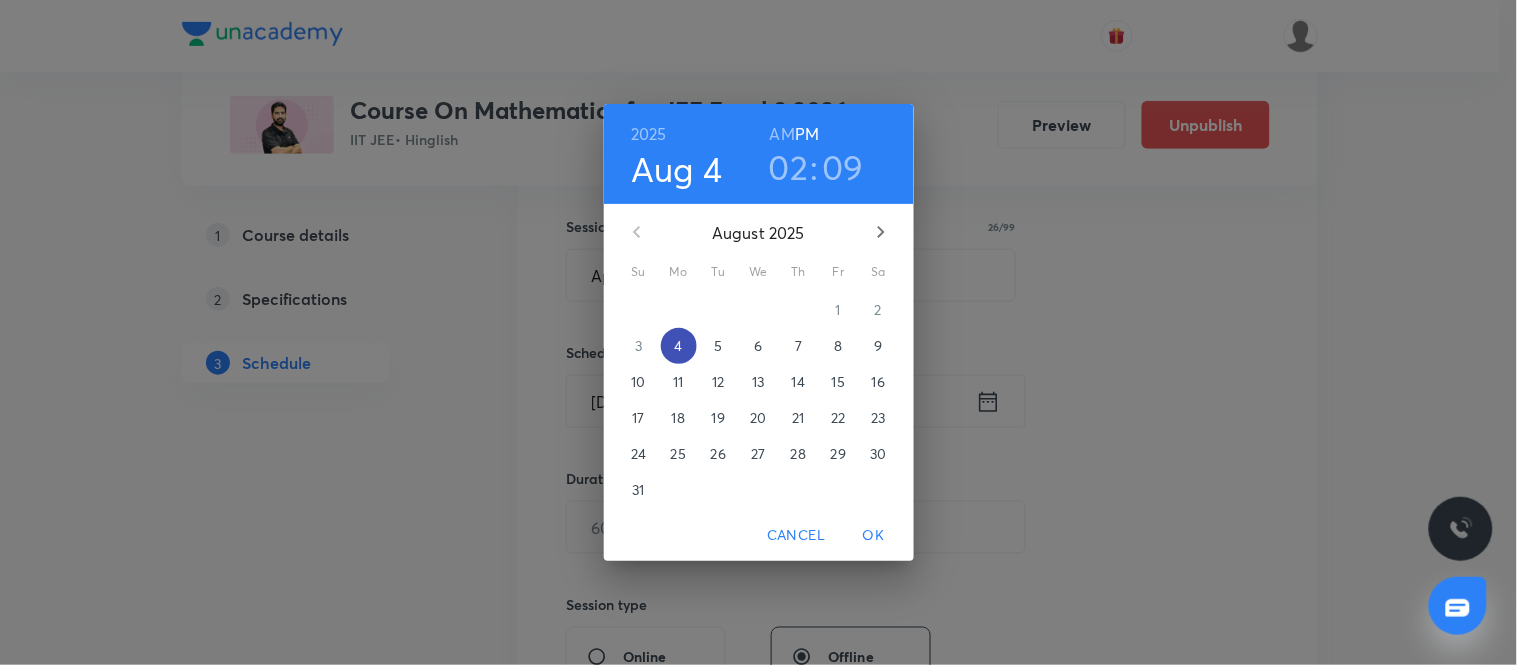 click on "4" at bounding box center [678, 346] 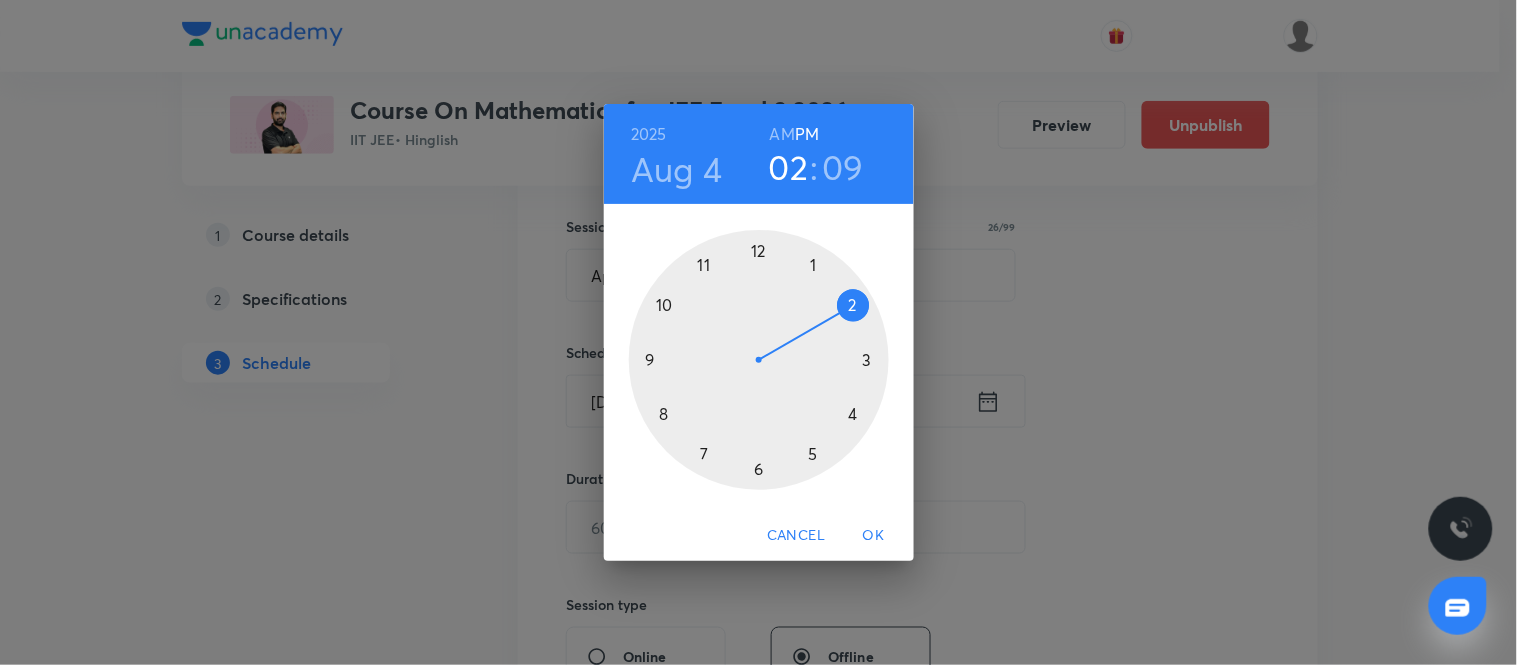 click at bounding box center (759, 360) 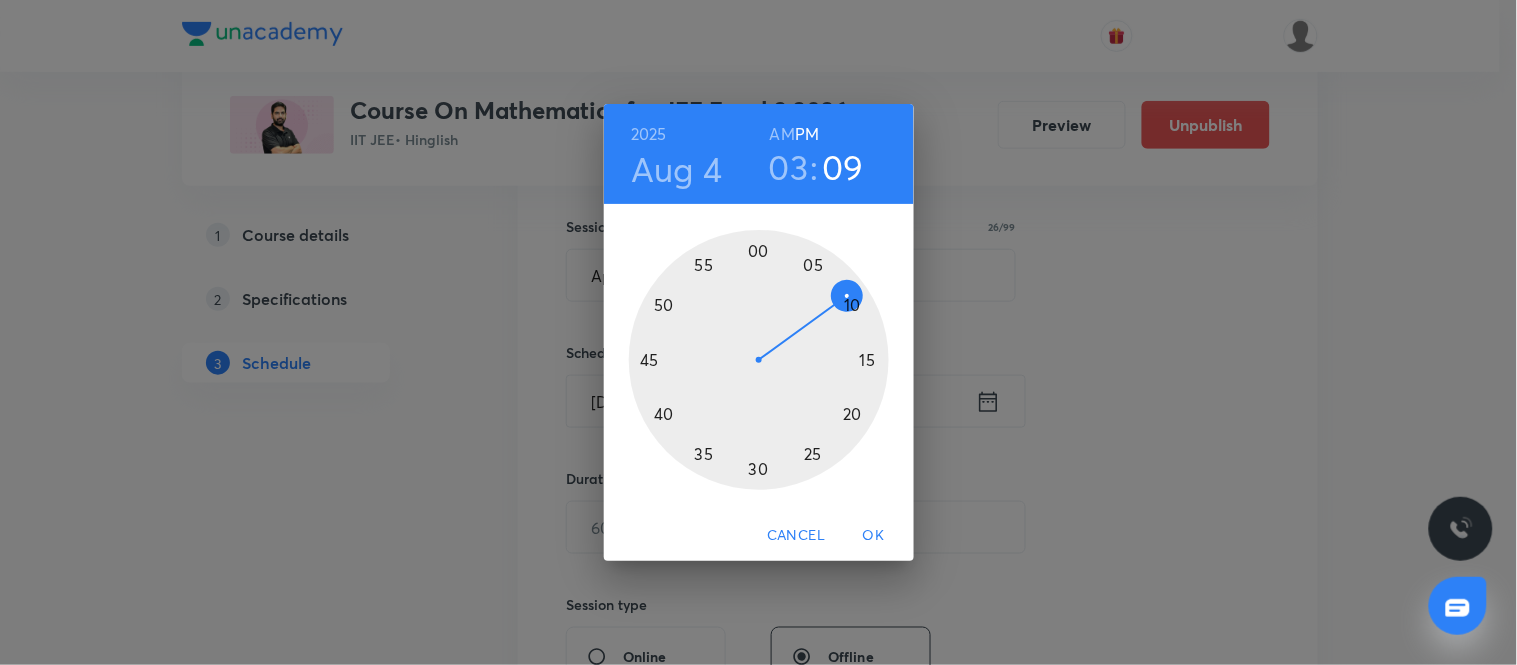 click at bounding box center [759, 360] 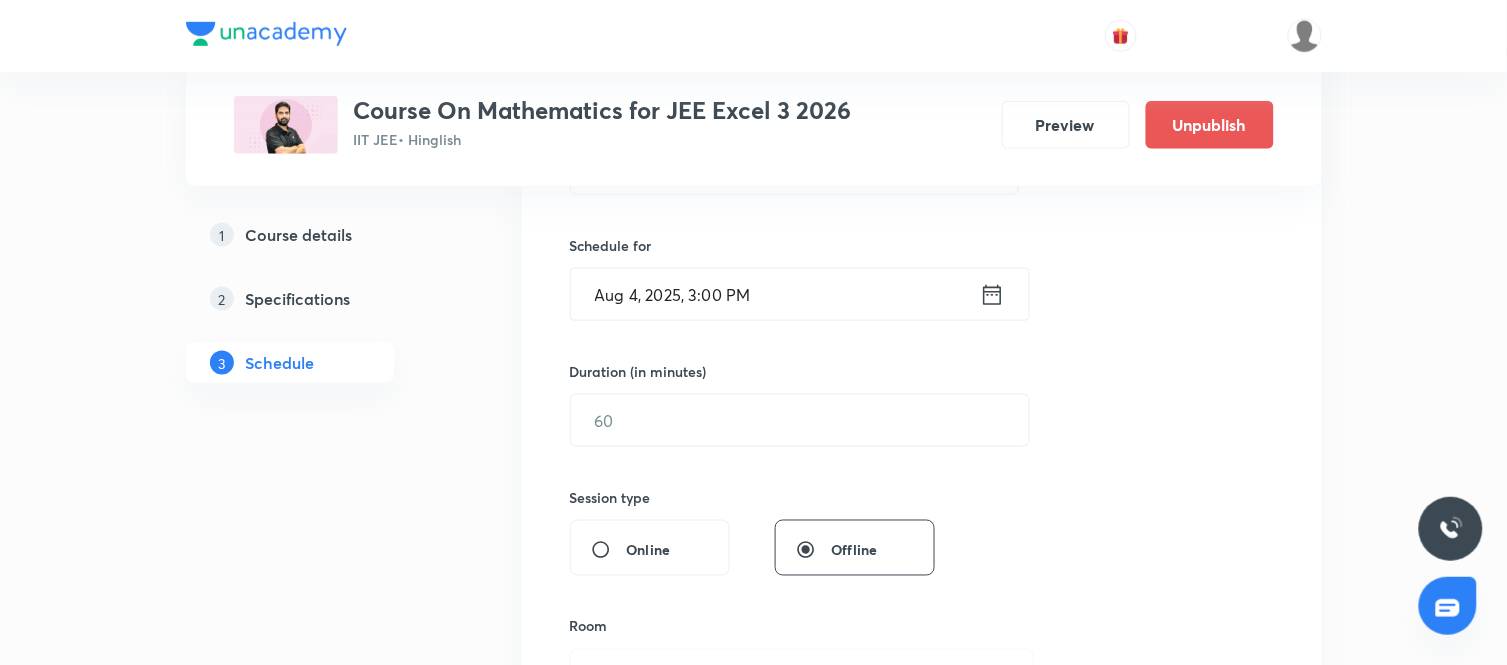 scroll, scrollTop: 460, scrollLeft: 0, axis: vertical 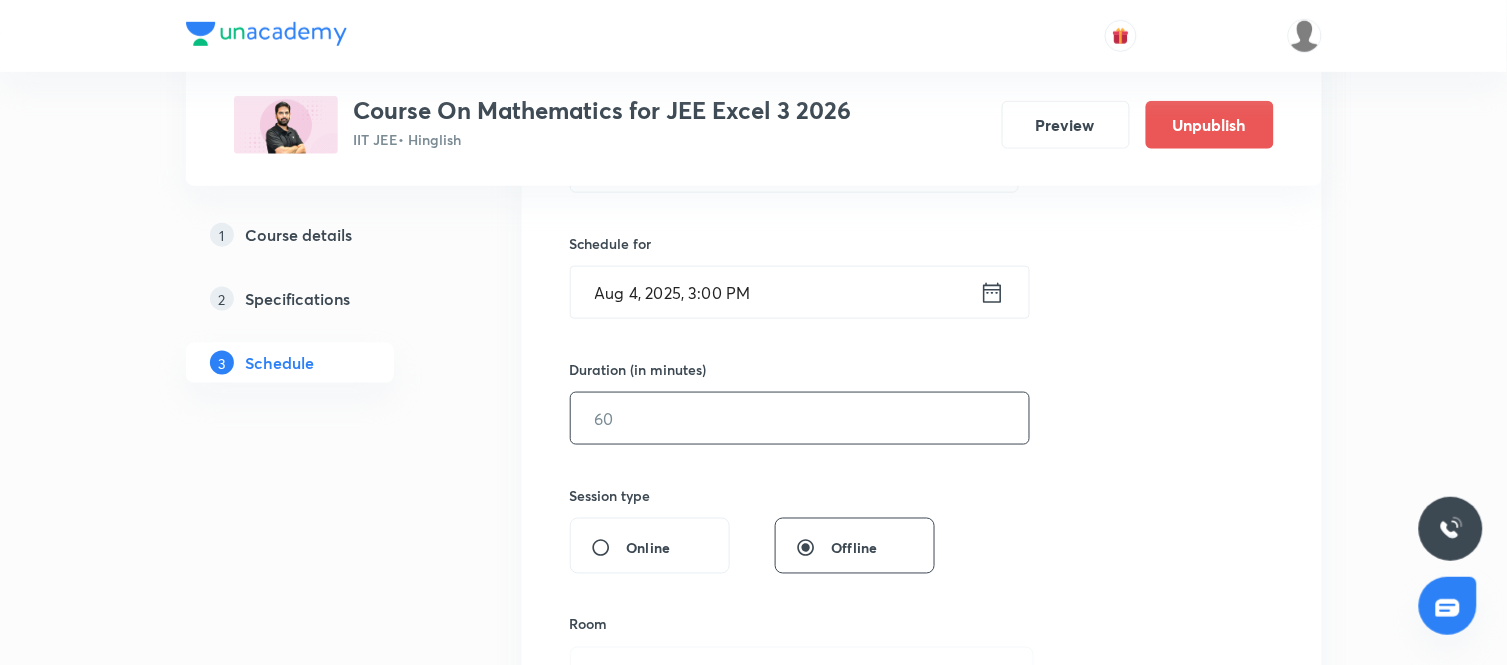 click at bounding box center (800, 418) 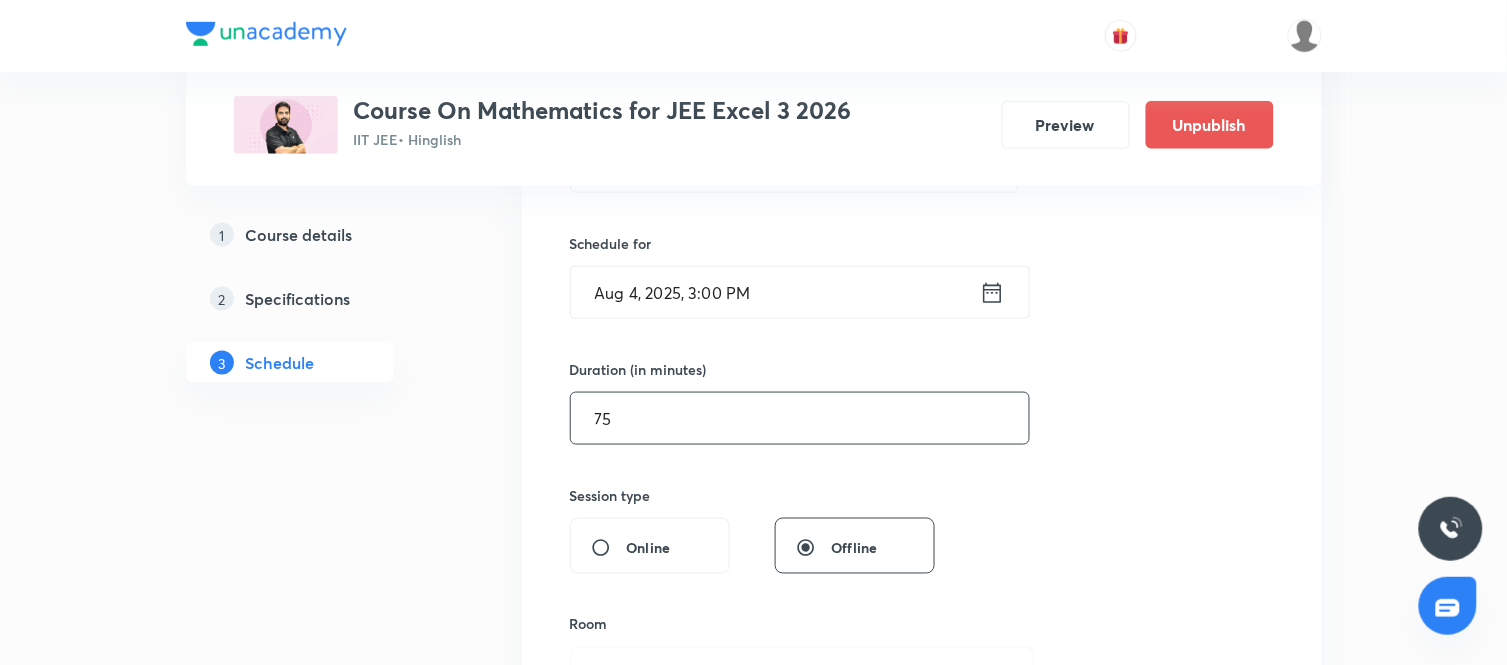 type on "75" 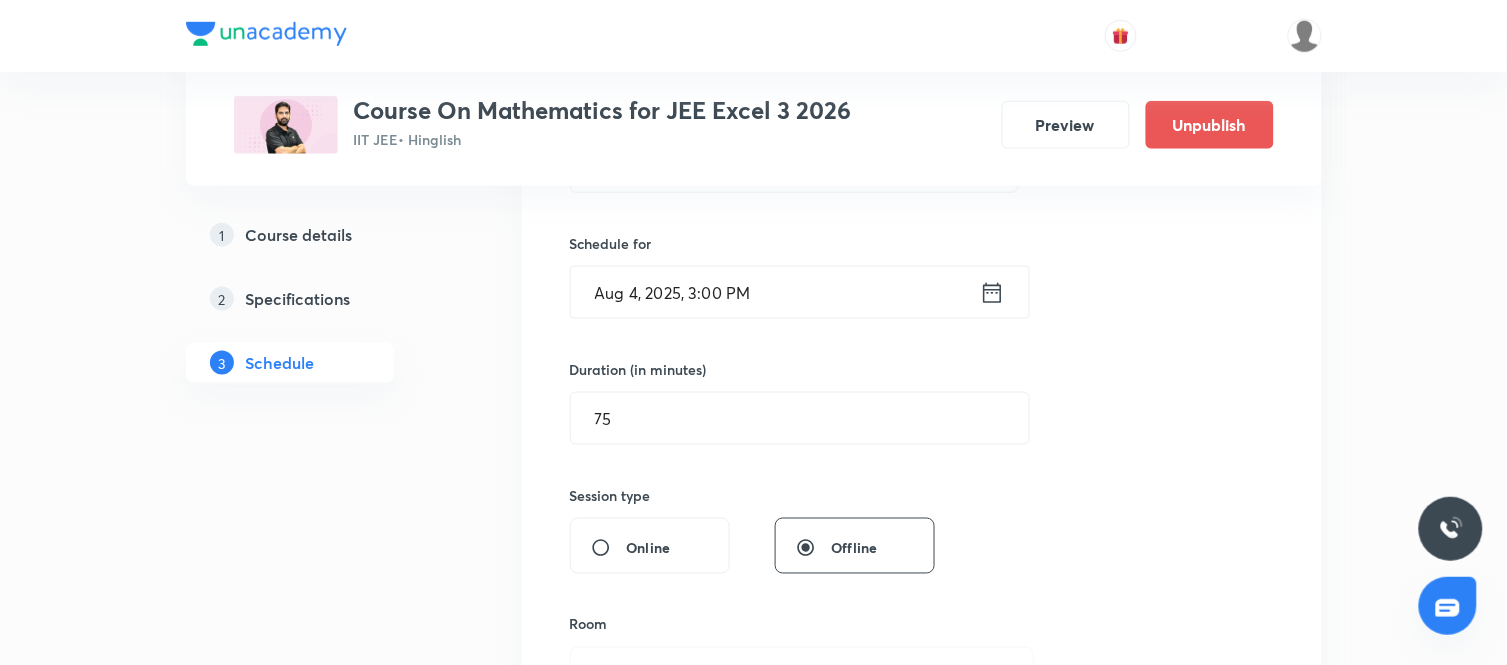click on "Session  88 Live class Session title 26/99 Application of Derivatives ​ Schedule for Aug 4, 2025, 3:00 PM ​ Duration (in minutes) 75 ​   Session type Online Offline Room Select centre room Sub-concepts Select concepts that wil be covered in this session Add Cancel" at bounding box center [922, 441] 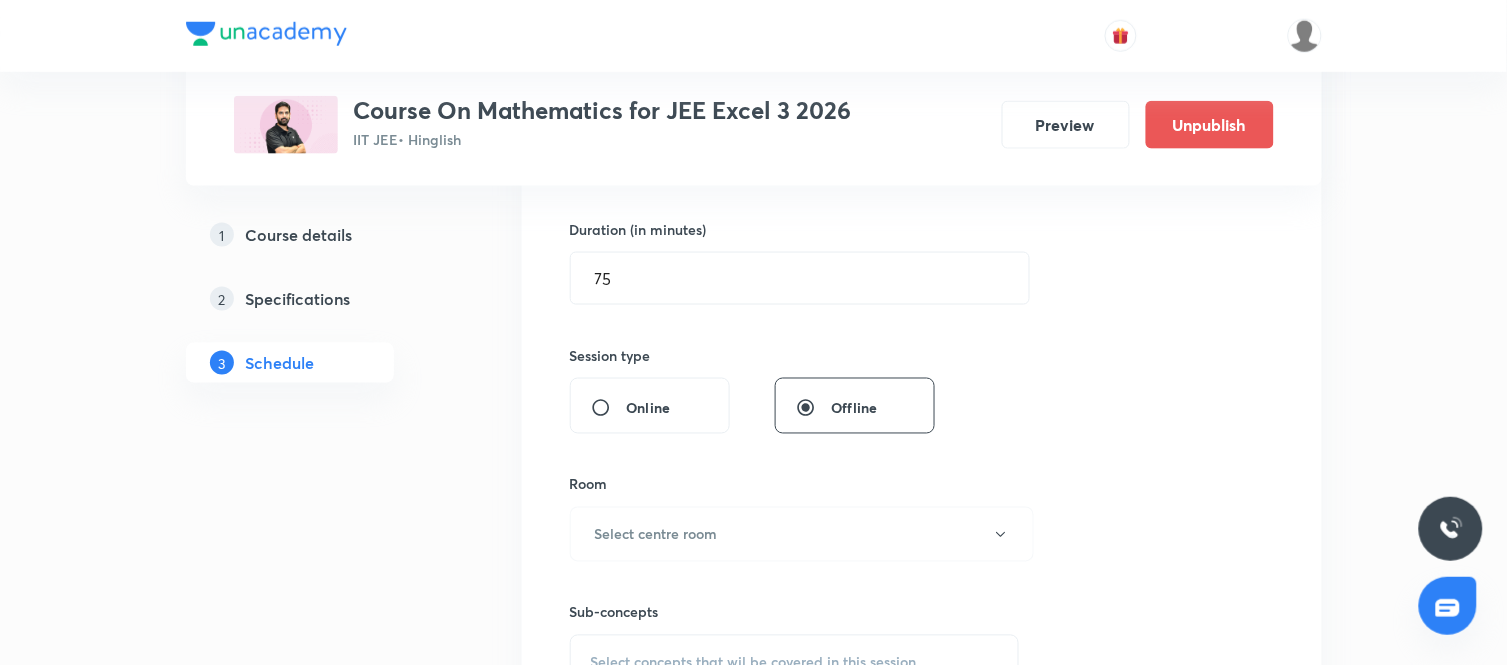 scroll, scrollTop: 603, scrollLeft: 0, axis: vertical 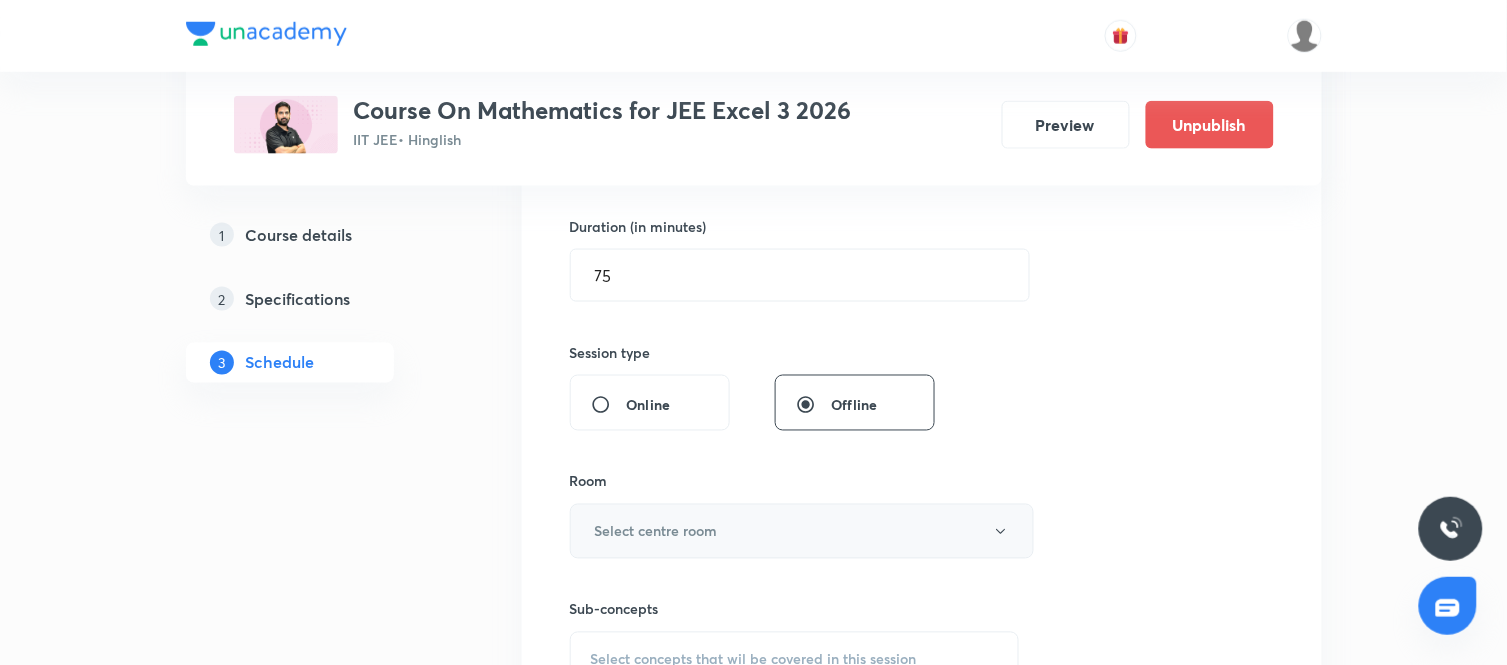 click on "Select centre room" at bounding box center (802, 531) 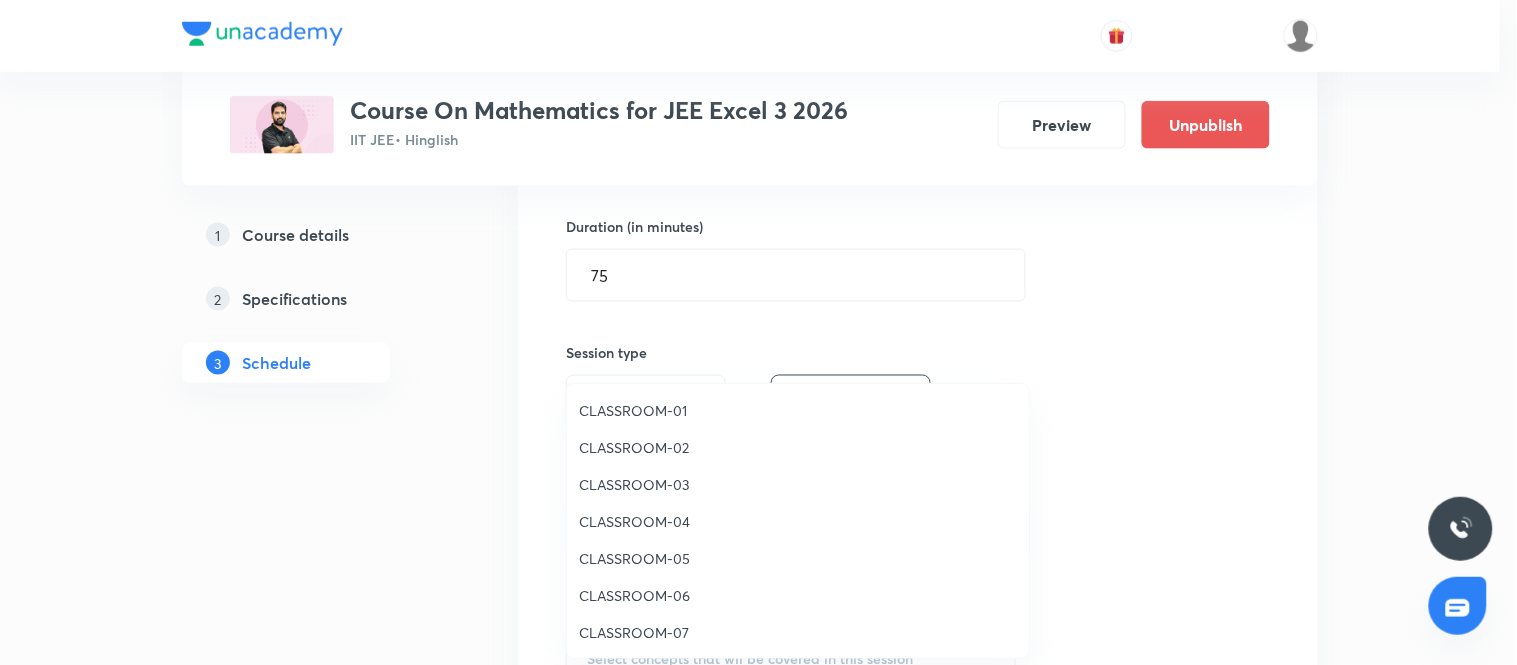 click on "CLASSROOM-04" at bounding box center (798, 521) 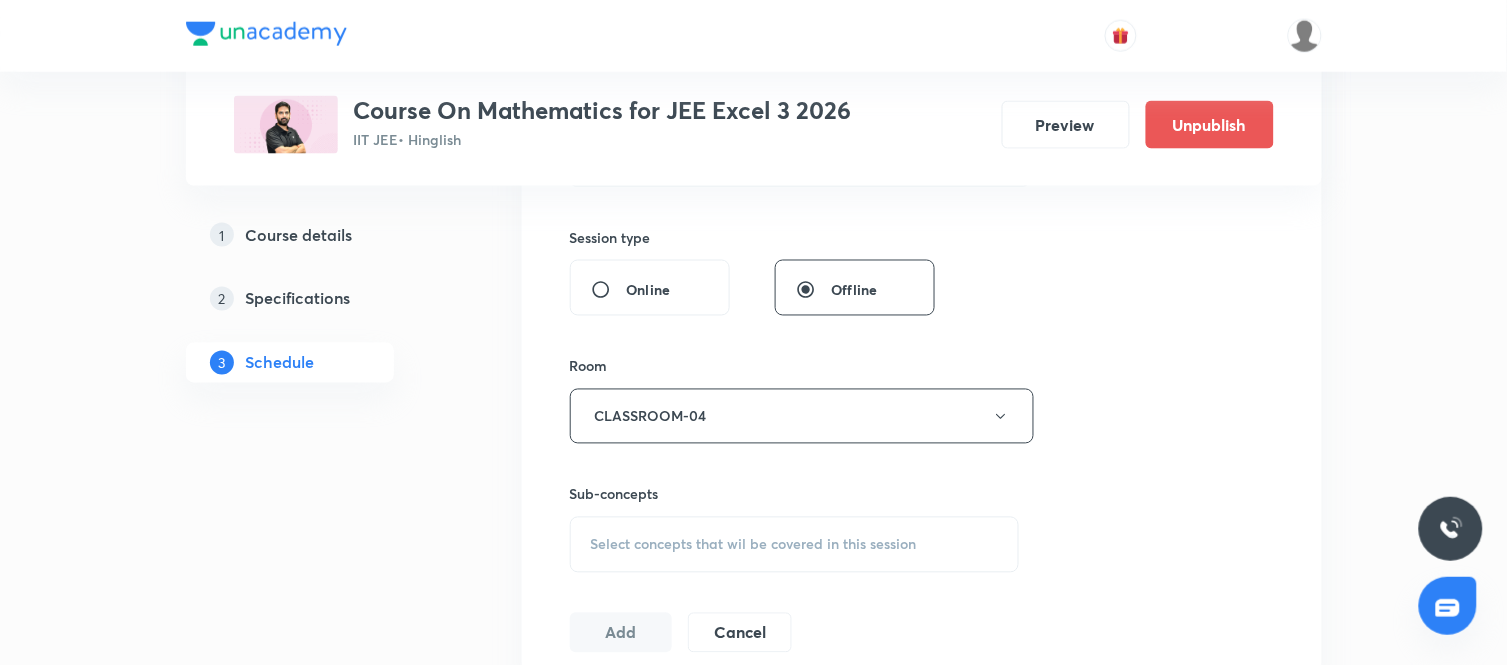 scroll, scrollTop: 764, scrollLeft: 0, axis: vertical 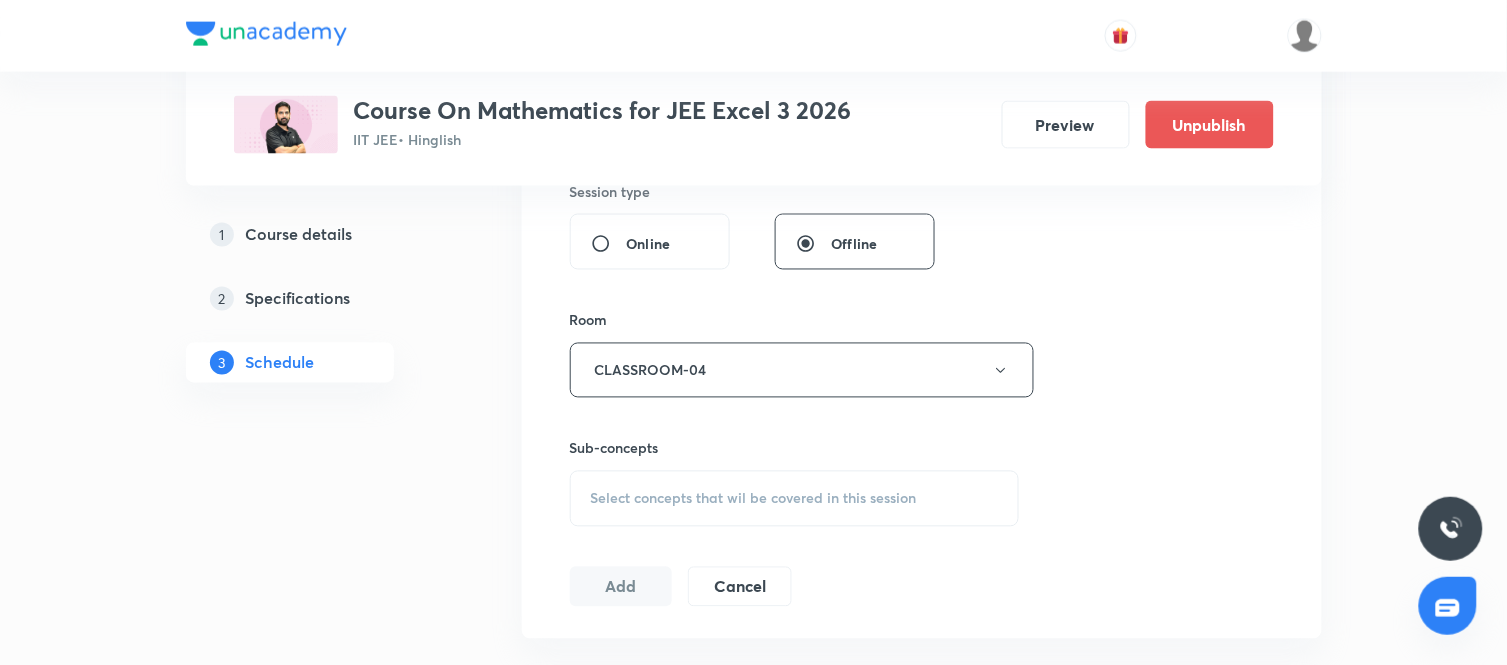 click on "Select concepts that wil be covered in this session" at bounding box center (754, 499) 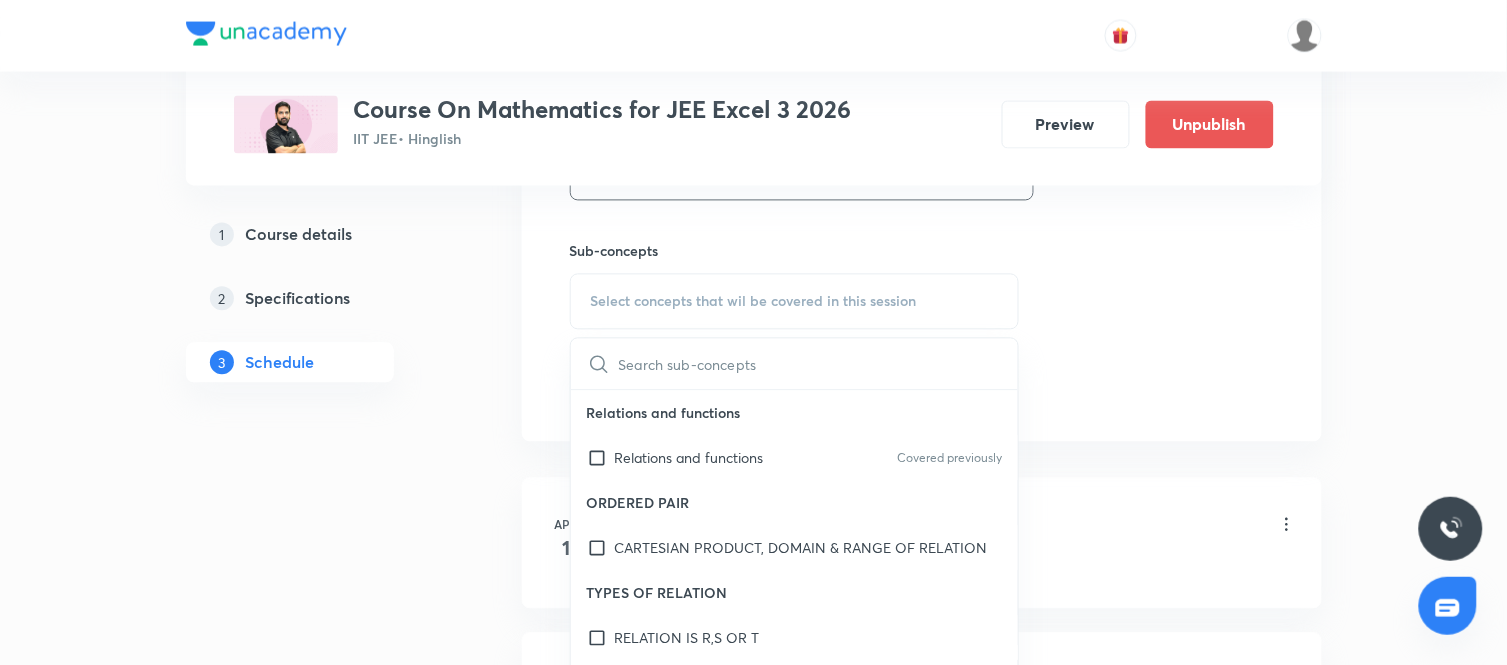 scroll, scrollTop: 962, scrollLeft: 0, axis: vertical 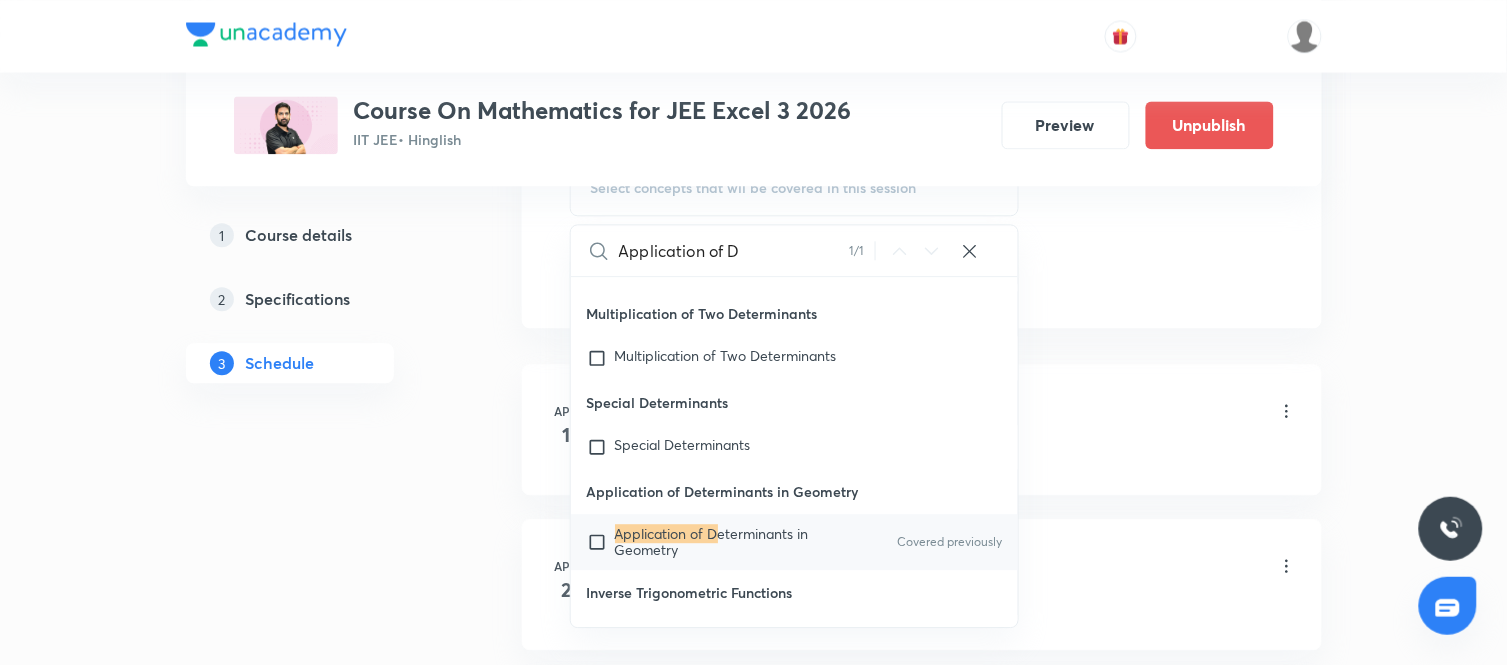 type on "Application of D" 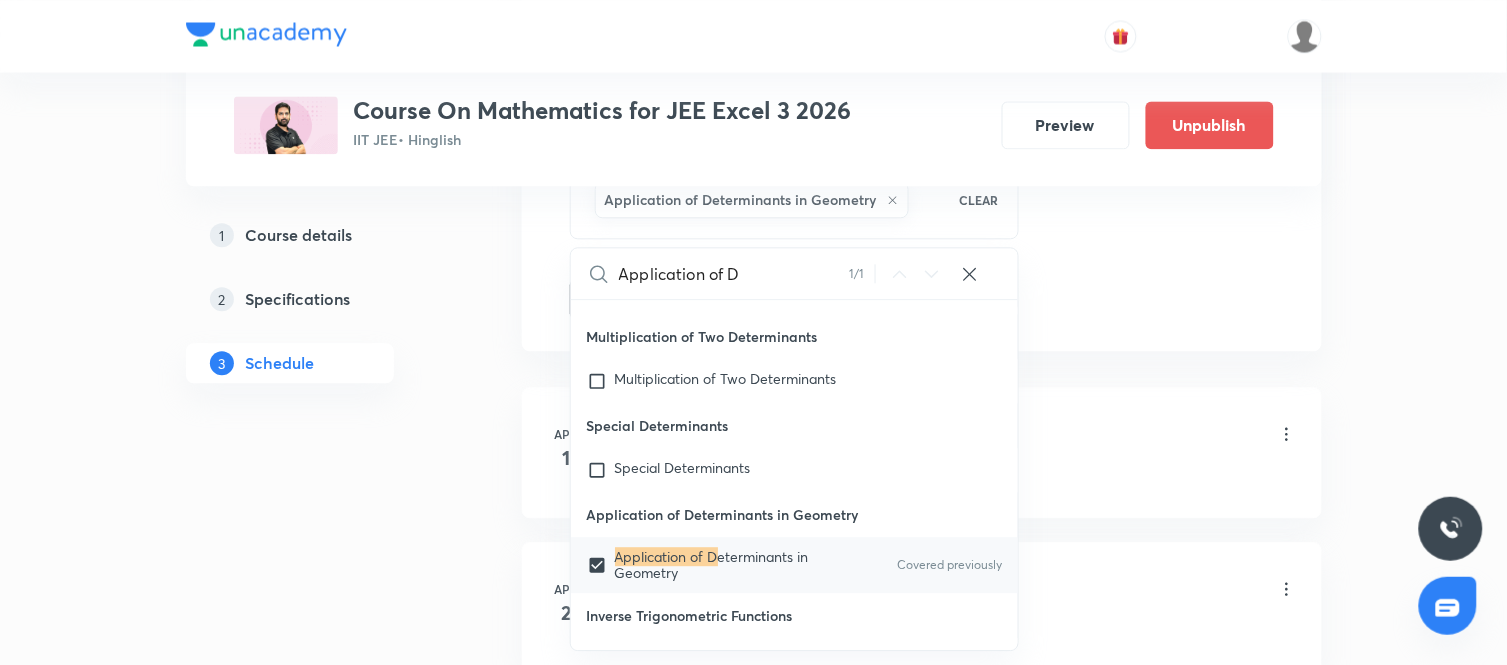 click on "Session  88 Live class Session title 26/99 Application of Derivatives ​ Schedule for Aug 4, 2025, 3:00 PM ​ Duration (in minutes) 75 ​   Session type Online Offline Room CLASSROOM-04 Sub-concepts Application of Determinants in Geometry CLEAR Application of D 1 / 1 ​ Relations and functions Relations and functions Covered previously ORDERED PAIR CARTESIAN PRODUCT, DOMAIN & RANGE OF RELATION	 TYPES OF RELATION RELATION IS R,S OR T EQUIVALANCE RELATION RELATION IS R,S AND T MODULUS FUNCTION PROPERTIES OF MODULUS PROBLEM USING INEQUALITY GREATEST INTEGER FUNCTION PROPERTIES OF GIF PROBLEM OF GIF AND FRACTIONAL PART MIX DOMAIN OF FUNCTION QUADRATIC POLYNOMIAL INSIDE SQUARE ROOT USING LOG FUNCTION USING LOG , EXPONENTIAL OR TRI FUNCTIONS RANGE OF FUNCTION RANGE OF RATIONAL POLYNOMIAL TYPE FUNCTION  RANGE OF POLYNOMIAL OR TRI INSIDE LOG TYPE IDENTITY FUNCTION FINDING VALUES FOR WHICH FUNCTION BECOME IDENTITY	 EVEN & ODD FUNCTION CHECK EVEN OR ODD NATURE OF FUNCTION  FUNCTIONAL EQUATION TYPE PERIODIC FUNCTION" at bounding box center [922, -162] 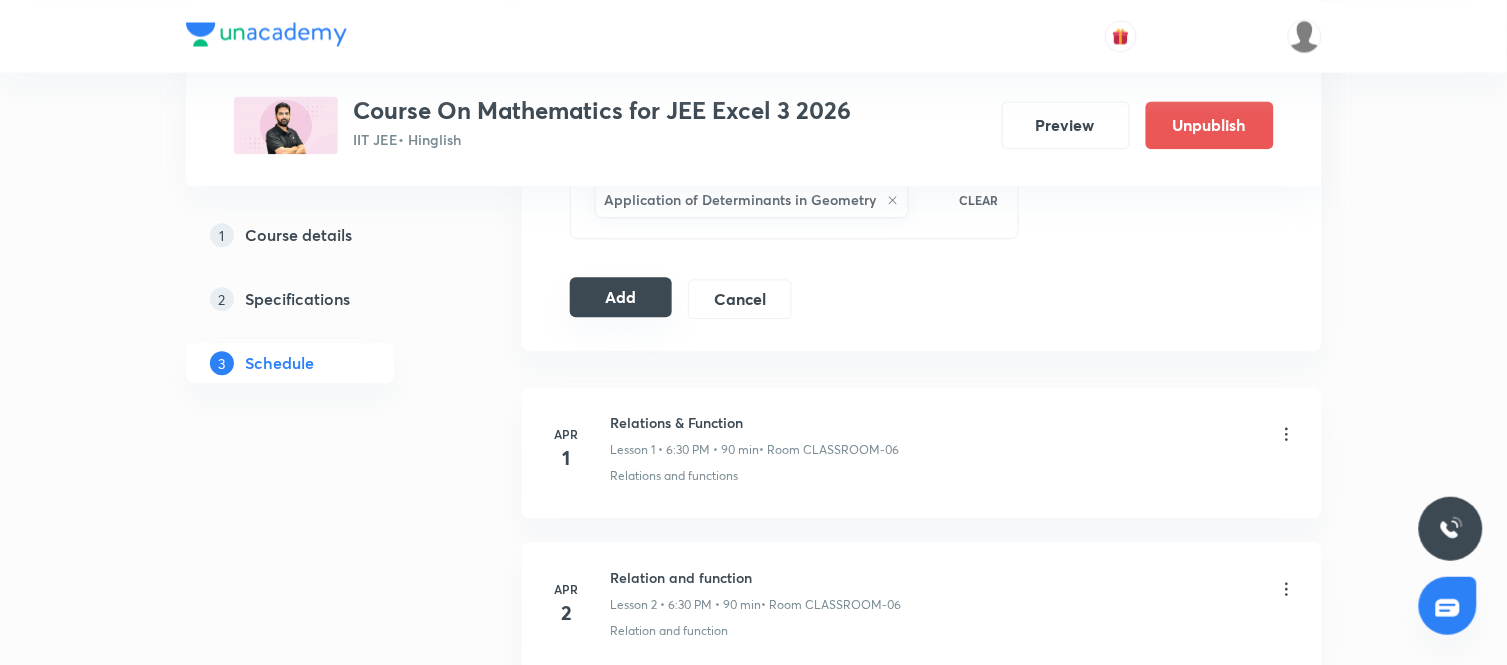 click on "Add" at bounding box center [621, 297] 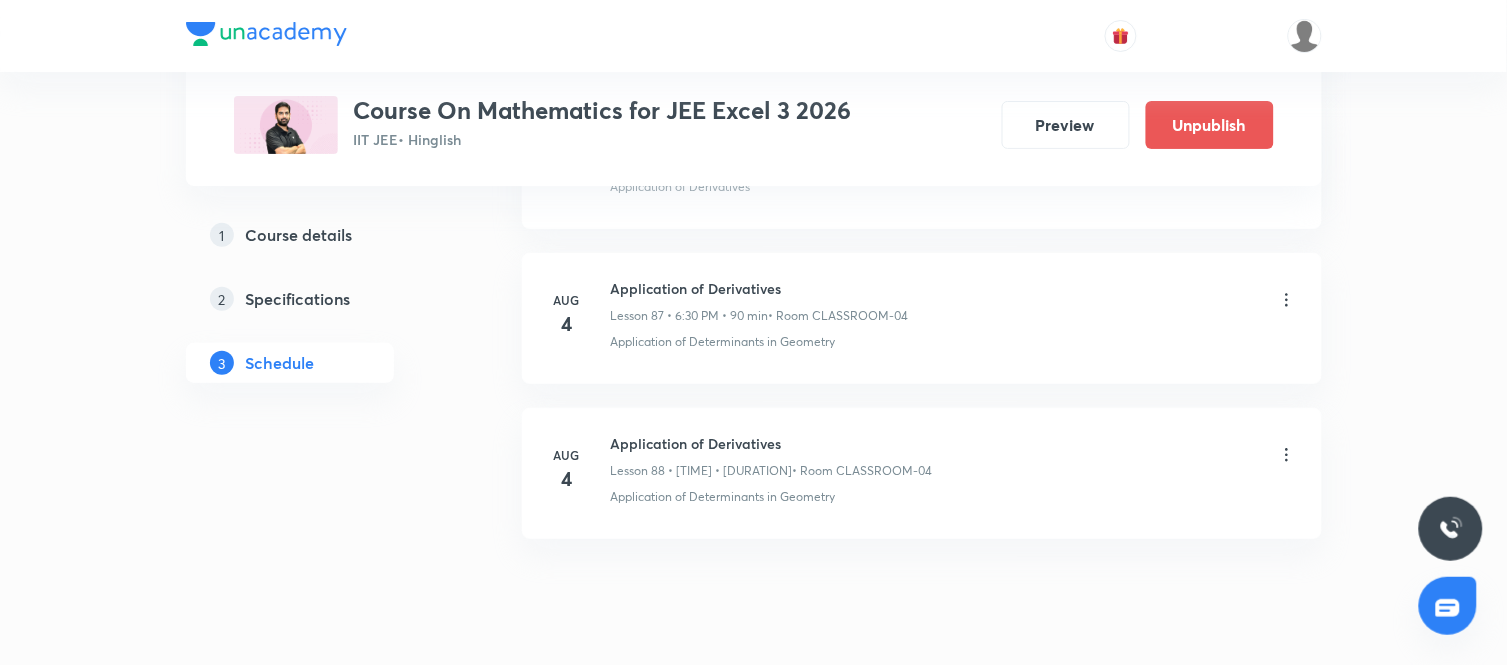 scroll, scrollTop: 13678, scrollLeft: 0, axis: vertical 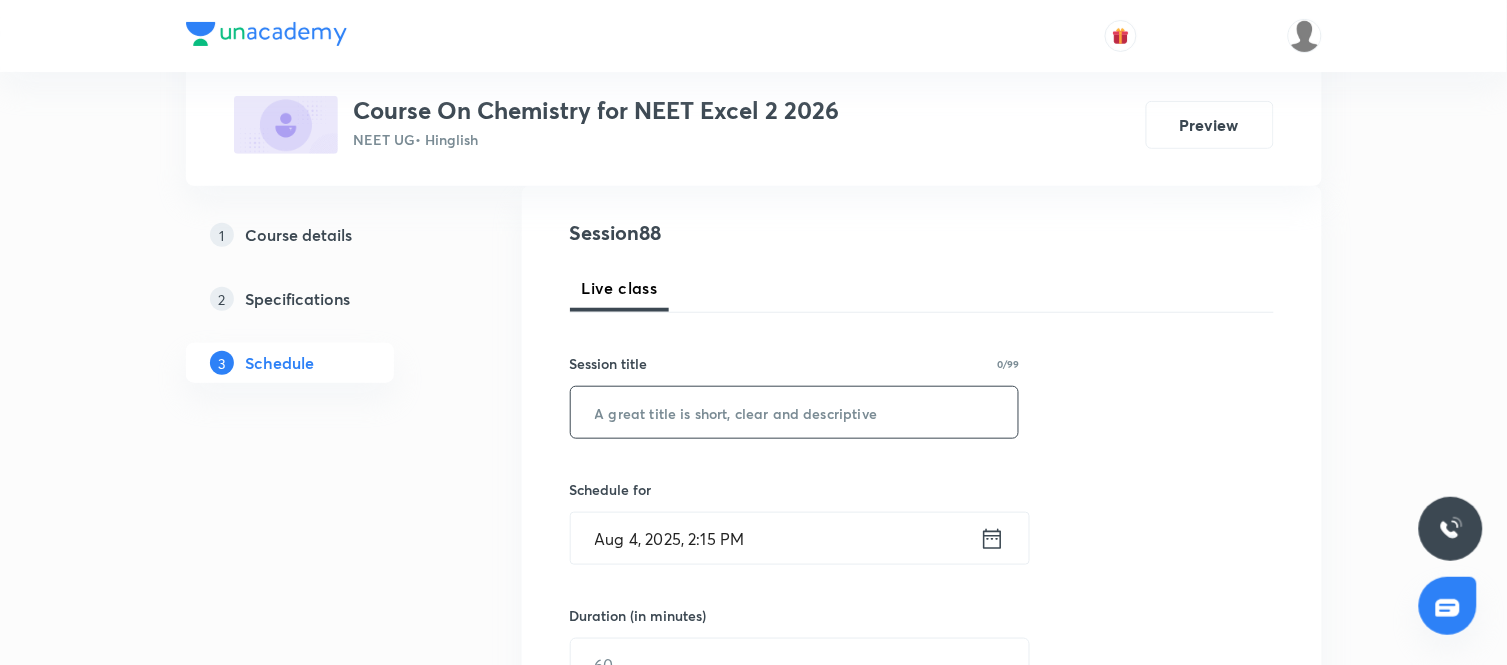 click at bounding box center (795, 412) 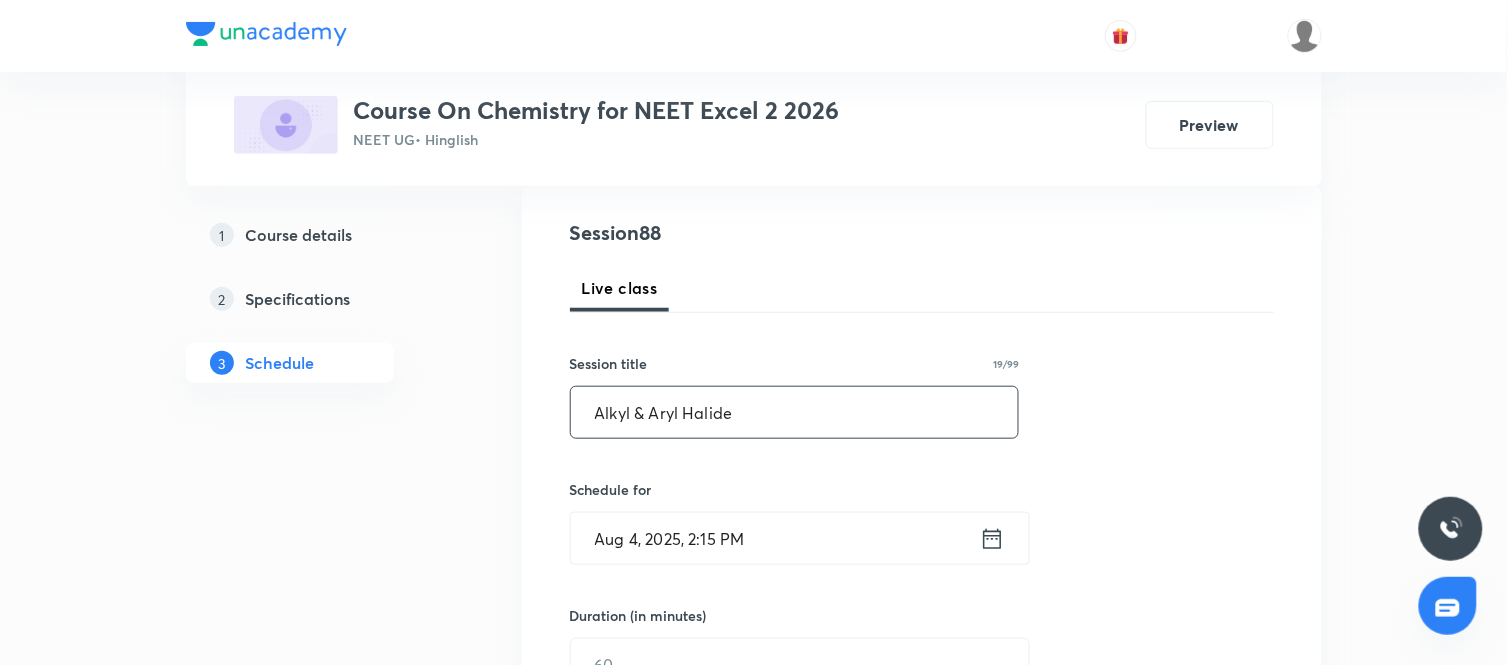 type on "Alkyl & Aryl Halide" 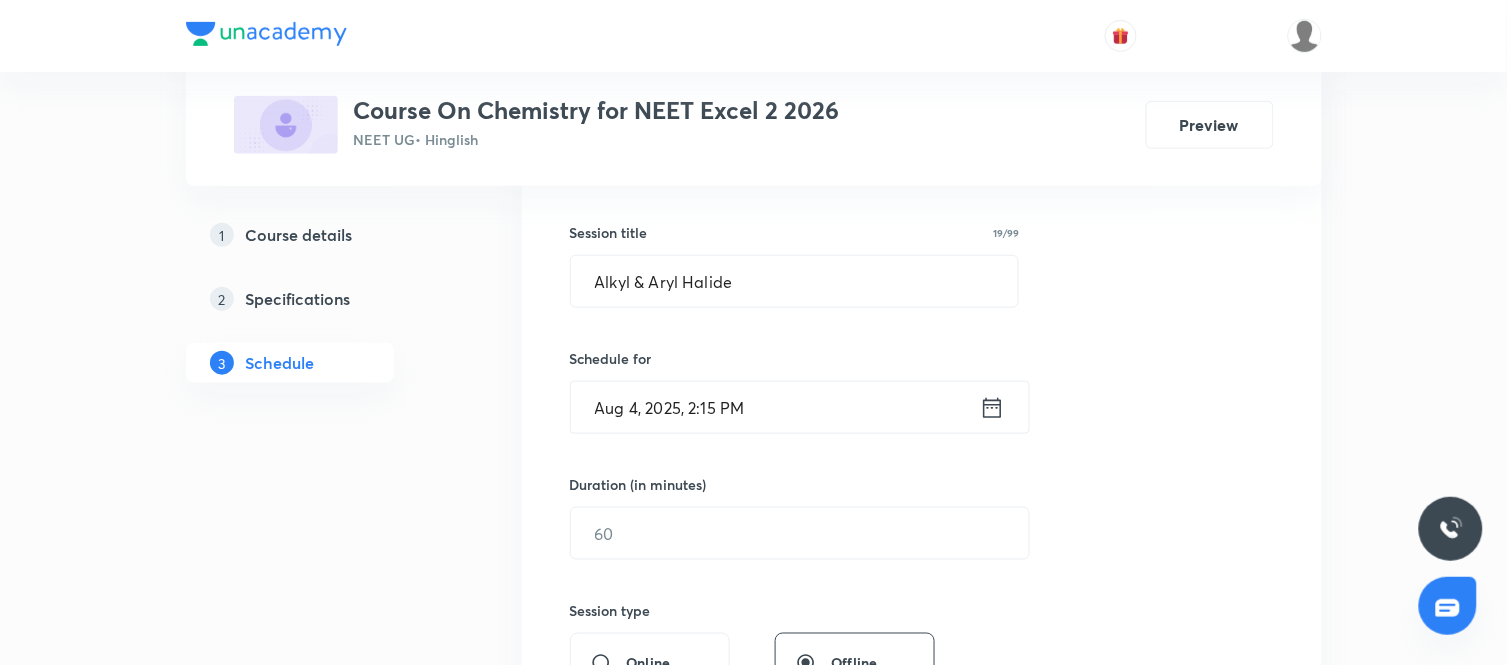 scroll, scrollTop: 346, scrollLeft: 0, axis: vertical 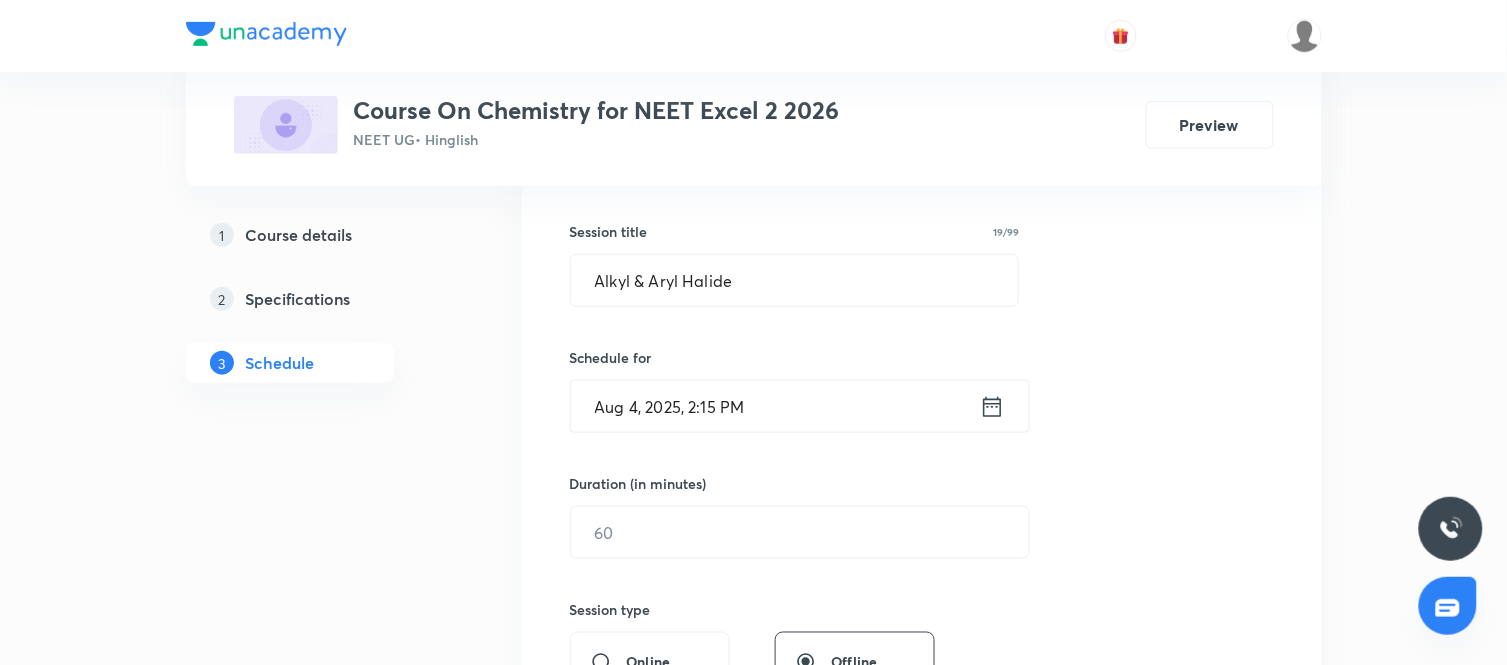 click 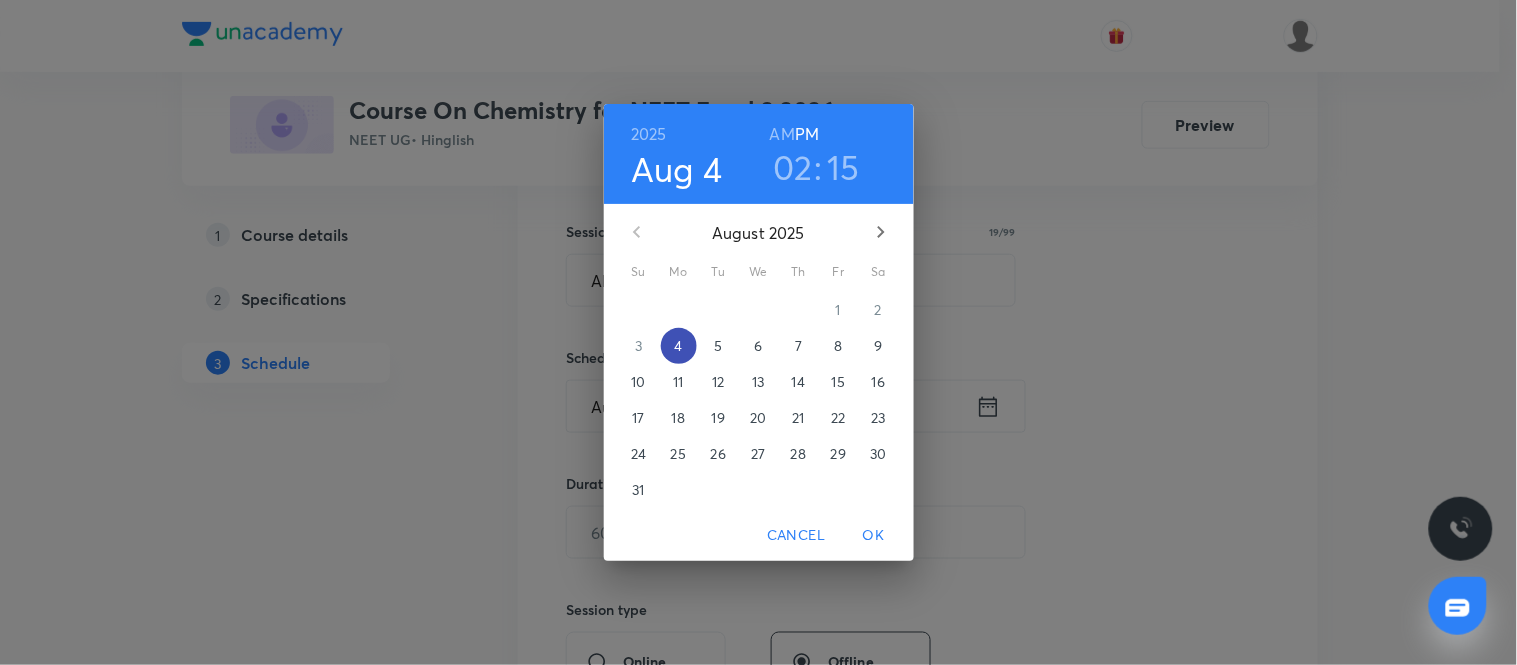 click on "4" at bounding box center [678, 346] 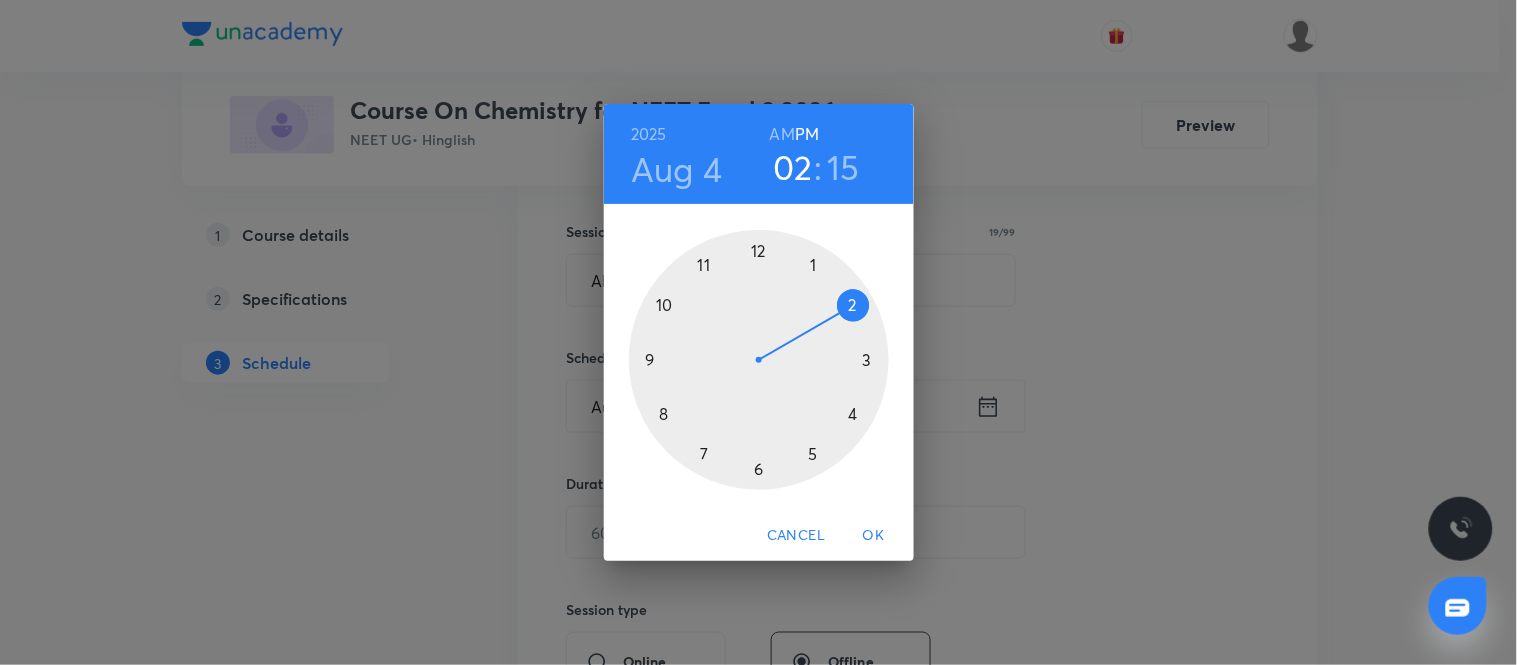 click at bounding box center [759, 360] 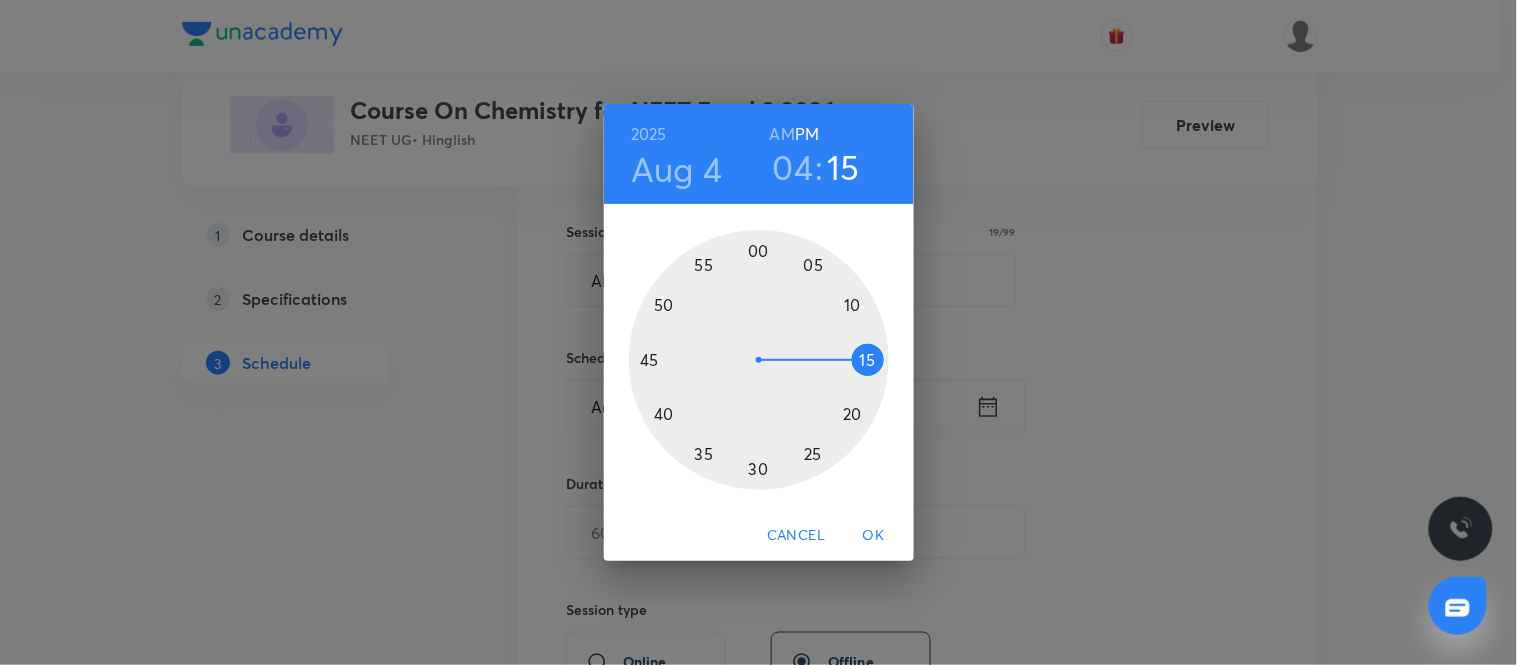 click at bounding box center (759, 360) 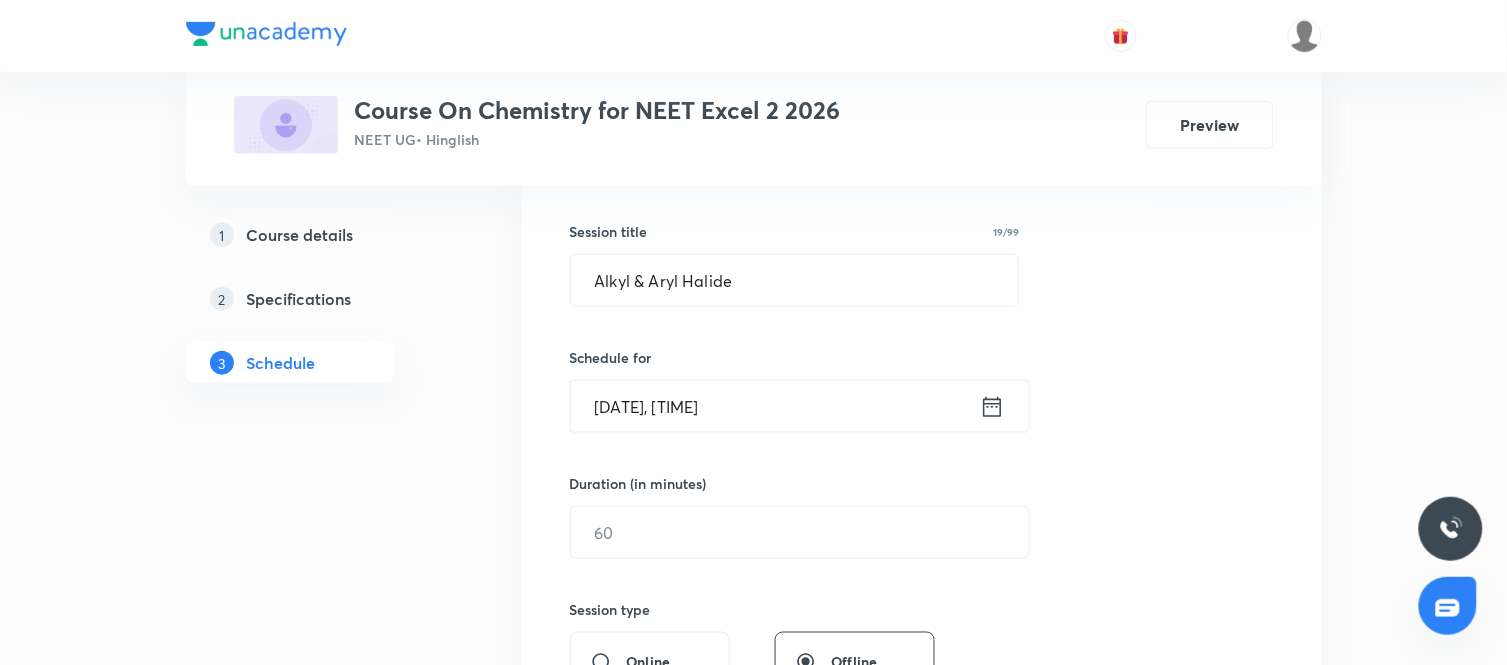 scroll, scrollTop: 505, scrollLeft: 0, axis: vertical 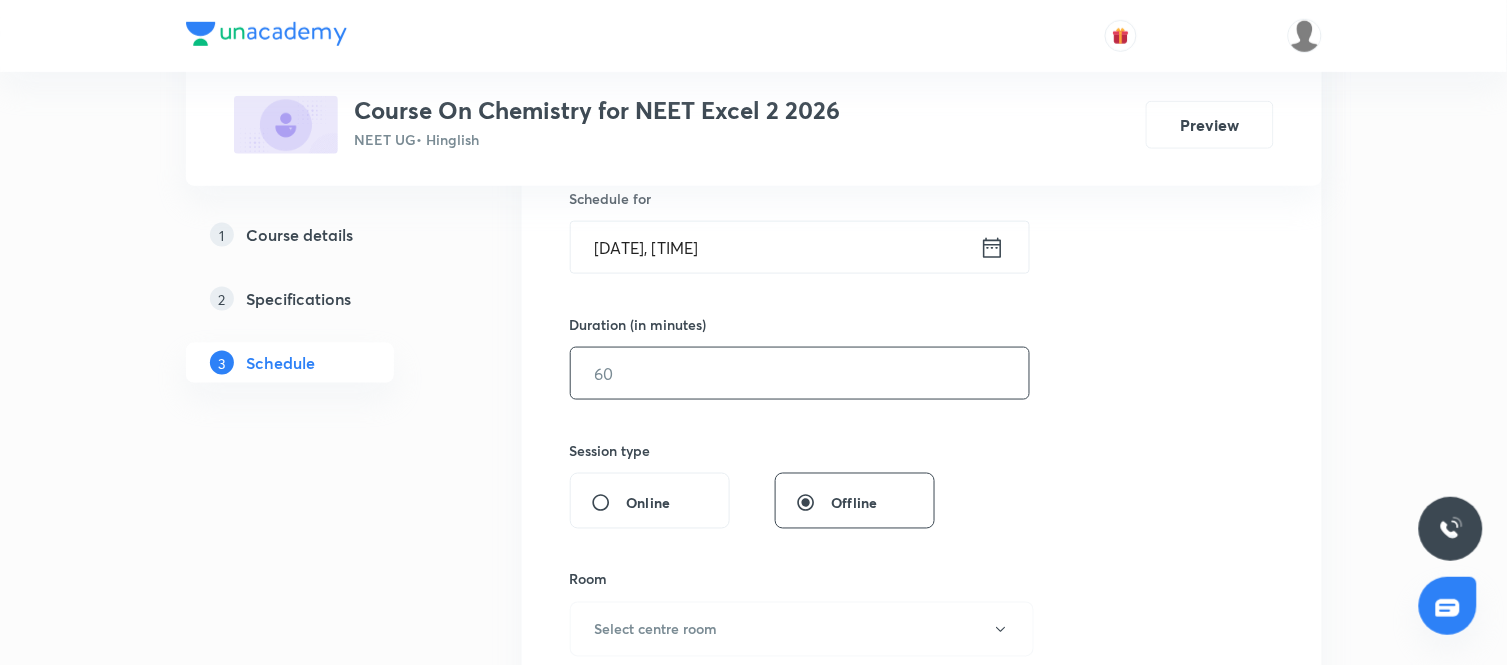 click at bounding box center (800, 373) 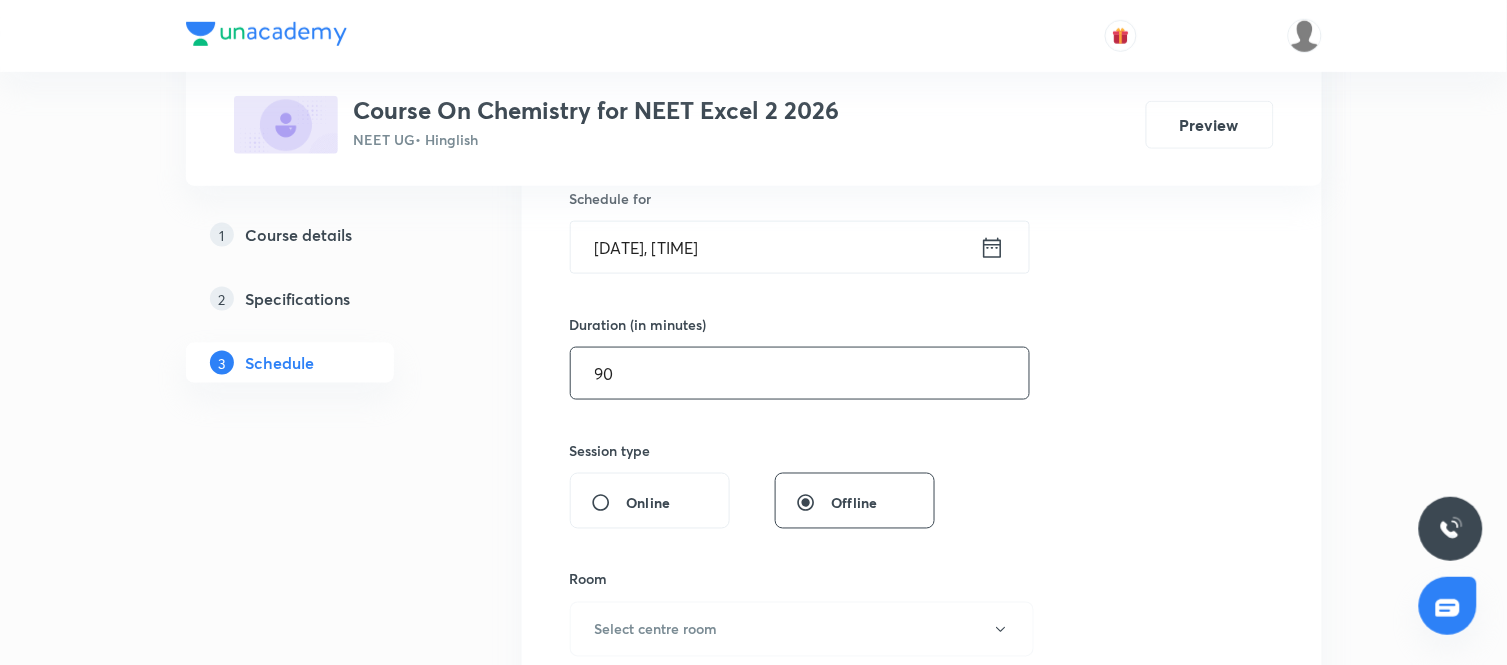 type on "90" 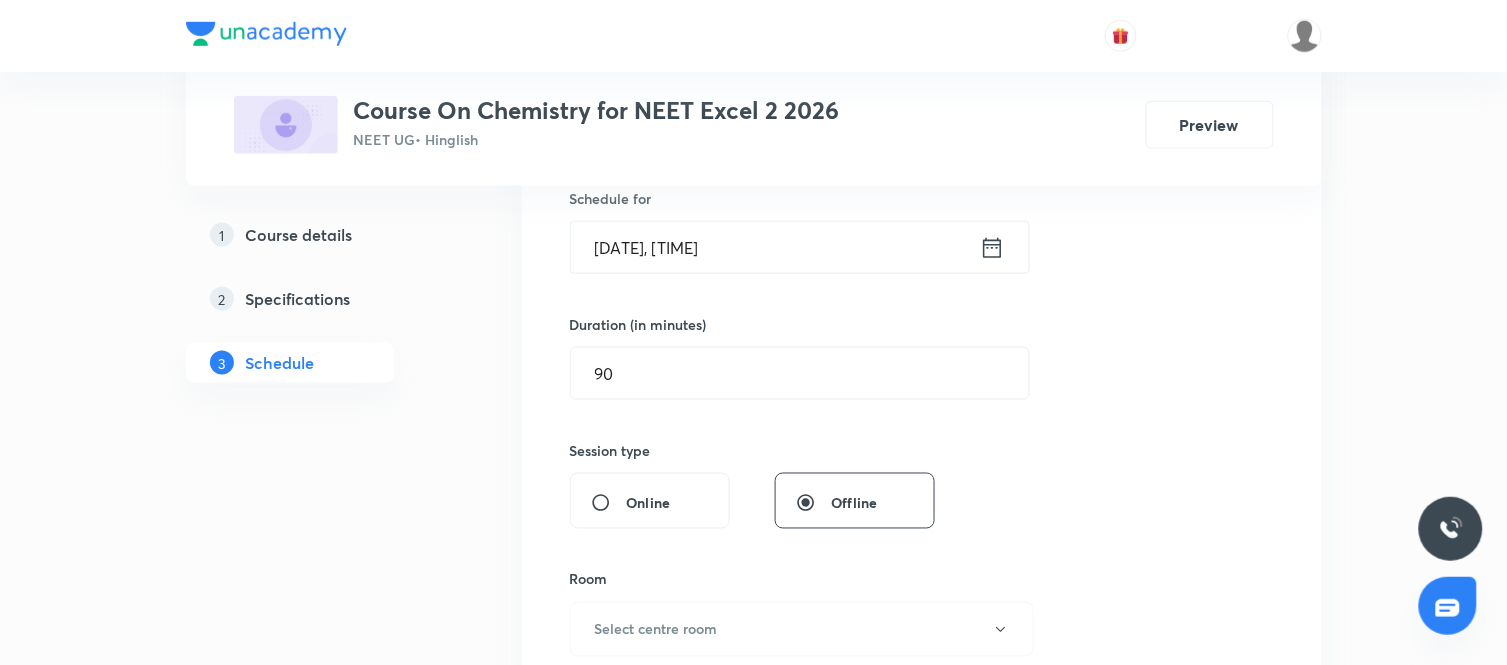 click on "Session  88 Live class Session title 19/99 Alkyl & Aryl Halide ​ Schedule for Aug 4, 2025, 4:45 PM ​ Duration (in minutes) 90 ​   Session type Online Offline Room Select centre room Sub-concepts Select concepts that wil be covered in this session Add Cancel" at bounding box center (922, 396) 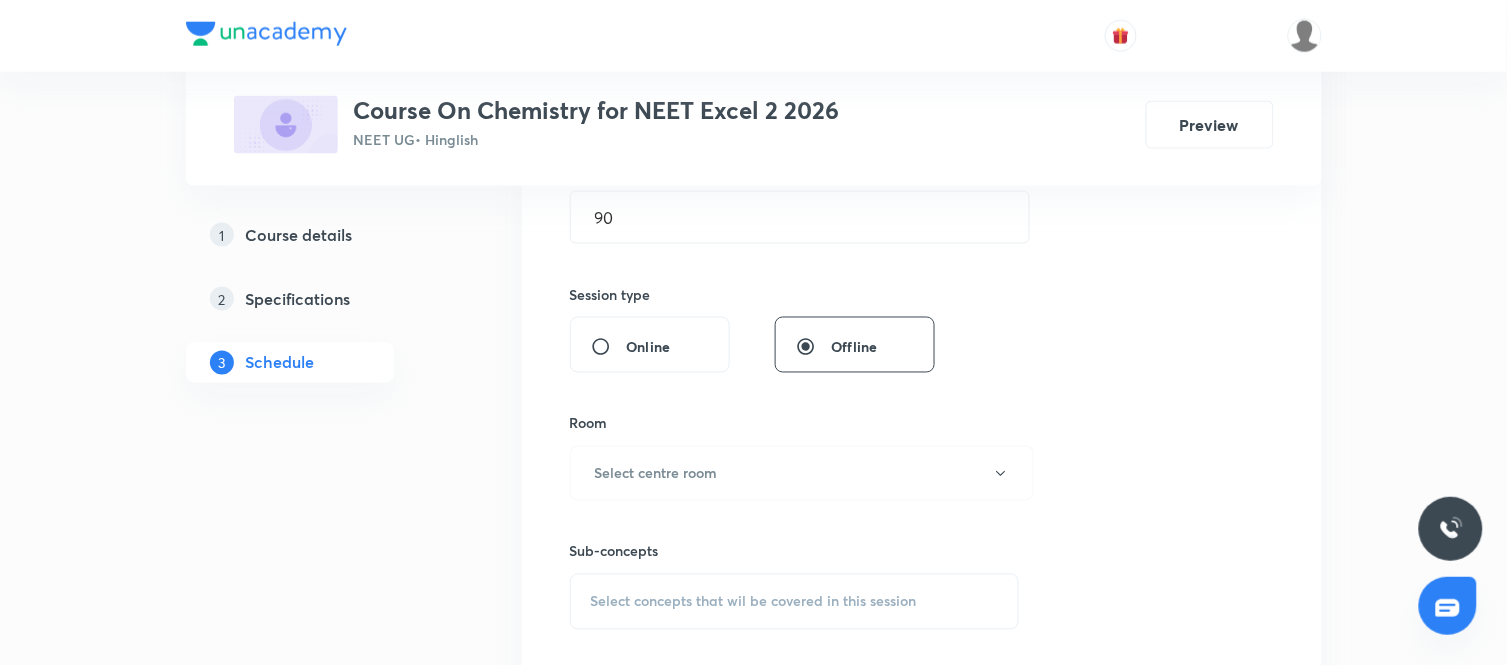 scroll, scrollTop: 667, scrollLeft: 0, axis: vertical 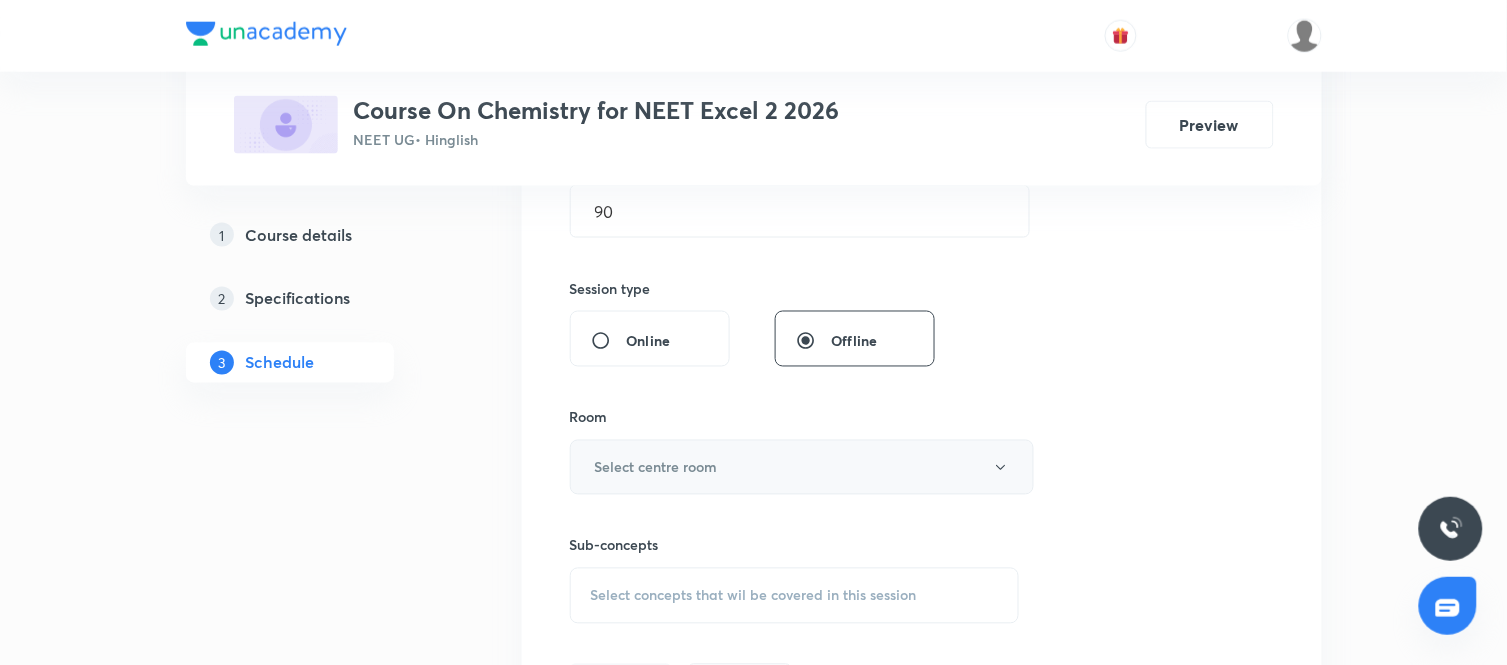 click on "Select centre room" at bounding box center (802, 467) 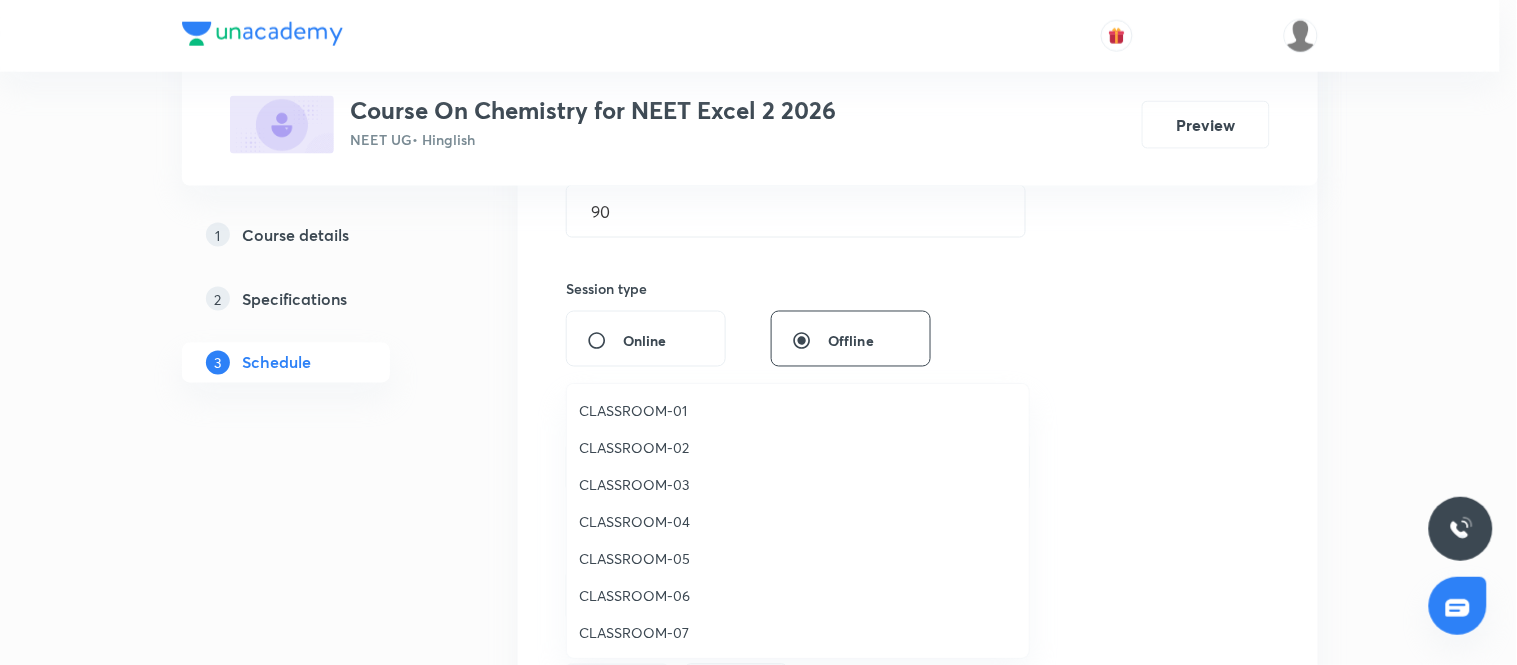 click on "CLASSROOM-07" at bounding box center (798, 632) 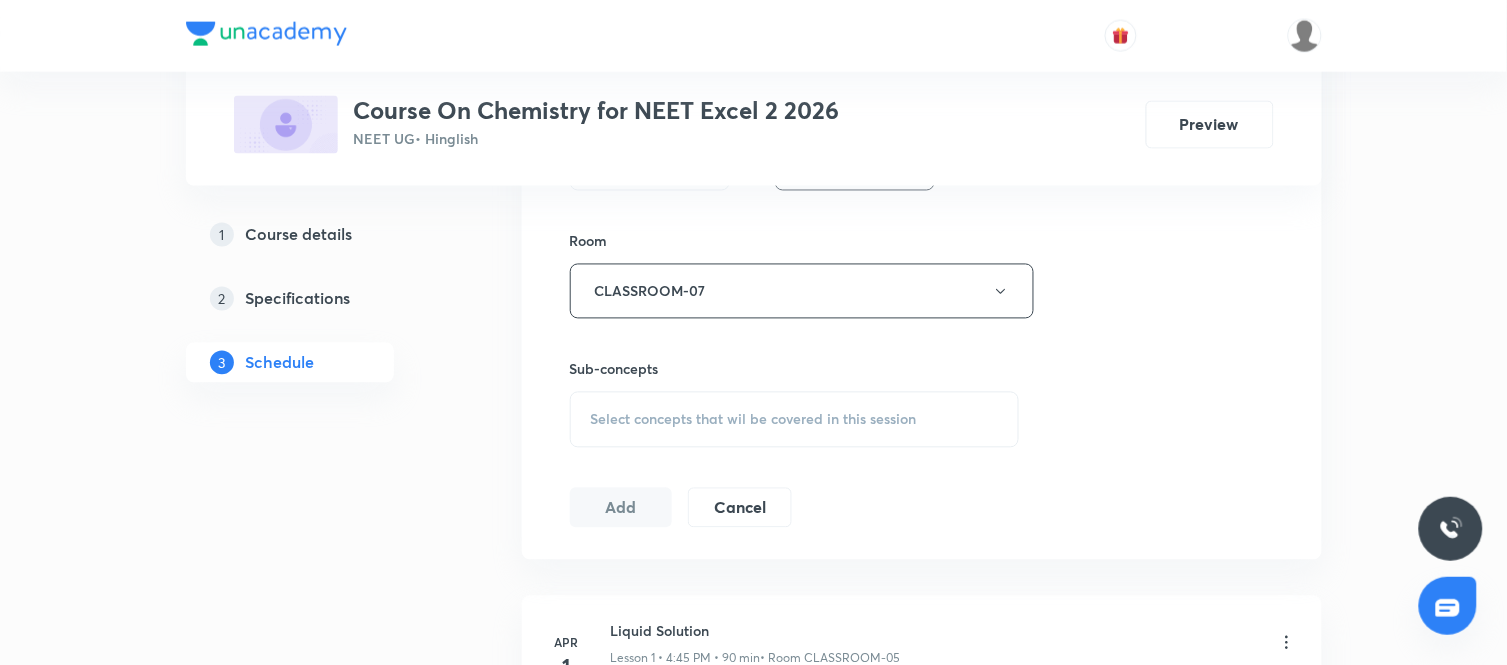 scroll, scrollTop: 848, scrollLeft: 0, axis: vertical 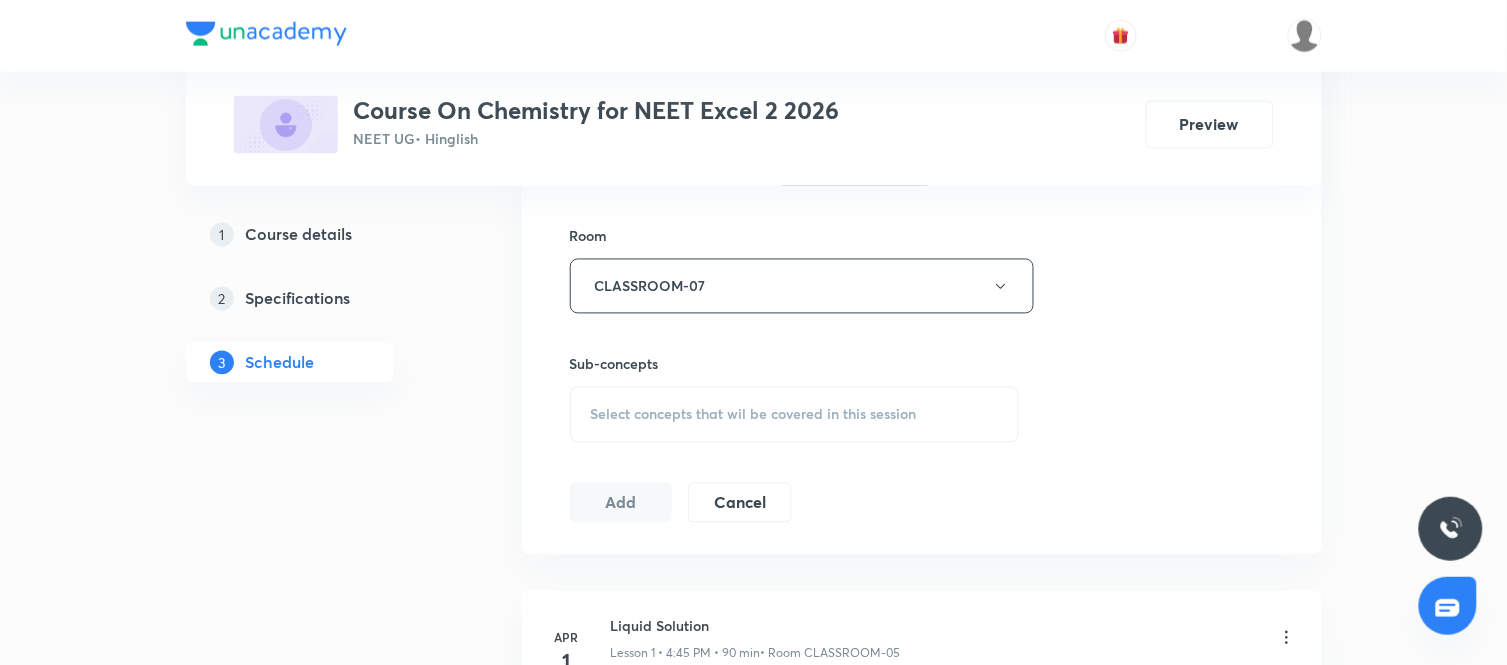 click on "Select concepts that wil be covered in this session" at bounding box center [795, 415] 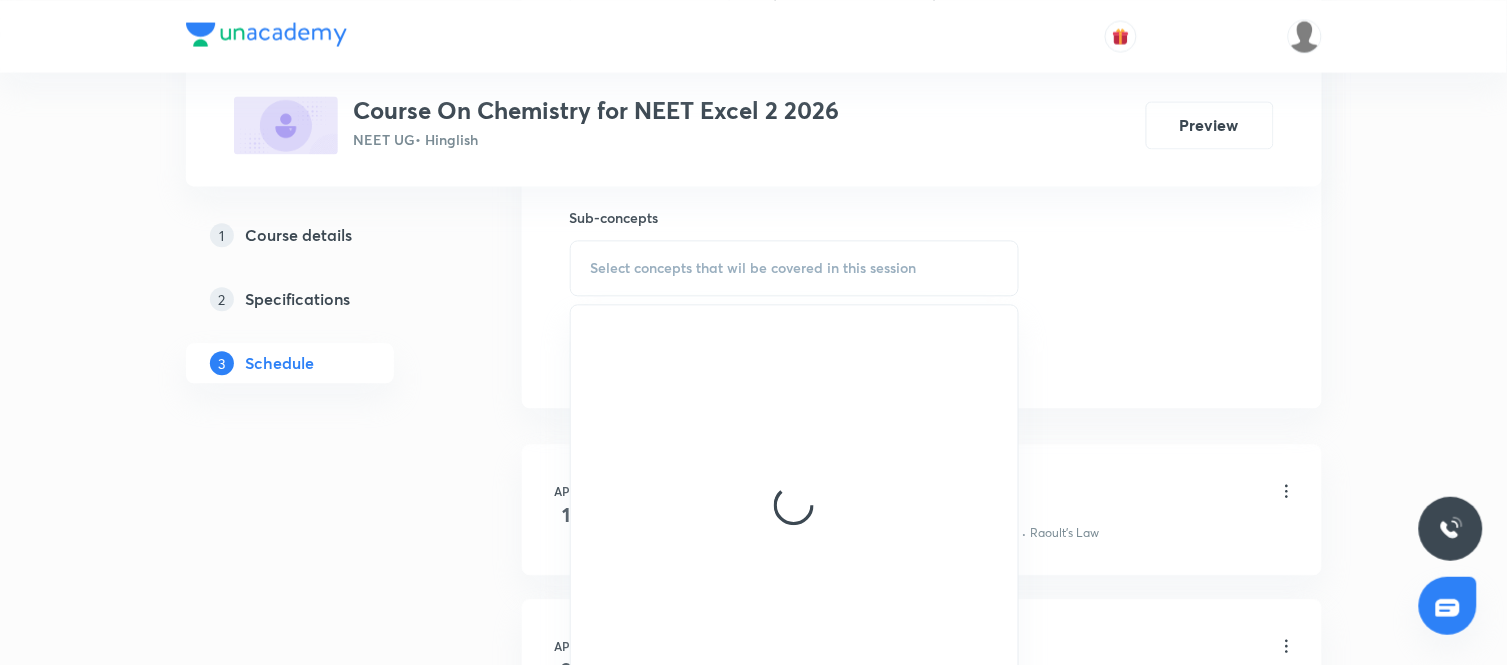scroll, scrollTop: 996, scrollLeft: 0, axis: vertical 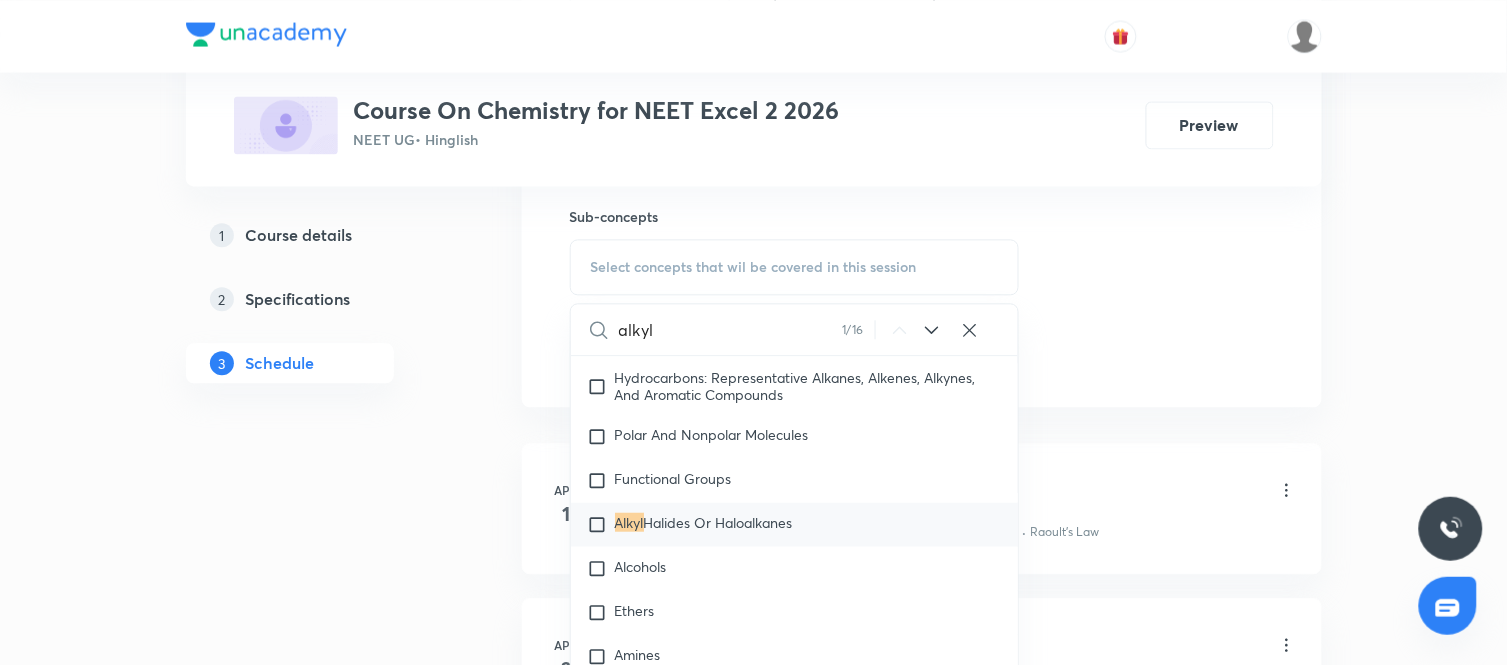 type on "alkyl" 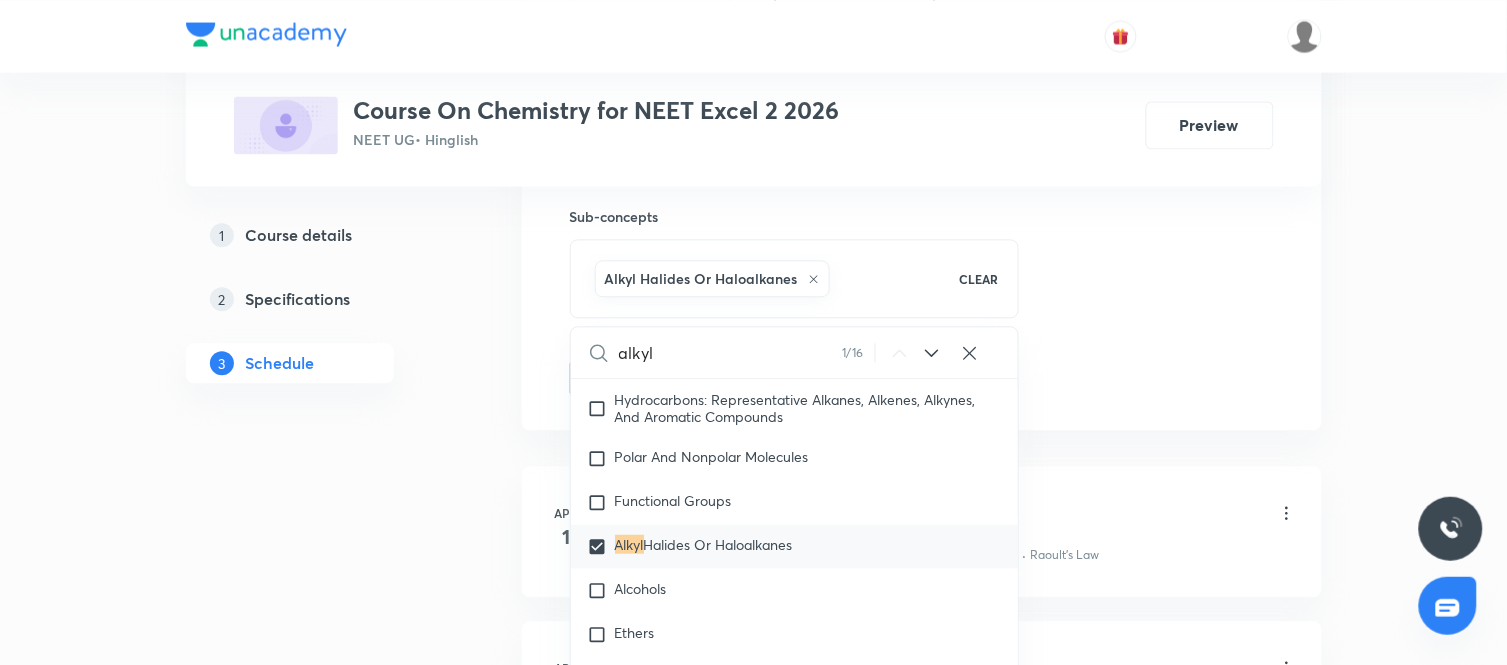 click on "Plus Courses Course On Chemistry for NEET Excel 2 2026 NEET UG  • Hinglish Preview 1 Course details 2 Specifications 3 Schedule Schedule 87  classes Session  88 Live class Session title 19/99 Alkyl & Aryl Halide ​ Schedule for Aug 4, 2025, 4:45 PM ​ Duration (in minutes) 90 ​   Session type Online Offline Room CLASSROOM-07 Sub-concepts Alkyl Halides Or Haloalkanes CLEAR alkyl 1 / 16 ​ General Topics & Mole Concept Basic Concepts Mole – Basic Introduction Percentage Composition Stoichiometry Principle of Atom Conservation (POAC) Relation between Stoichiometric Quantities Application of Mole Concept: Gravimetric Analysis Electronic Configuration Of Atoms (Hund's rule)  Quantum Numbers (Magnetic Quantum no.) Quantum Numbers(Pauli's Exclusion law) Mean Molar Mass or Molecular Mass Variation of Conductivity with Concentration Mechanism of Corrosion Atomic Structure Discovery Of Electron Some Prerequisites of Physics Discovery Of Protons And Neutrons Atomic Models Nature of Waves Photoelectric Effect pH" at bounding box center [754, 6599] 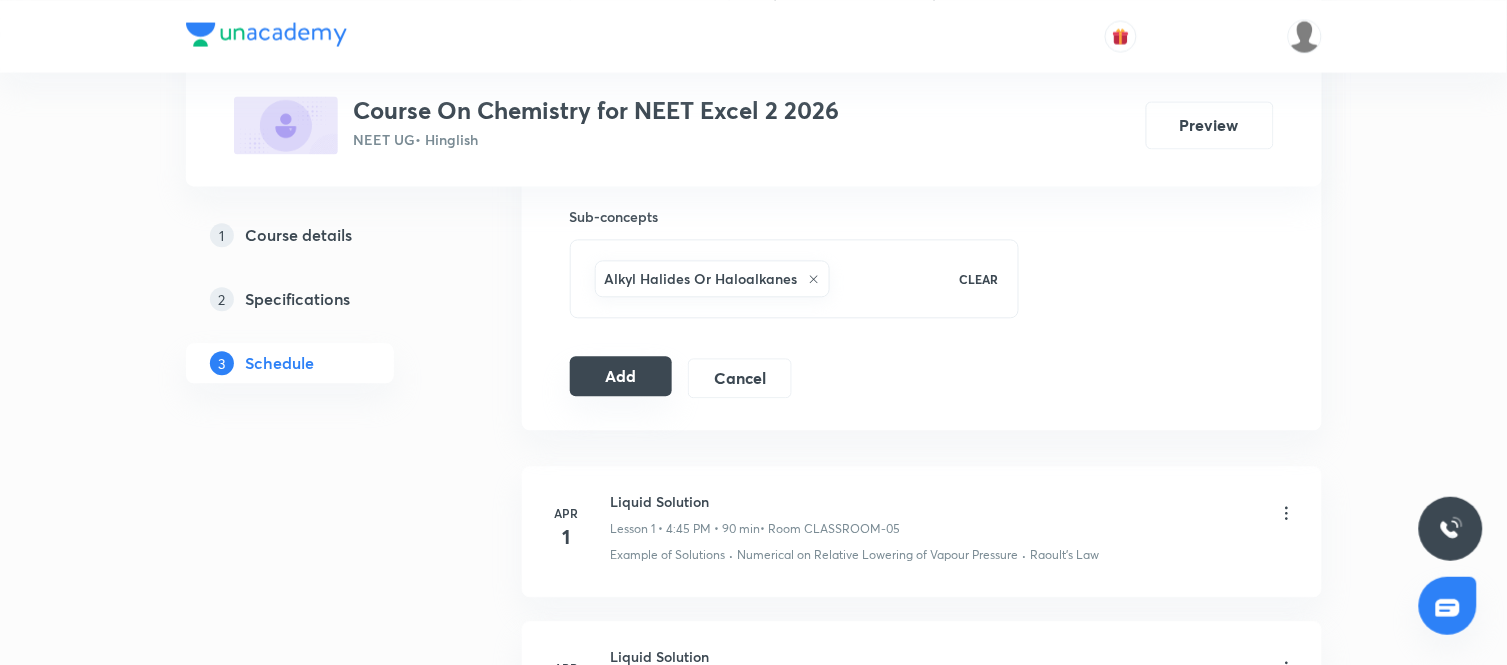 click on "Add" at bounding box center (621, 376) 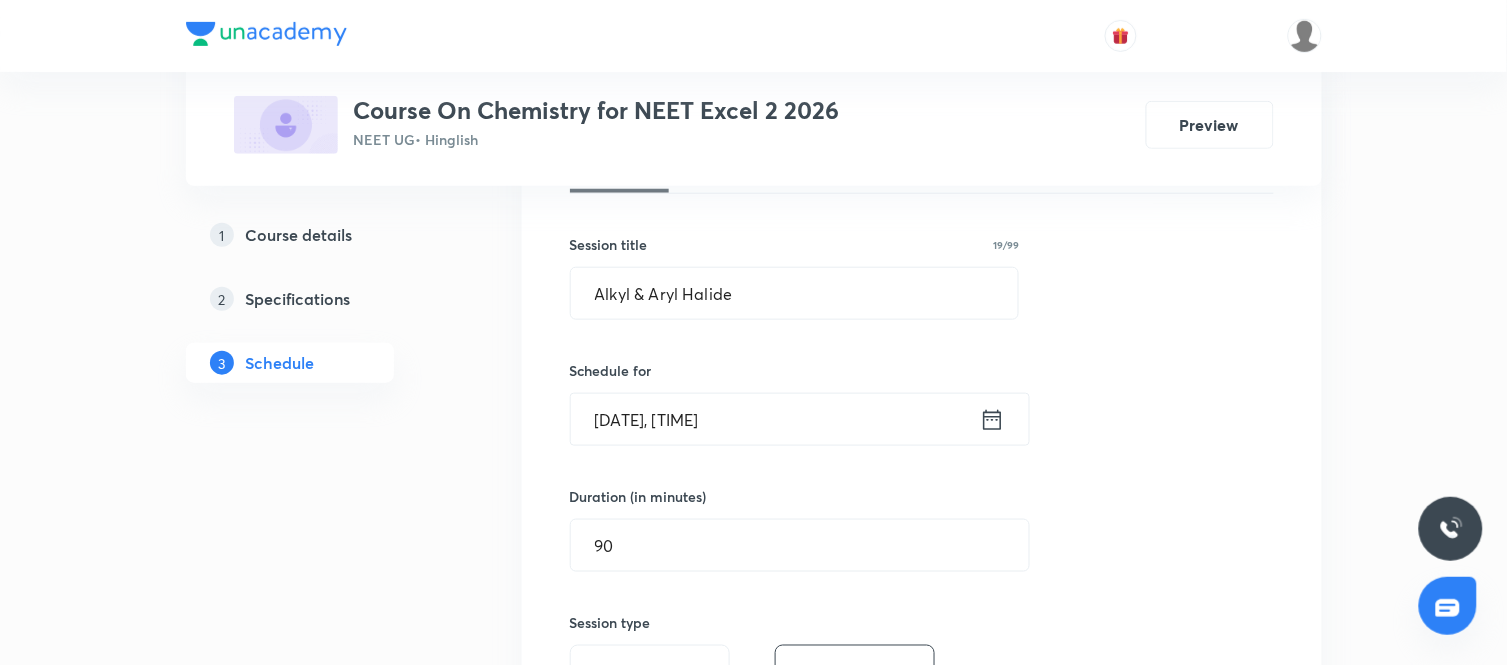 scroll, scrollTop: 332, scrollLeft: 0, axis: vertical 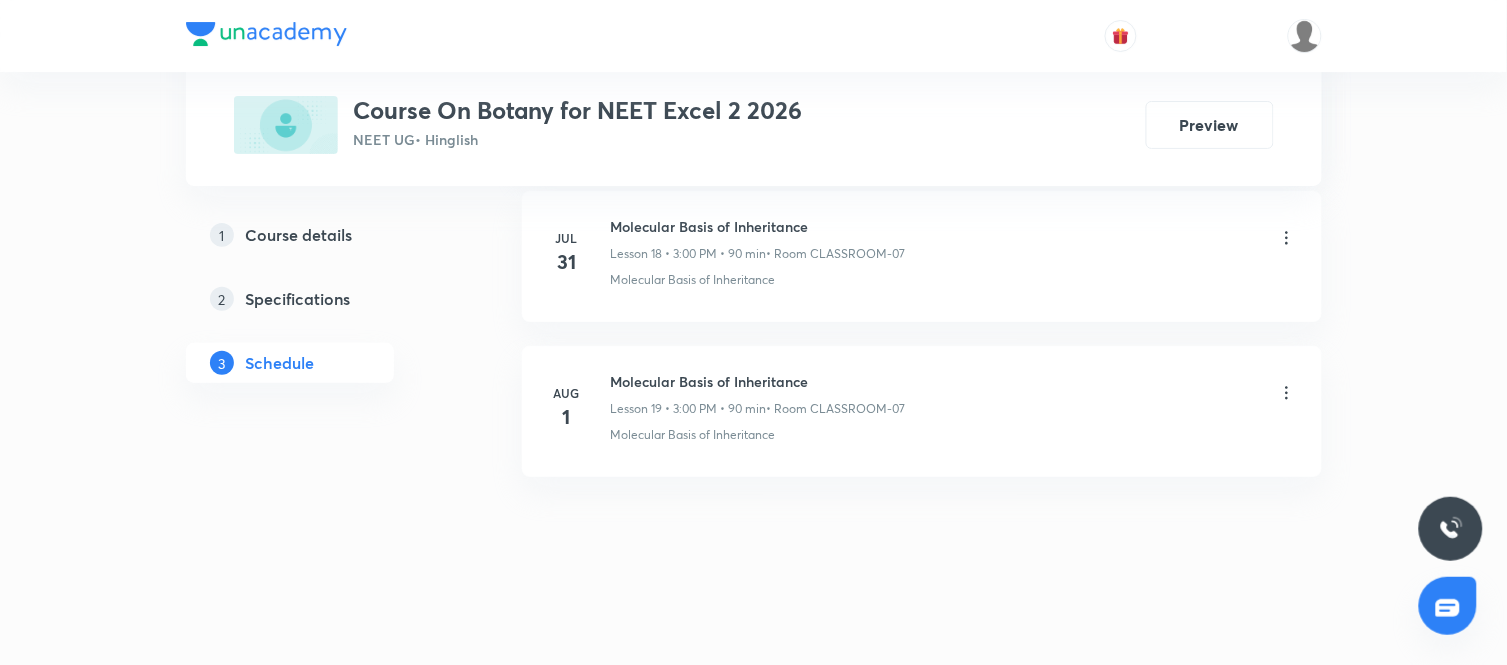 click on "Molecular Basis of Inheritance" at bounding box center [758, 381] 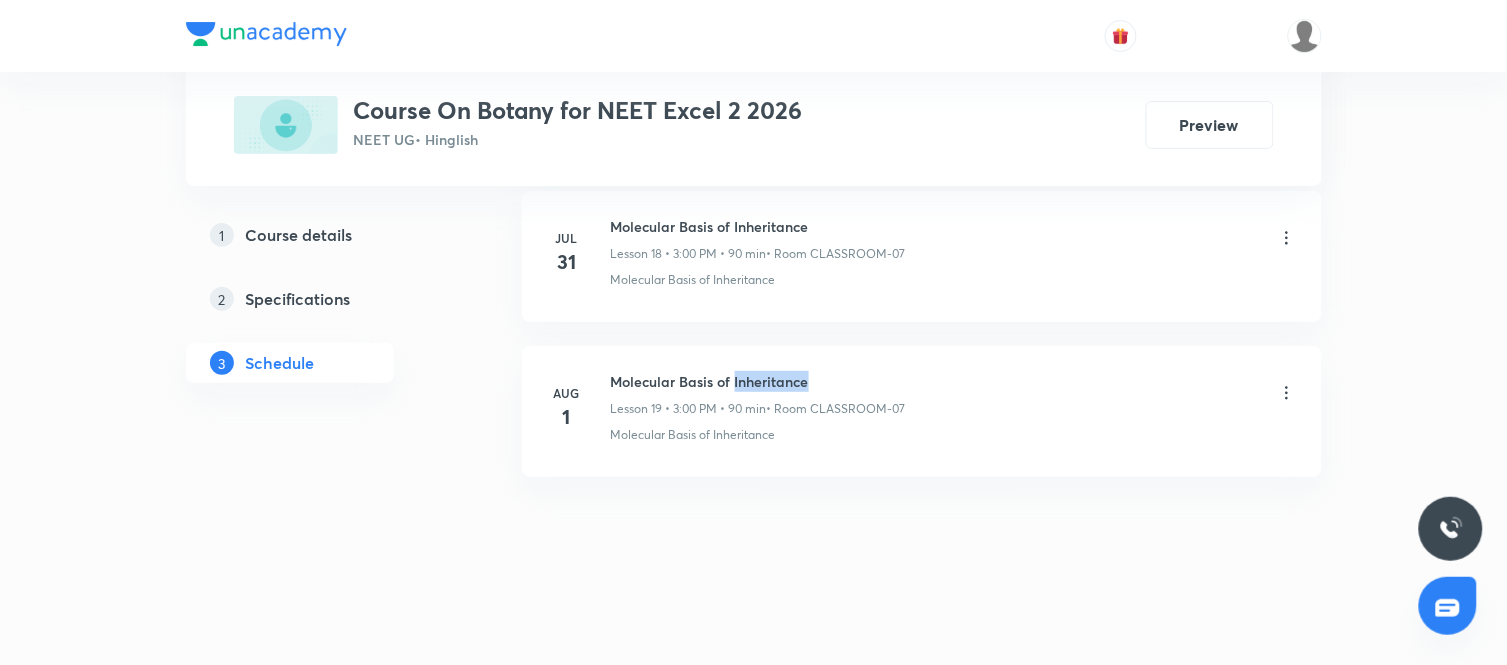 click on "Molecular Basis of Inheritance" at bounding box center (758, 381) 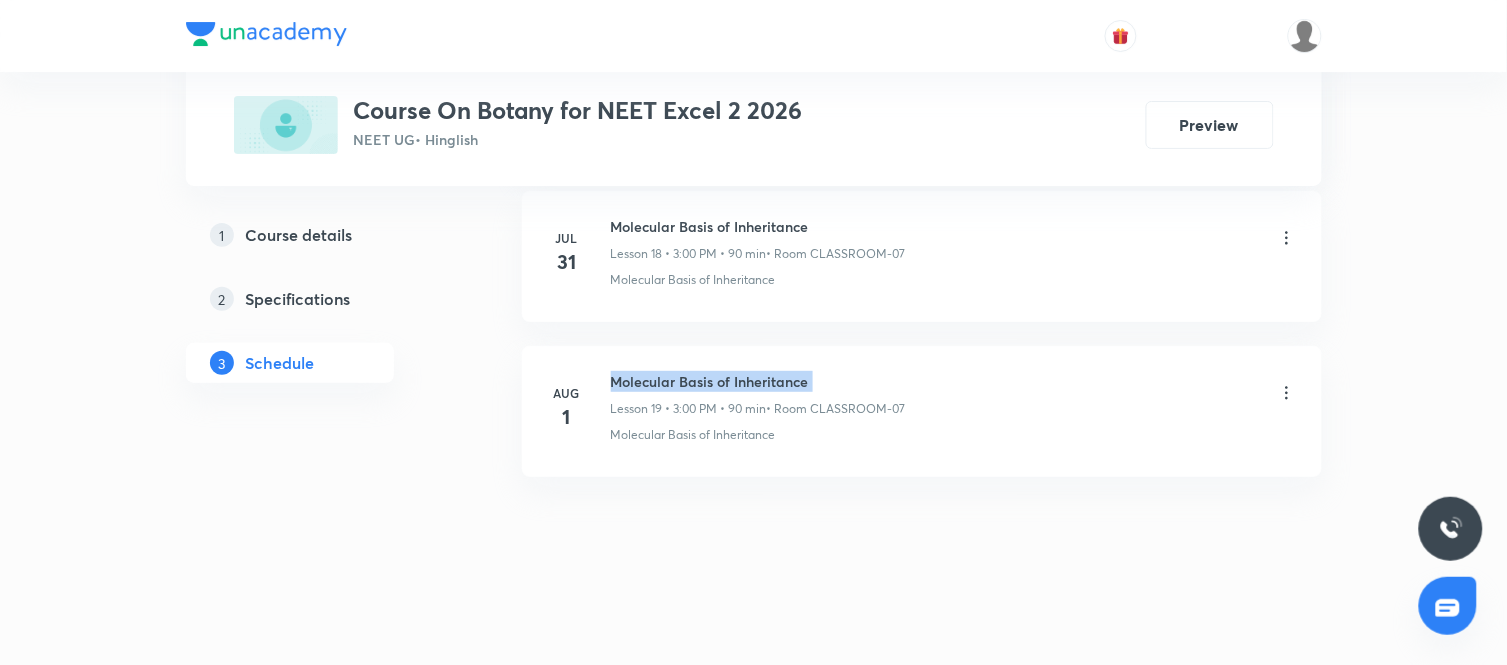click on "Molecular Basis of Inheritance" at bounding box center [758, 381] 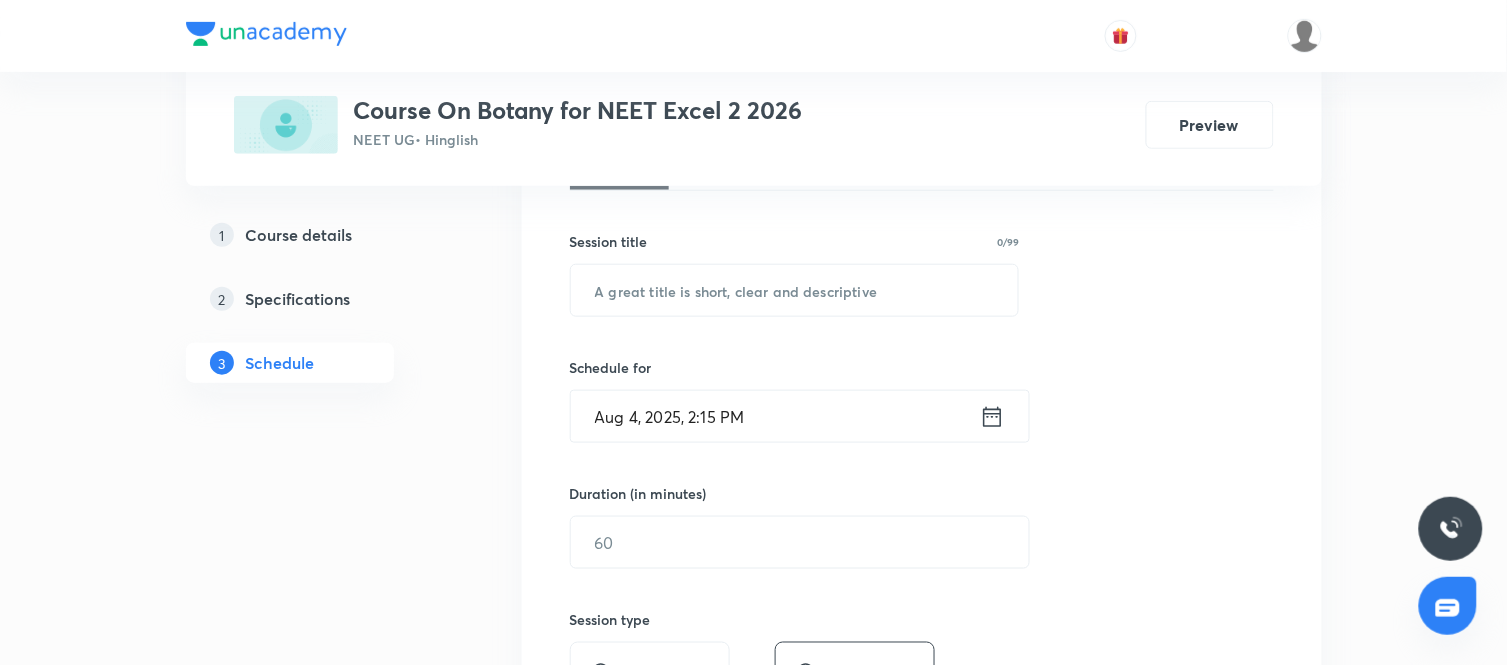 scroll, scrollTop: 338, scrollLeft: 0, axis: vertical 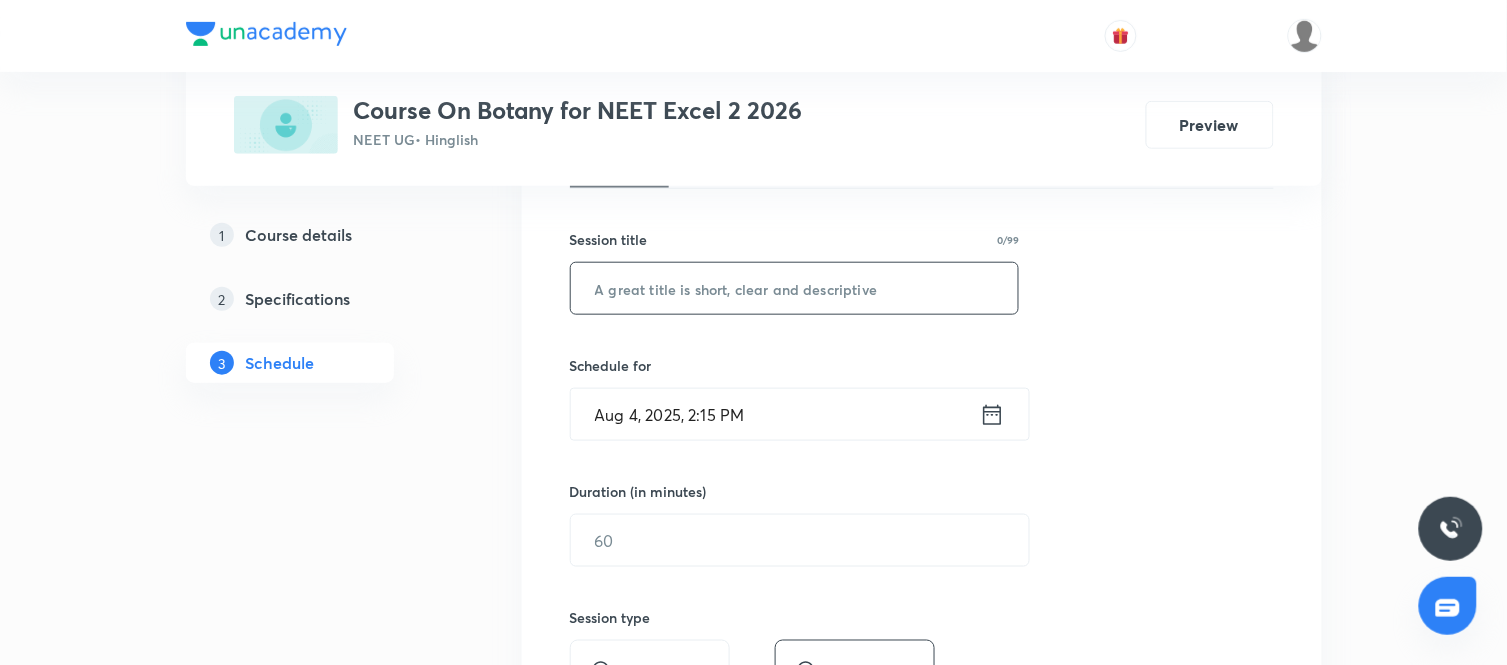 click at bounding box center (795, 288) 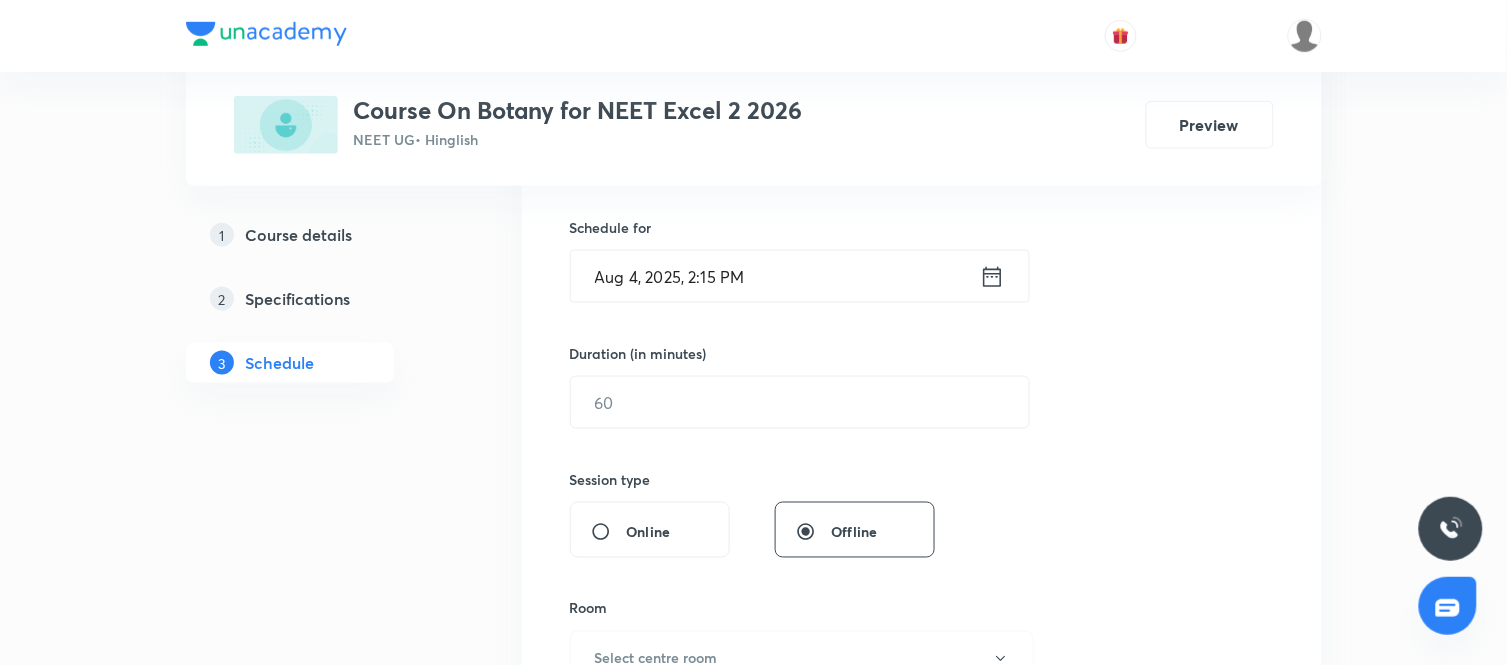 scroll, scrollTop: 477, scrollLeft: 0, axis: vertical 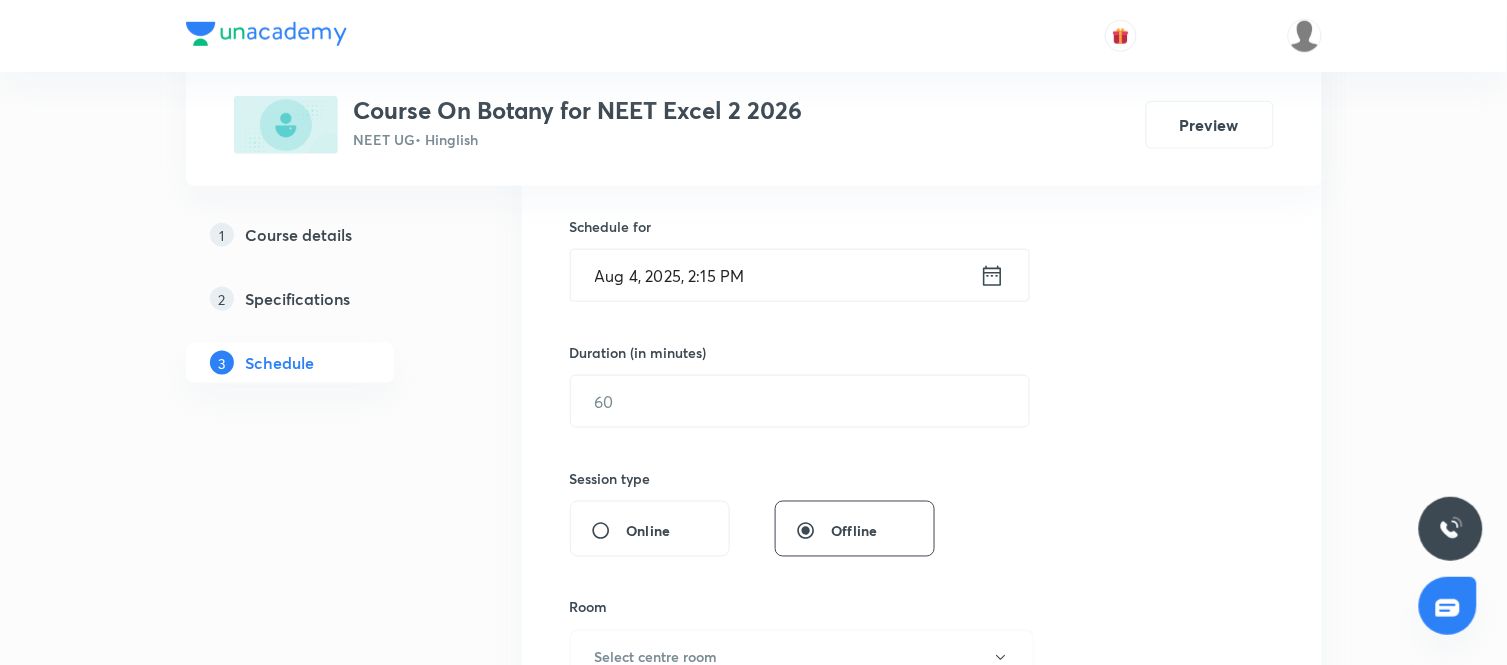 type on "Molecular Basis of Inheritance" 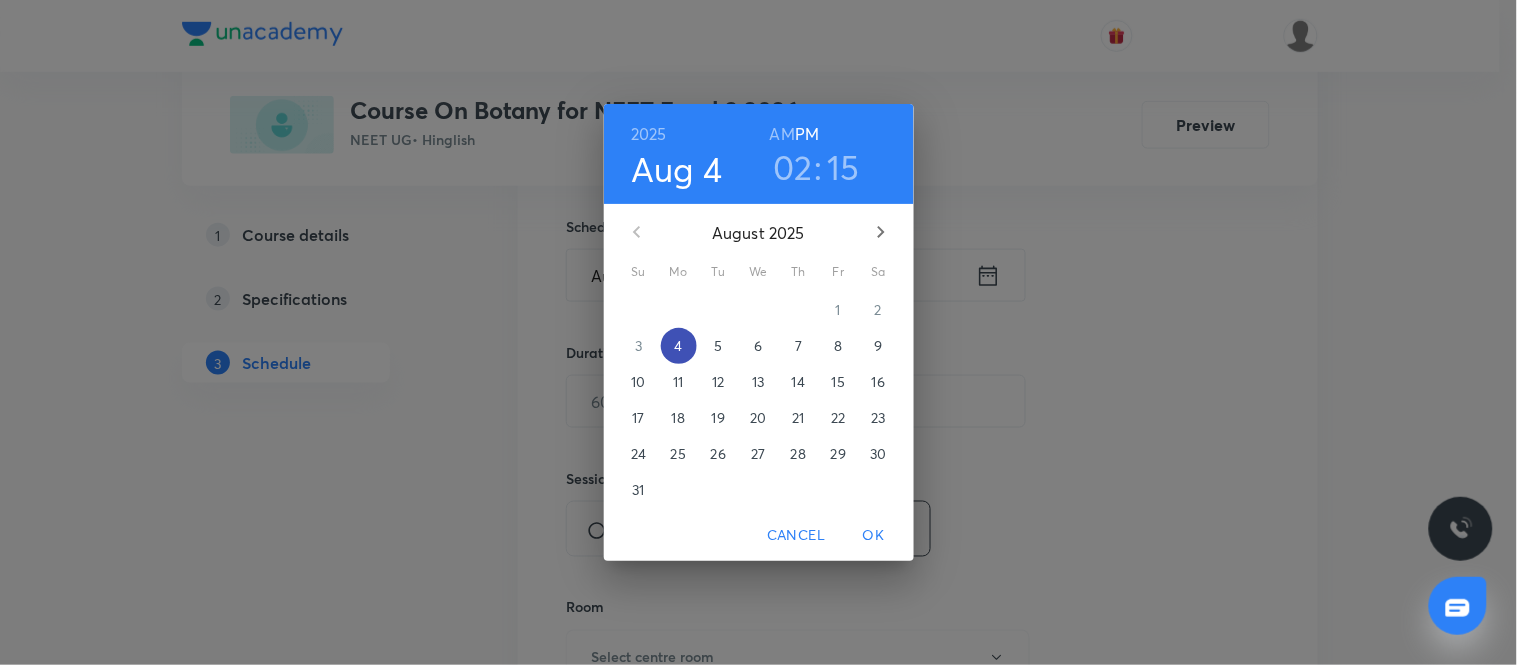 click on "4" at bounding box center [679, 346] 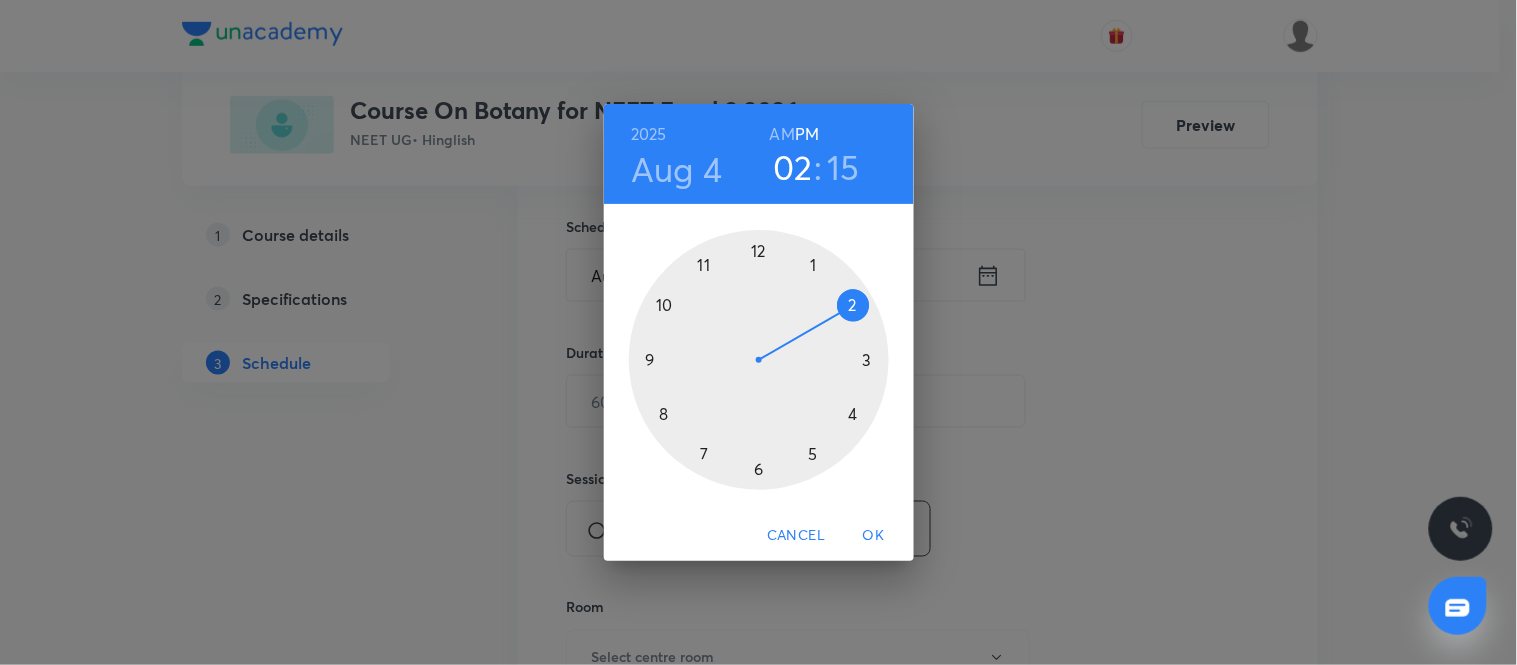 click at bounding box center [759, 360] 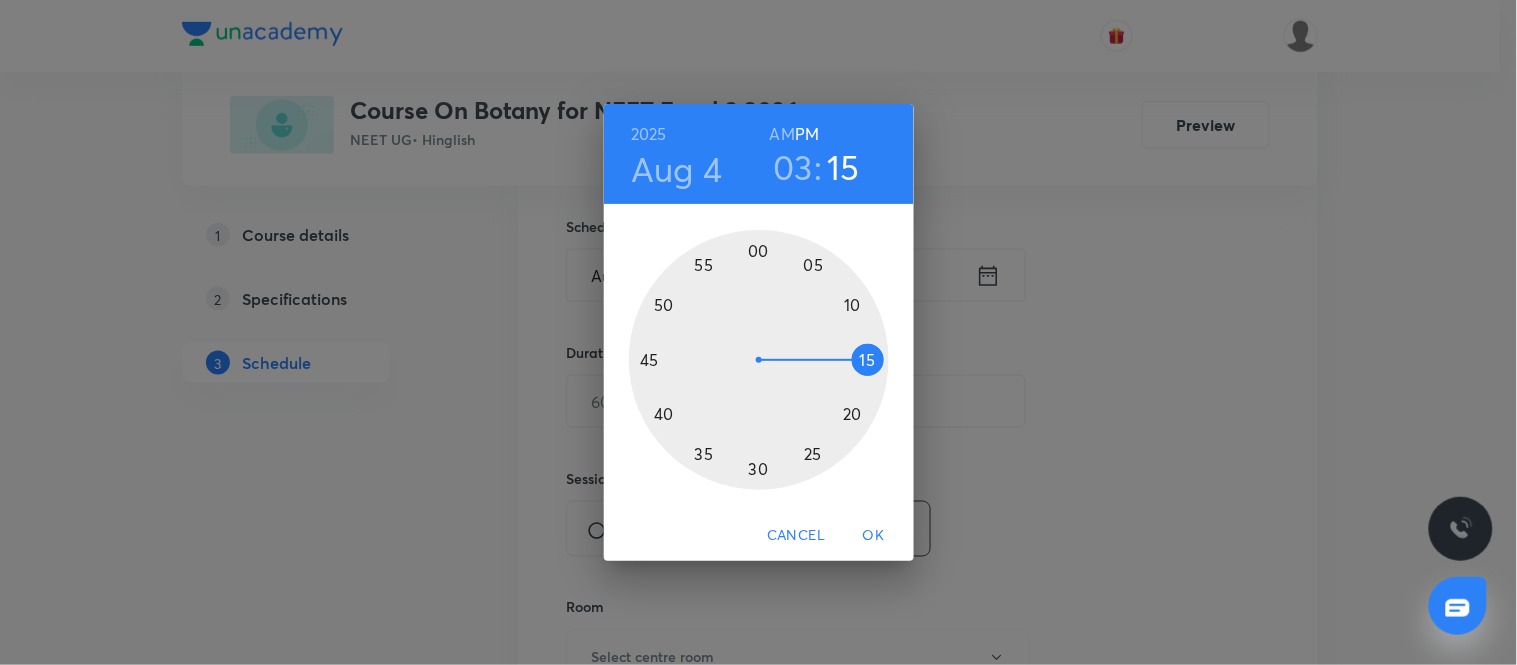 click at bounding box center [759, 360] 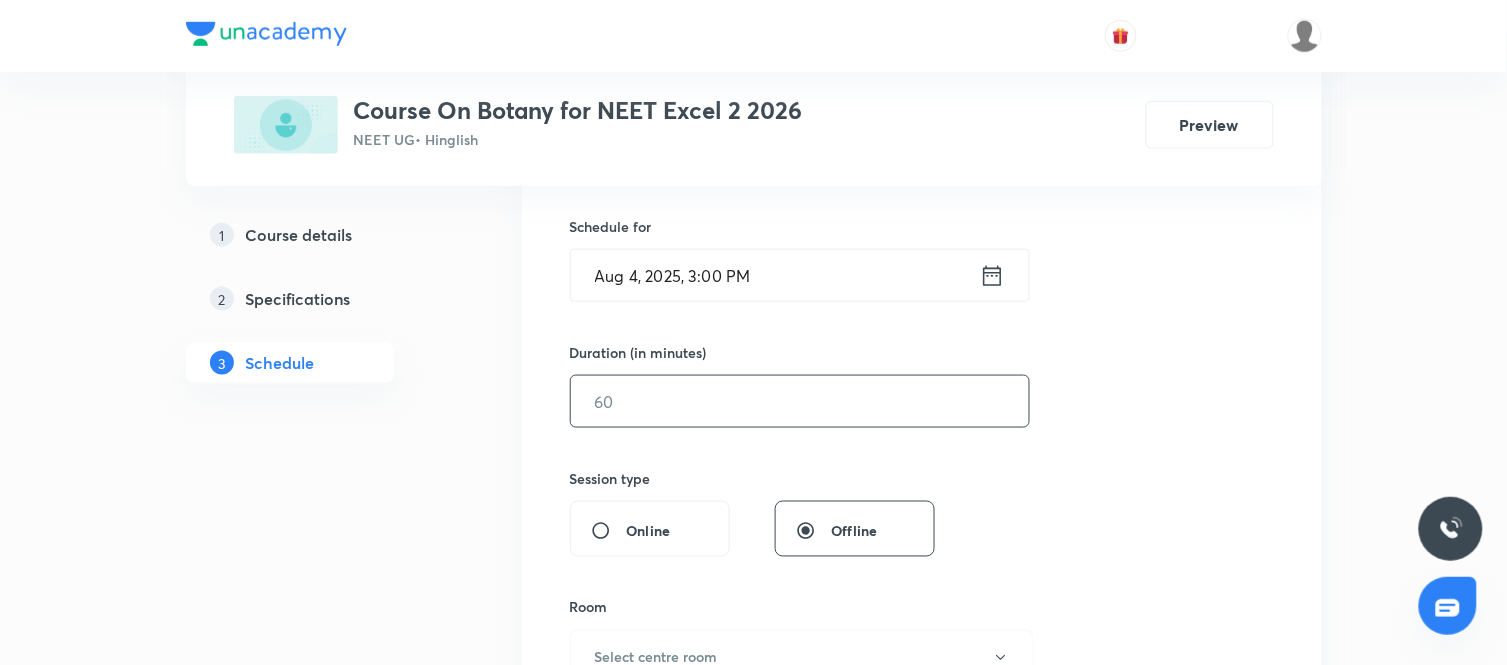 click at bounding box center [800, 401] 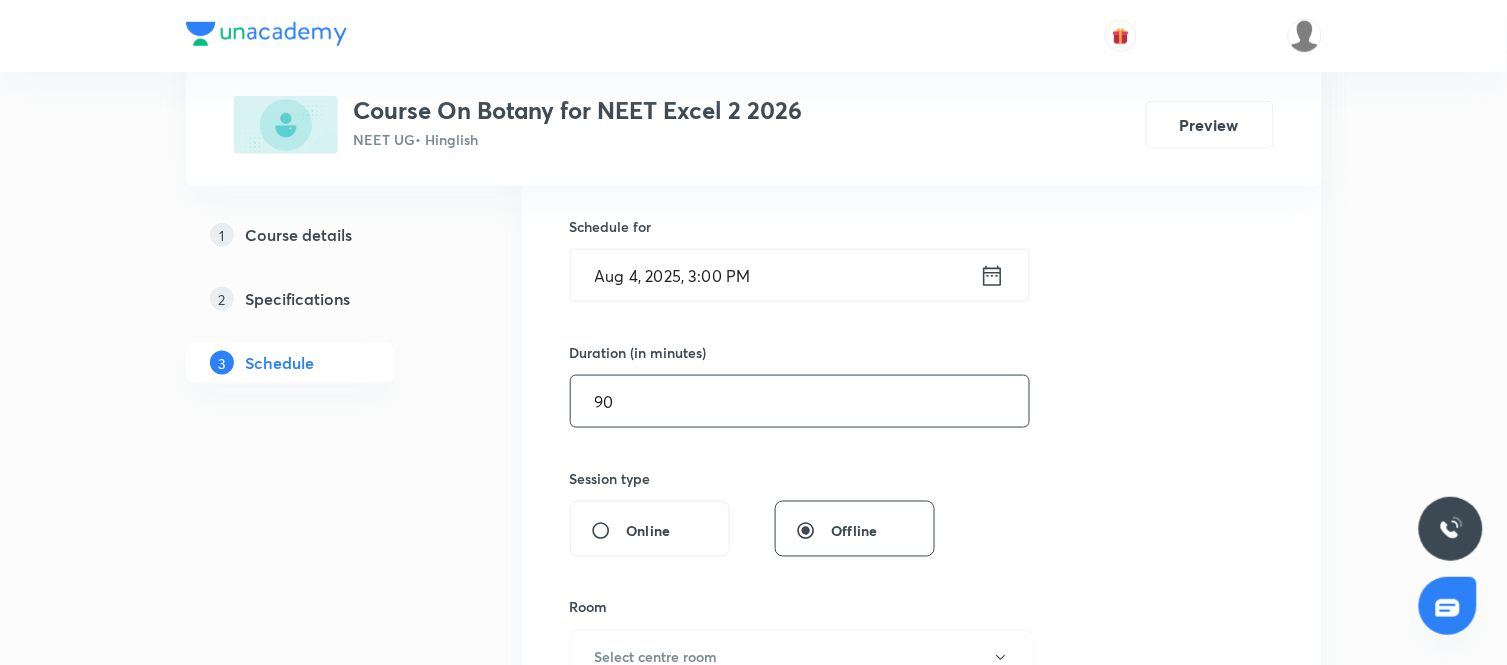 type on "90" 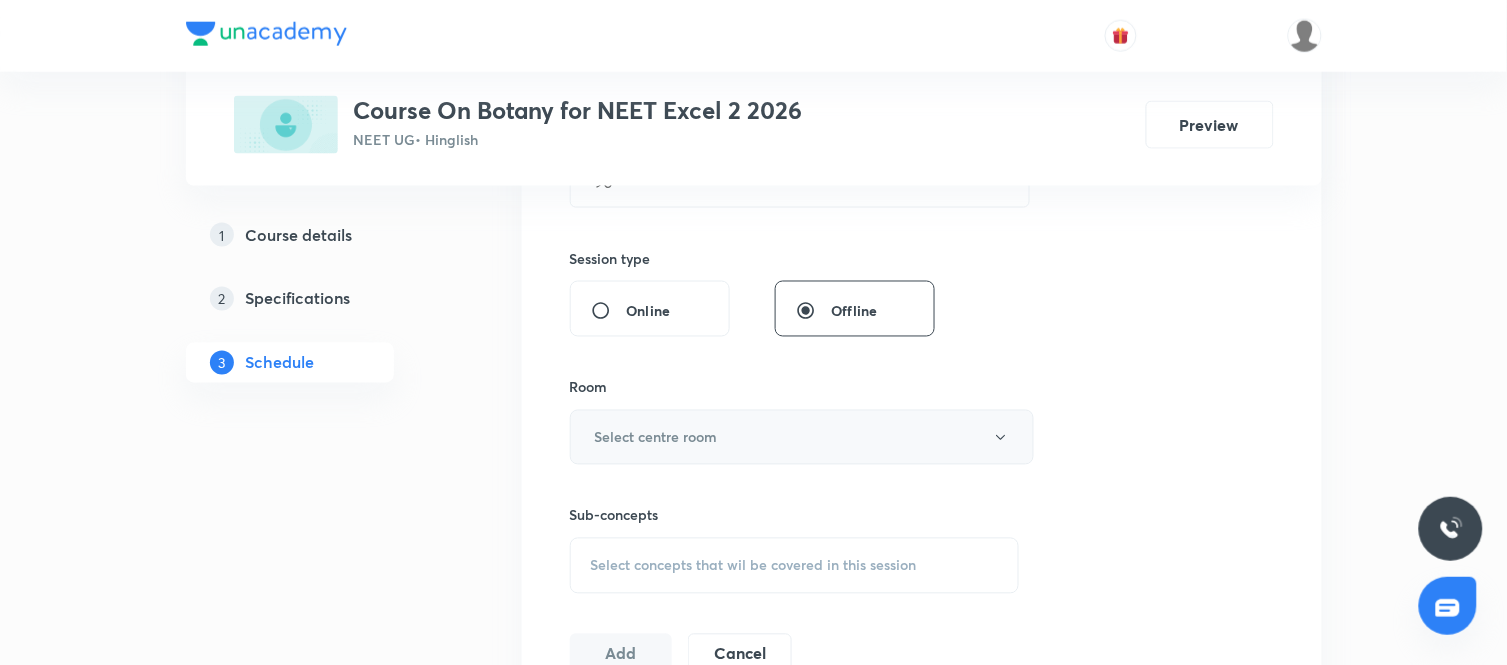 scroll, scrollTop: 698, scrollLeft: 0, axis: vertical 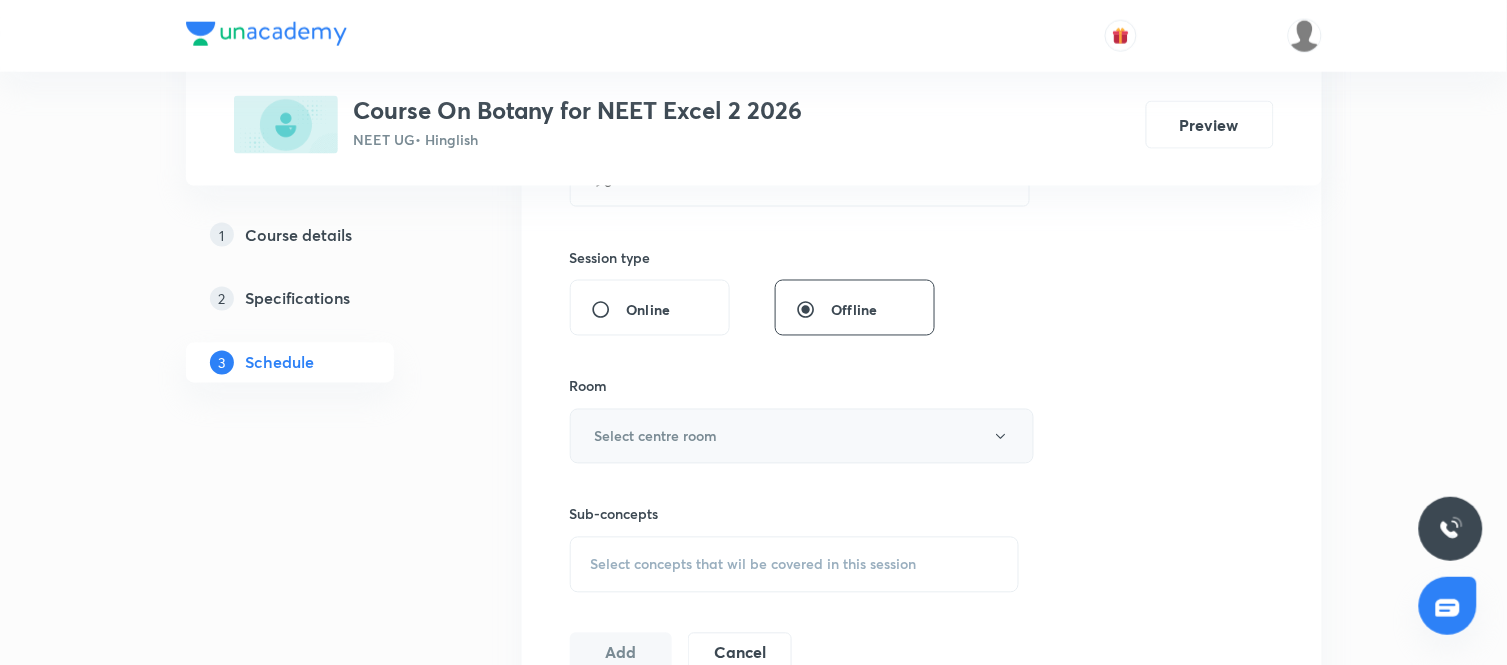 click on "Select centre room" at bounding box center (802, 436) 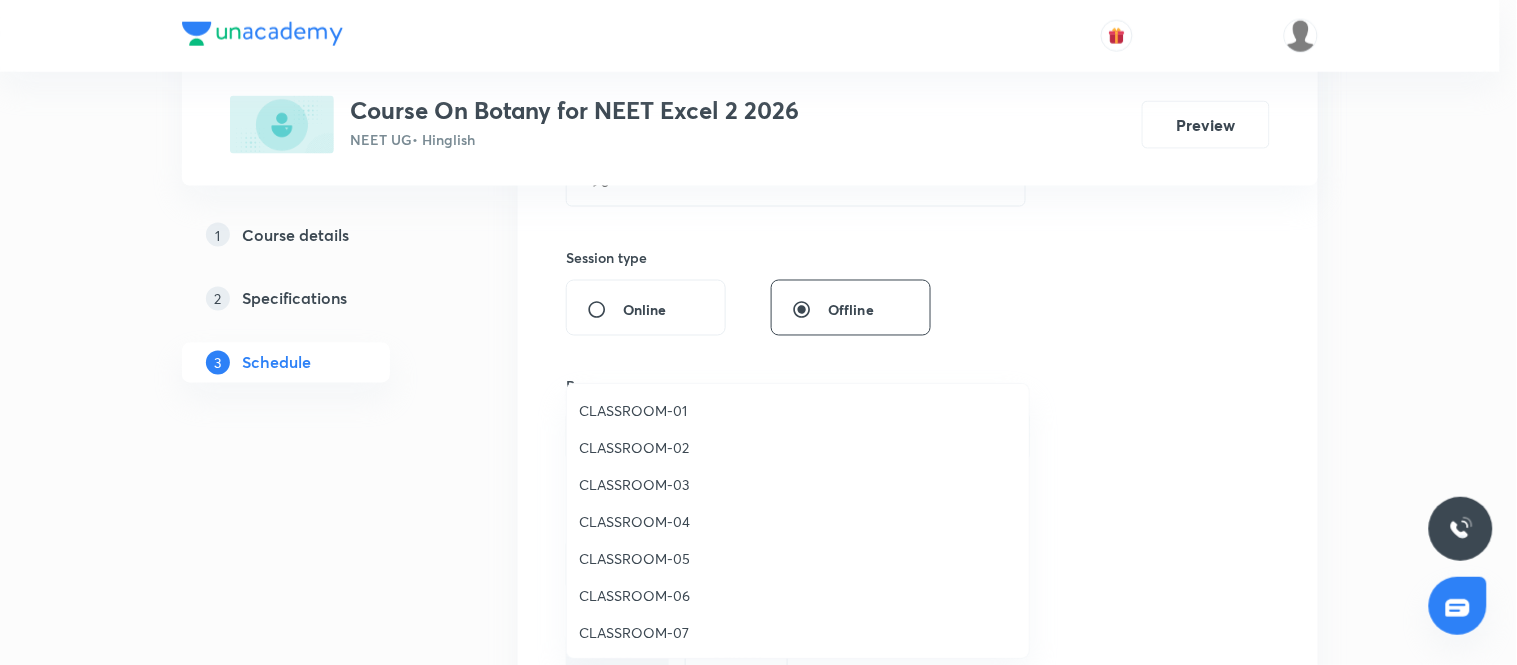 click on "CLASSROOM-07" at bounding box center (798, 632) 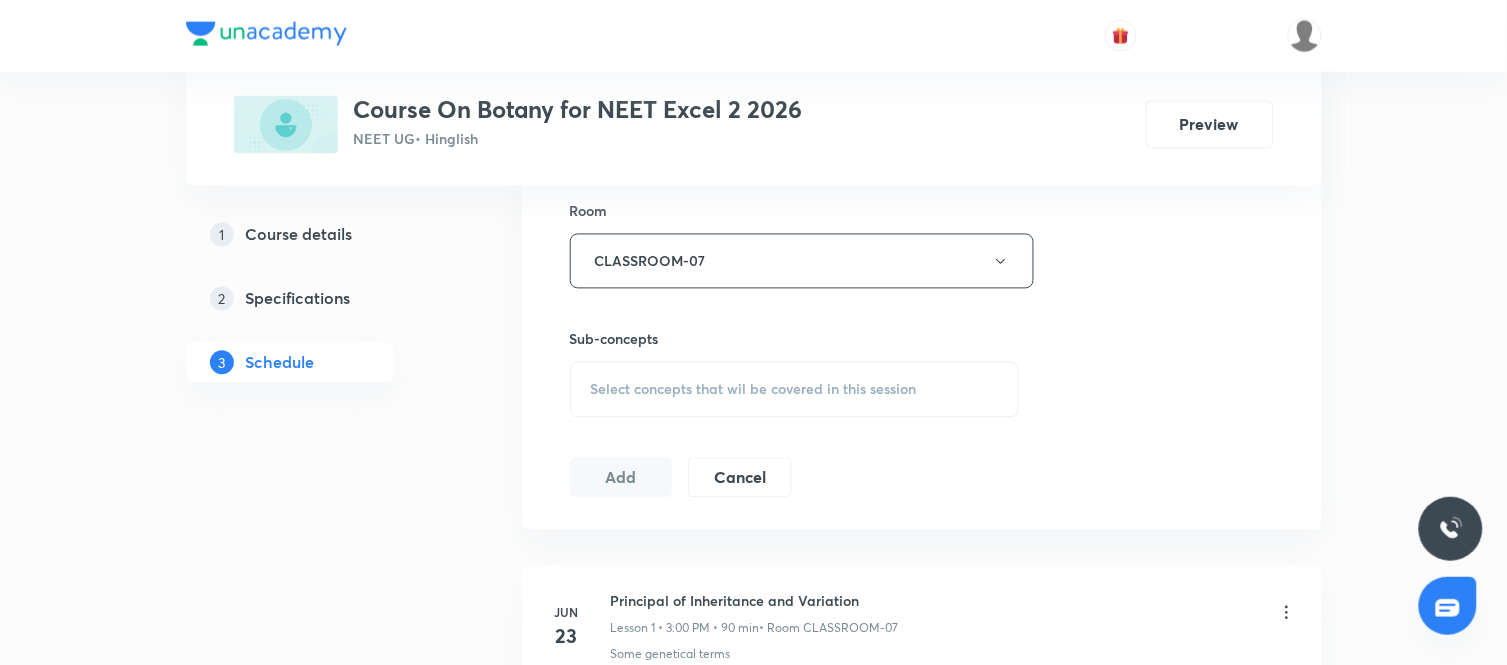 scroll, scrollTop: 874, scrollLeft: 0, axis: vertical 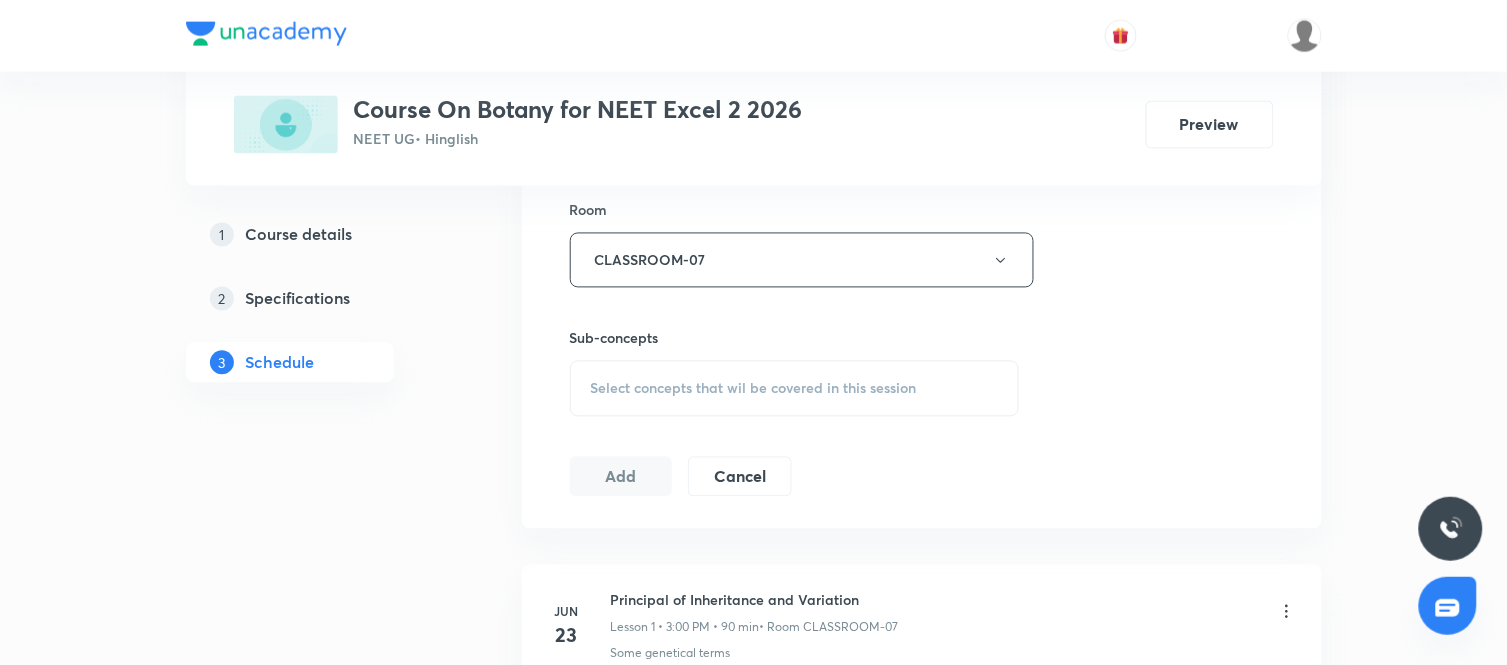 click on "Select concepts that wil be covered in this session" at bounding box center (795, 389) 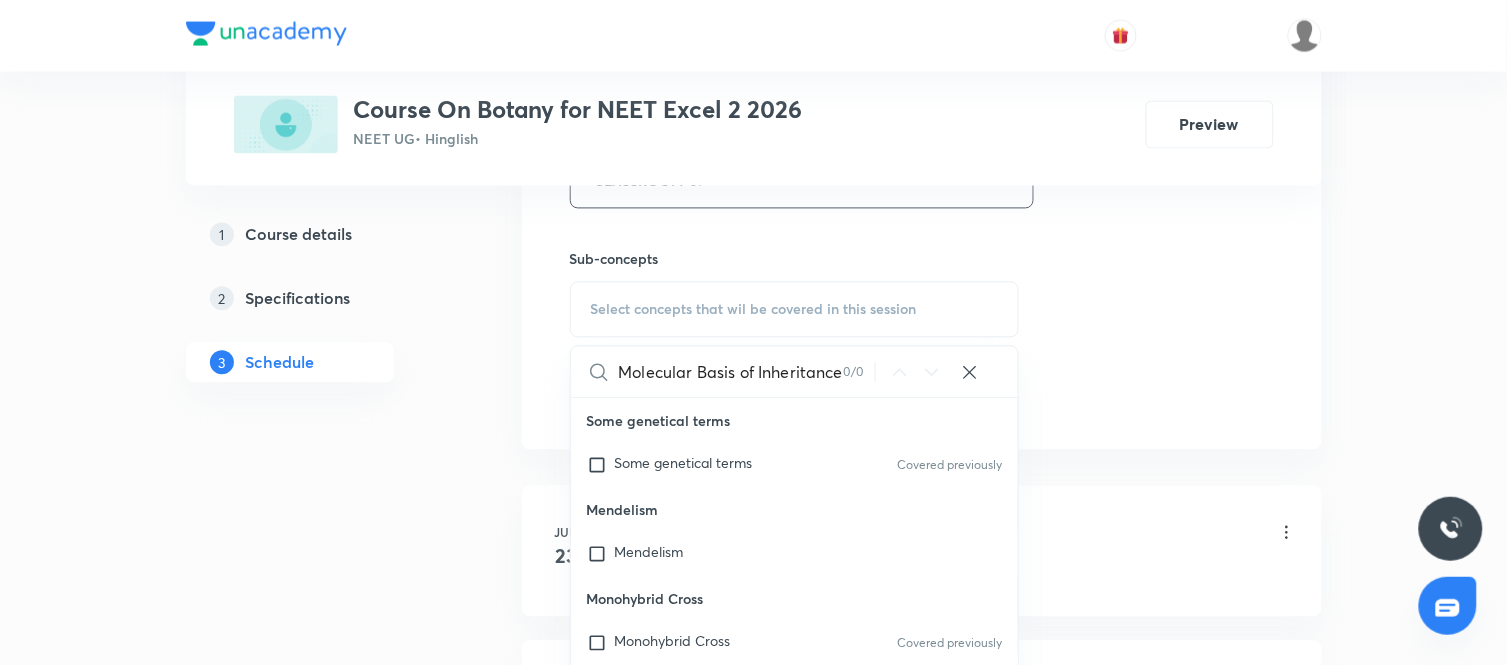 scroll, scrollTop: 947, scrollLeft: 0, axis: vertical 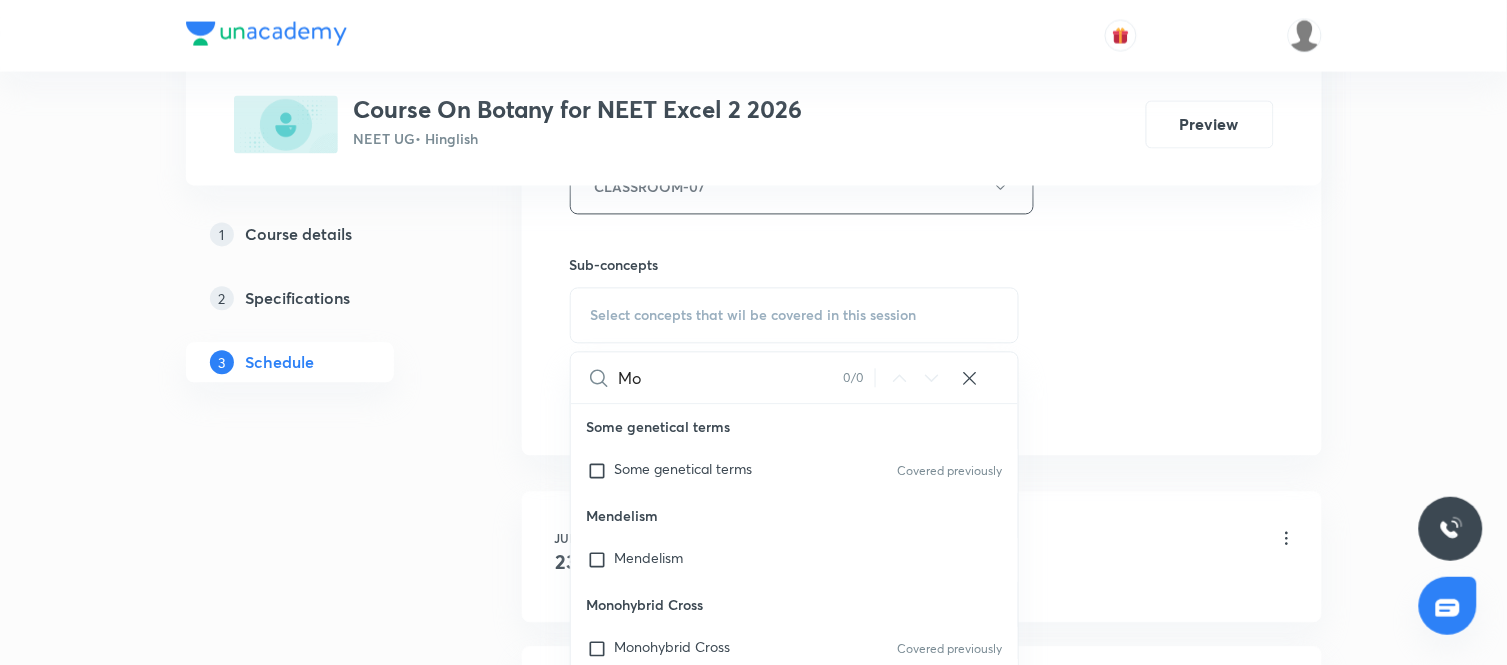 type on "M" 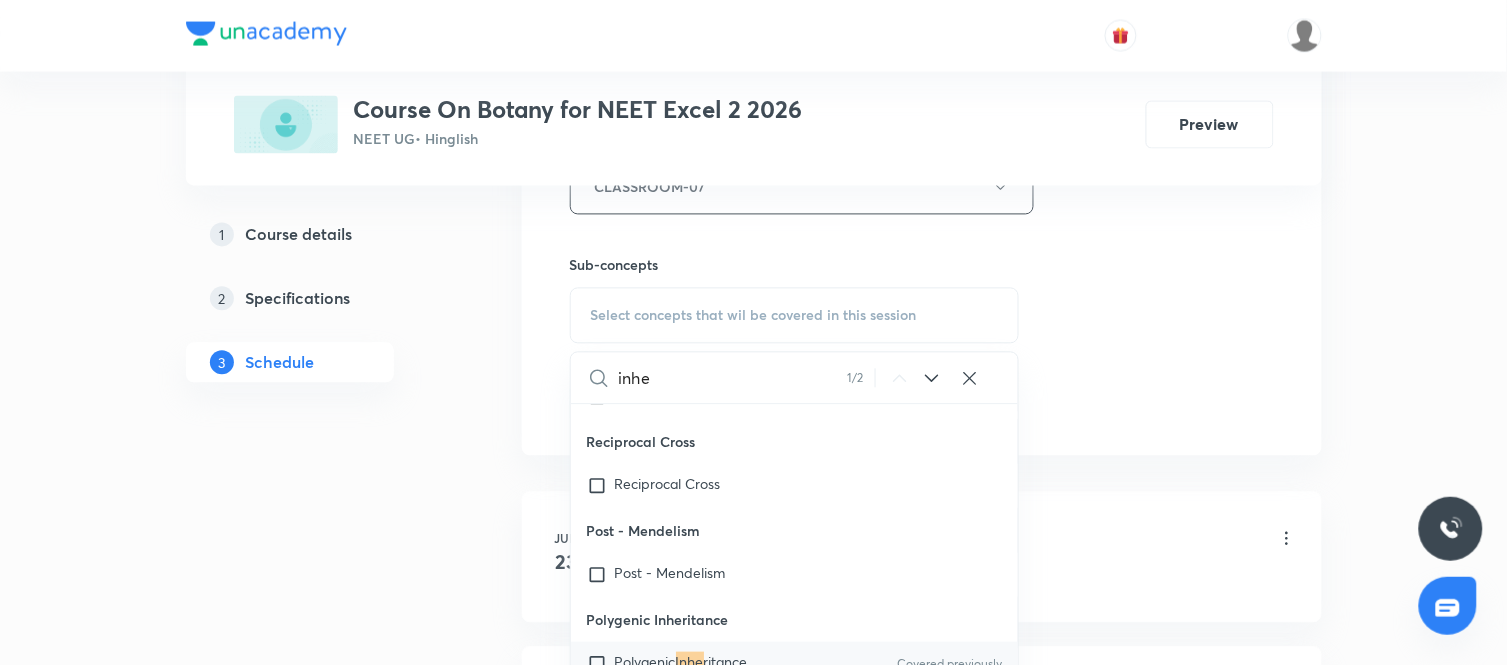 scroll, scrollTop: 521, scrollLeft: 0, axis: vertical 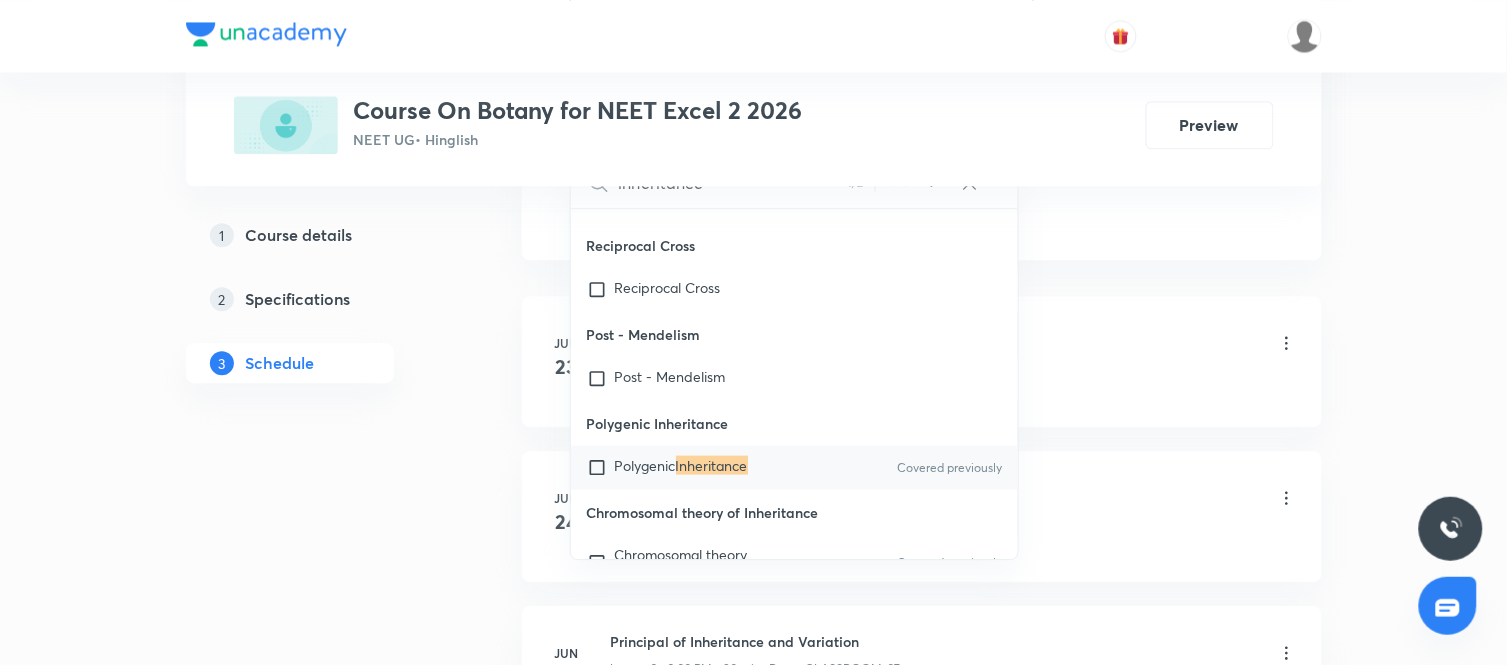type on "inheritance" 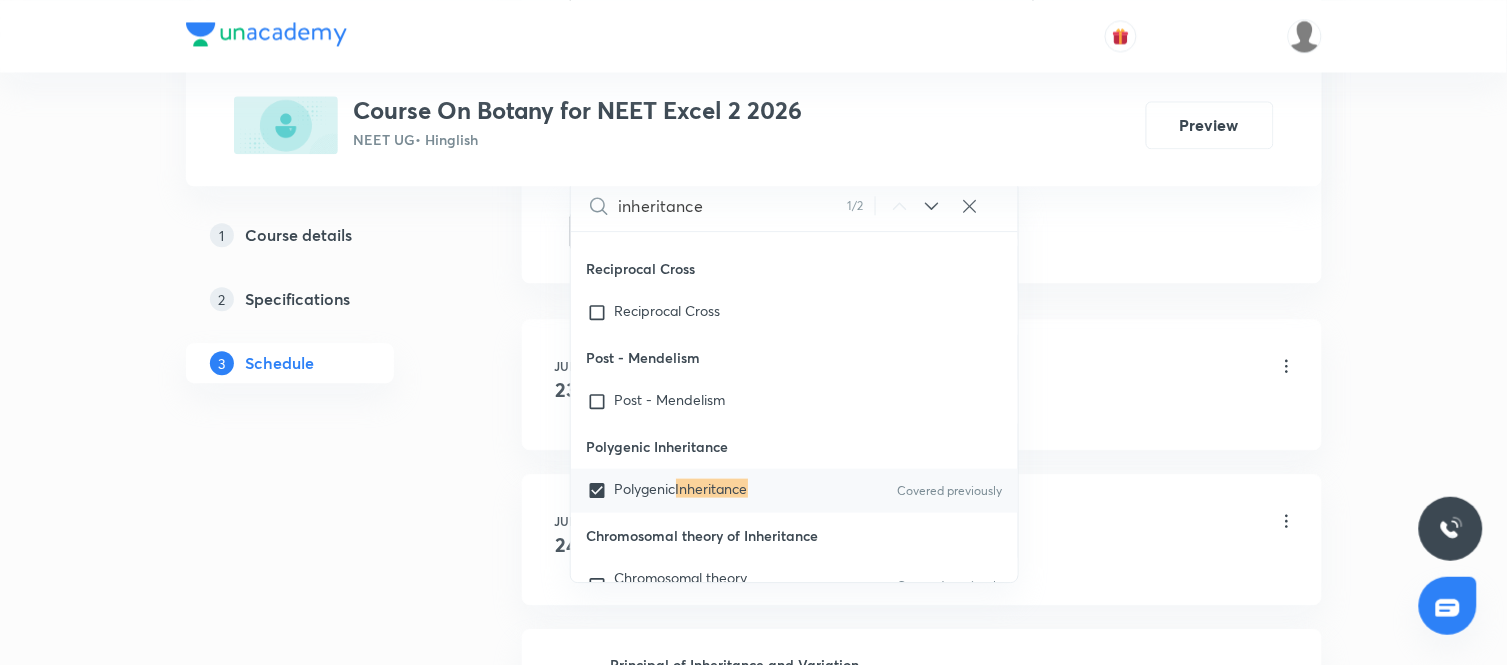click 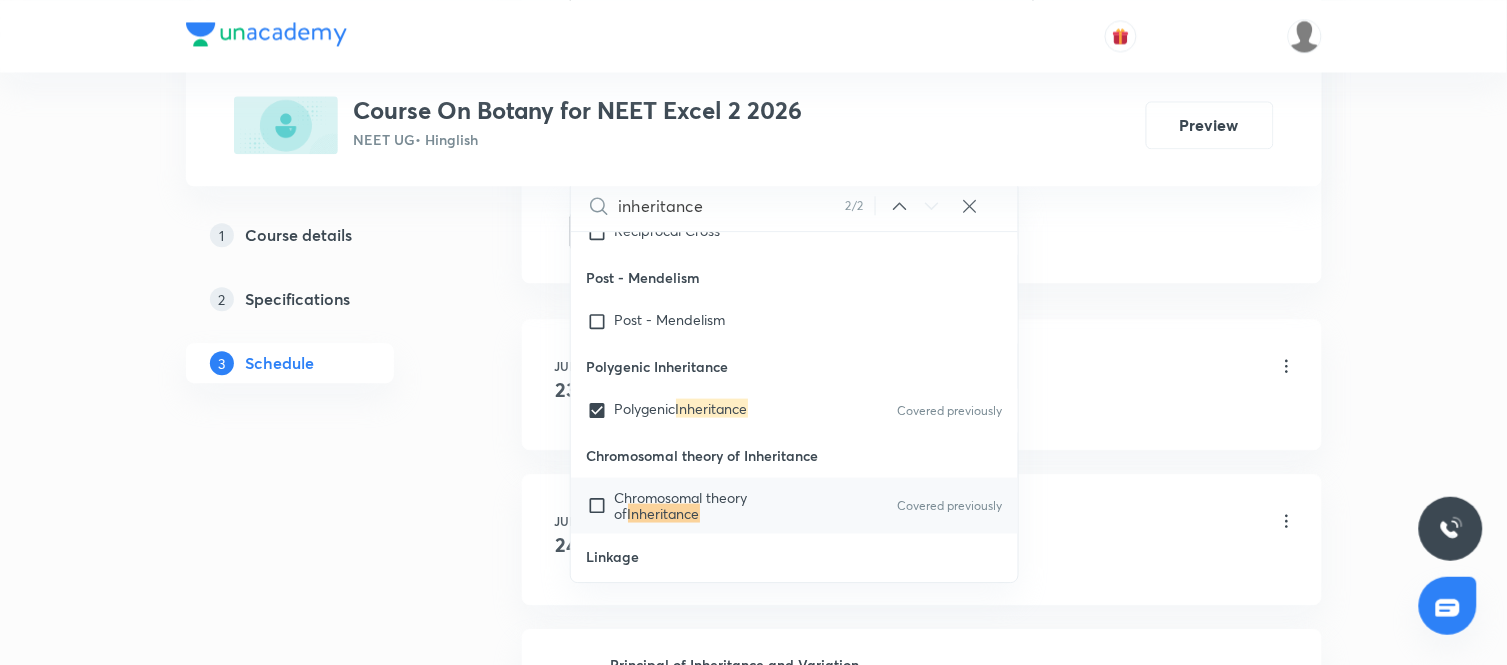 scroll, scrollTop: 610, scrollLeft: 0, axis: vertical 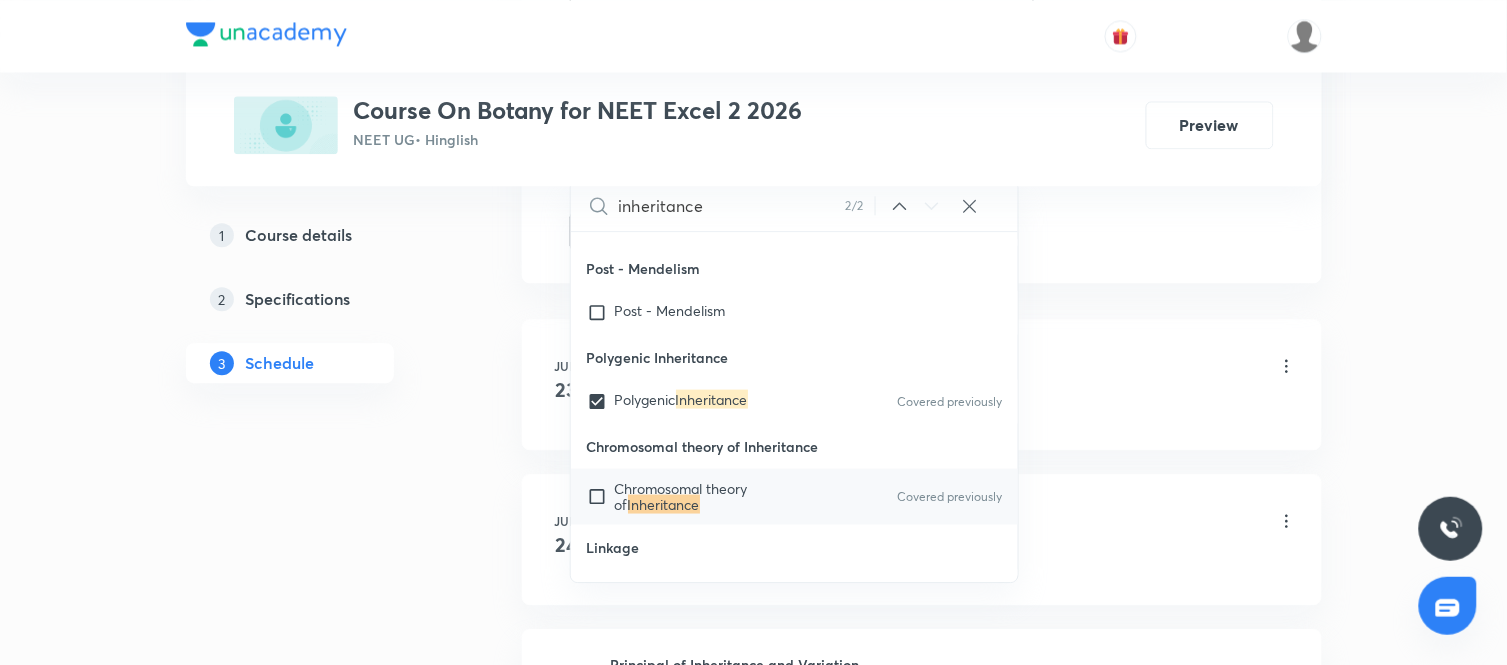click on "Chromosomal theory of  Inheritance" at bounding box center (716, 496) 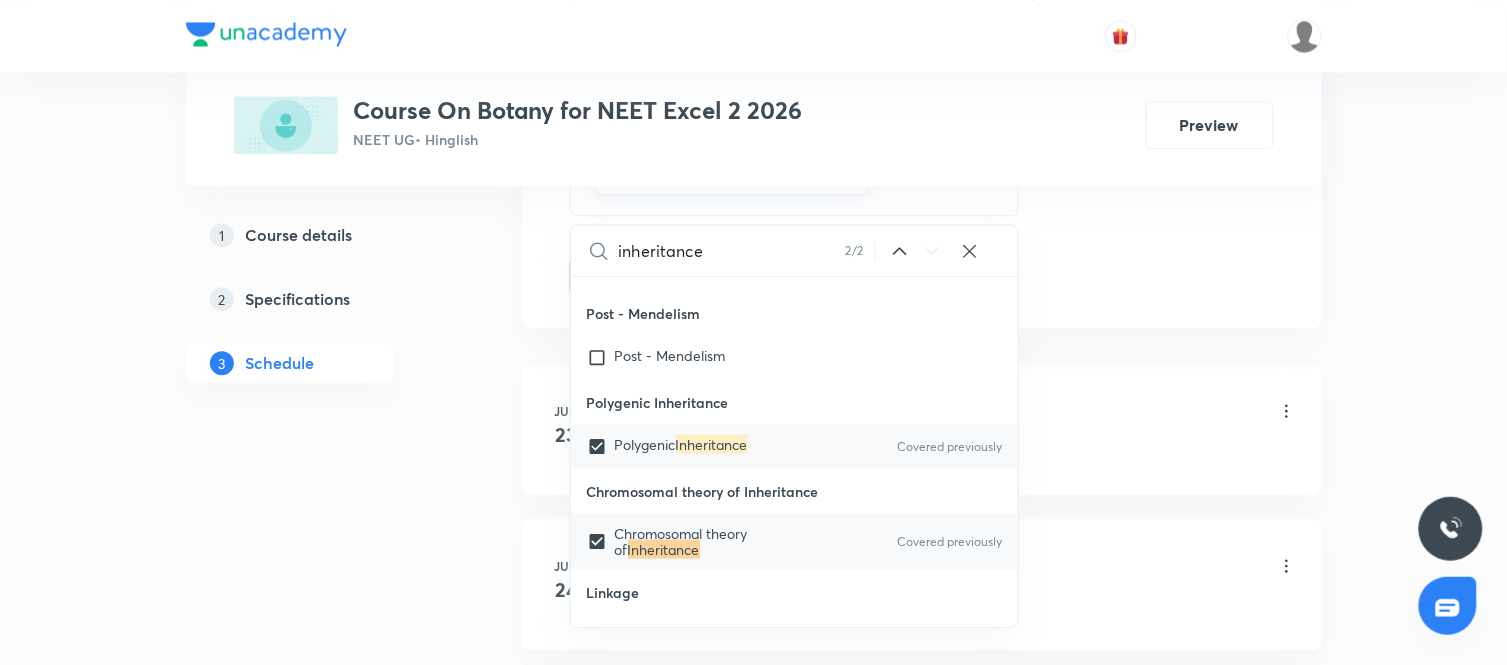 click on "Polygenic" at bounding box center (645, 443) 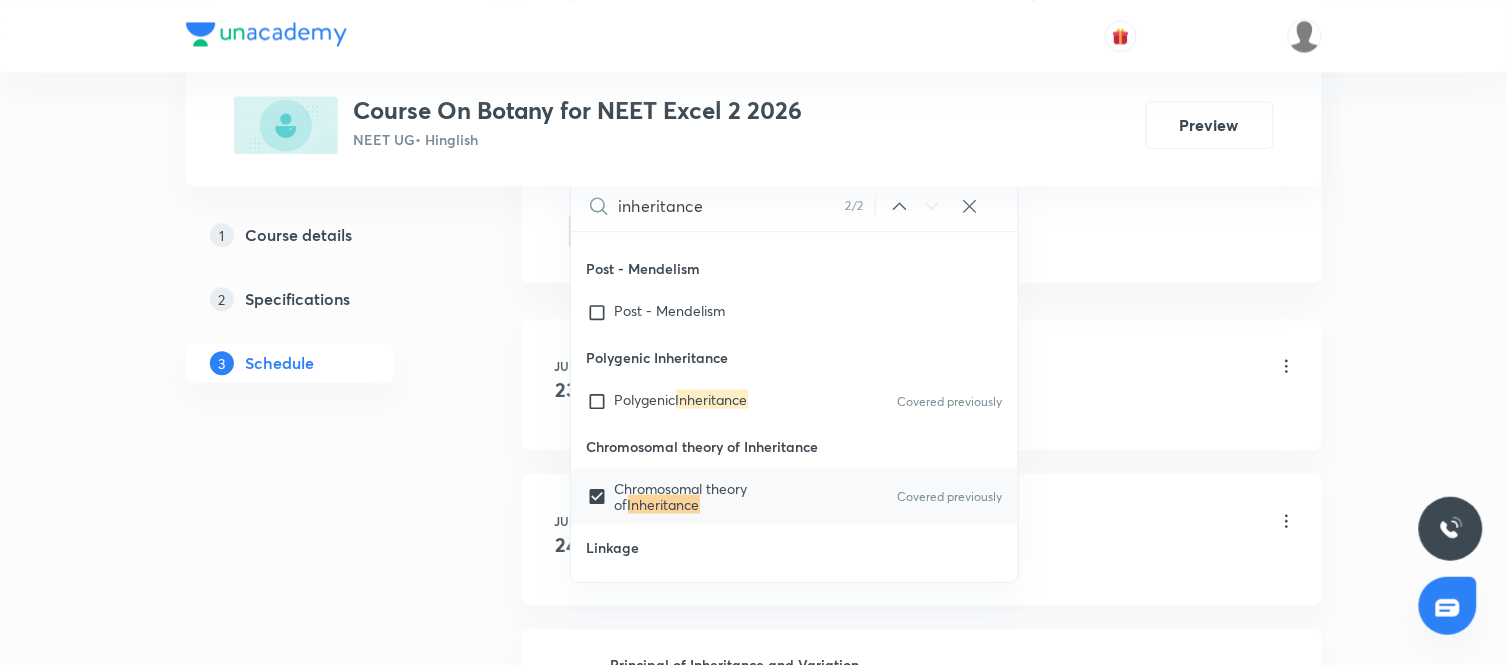 click on "[MONTH] 23 Principal of Inheritance and Variation Lesson 1 • 3:00 PM • 90 min  • Room CLASSROOM-07 Some genetical terms" at bounding box center (922, 384) 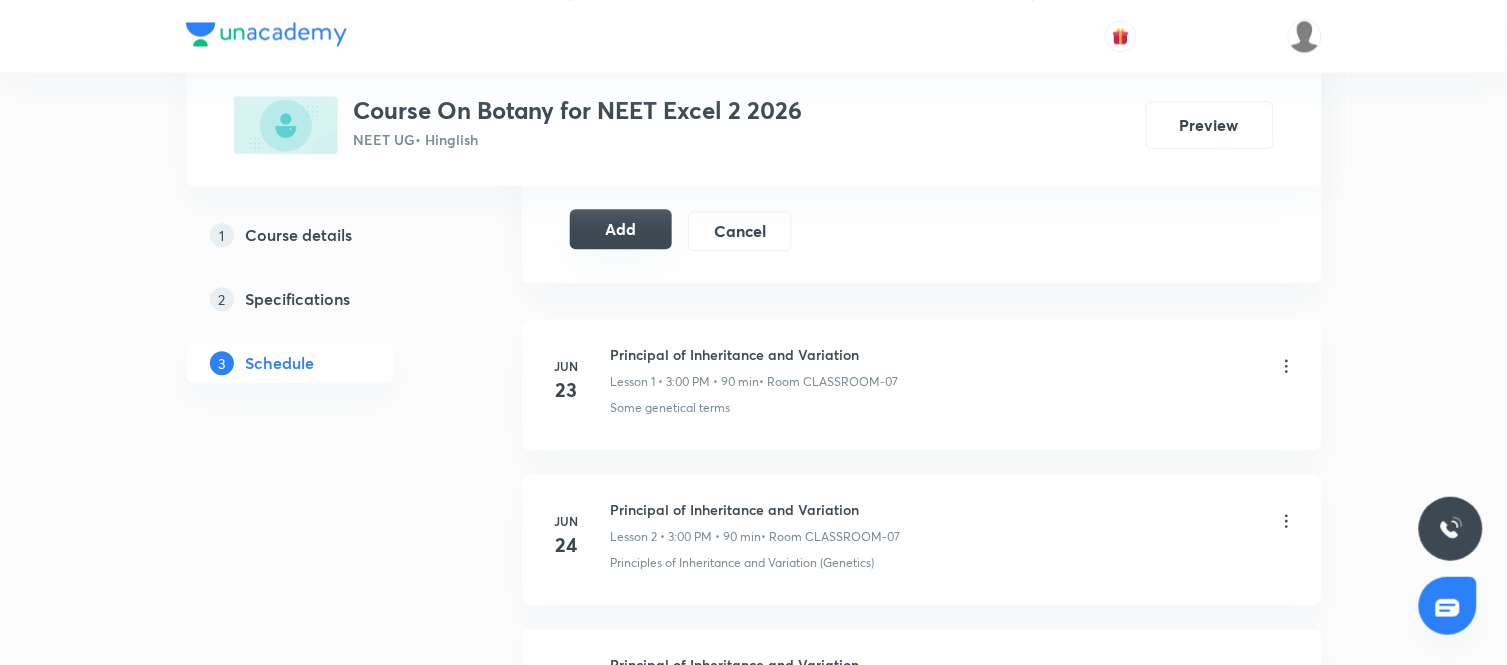 click on "Add" at bounding box center (621, 229) 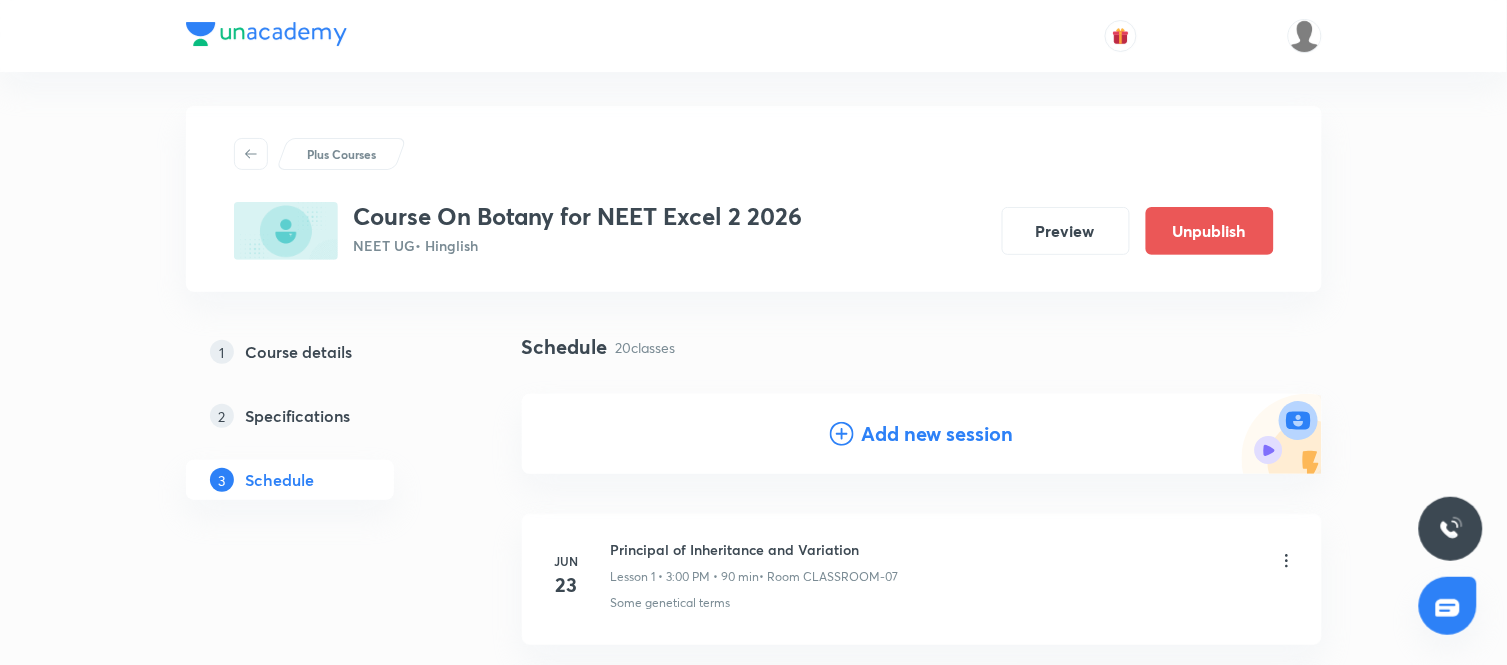 scroll, scrollTop: 0, scrollLeft: 0, axis: both 